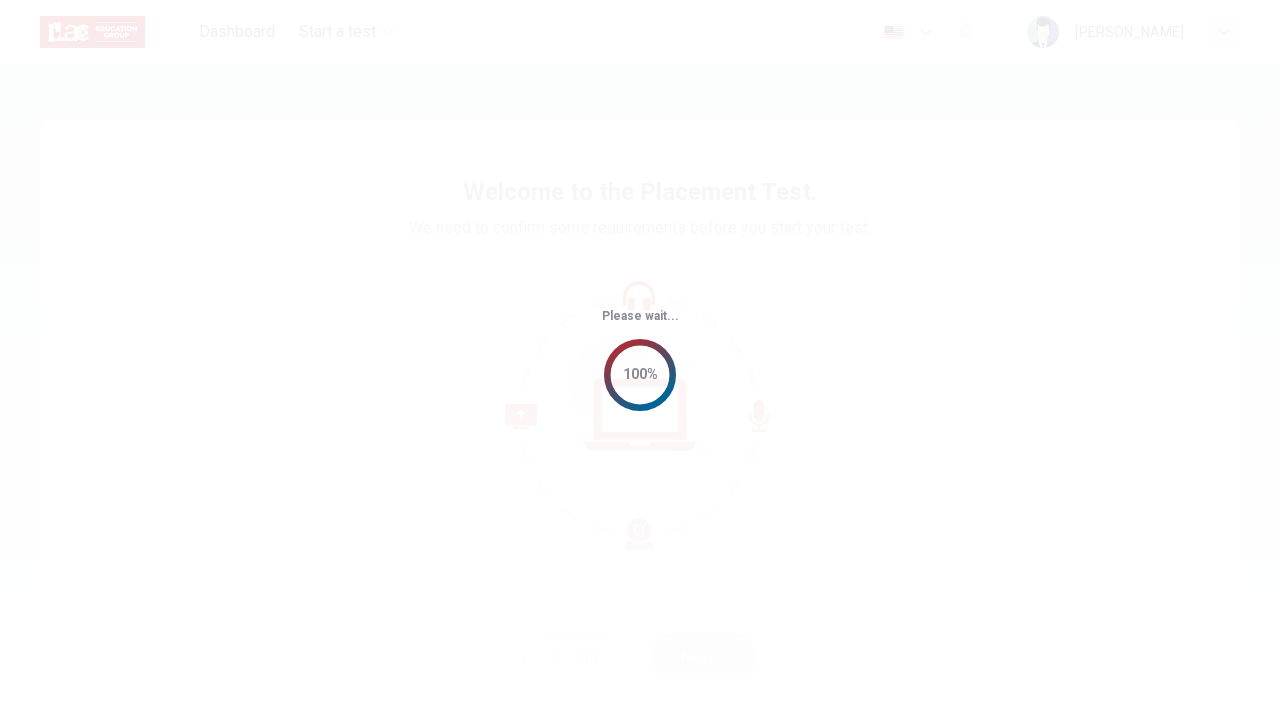 scroll, scrollTop: 0, scrollLeft: 0, axis: both 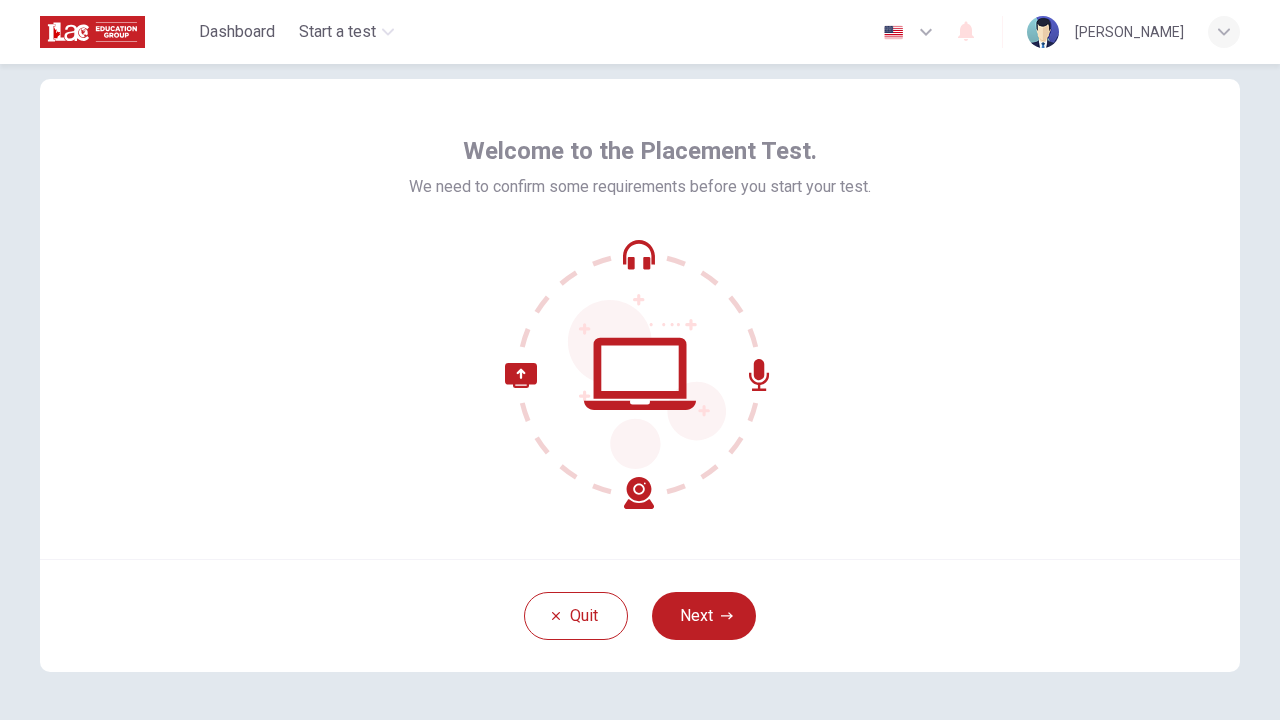 click on "Next" at bounding box center (704, 616) 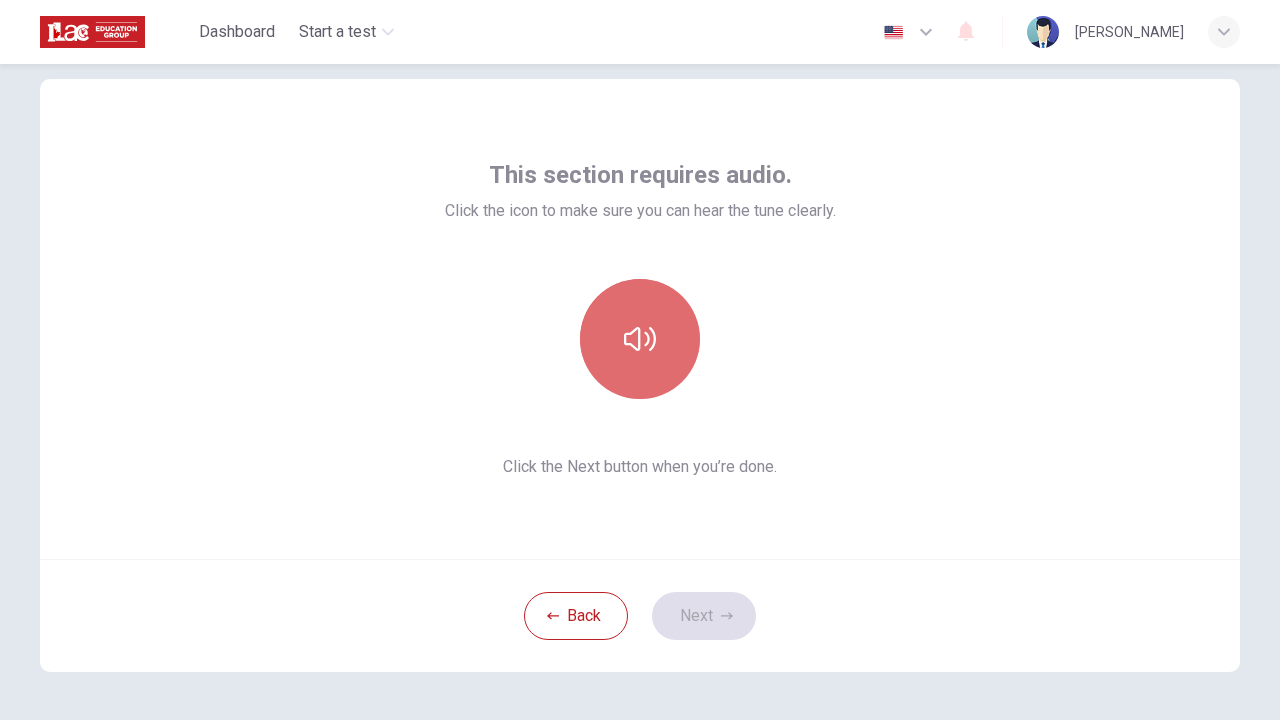 click 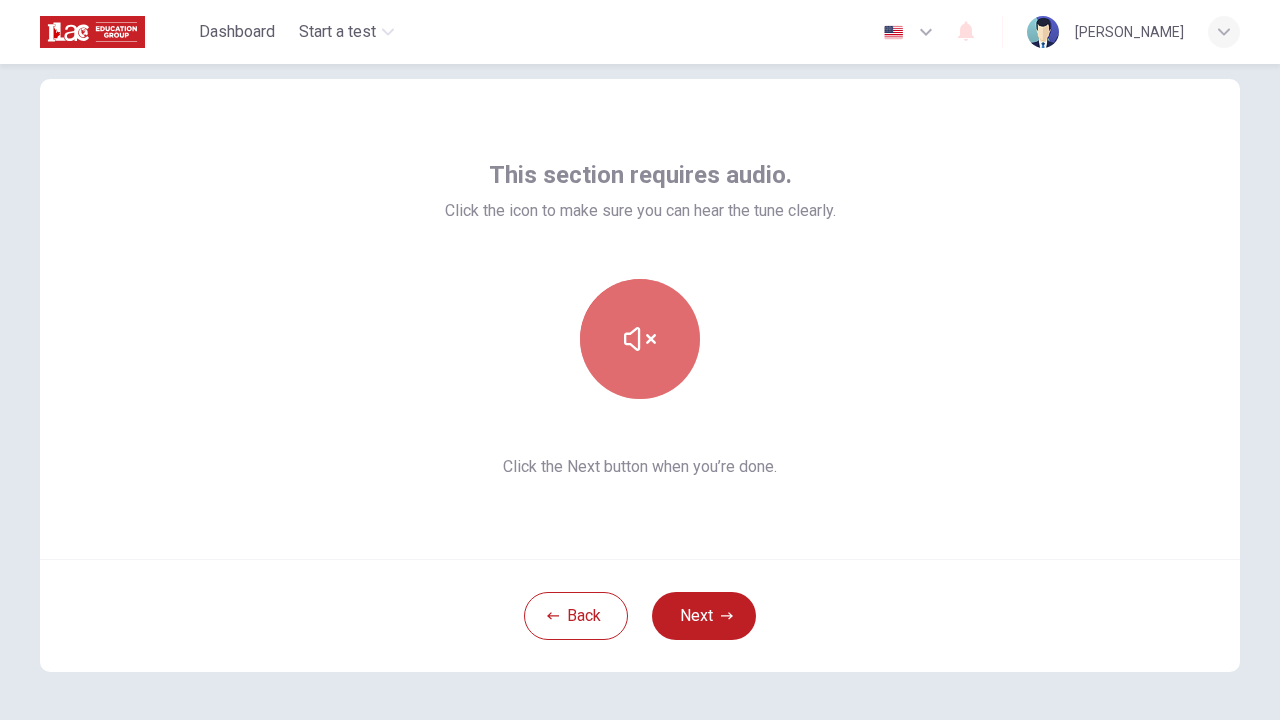 click 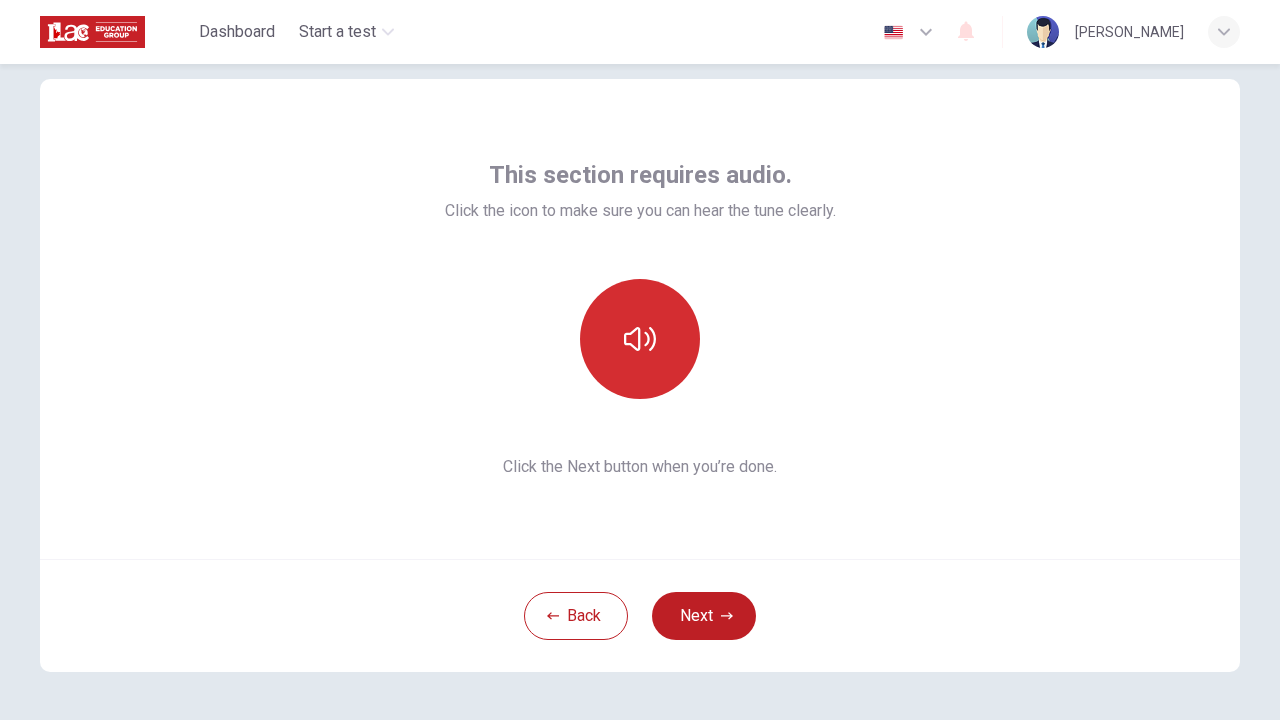 click 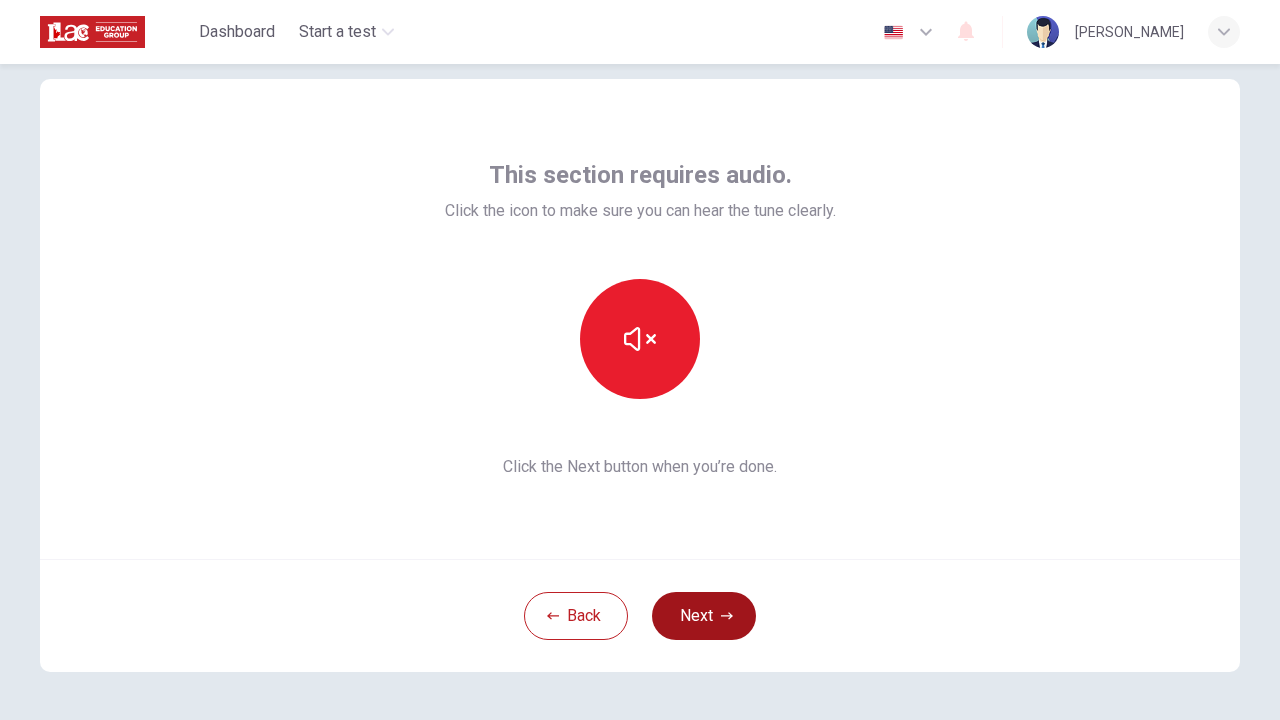 click on "Next" at bounding box center (704, 616) 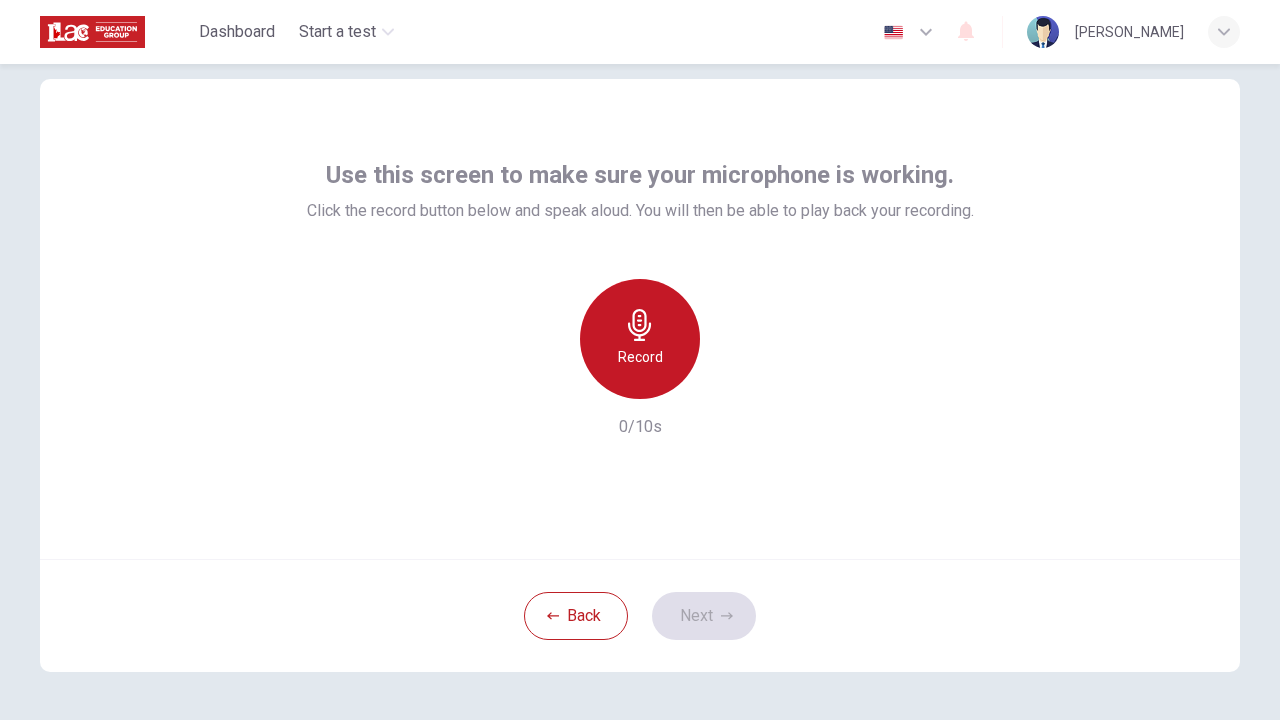 click on "Record" at bounding box center (640, 339) 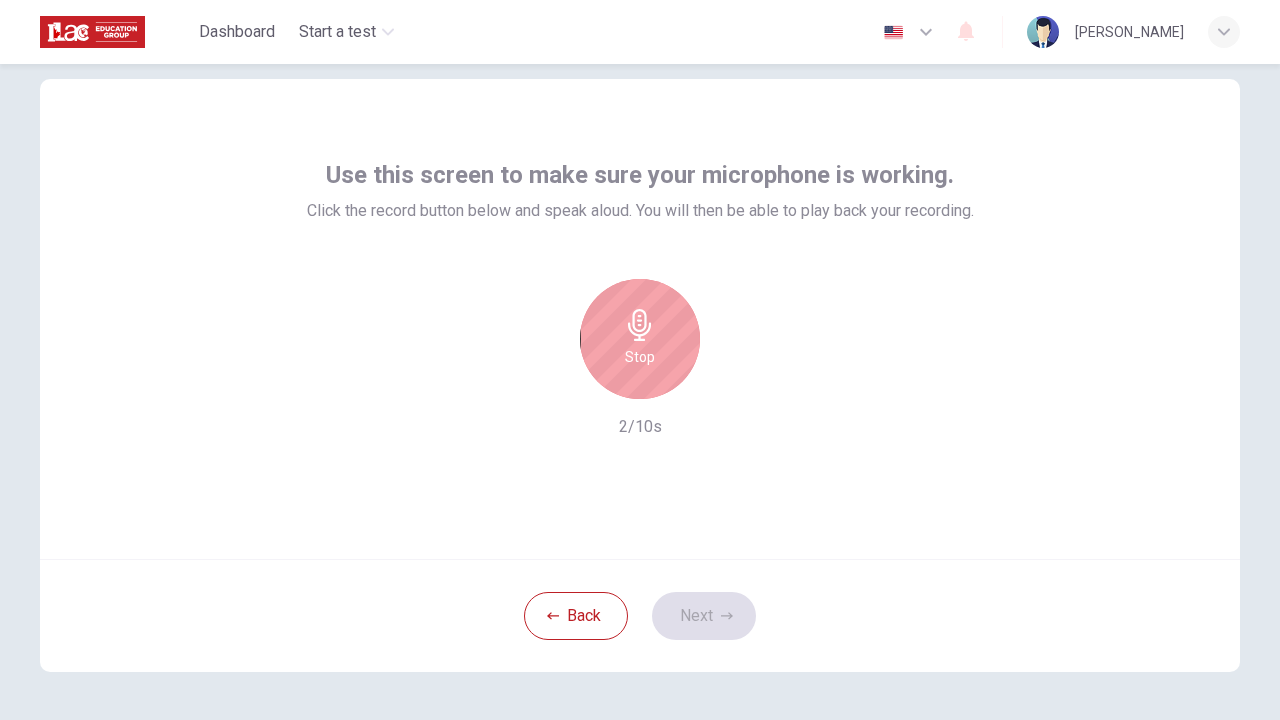 click on "Stop" at bounding box center (640, 339) 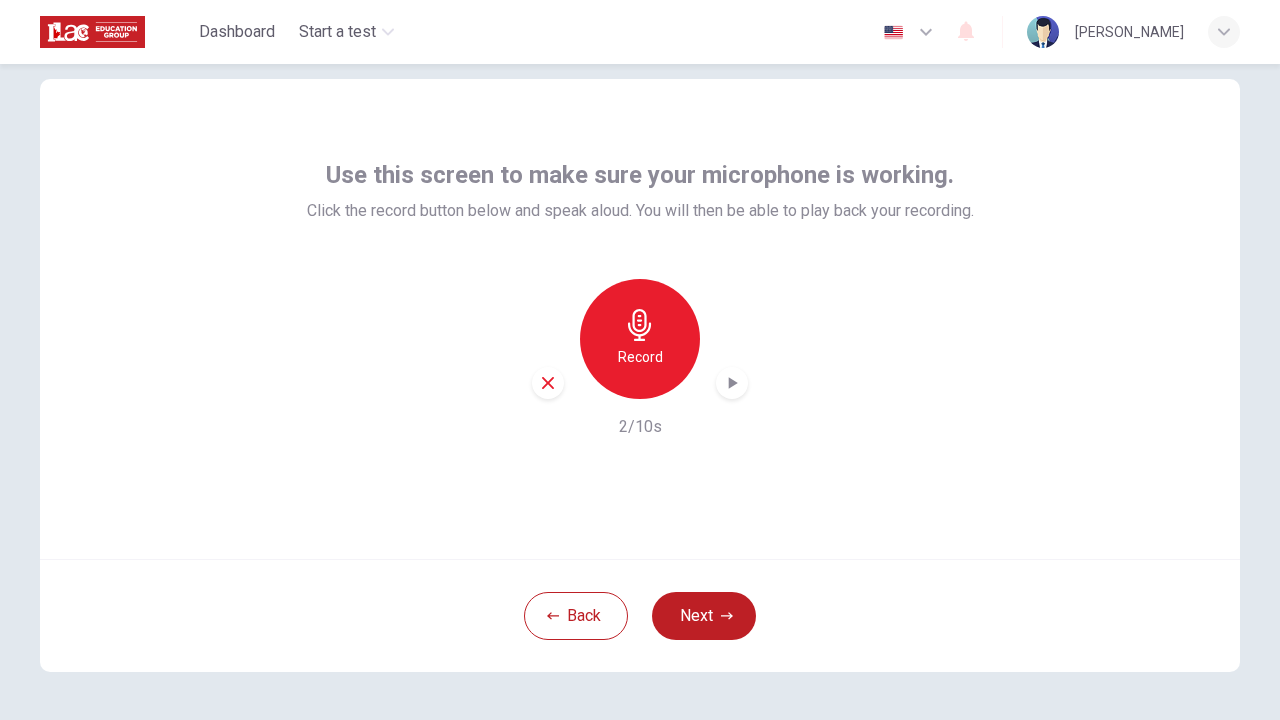 click at bounding box center [732, 383] 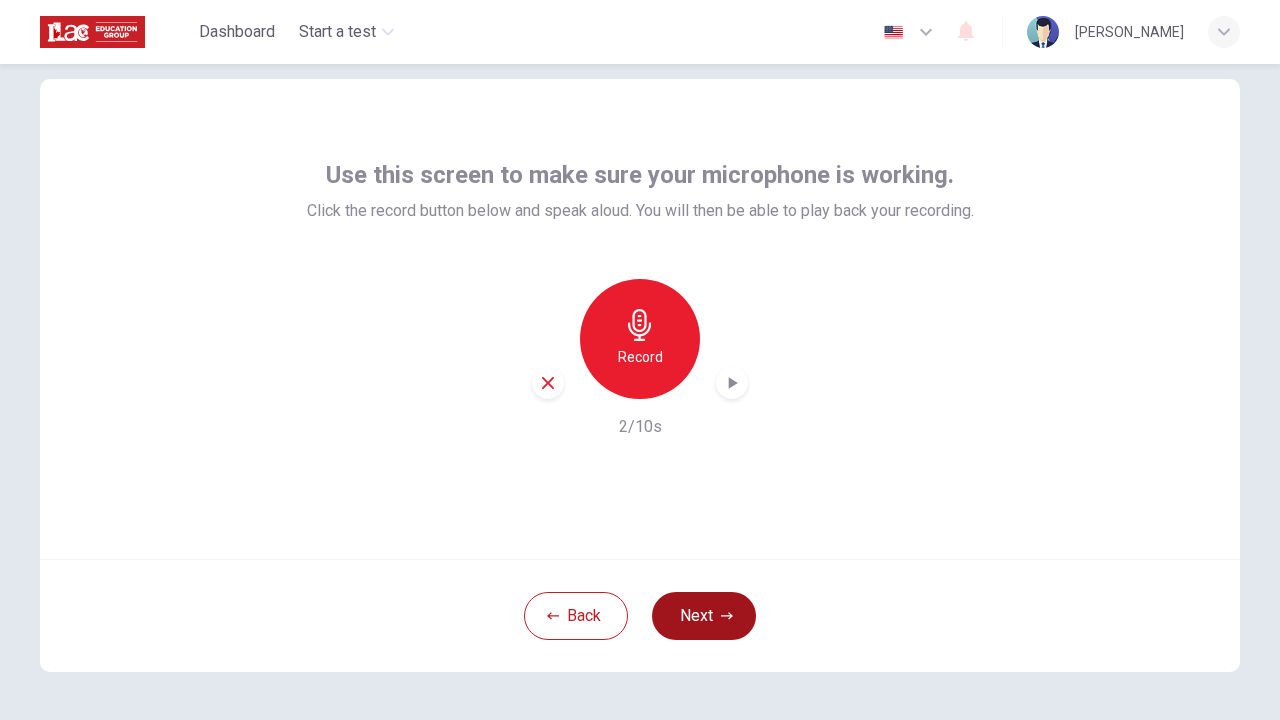 click on "Next" at bounding box center [704, 616] 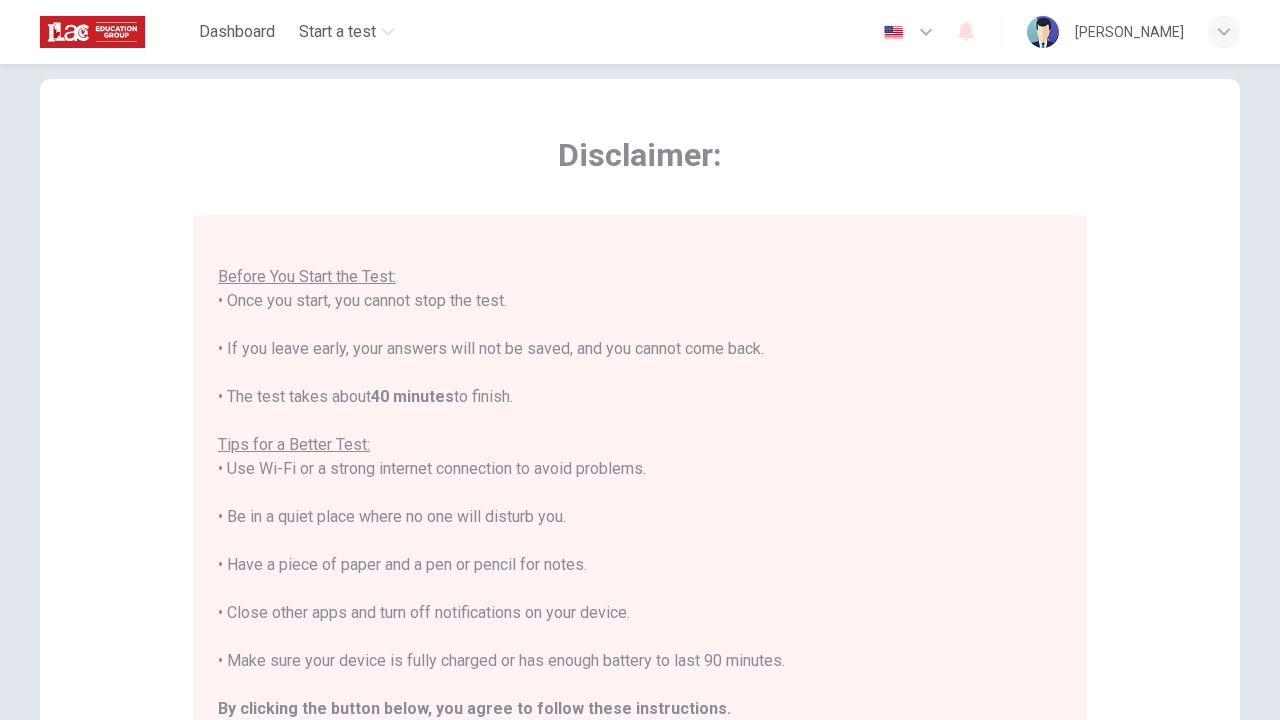 scroll, scrollTop: 21, scrollLeft: 0, axis: vertical 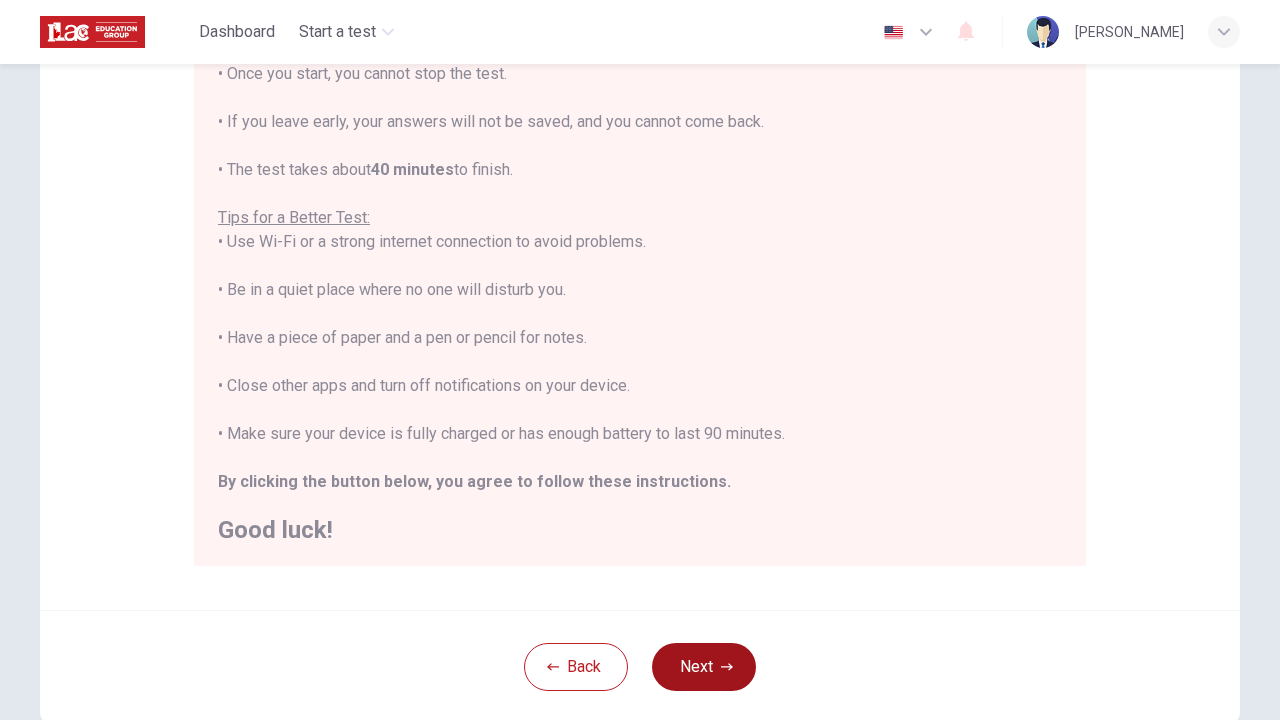 click on "Next" at bounding box center (704, 667) 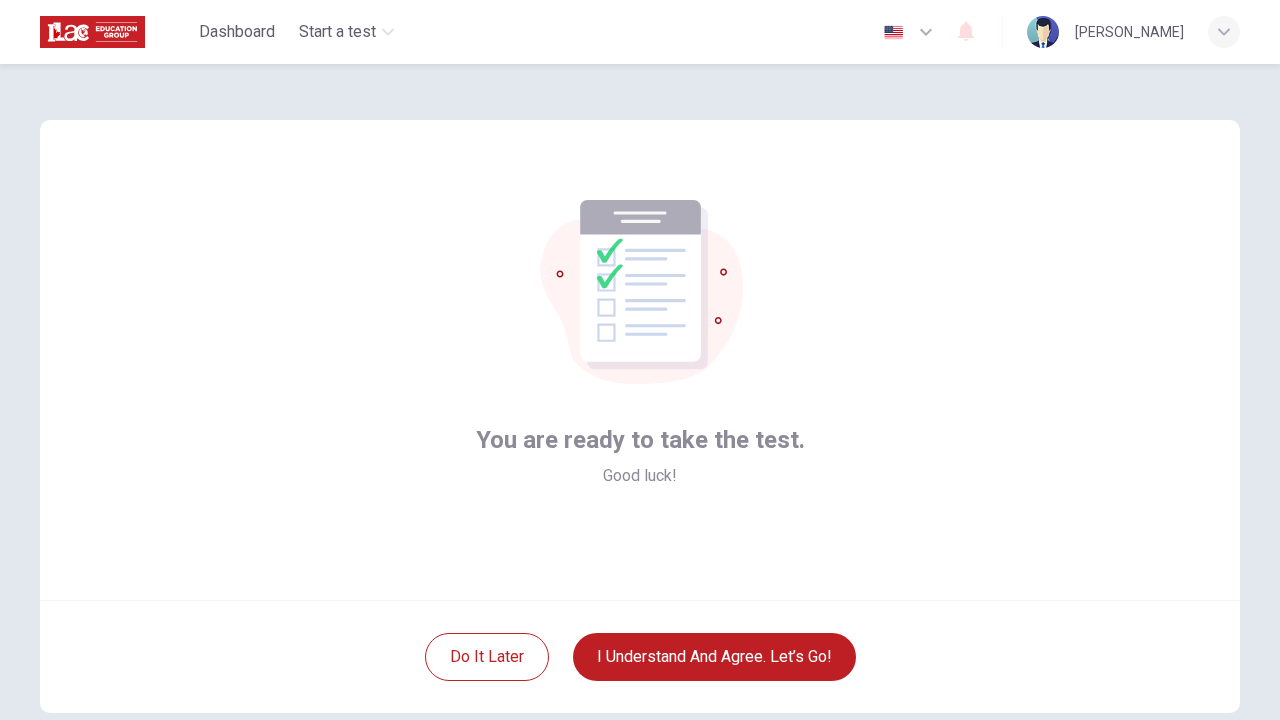scroll, scrollTop: 0, scrollLeft: 0, axis: both 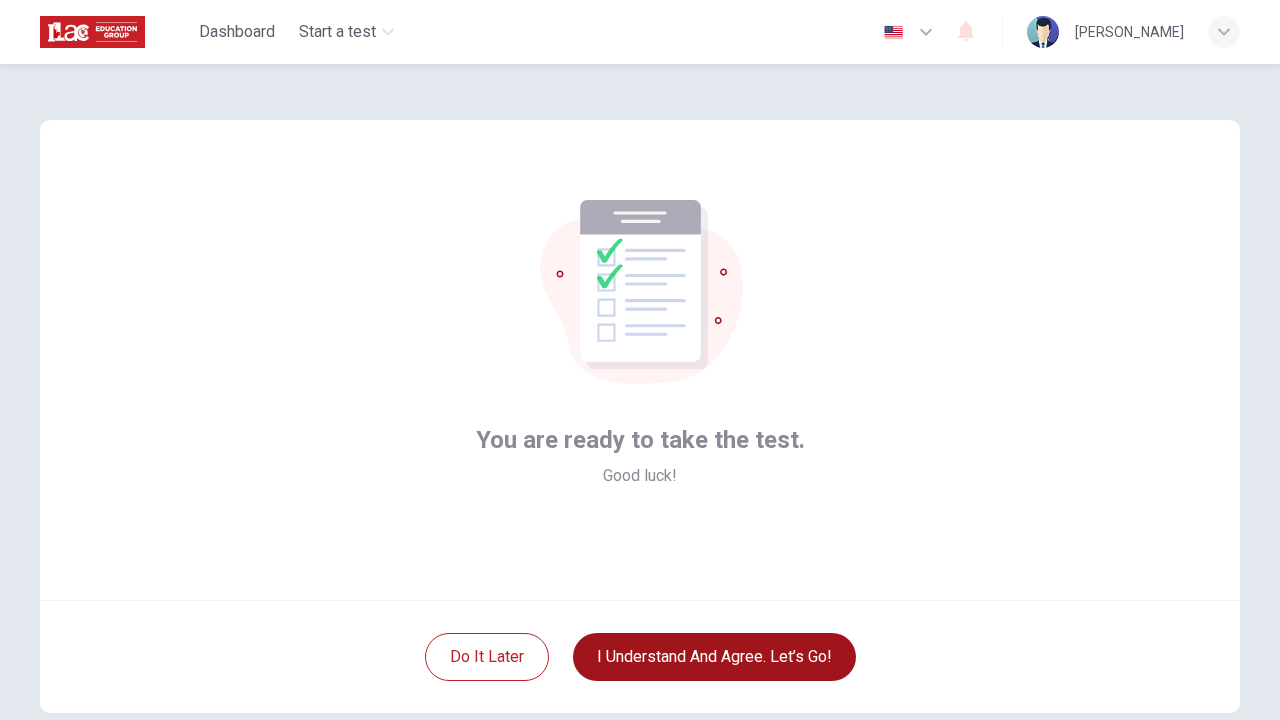 click on "I understand and agree. Let’s go!" at bounding box center (714, 657) 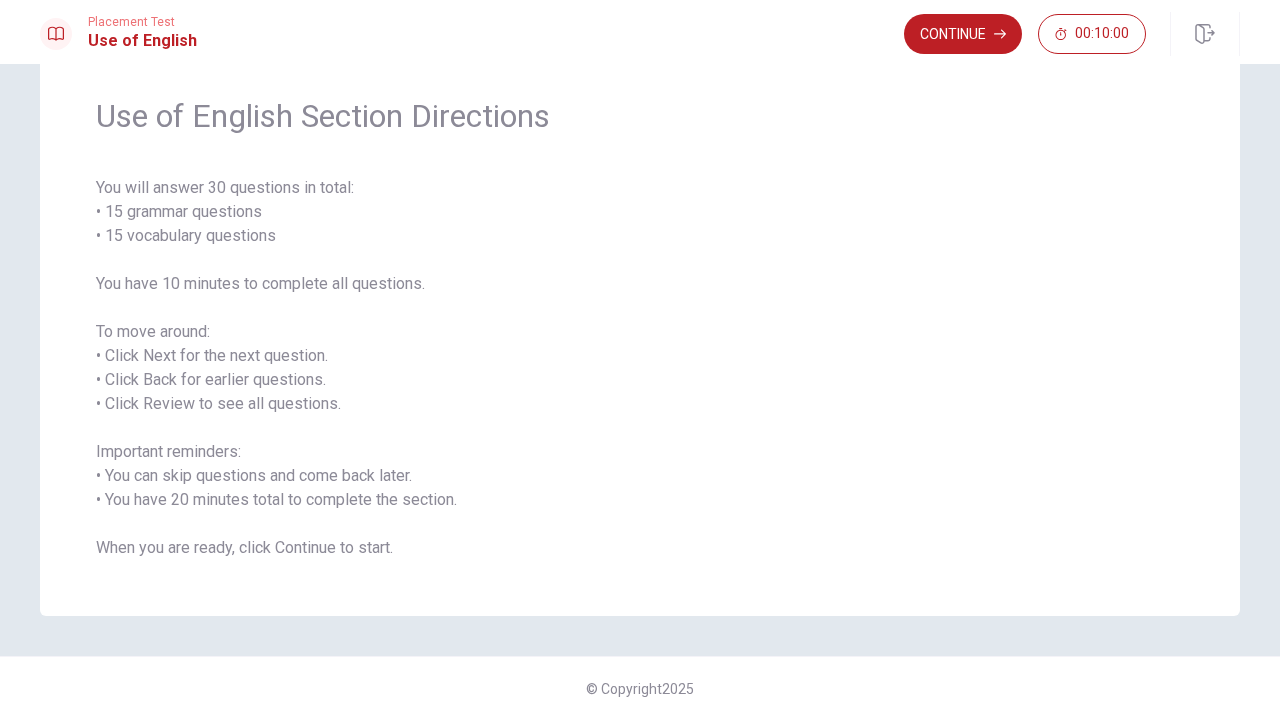 scroll, scrollTop: 68, scrollLeft: 0, axis: vertical 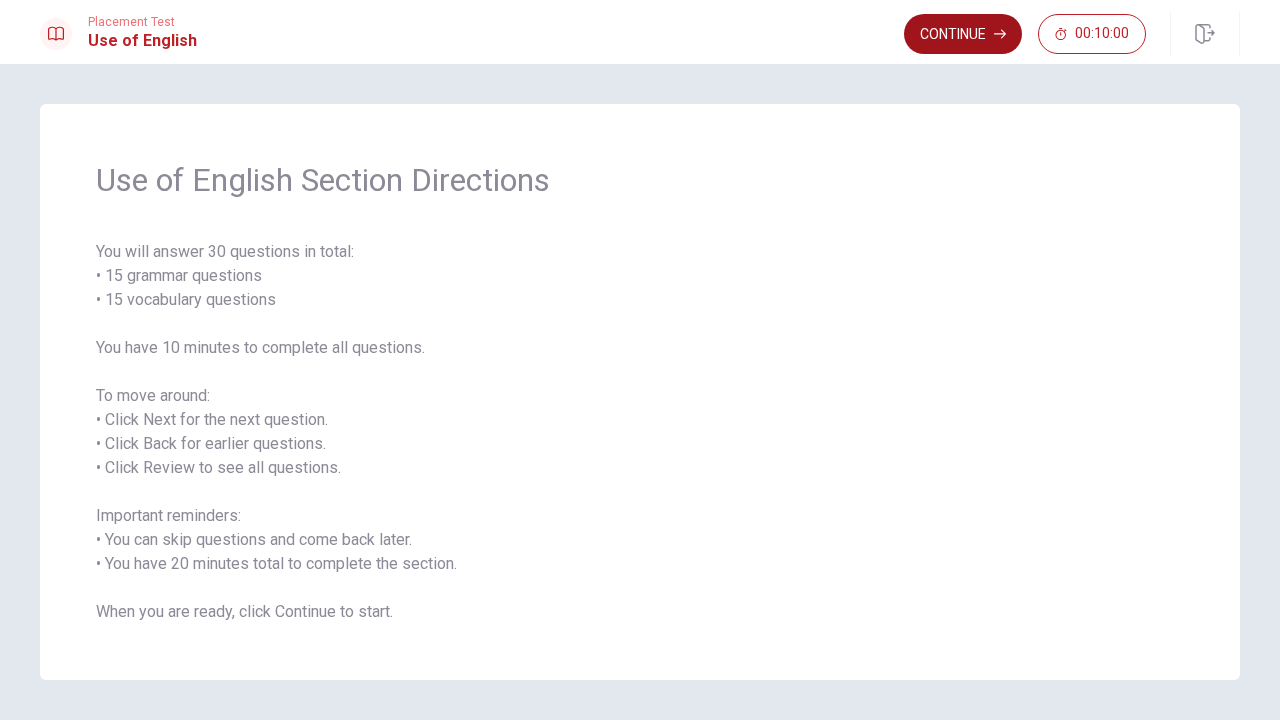 click on "Continue" at bounding box center (963, 34) 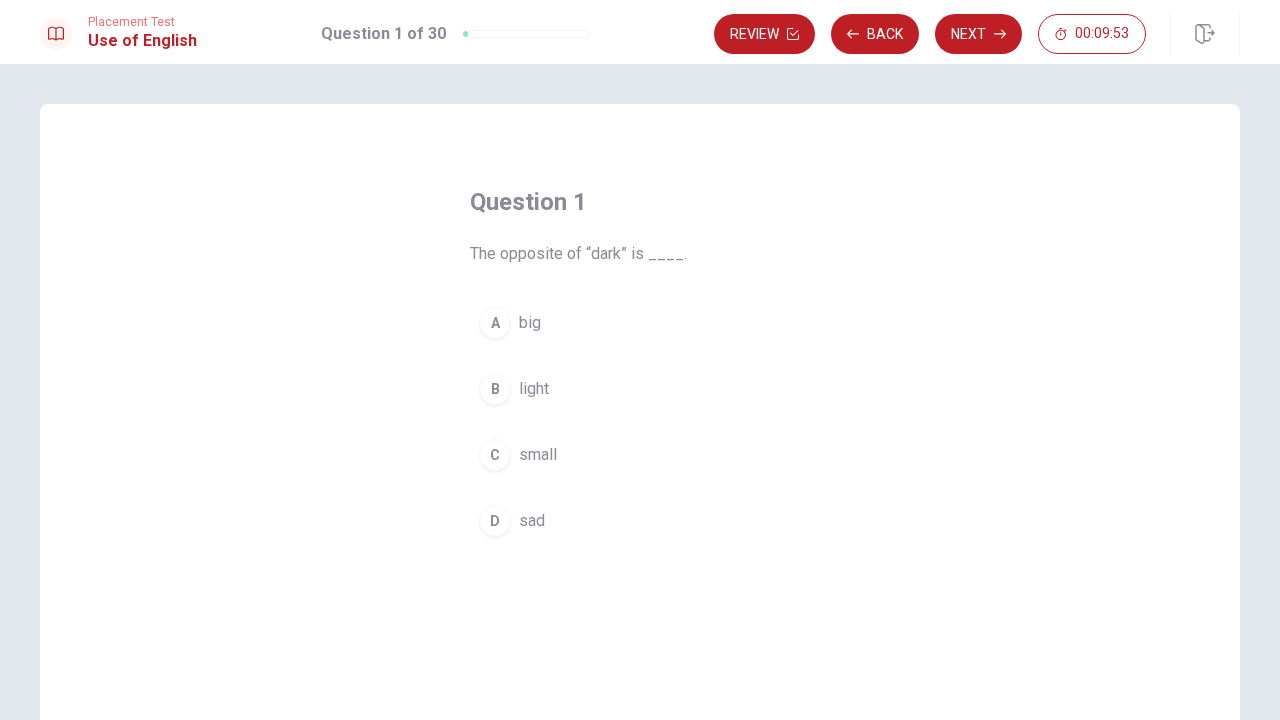 click on "B" at bounding box center [495, 389] 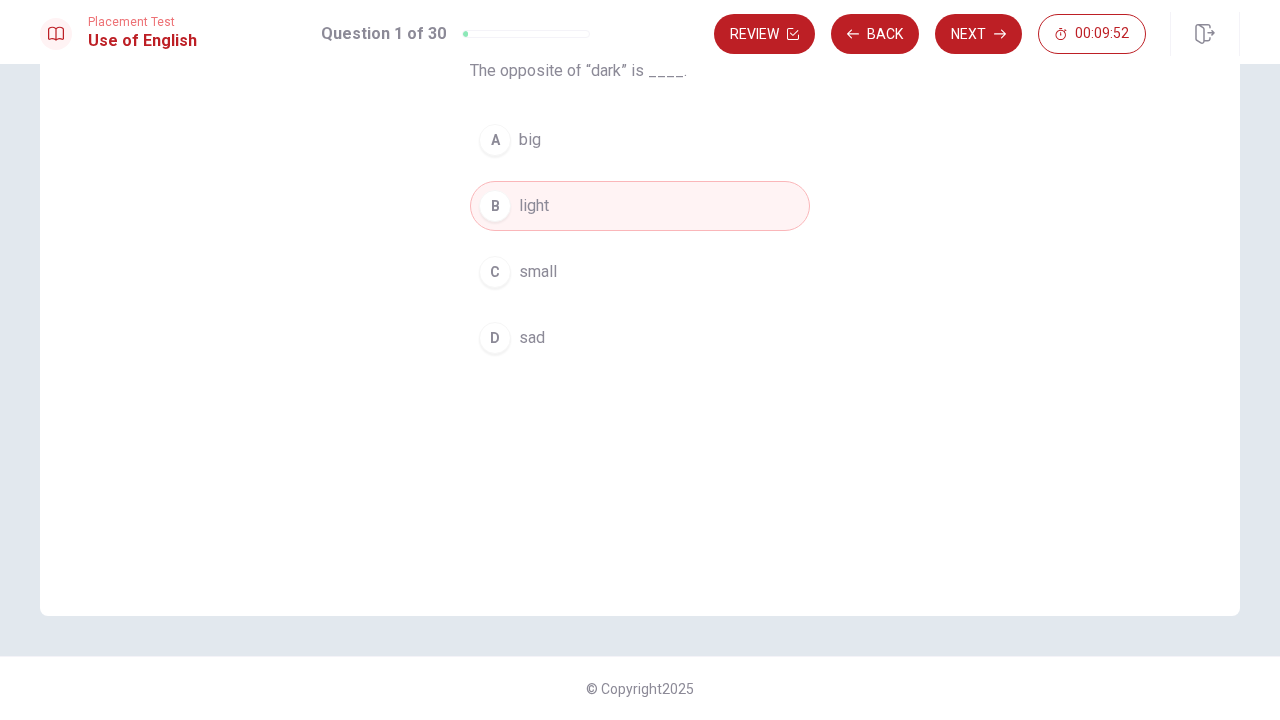 scroll, scrollTop: 183, scrollLeft: 0, axis: vertical 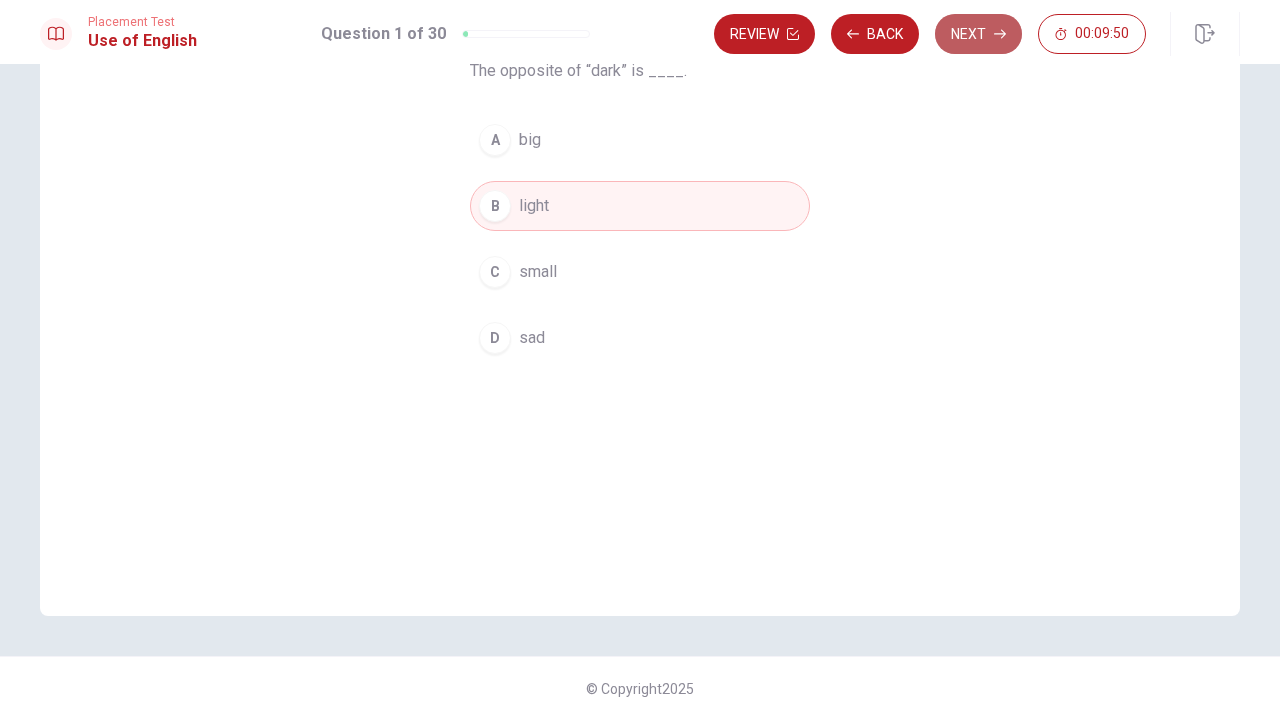 click on "Next" at bounding box center [978, 34] 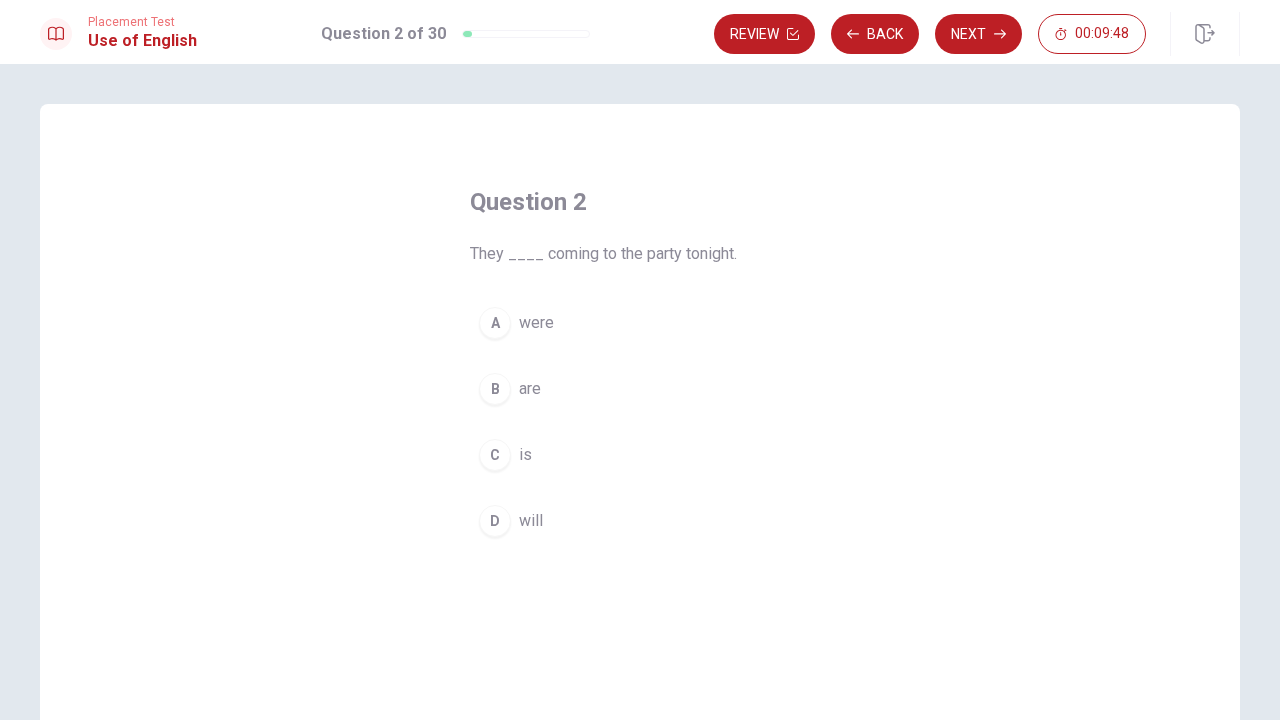 scroll, scrollTop: 0, scrollLeft: 0, axis: both 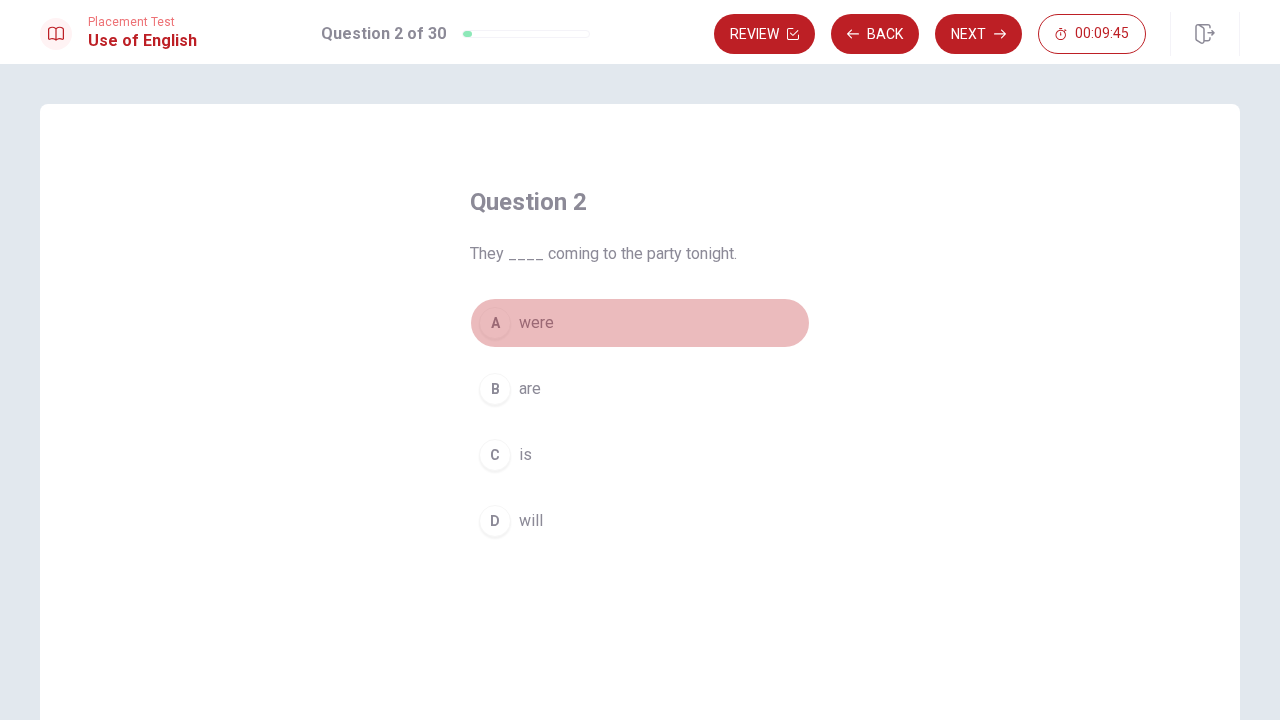click on "A" at bounding box center [495, 323] 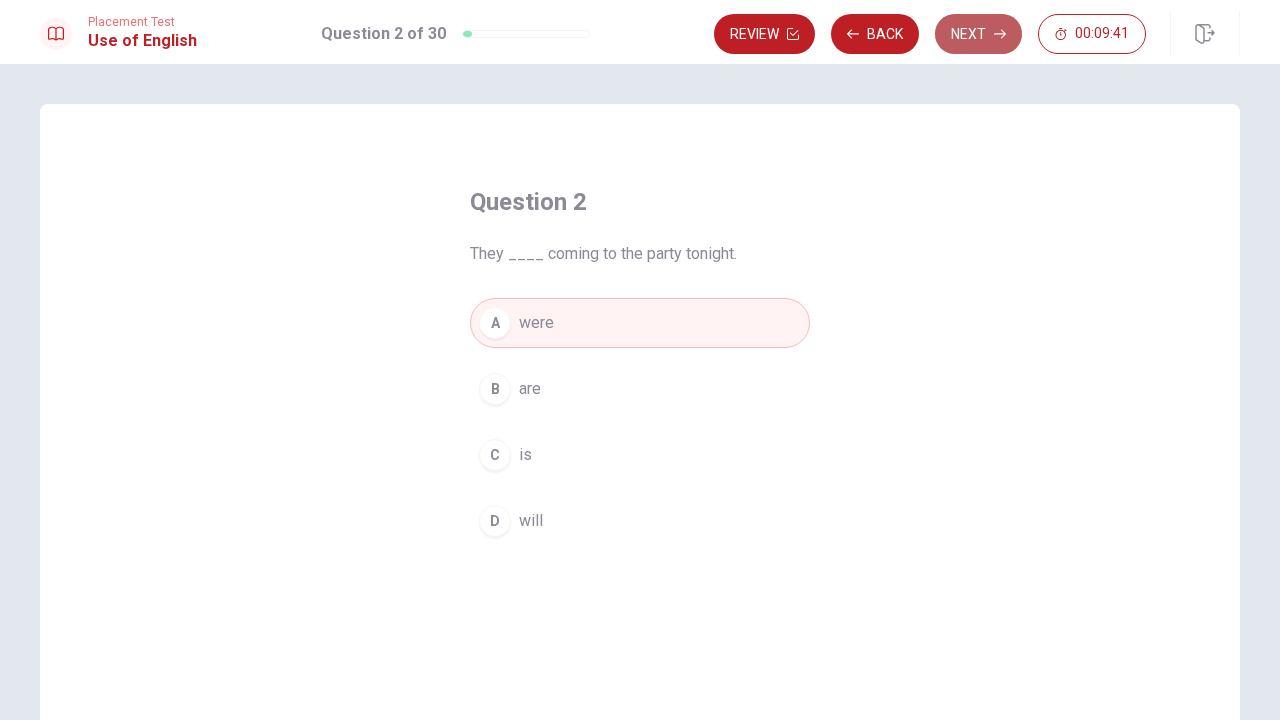 click on "Next" at bounding box center [978, 34] 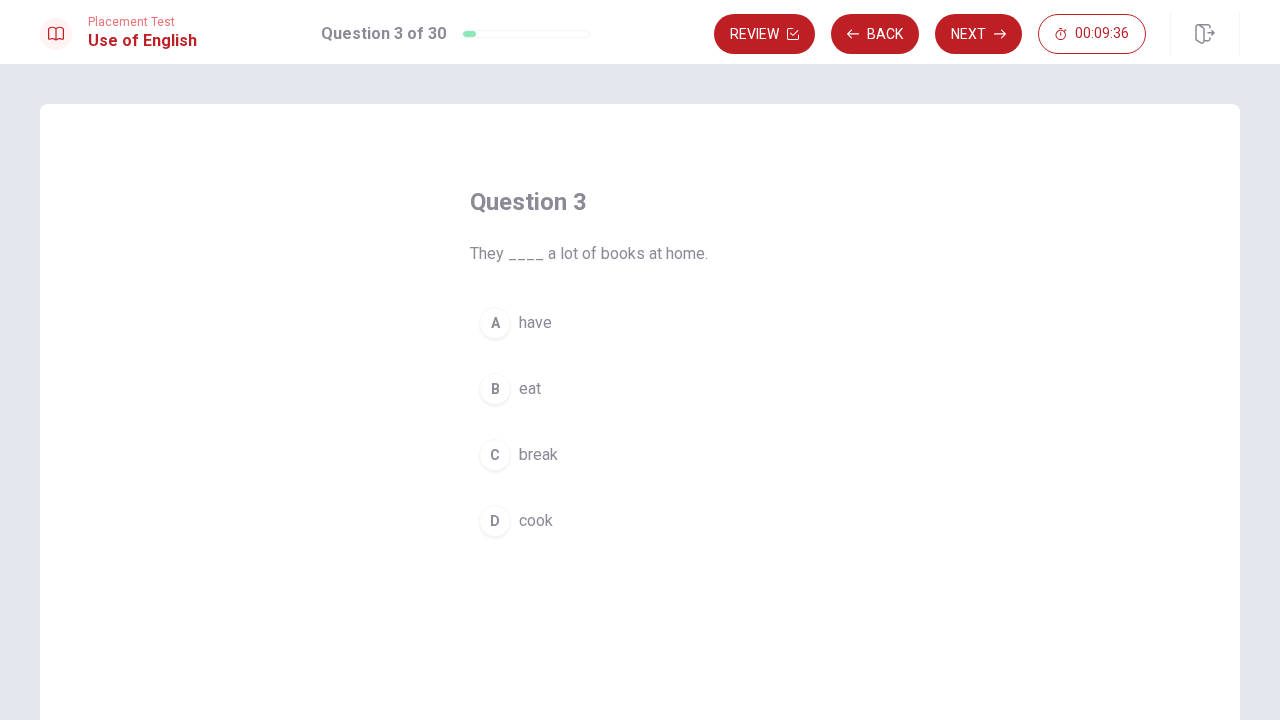 click on "A" at bounding box center [495, 323] 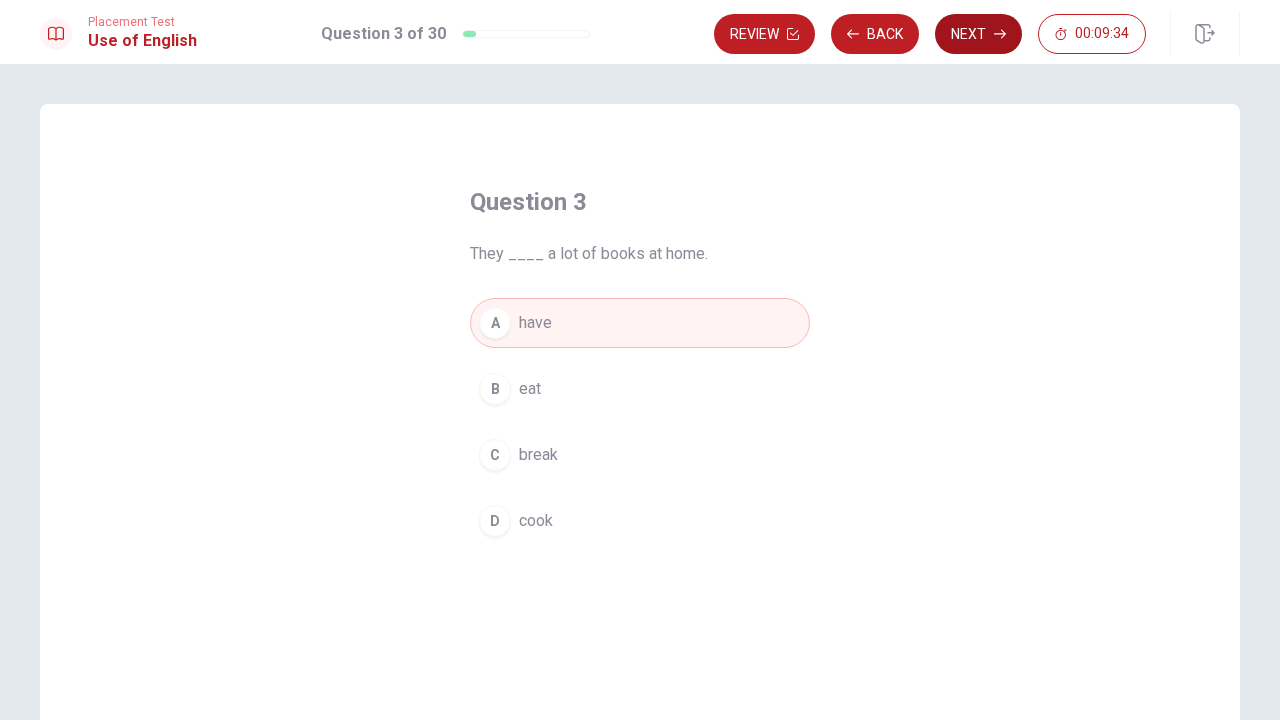 click on "Next" at bounding box center [978, 34] 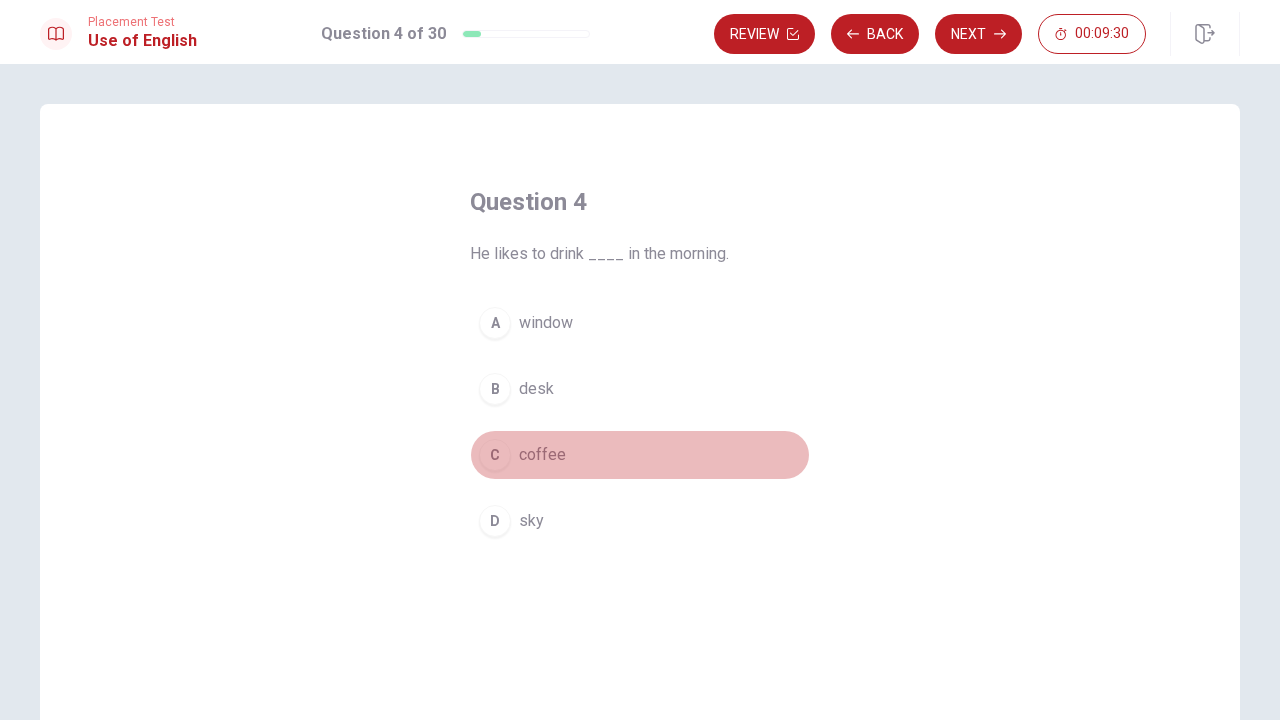 click on "C" at bounding box center (495, 455) 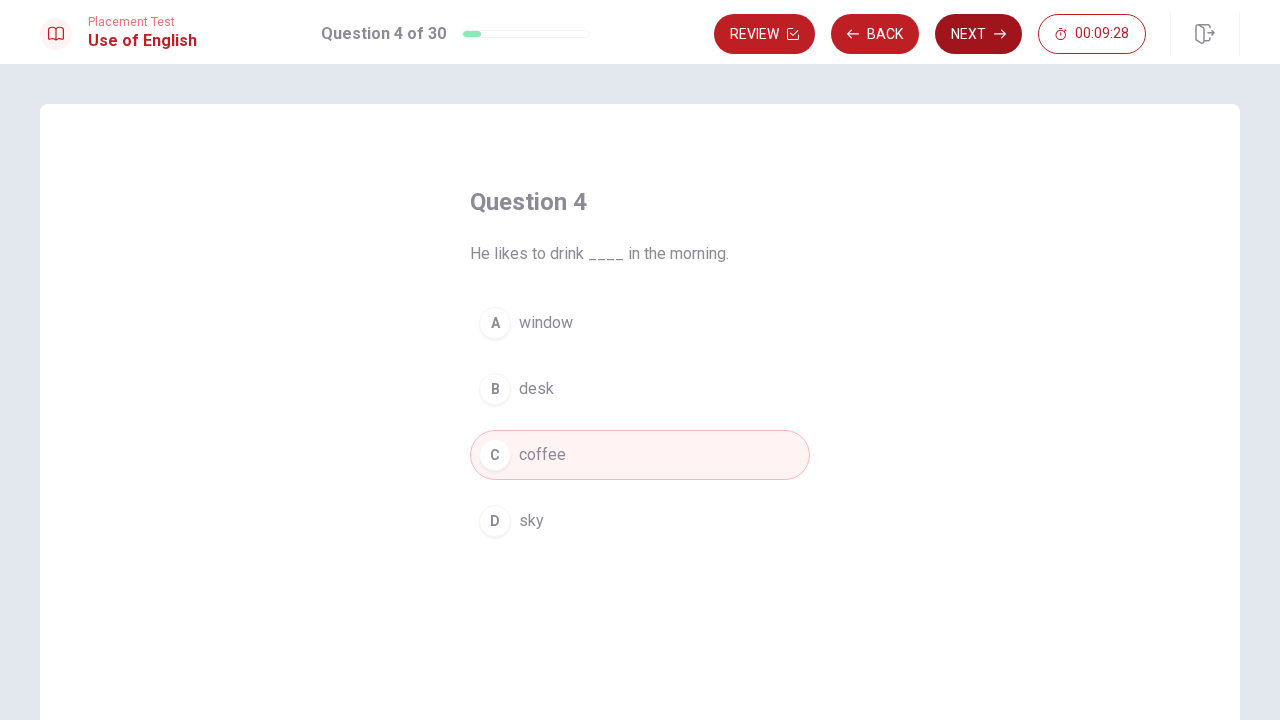 click on "Next" at bounding box center (978, 34) 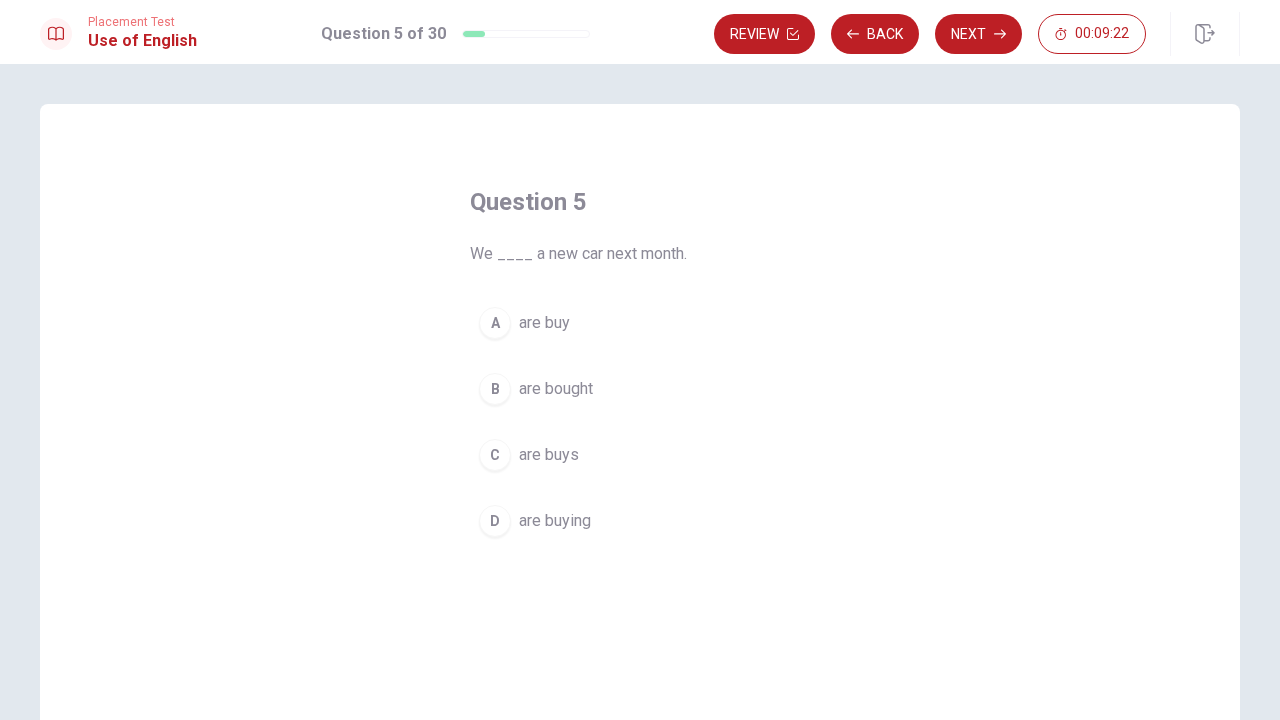 click on "D" at bounding box center [495, 521] 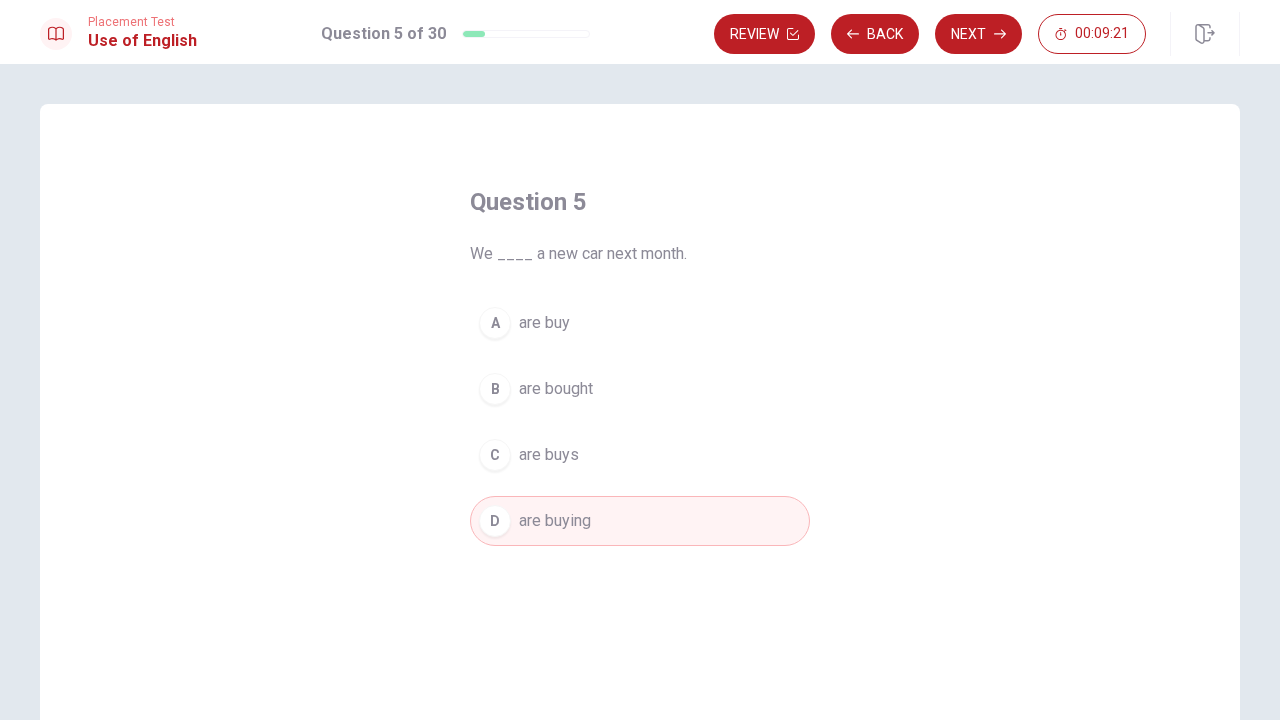 click on "Next" at bounding box center (978, 34) 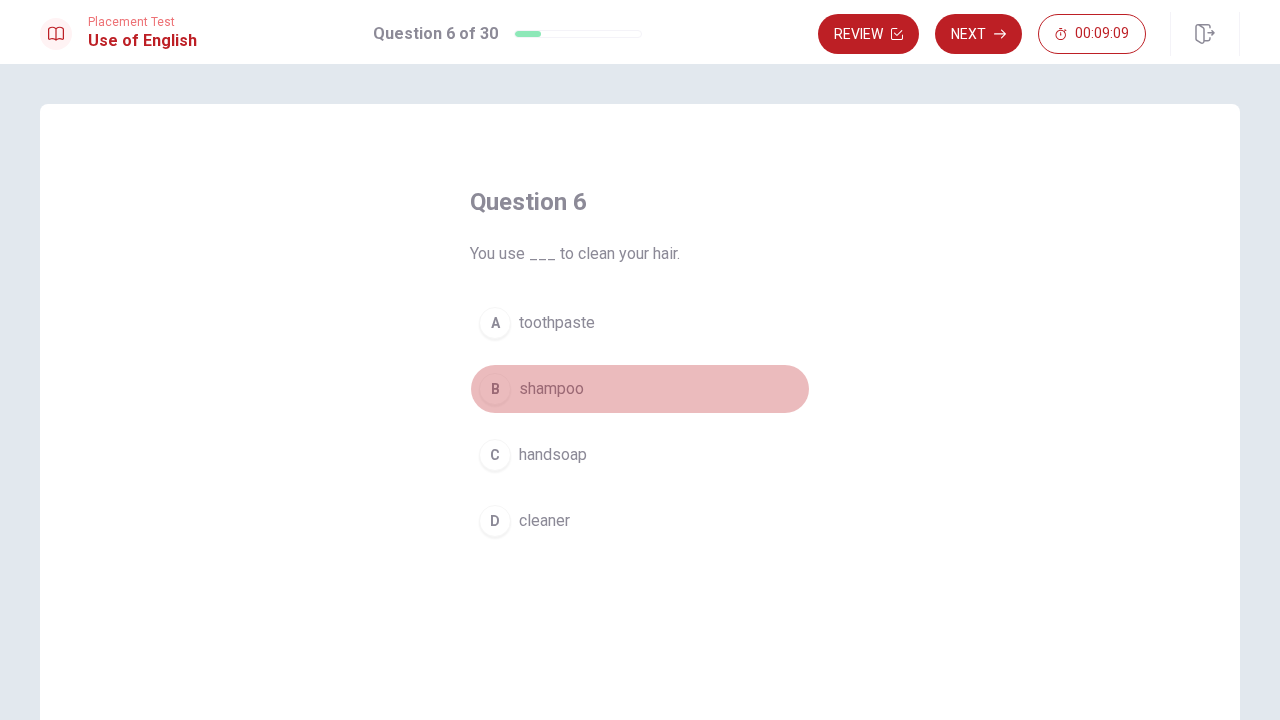 click on "shampoo" at bounding box center [551, 389] 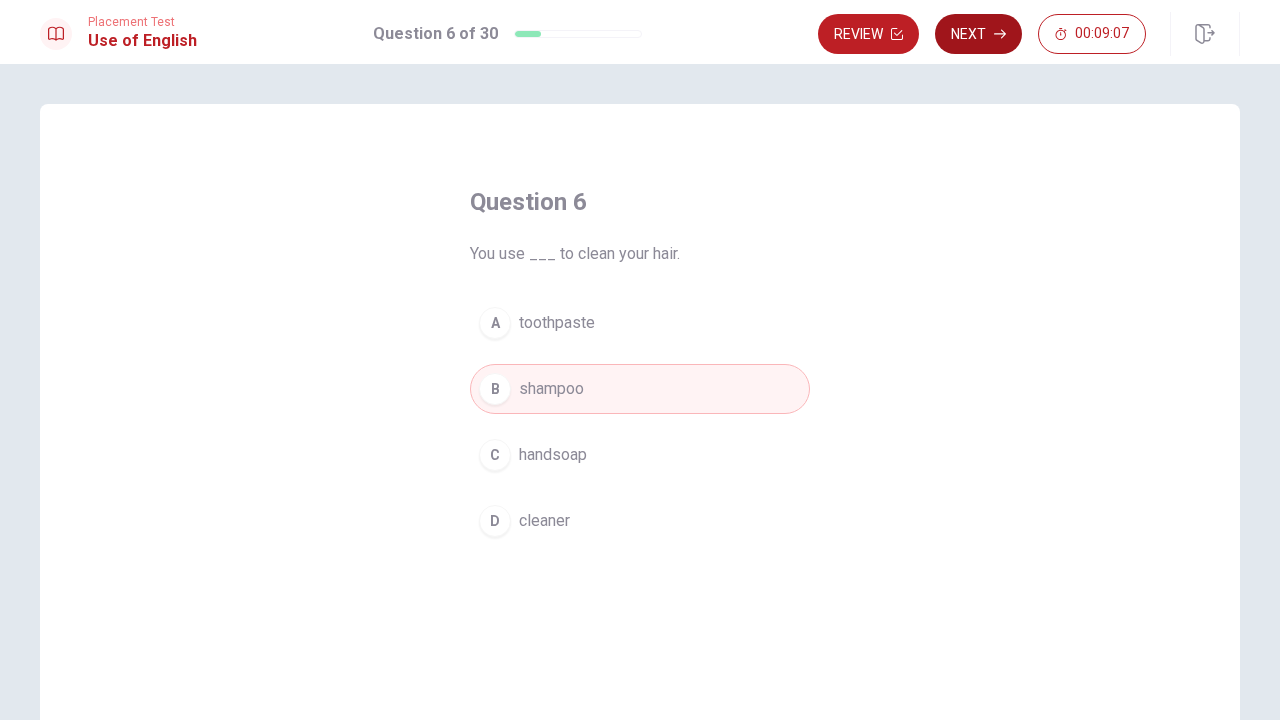 click on "Next" at bounding box center (978, 34) 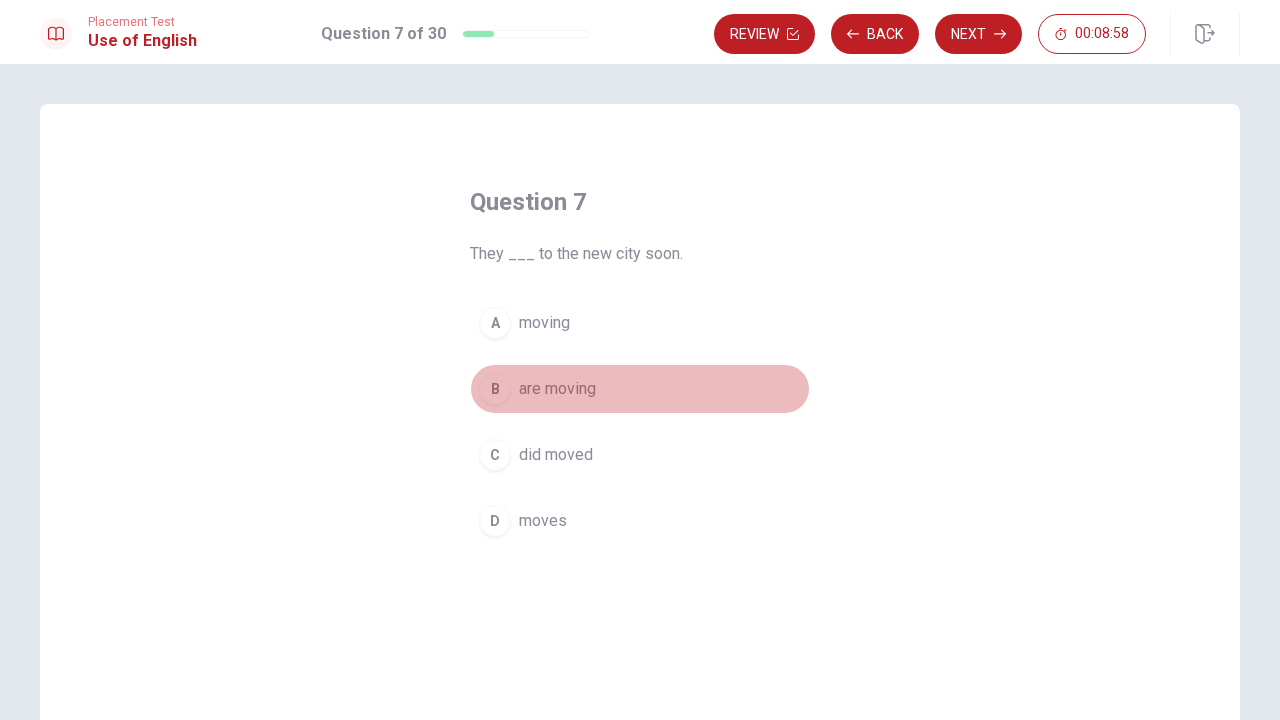click on "B" at bounding box center (495, 389) 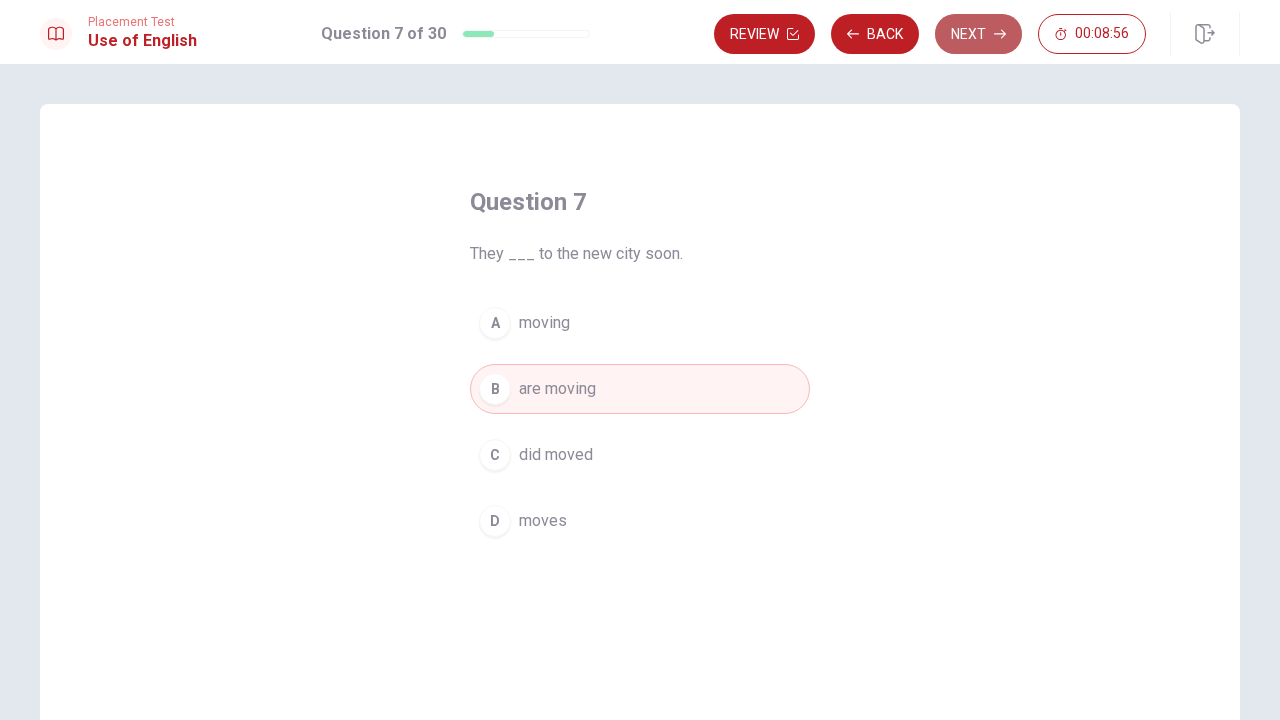click 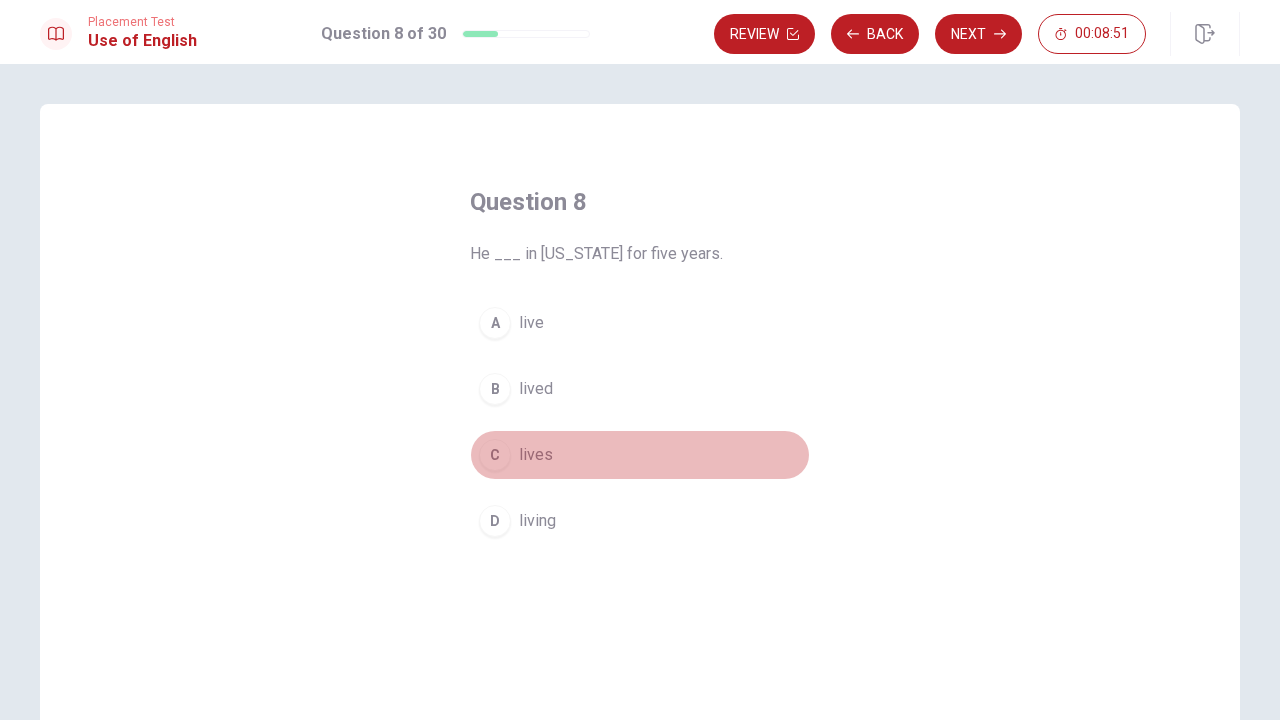 click on "lives" at bounding box center (536, 455) 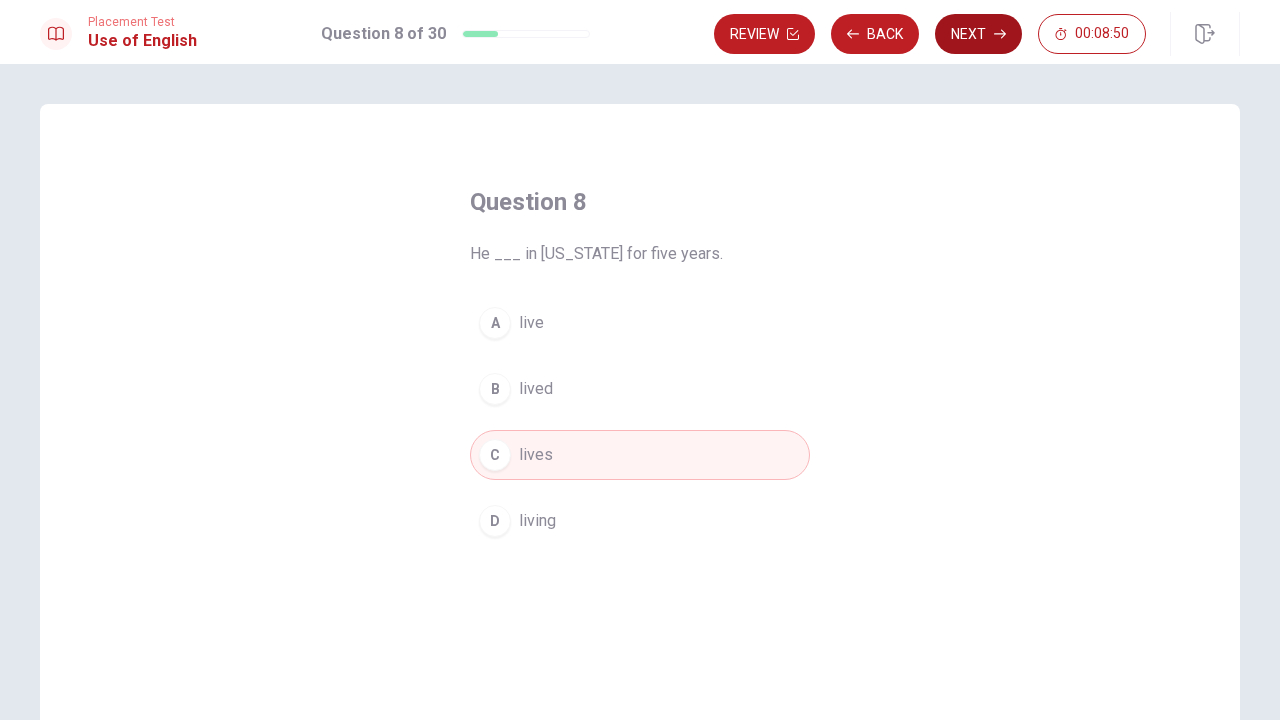 click on "Next" at bounding box center [978, 34] 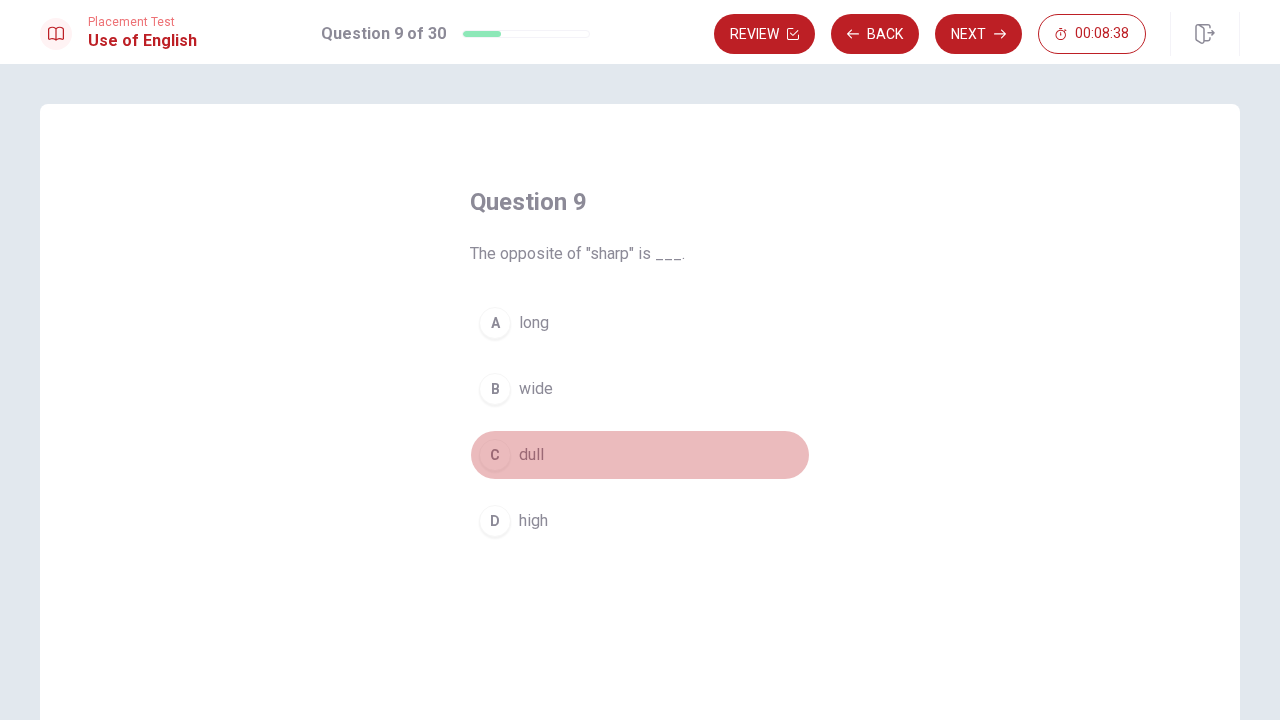 click on "C dull" at bounding box center [640, 455] 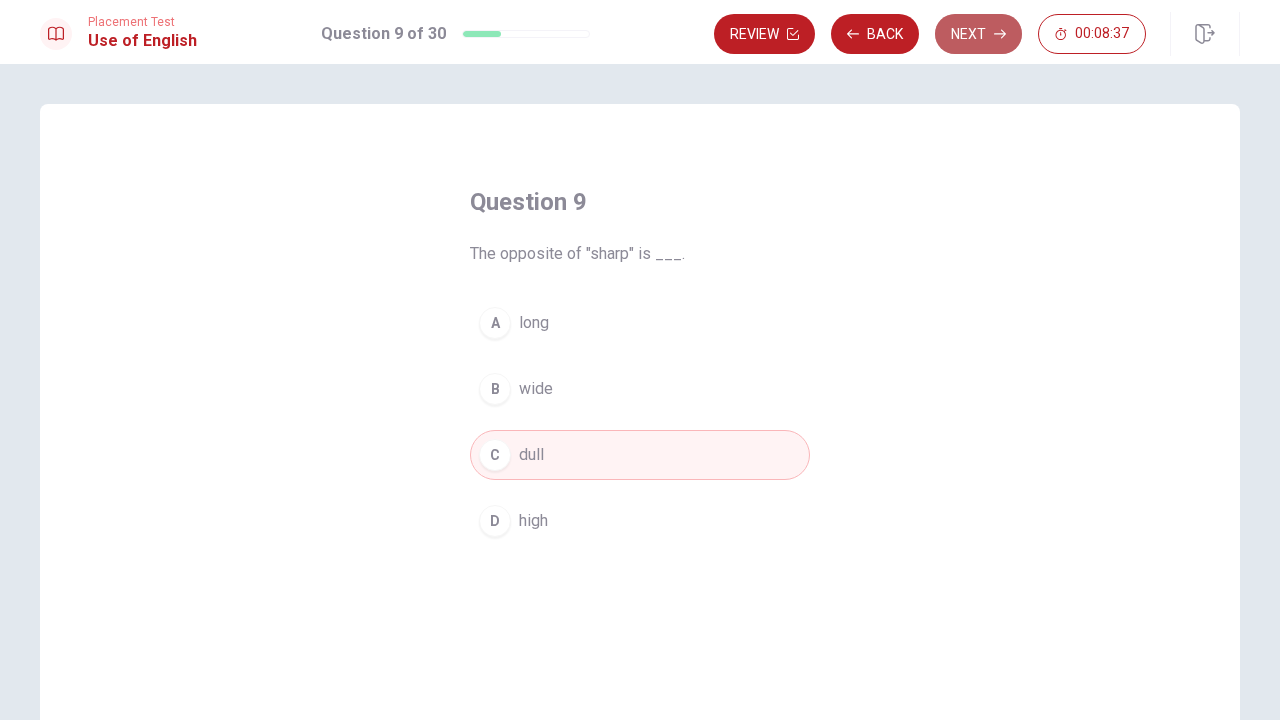 click on "Next" at bounding box center (978, 34) 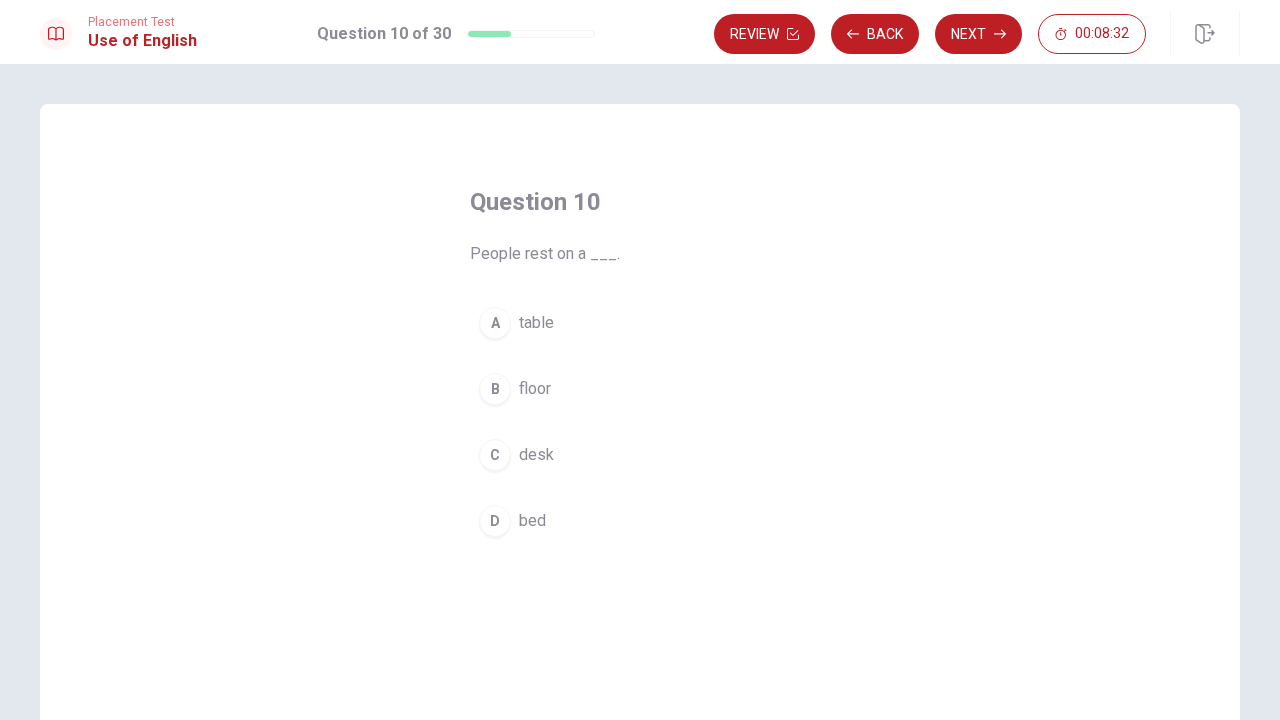 click on "bed" at bounding box center [532, 521] 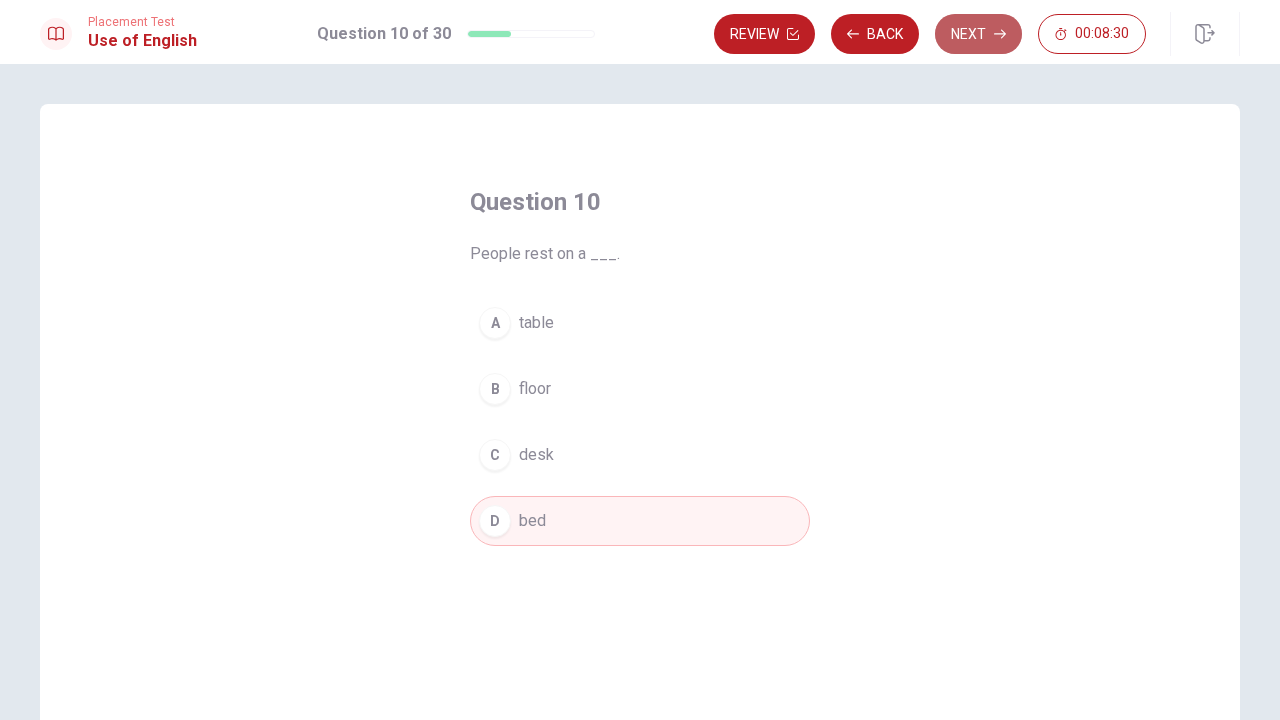 click 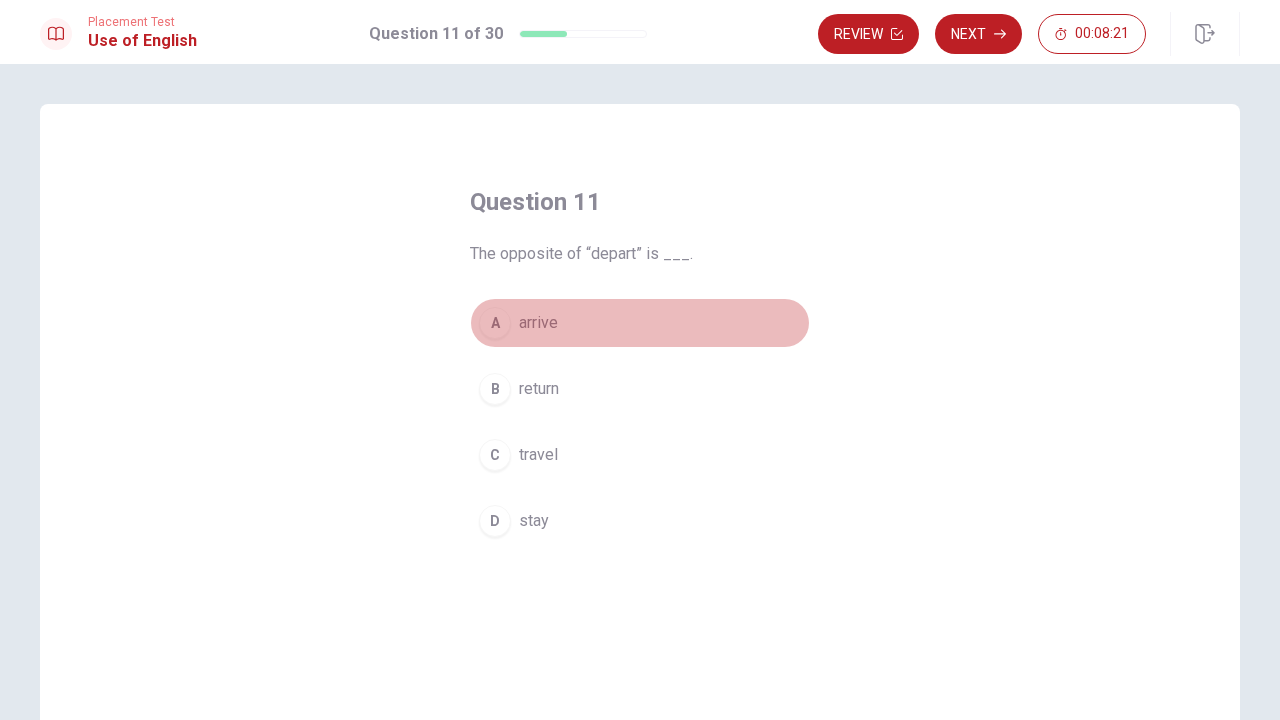 click on "arrive" at bounding box center (538, 323) 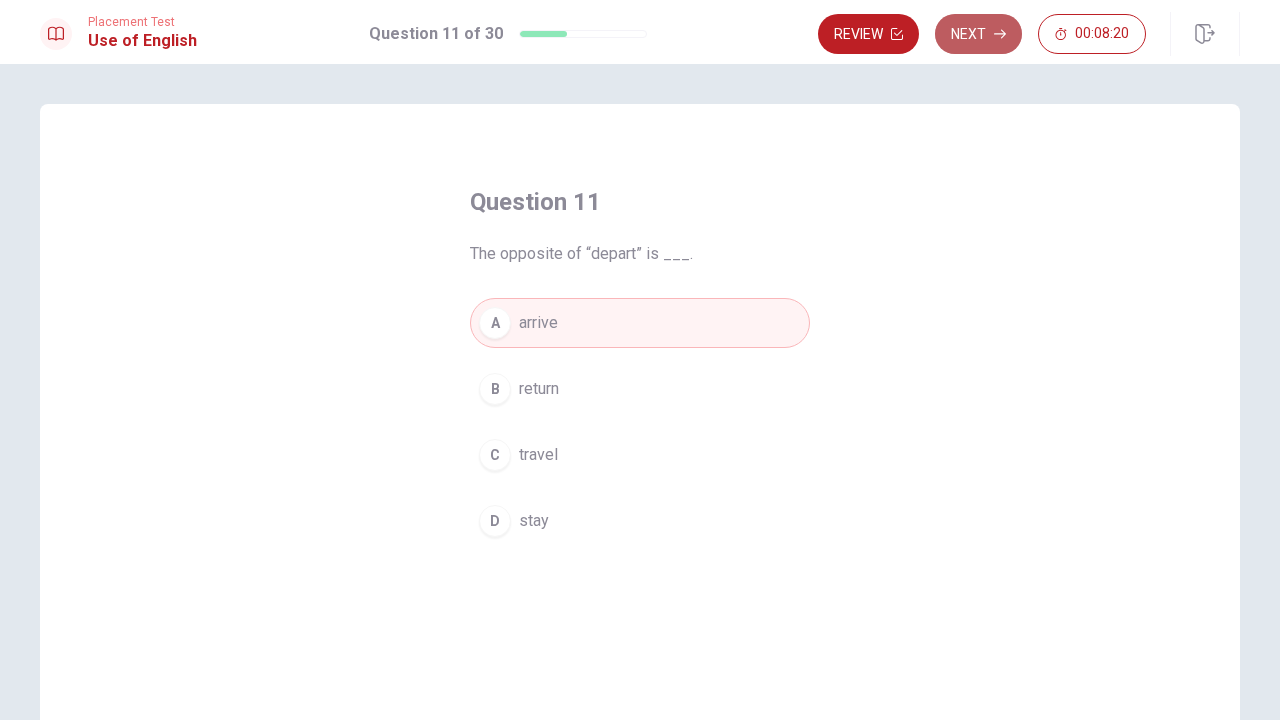 click on "Next" at bounding box center (978, 34) 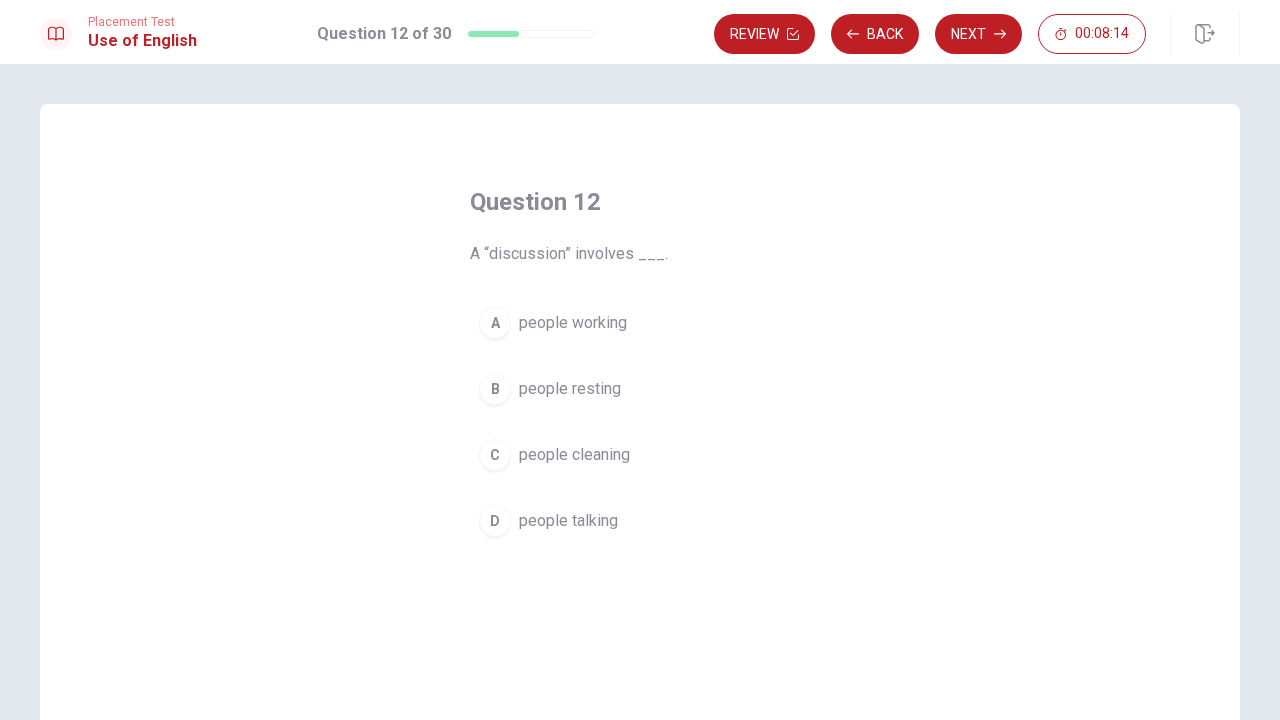 click on "people talking" at bounding box center (568, 521) 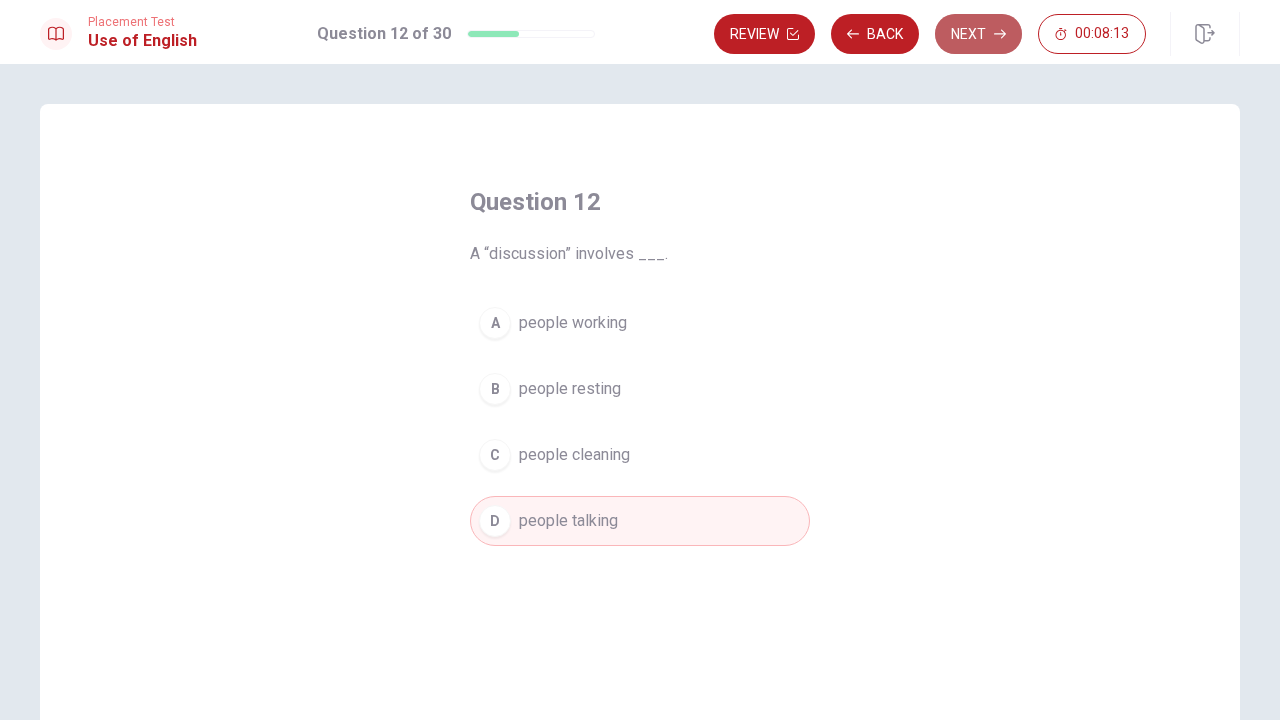 click on "Next" at bounding box center [978, 34] 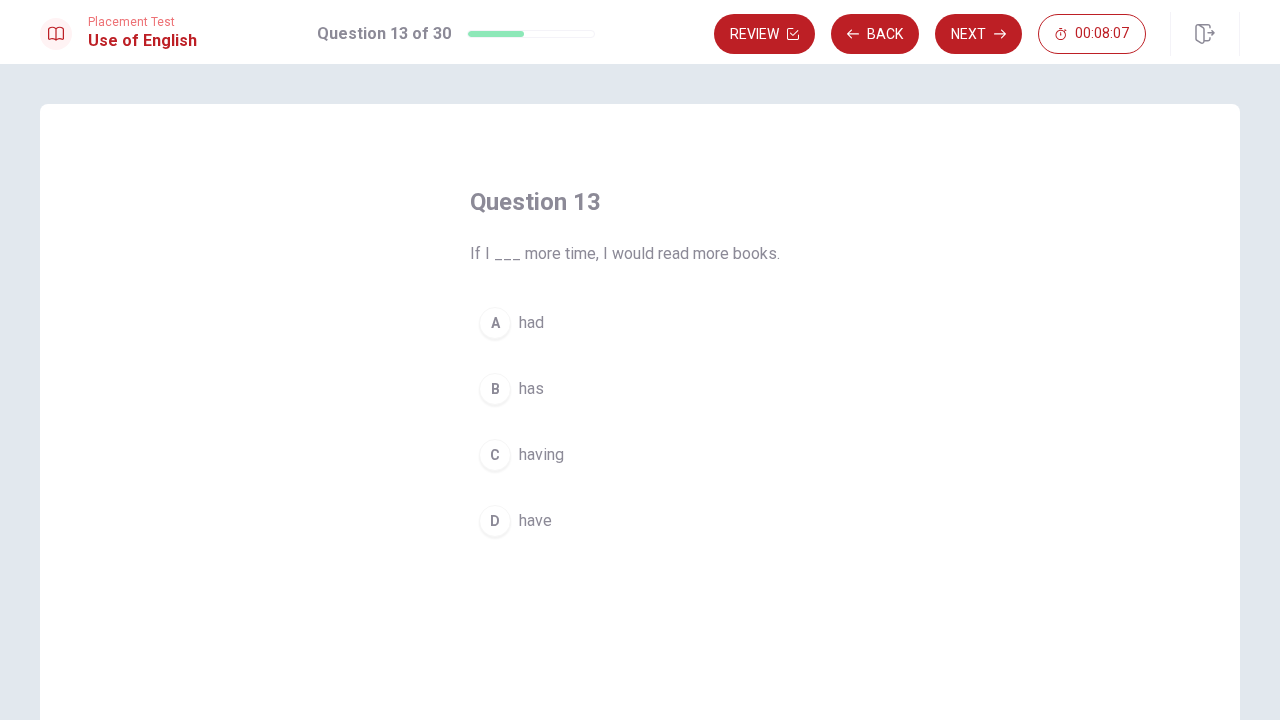click on "had" at bounding box center (531, 323) 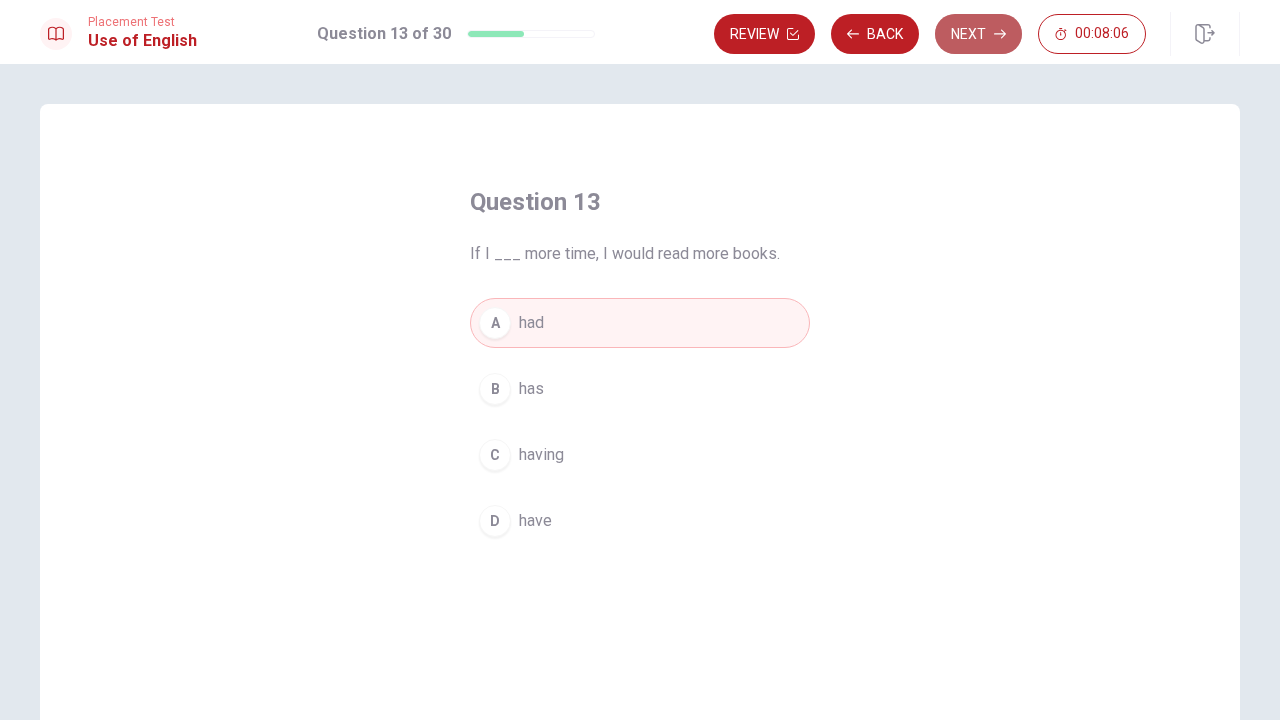 click on "Next" at bounding box center (978, 34) 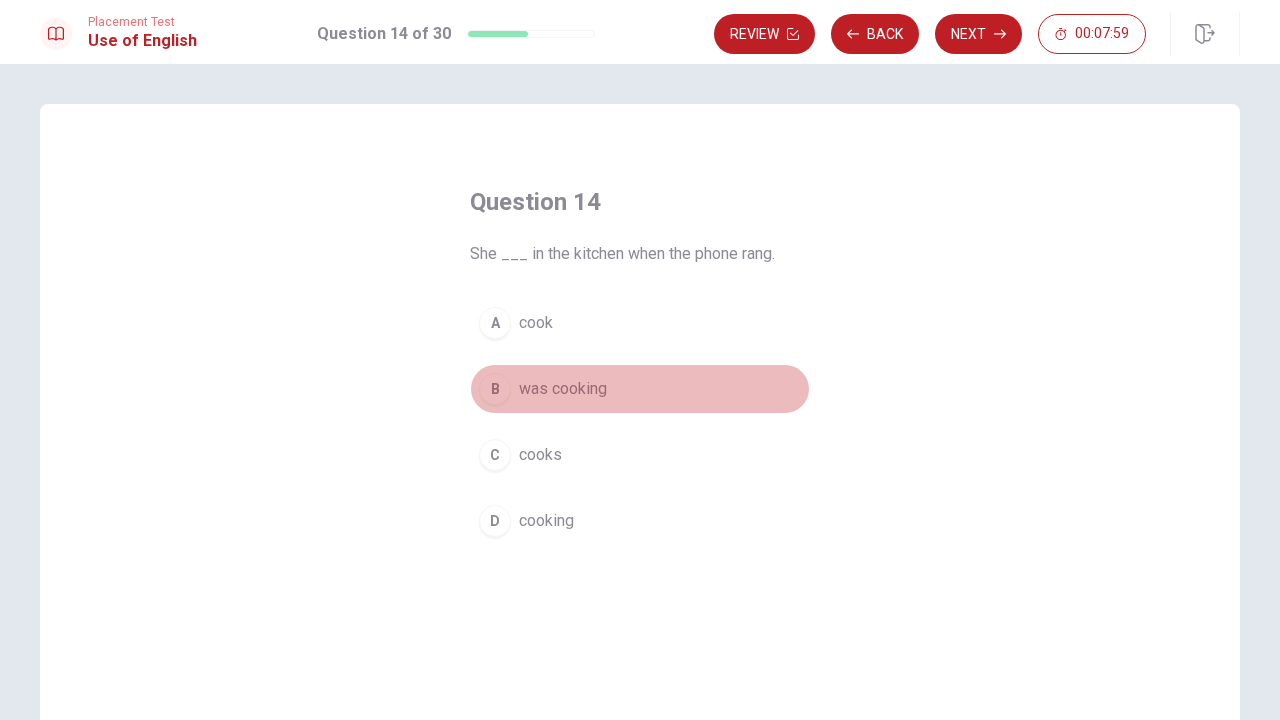 click on "was cooking" at bounding box center [563, 389] 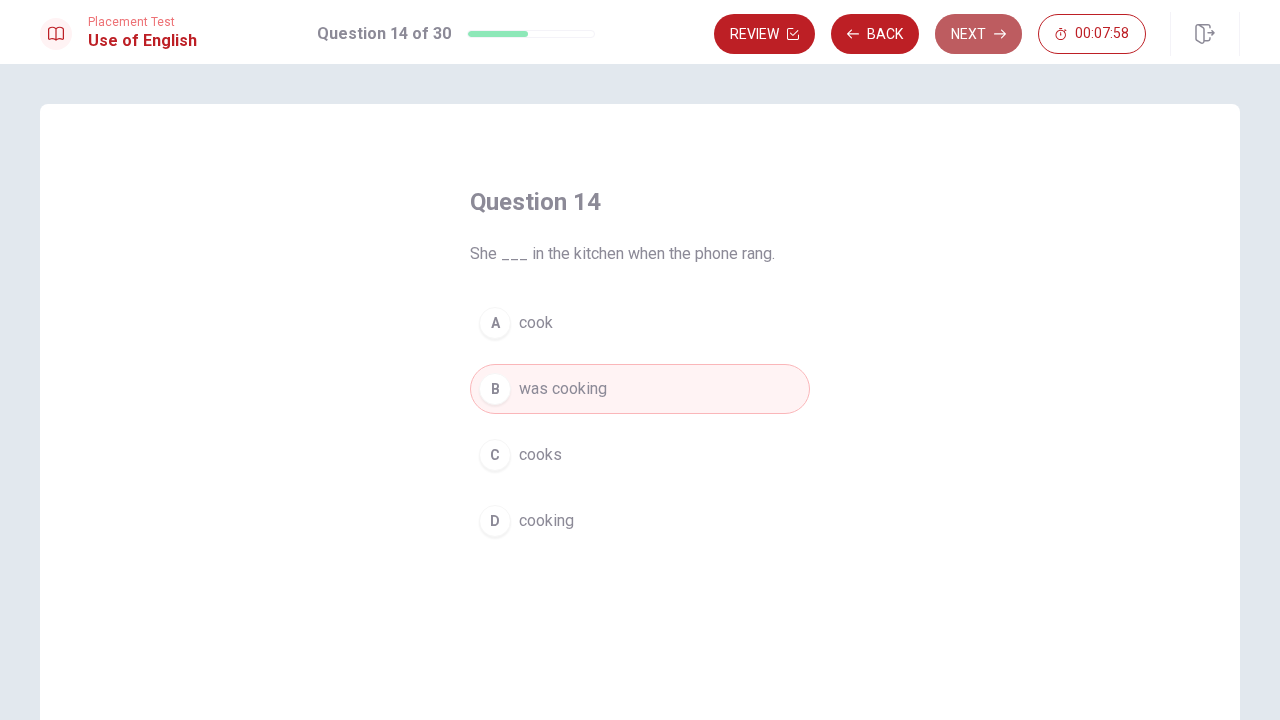 click on "Next" at bounding box center [978, 34] 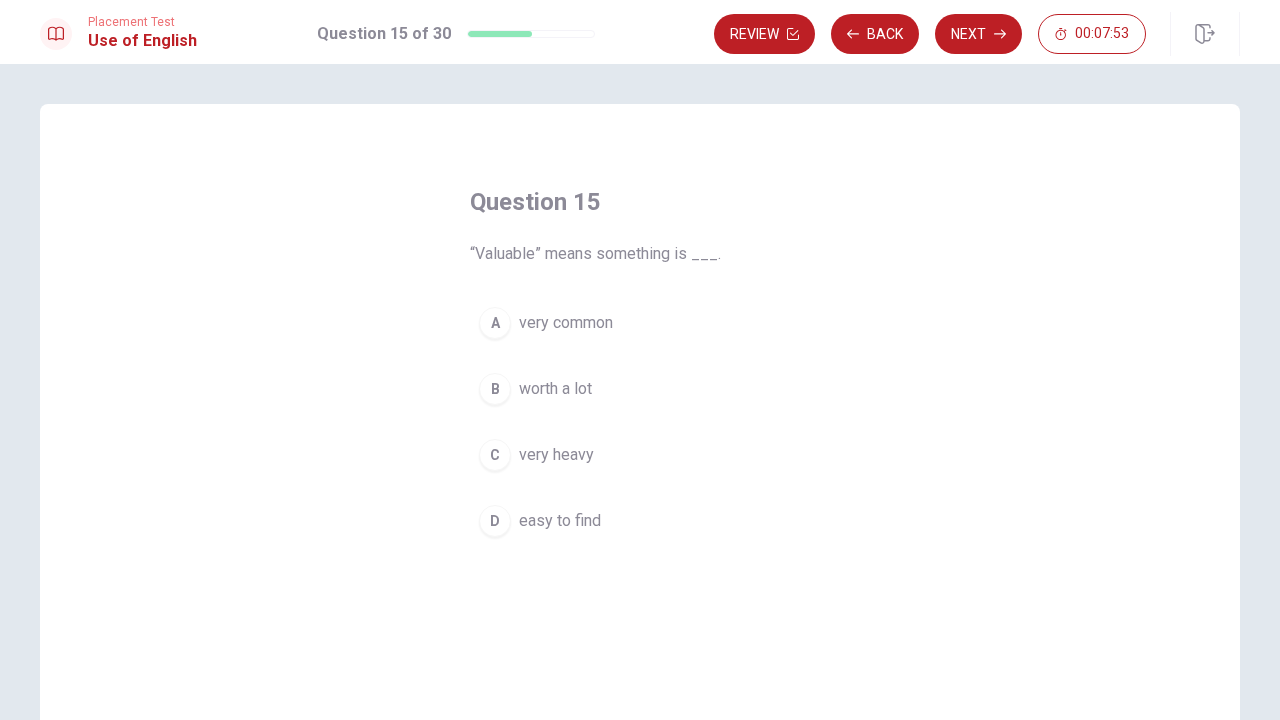 click on "worth a lot" at bounding box center (555, 389) 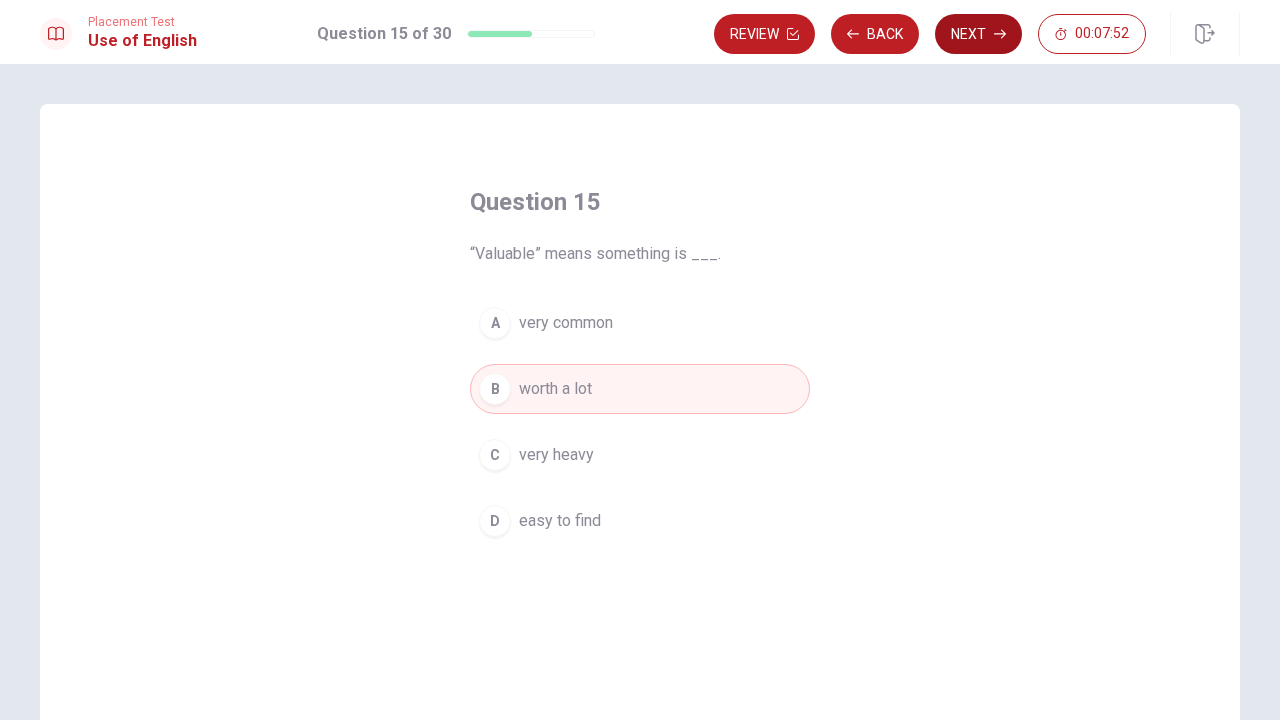 click on "Next" at bounding box center [978, 34] 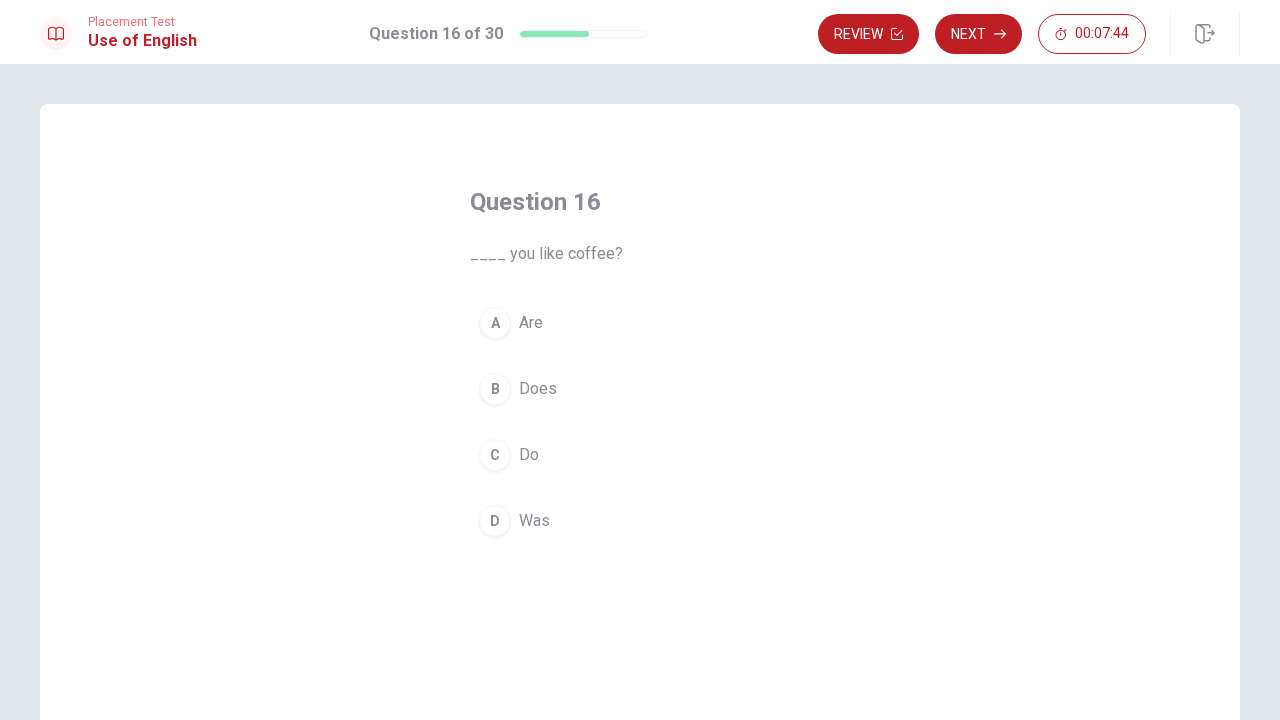 click on "C" at bounding box center (495, 455) 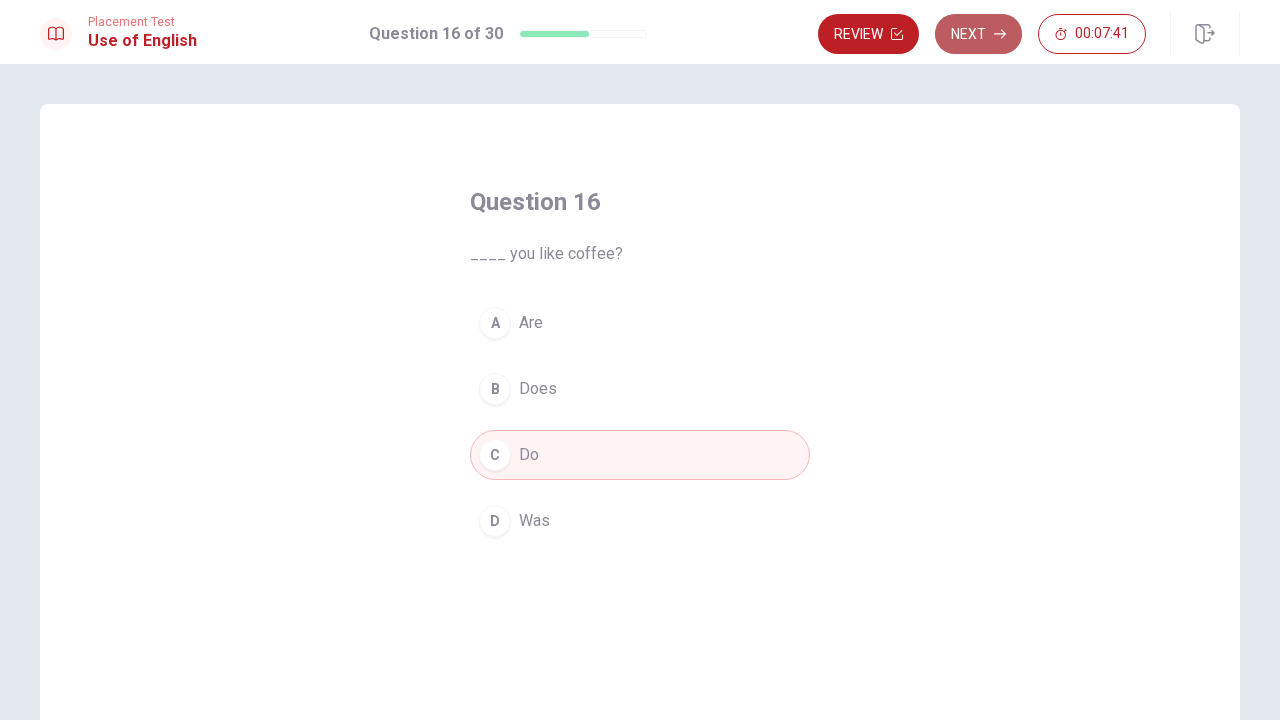 click on "Next" at bounding box center (978, 34) 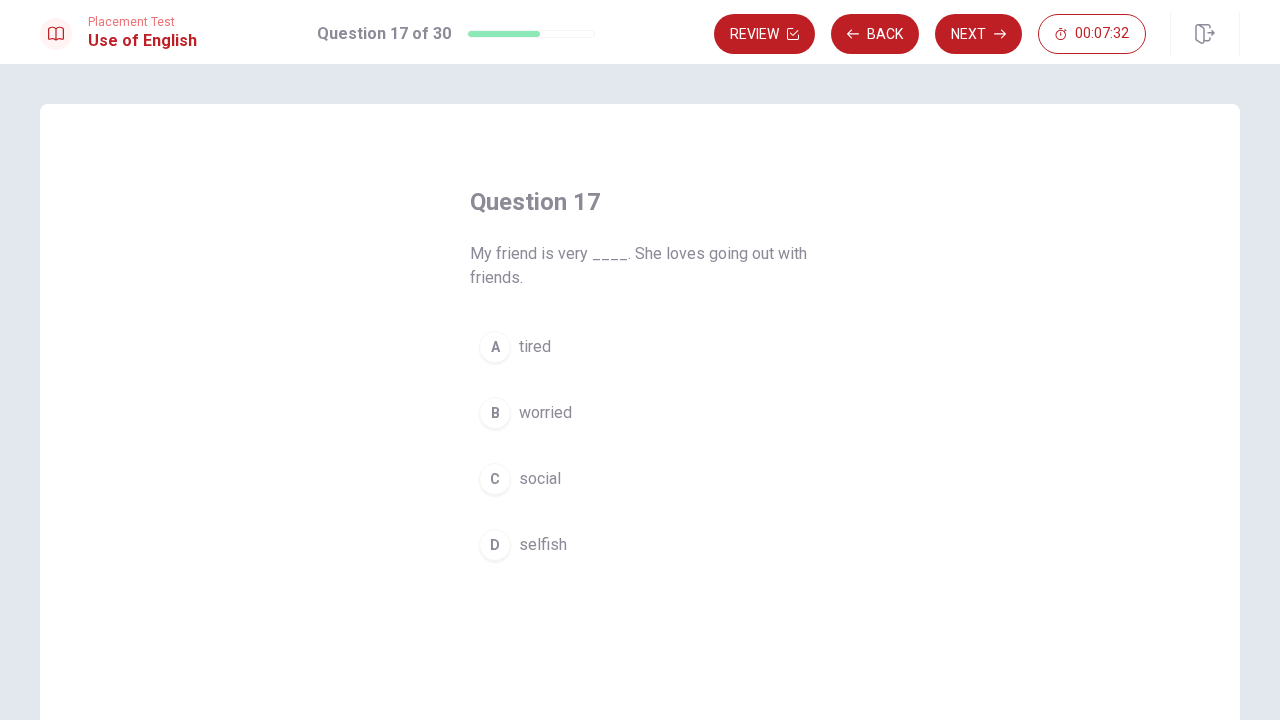 click on "social" at bounding box center [540, 479] 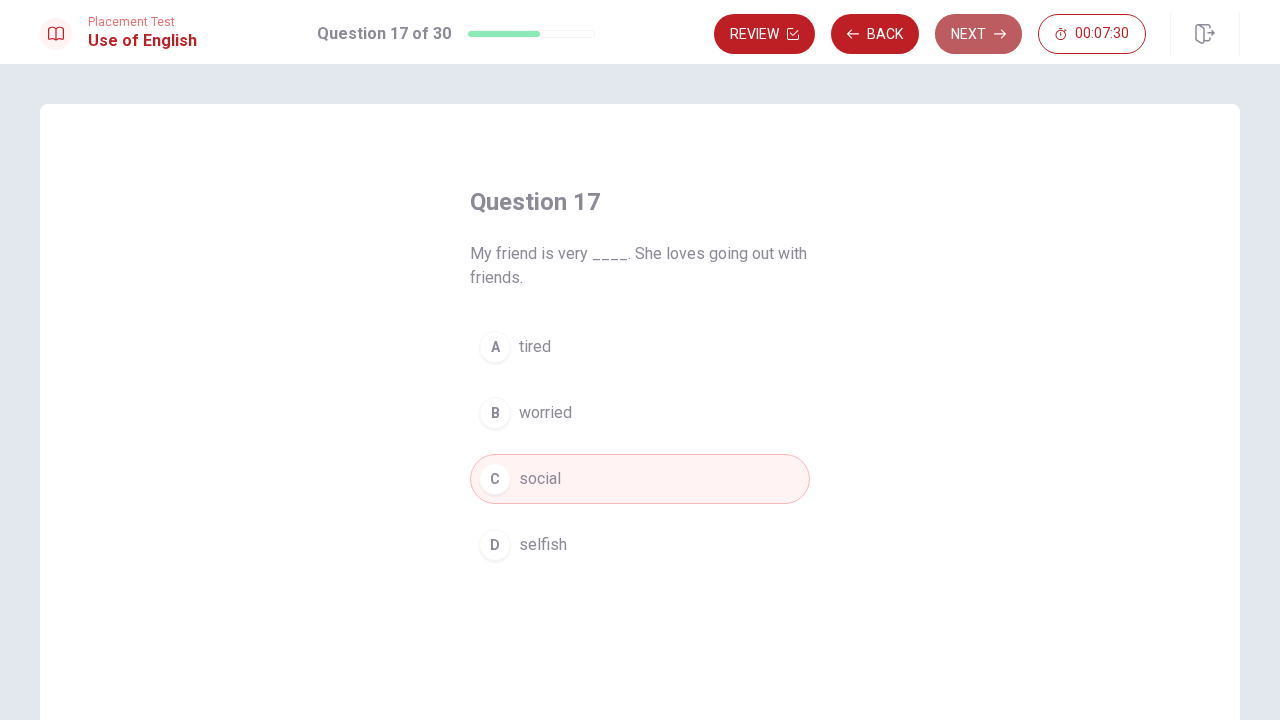 click on "Next" at bounding box center (978, 34) 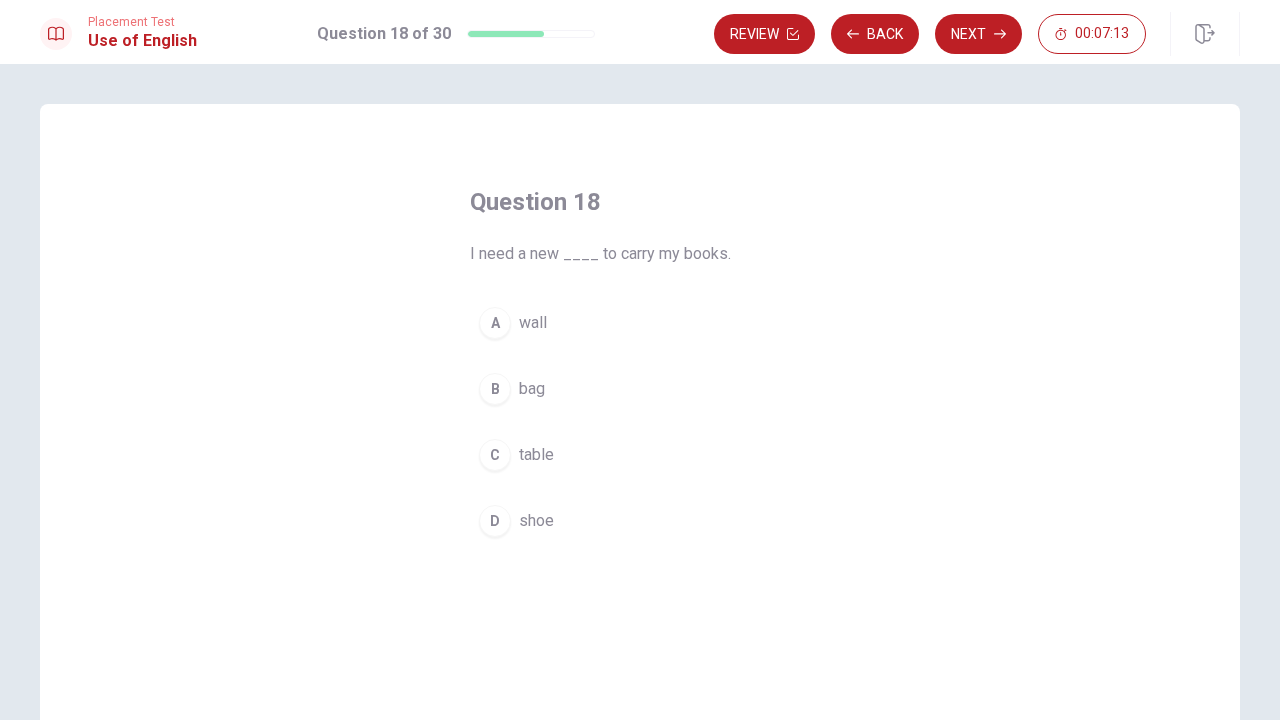 click on "B bag" at bounding box center (640, 389) 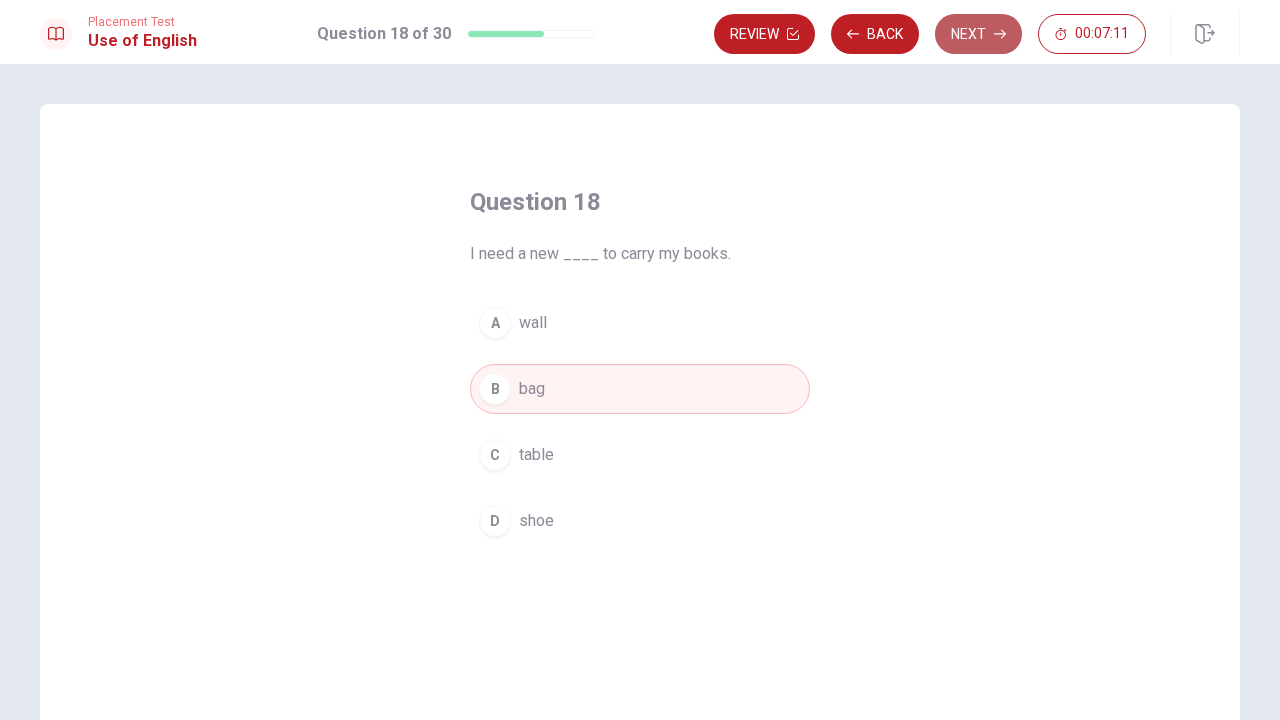 click on "Next" at bounding box center (978, 34) 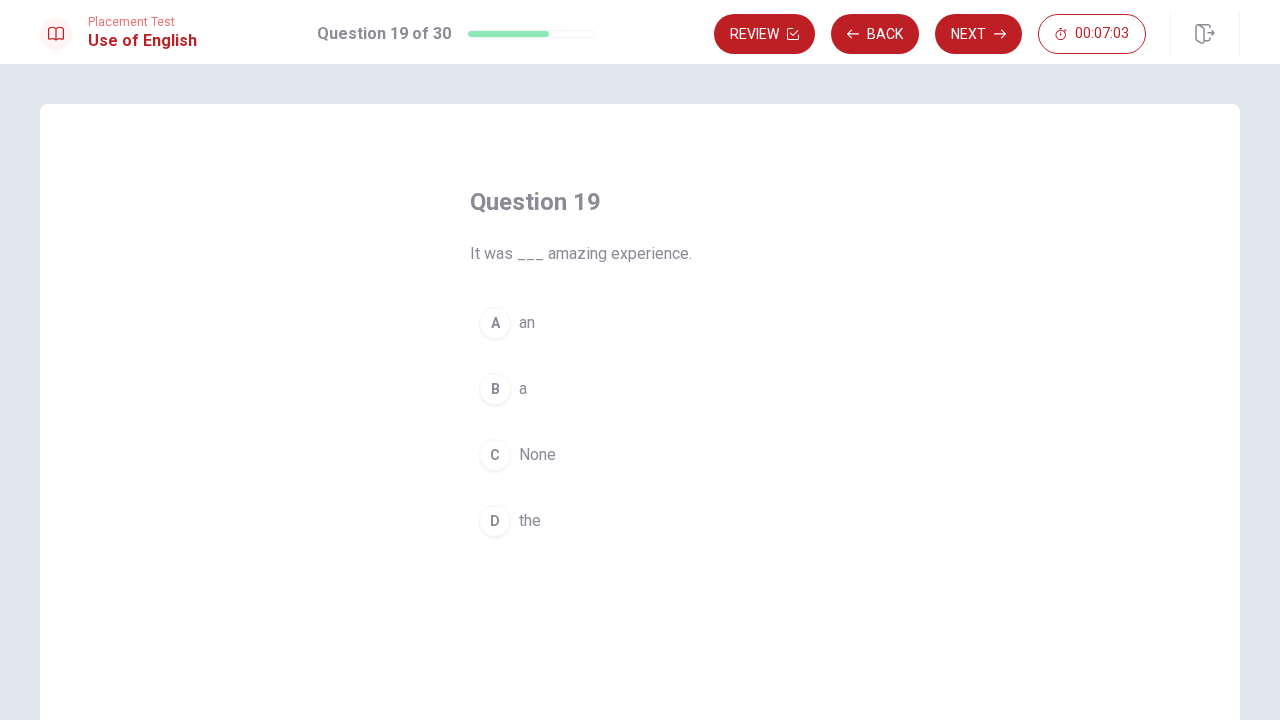 click on "A" at bounding box center (495, 323) 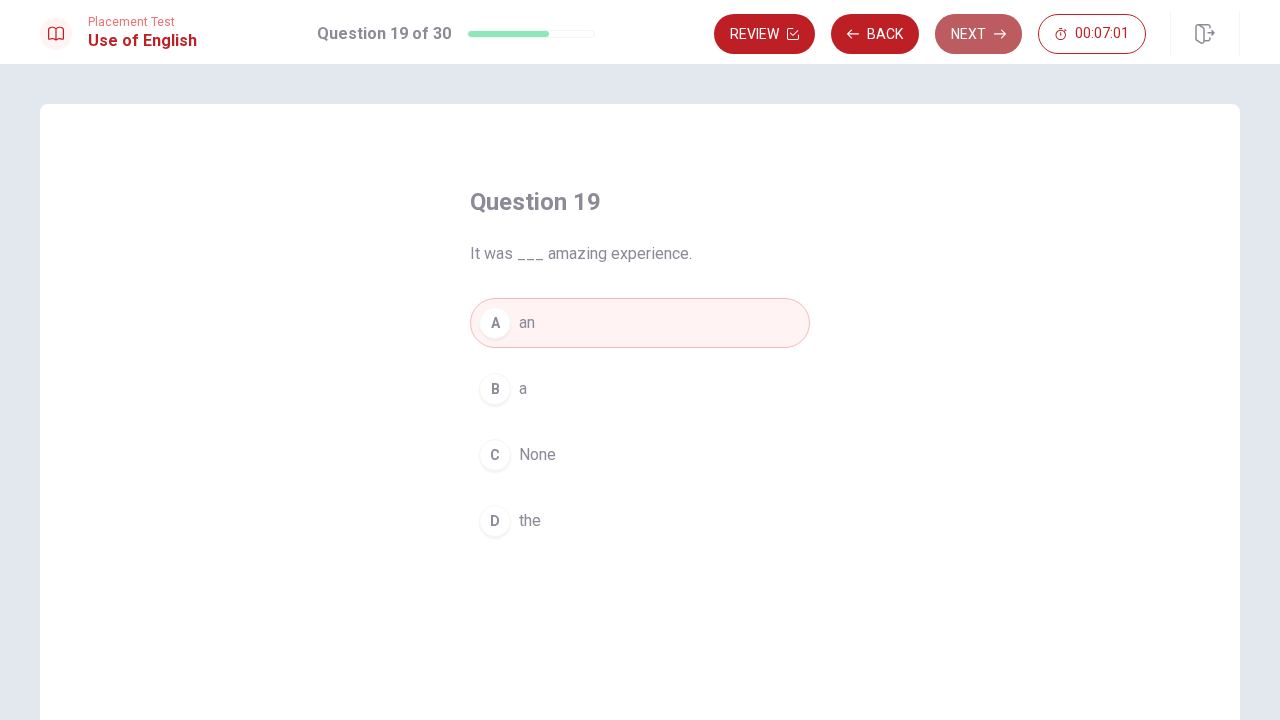 click on "Next" at bounding box center (978, 34) 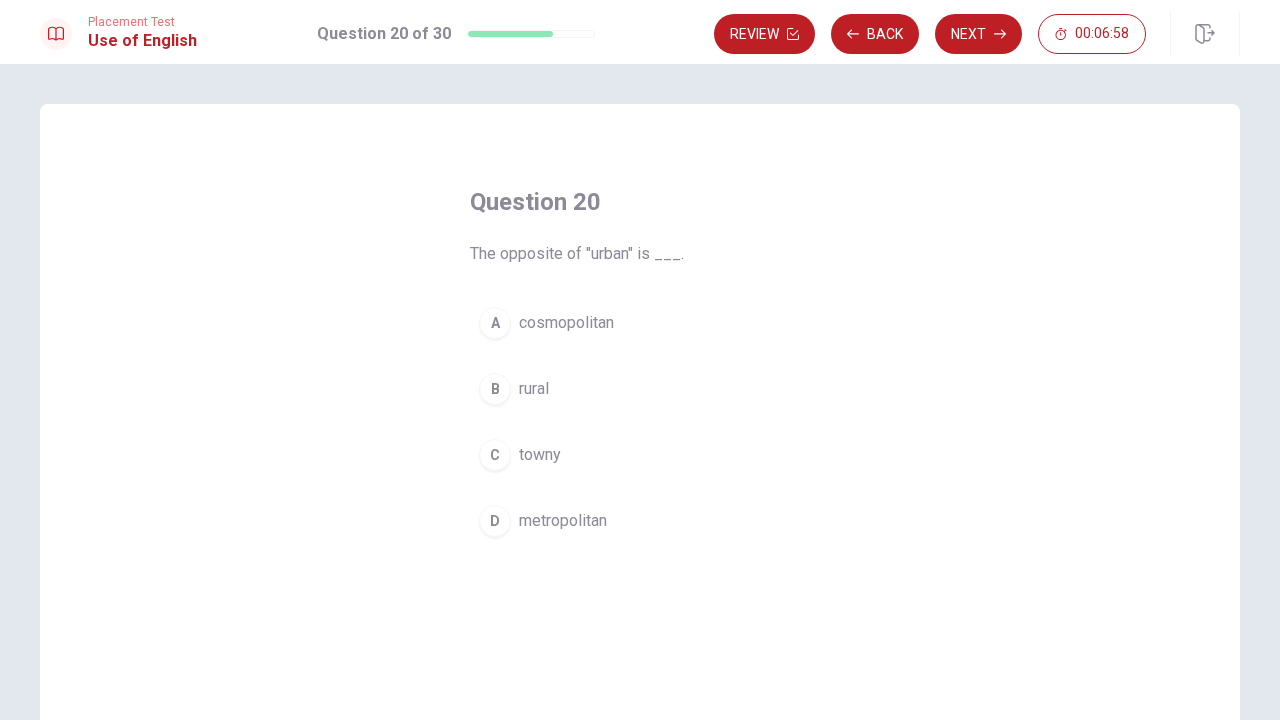 click on "B rural" at bounding box center (640, 389) 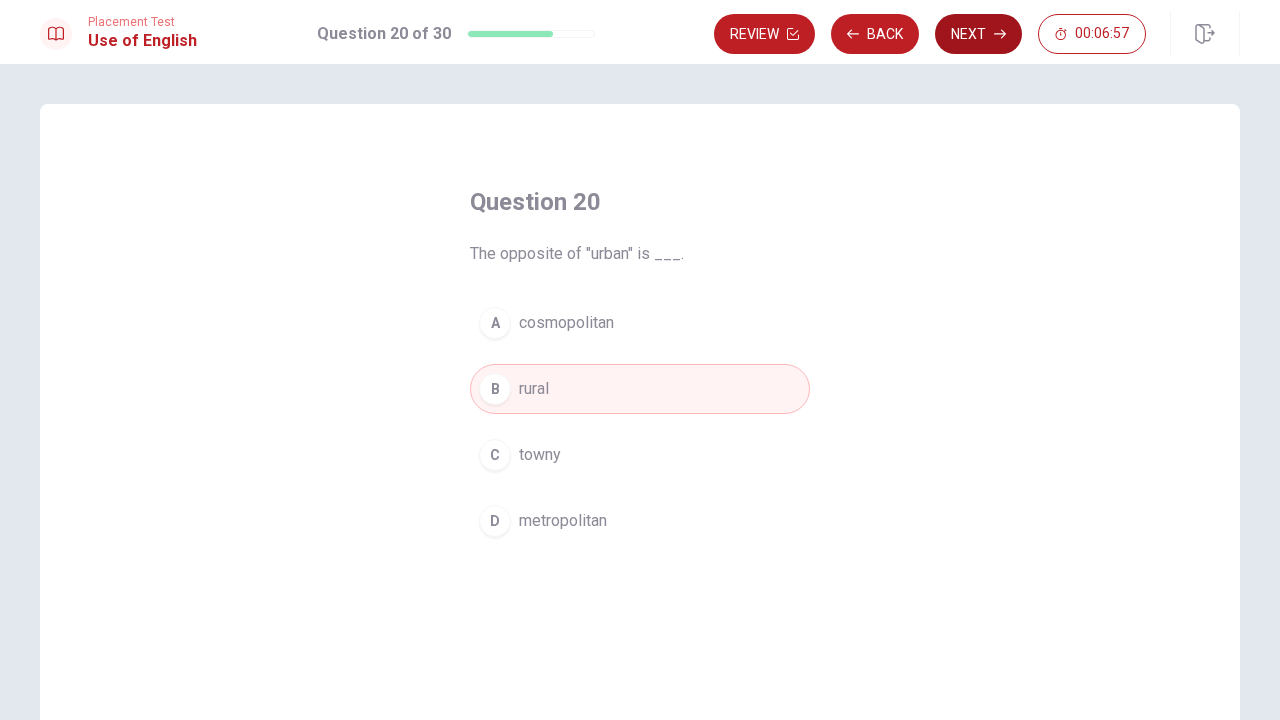click on "Next" at bounding box center (978, 34) 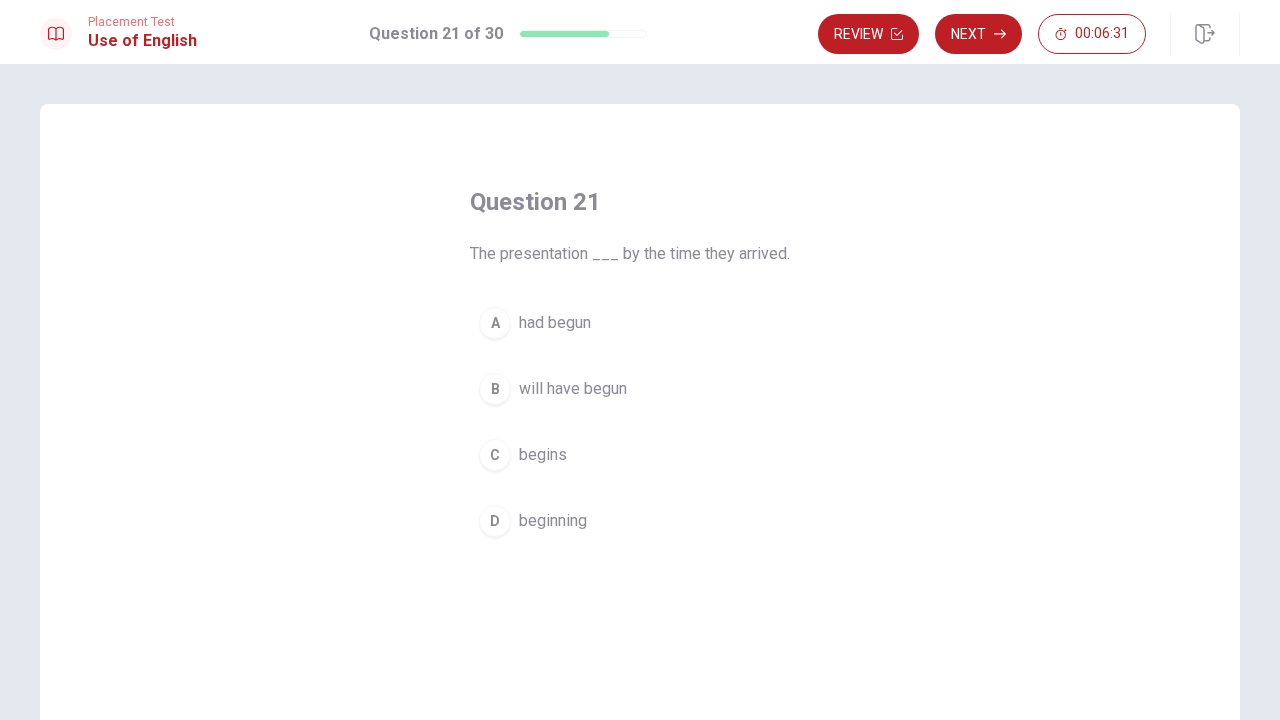 click on "had begun" at bounding box center [555, 323] 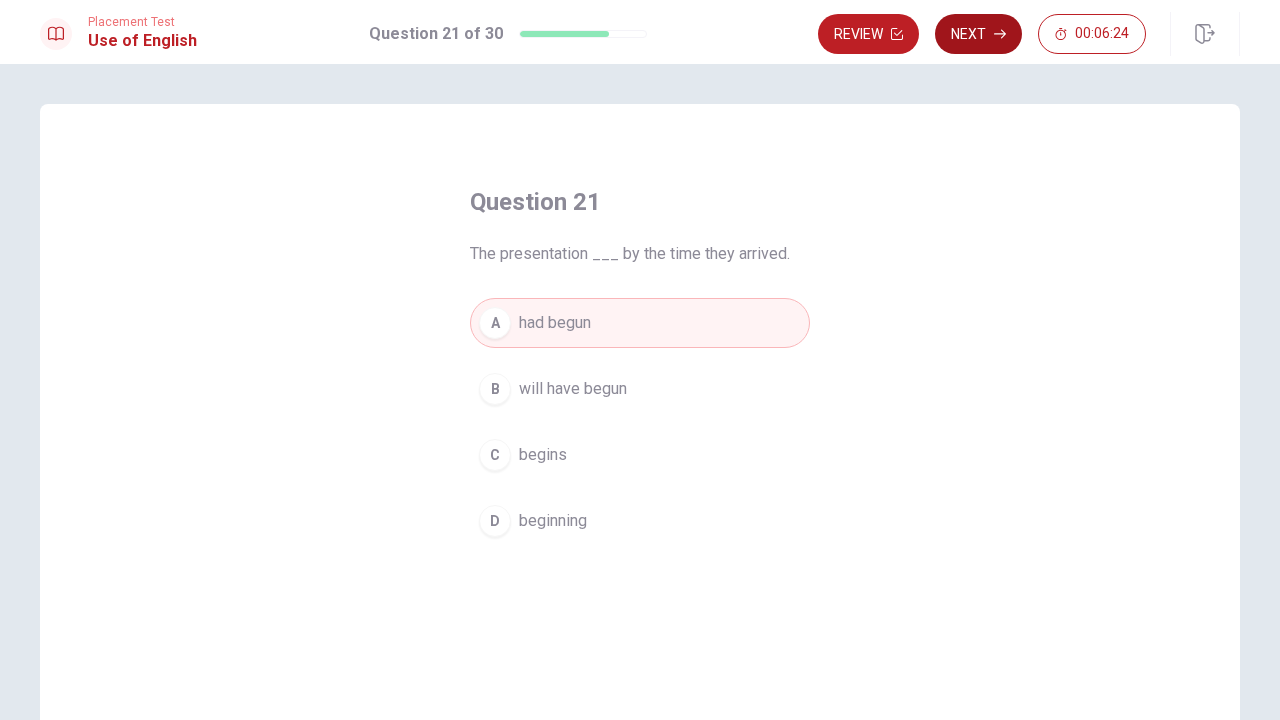 click on "Next" at bounding box center (978, 34) 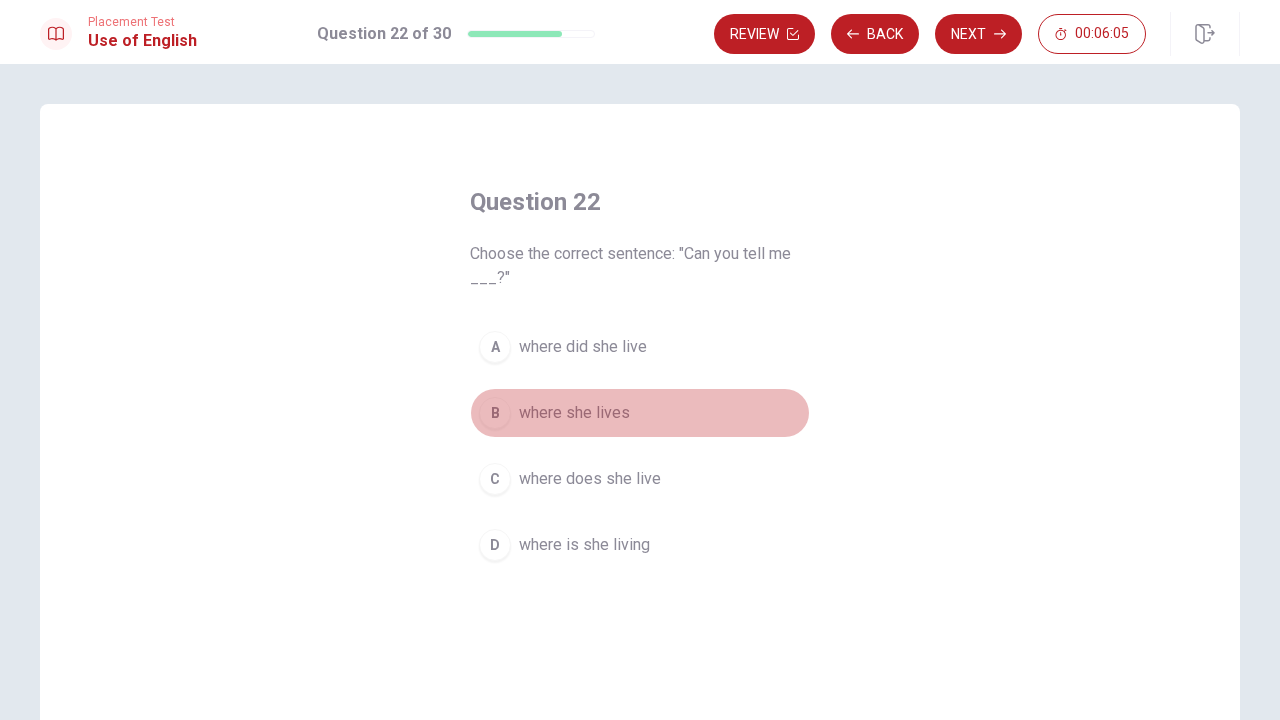 click on "where she lives" at bounding box center (574, 413) 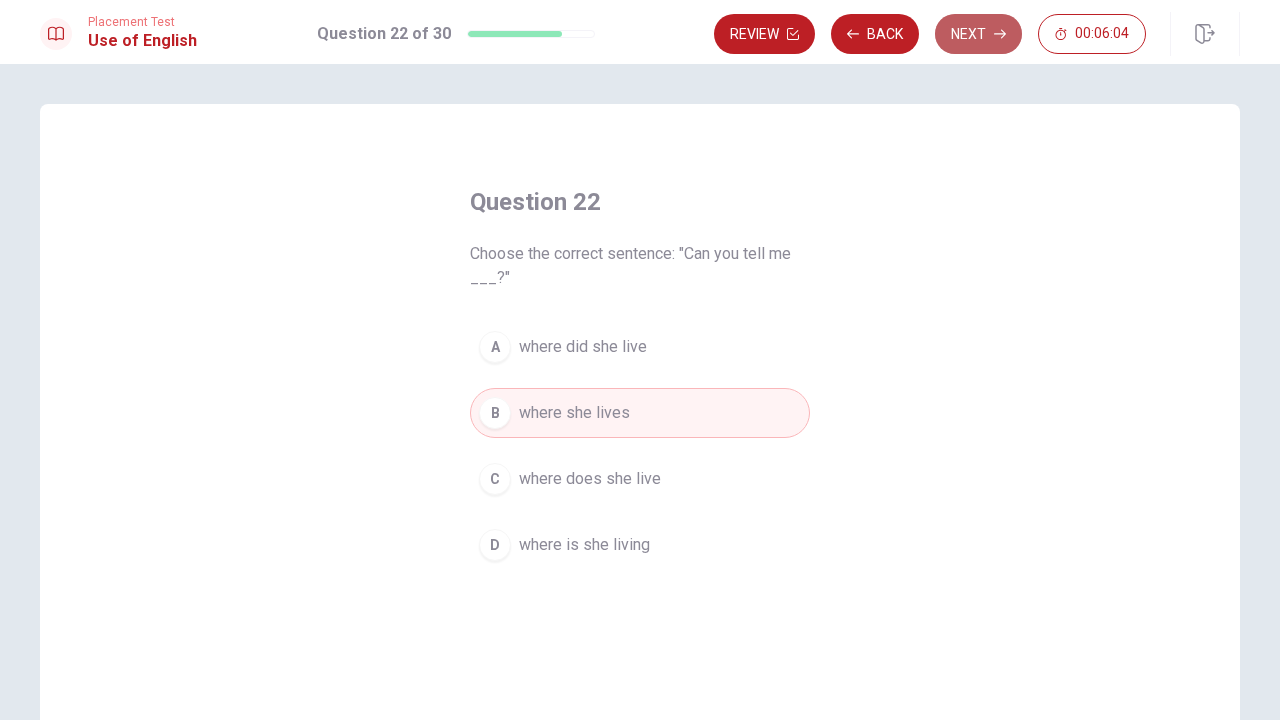 click on "Next" at bounding box center (978, 34) 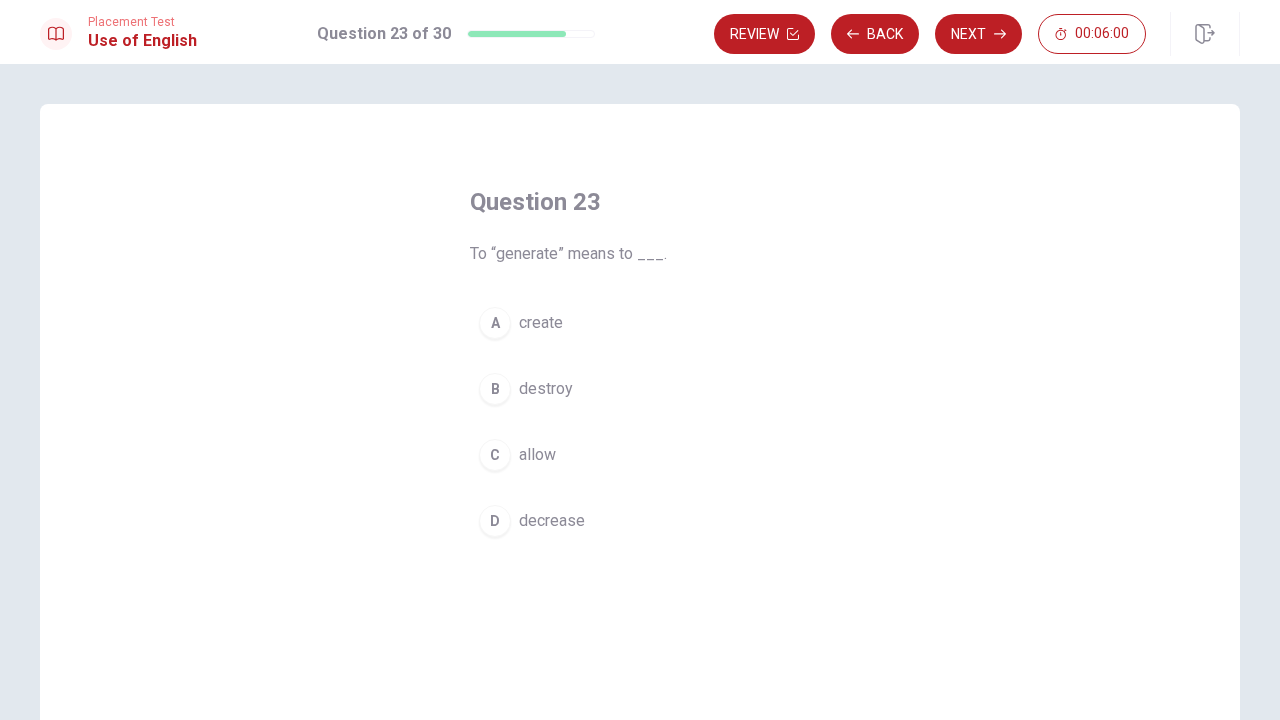 click on "create" at bounding box center (541, 323) 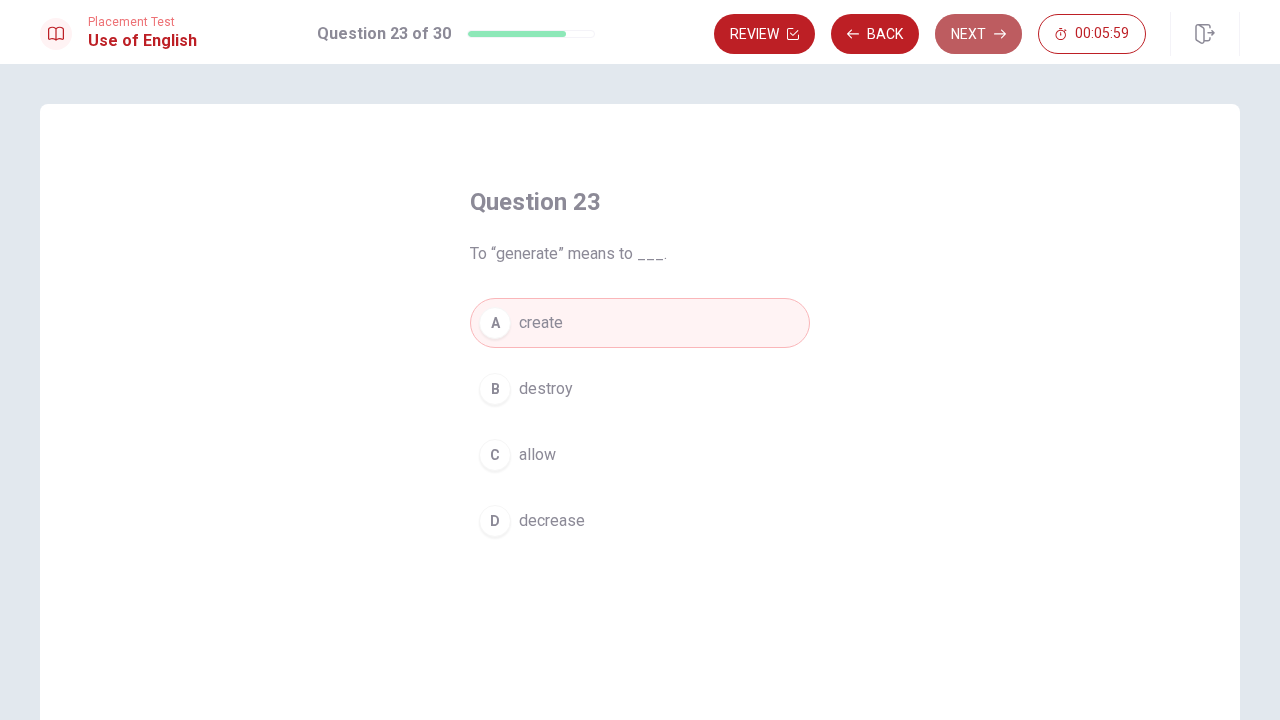click on "Next" at bounding box center [978, 34] 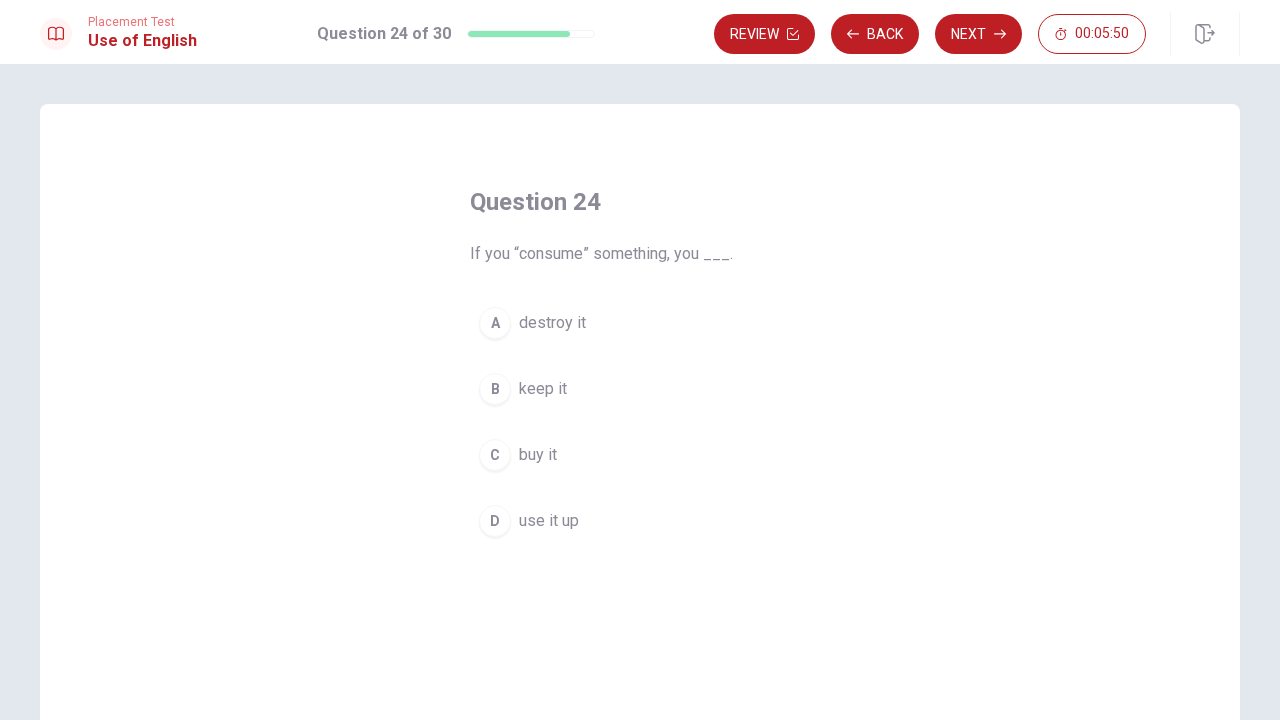 click on "buy it" at bounding box center (538, 455) 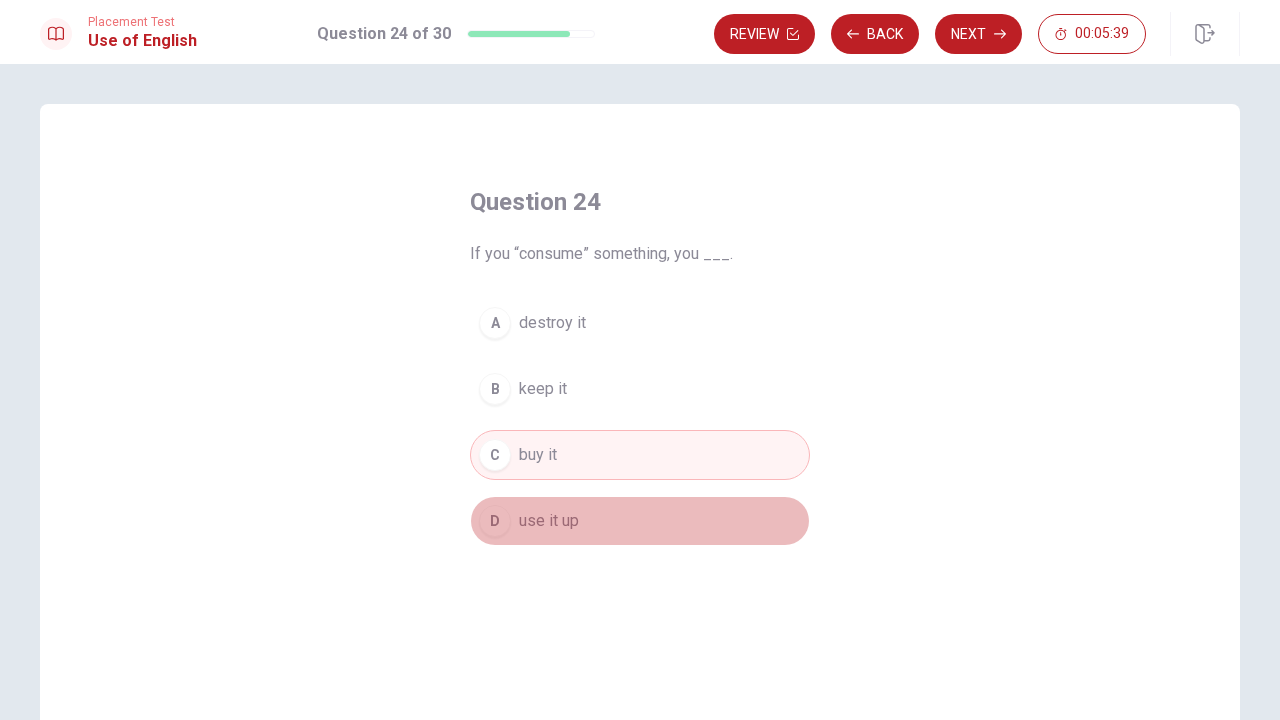 click on "D use it up" at bounding box center [640, 521] 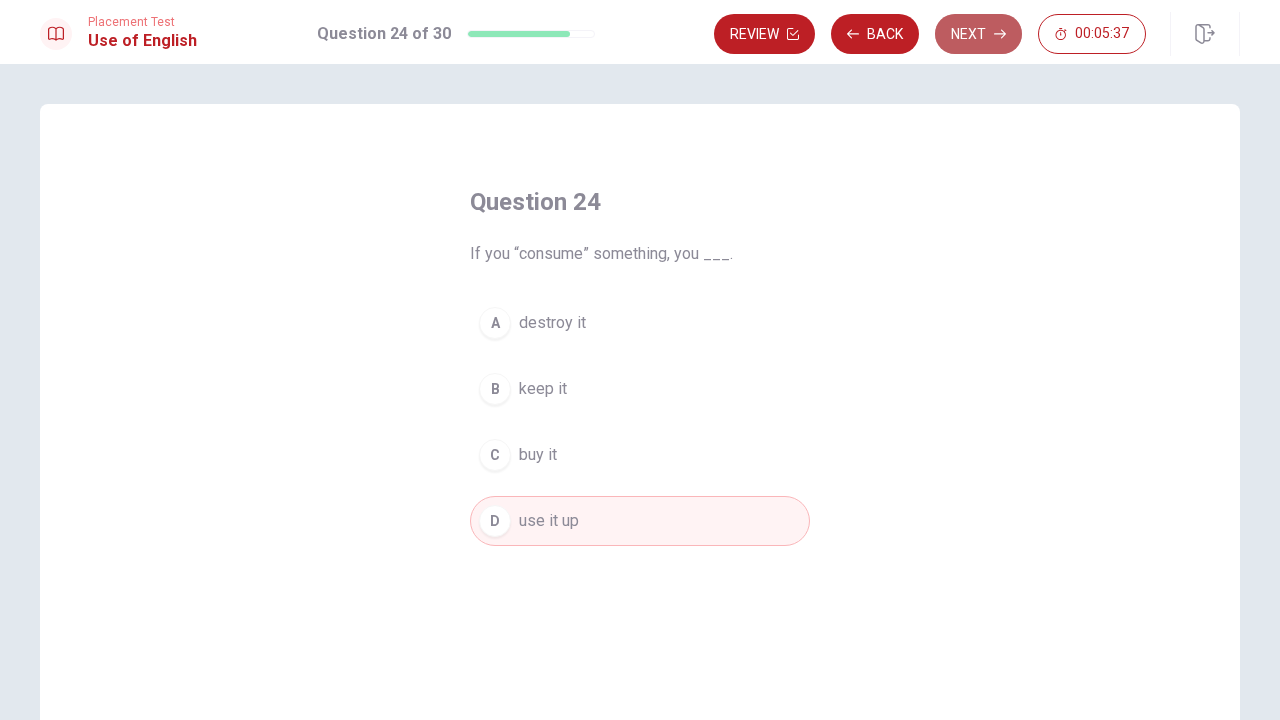 click on "Next" at bounding box center [978, 34] 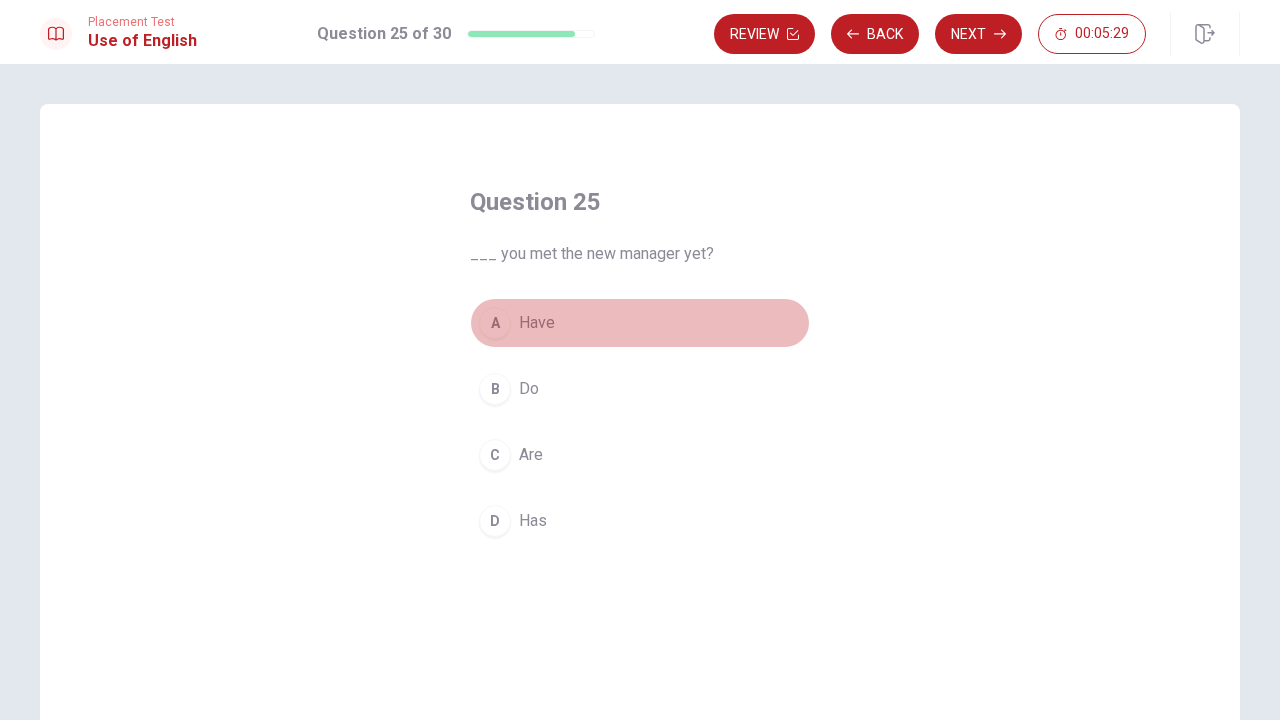 click on "Have" at bounding box center (537, 323) 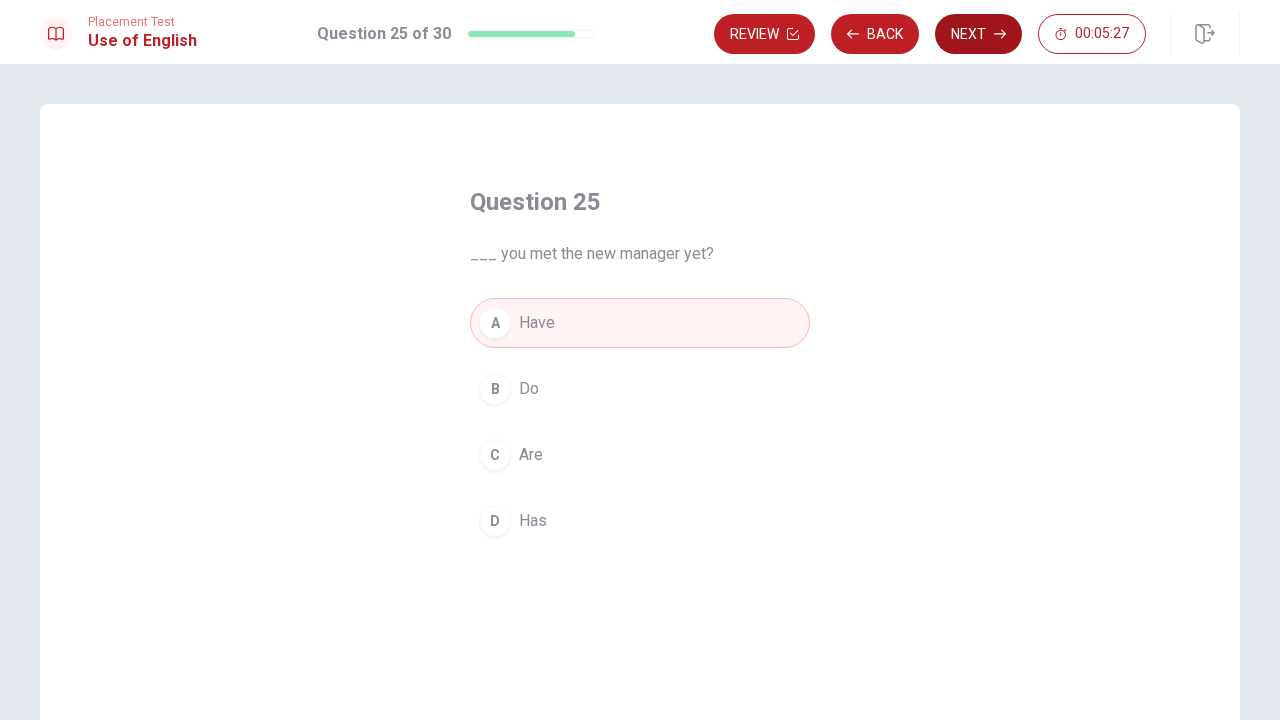 click on "Next" at bounding box center (978, 34) 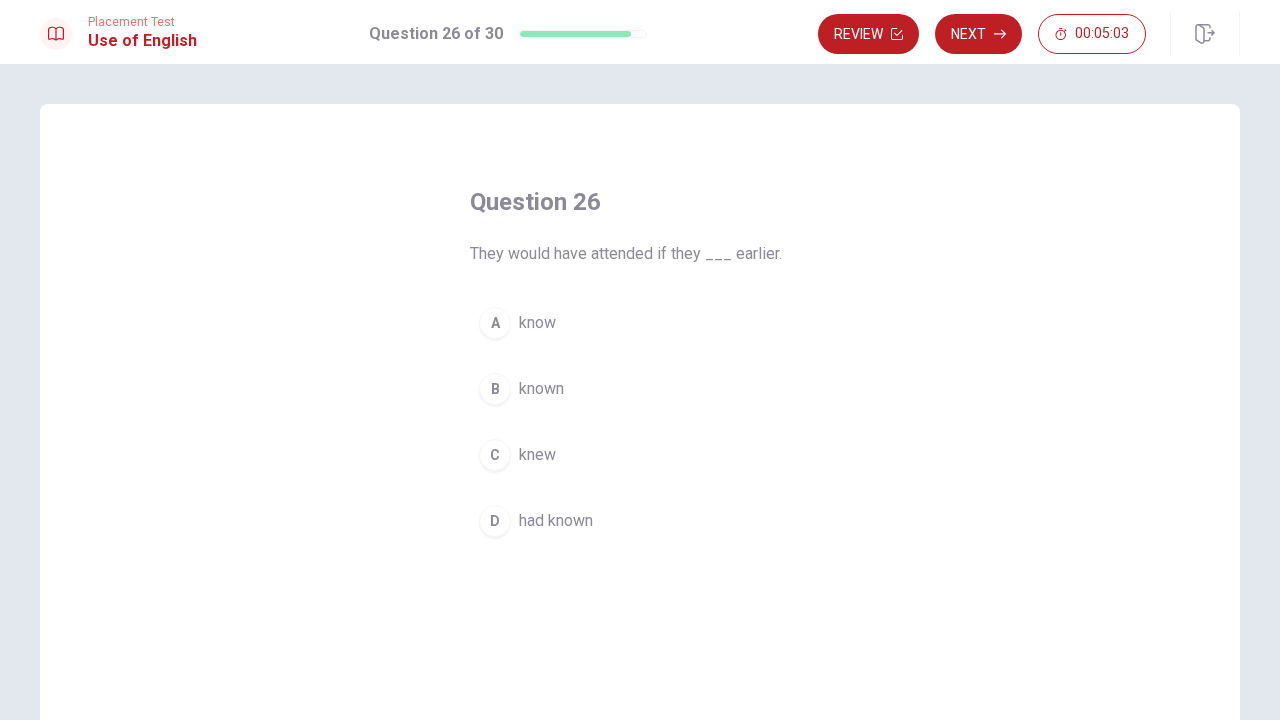 click on "C knew" at bounding box center (640, 455) 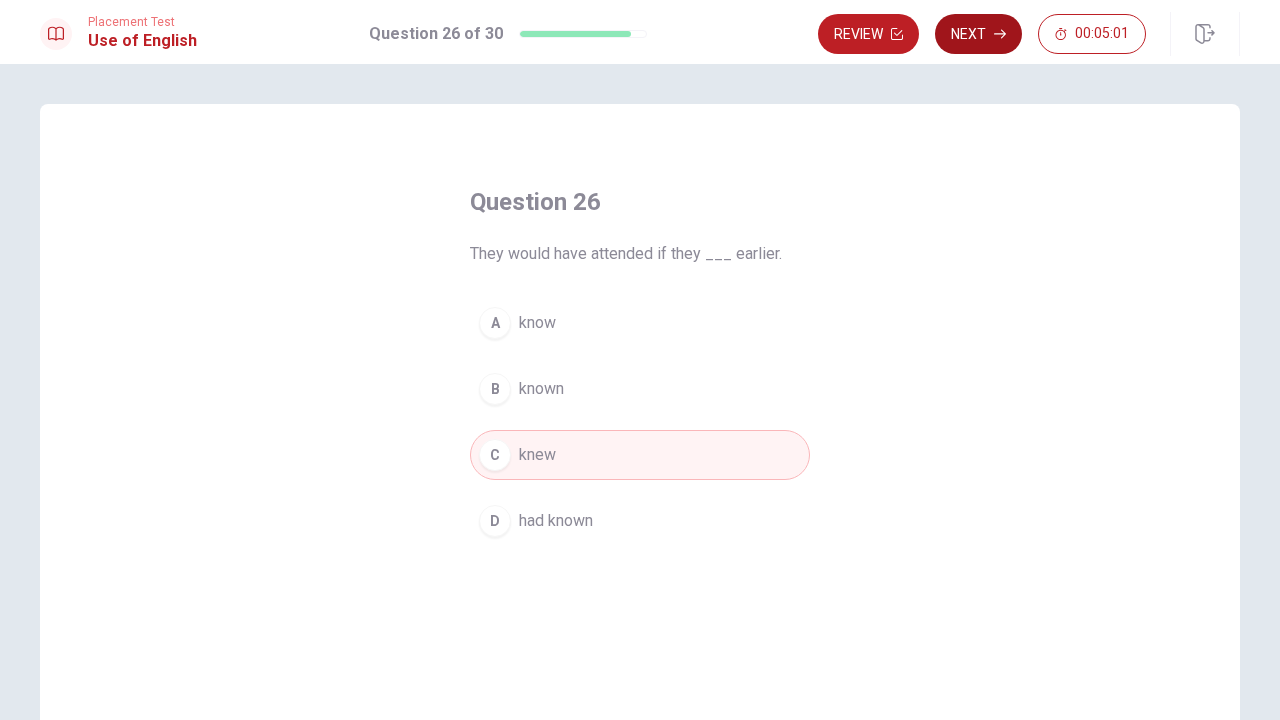 click on "Next" at bounding box center (978, 34) 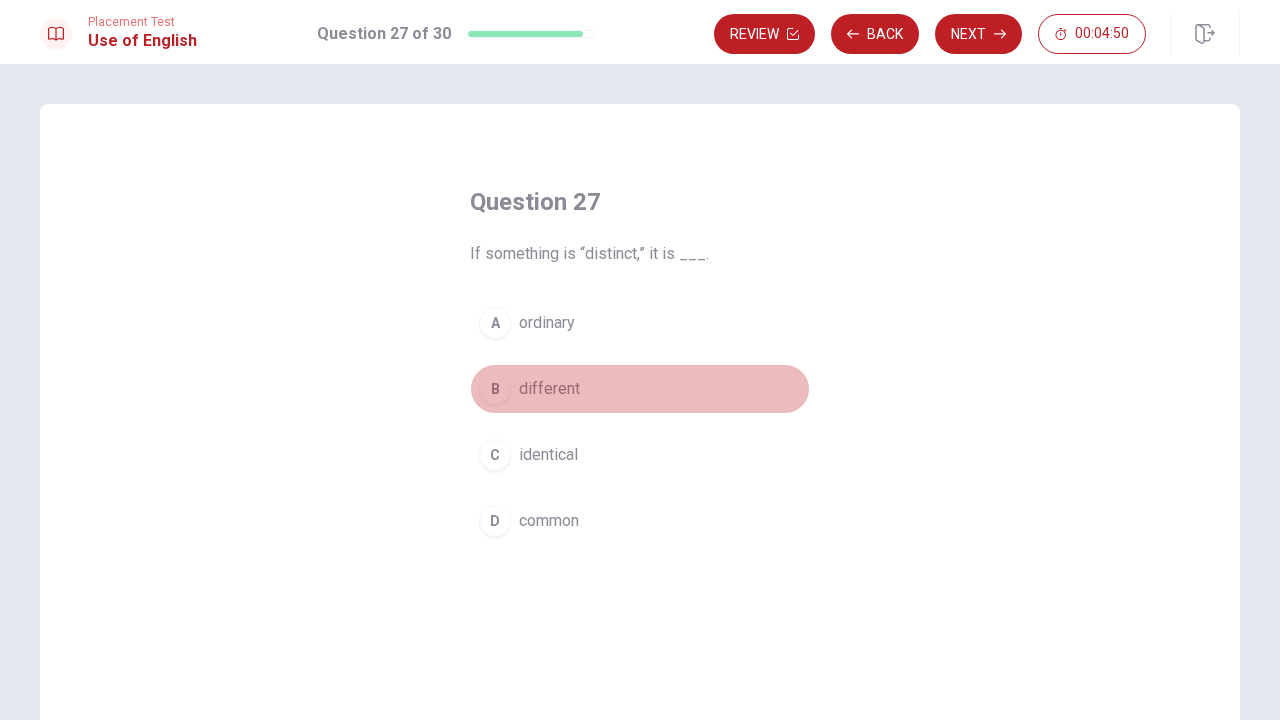 click on "B different" at bounding box center (640, 389) 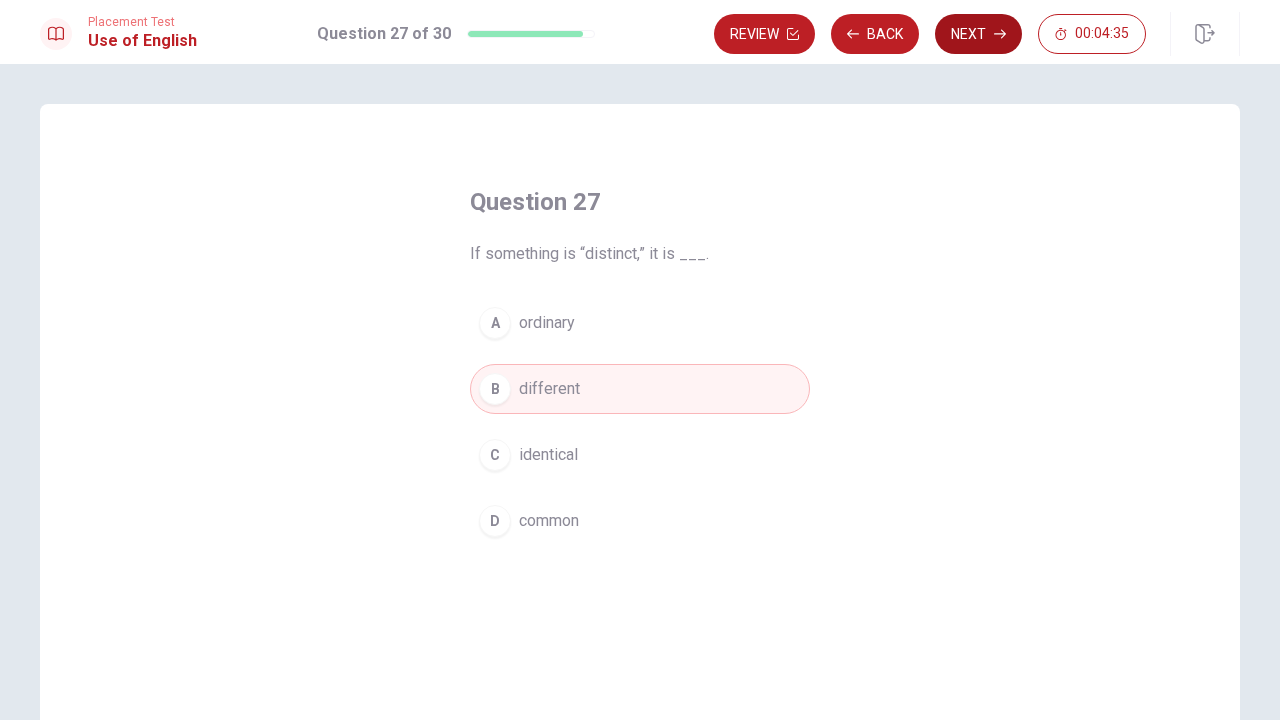 click on "Next" at bounding box center (978, 34) 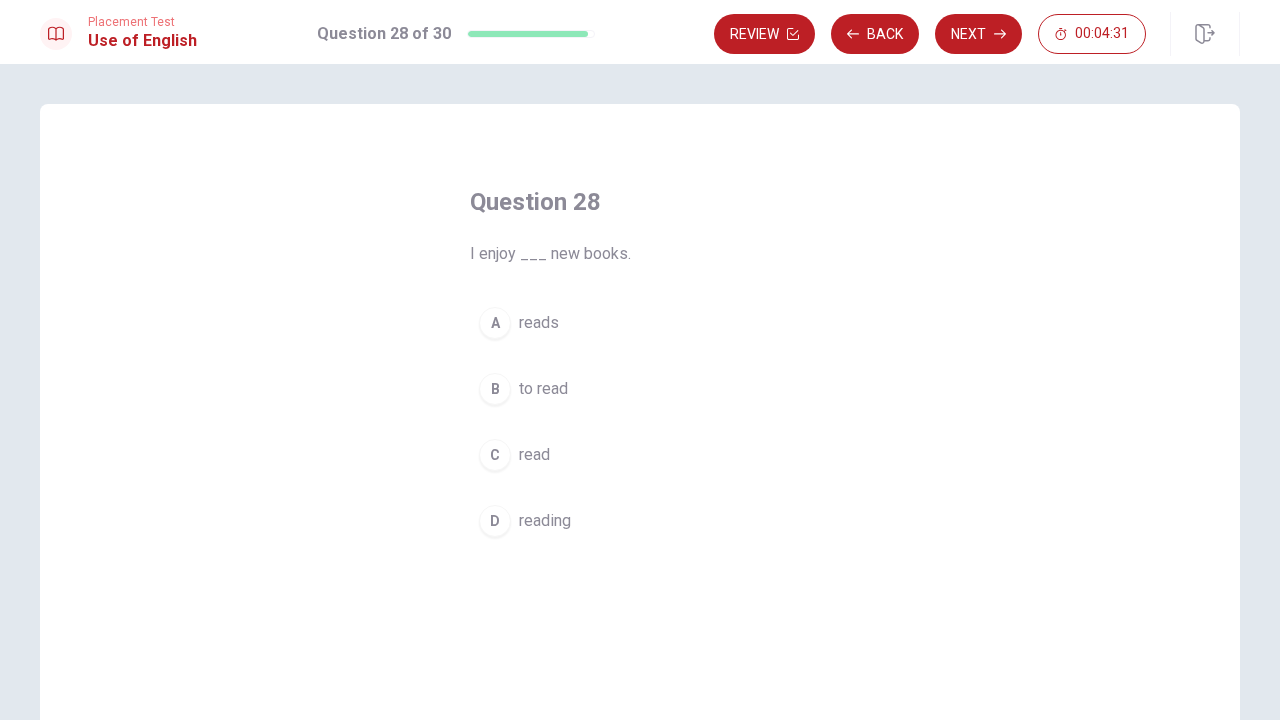 click on "reading" at bounding box center [545, 521] 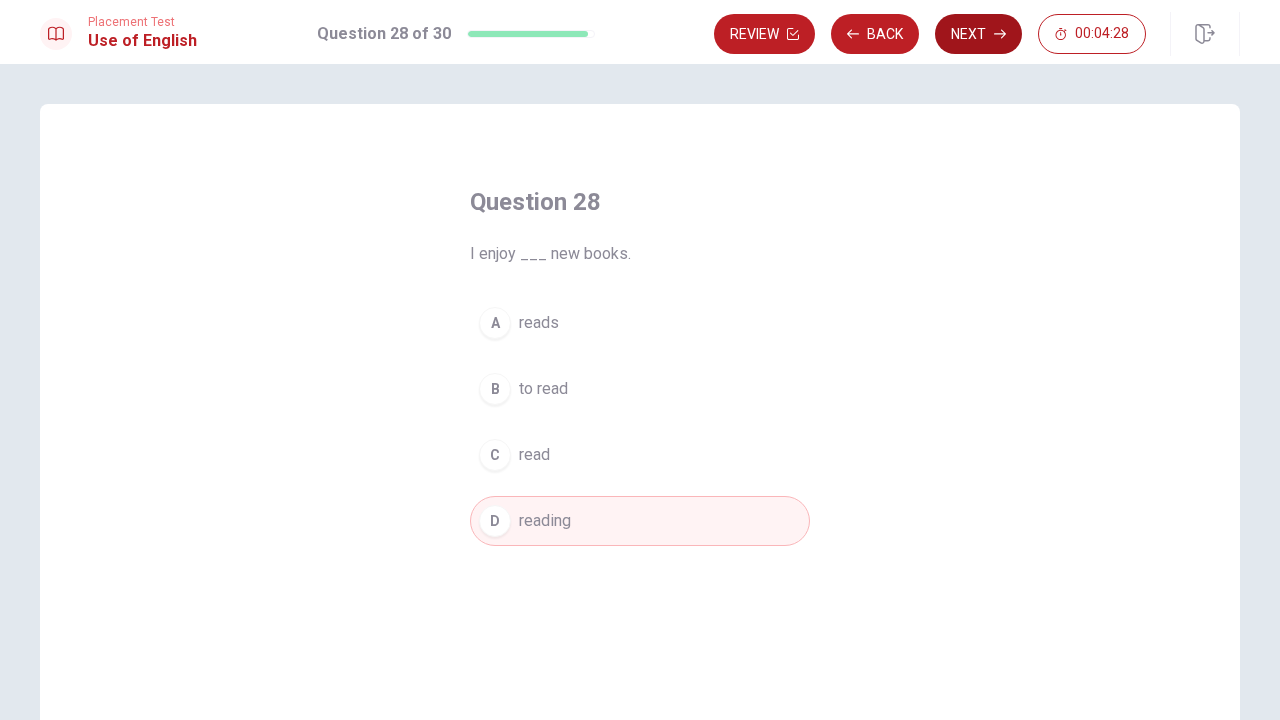 click on "Next" at bounding box center (978, 34) 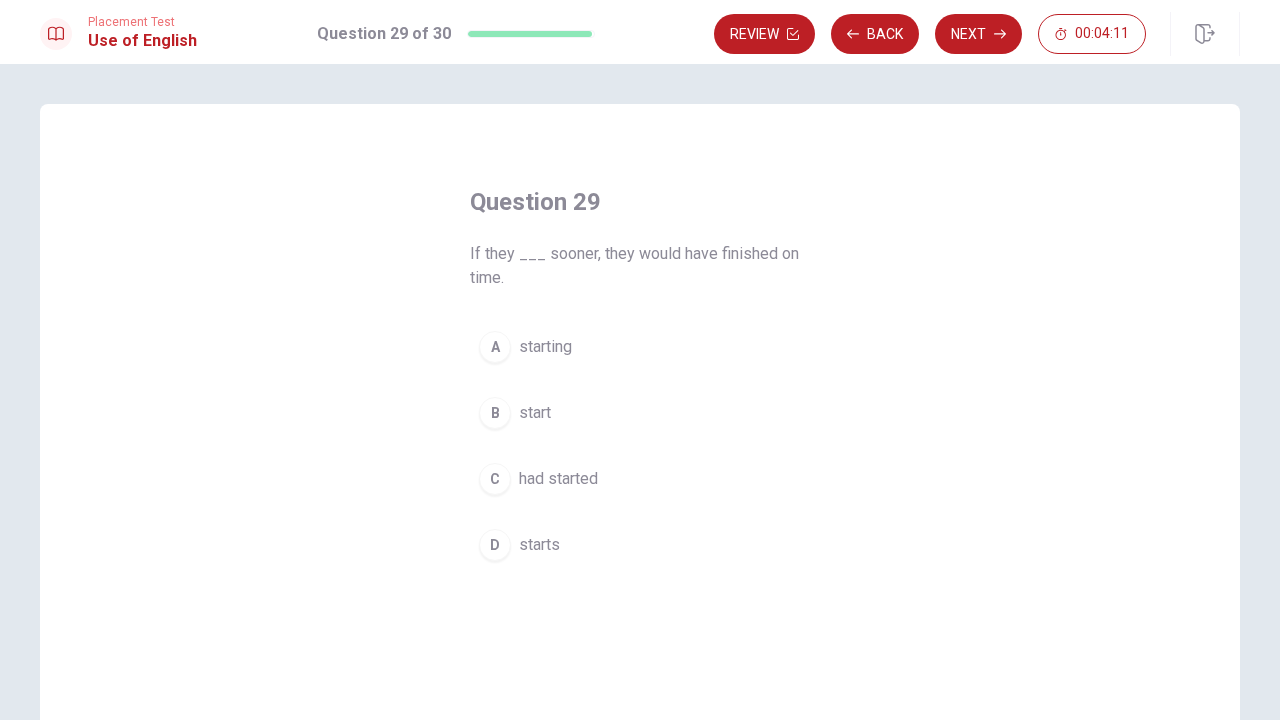click on "C had started" at bounding box center [640, 479] 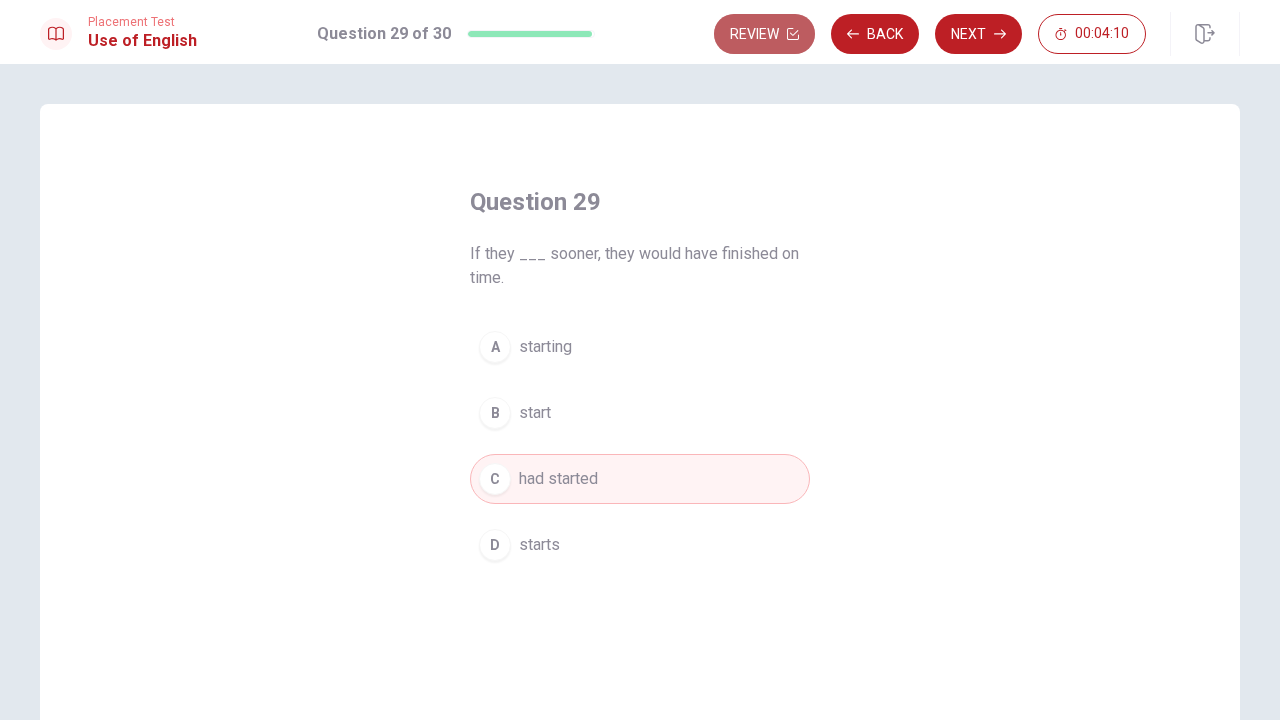 click on "Review" at bounding box center (764, 34) 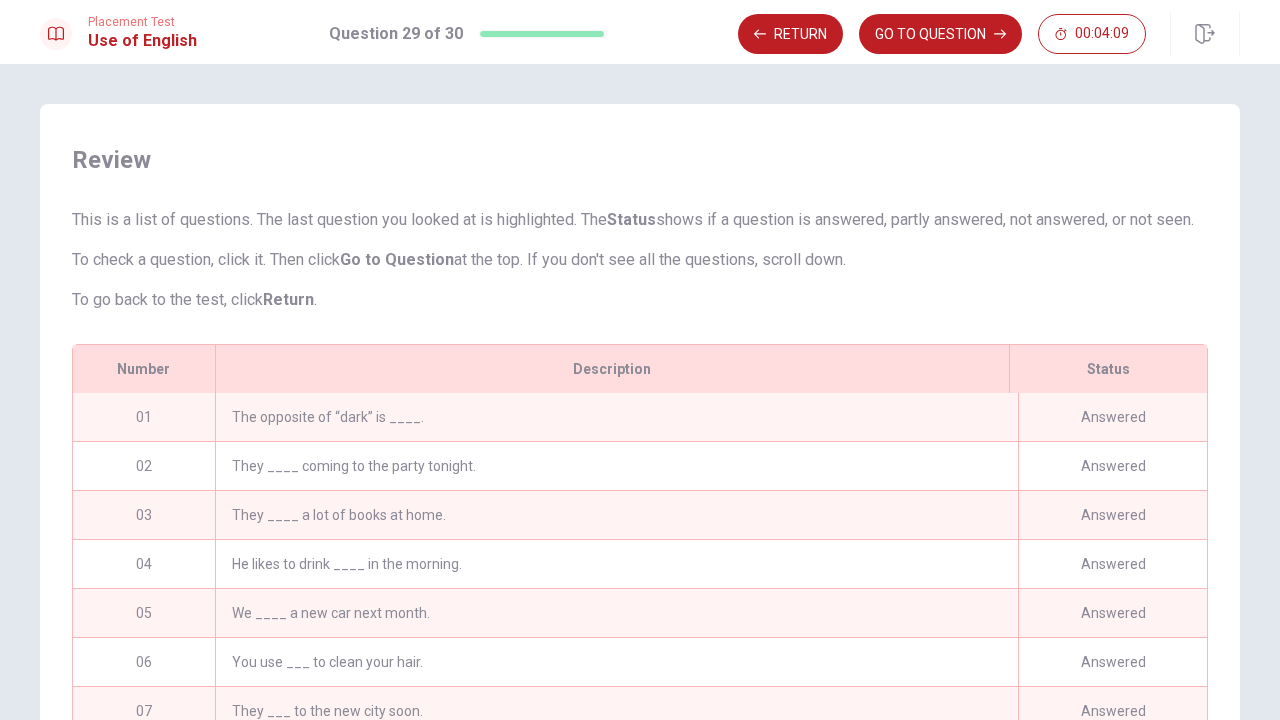 scroll, scrollTop: 290, scrollLeft: 0, axis: vertical 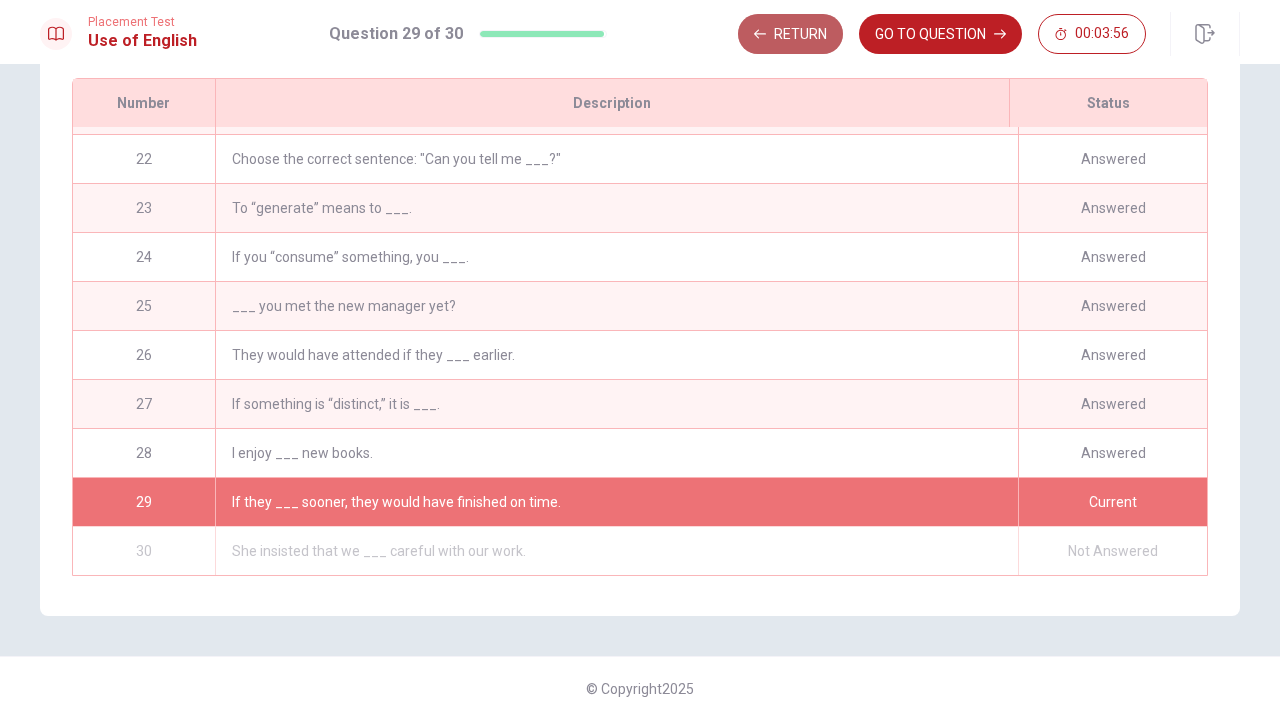 click on "Return" at bounding box center [790, 34] 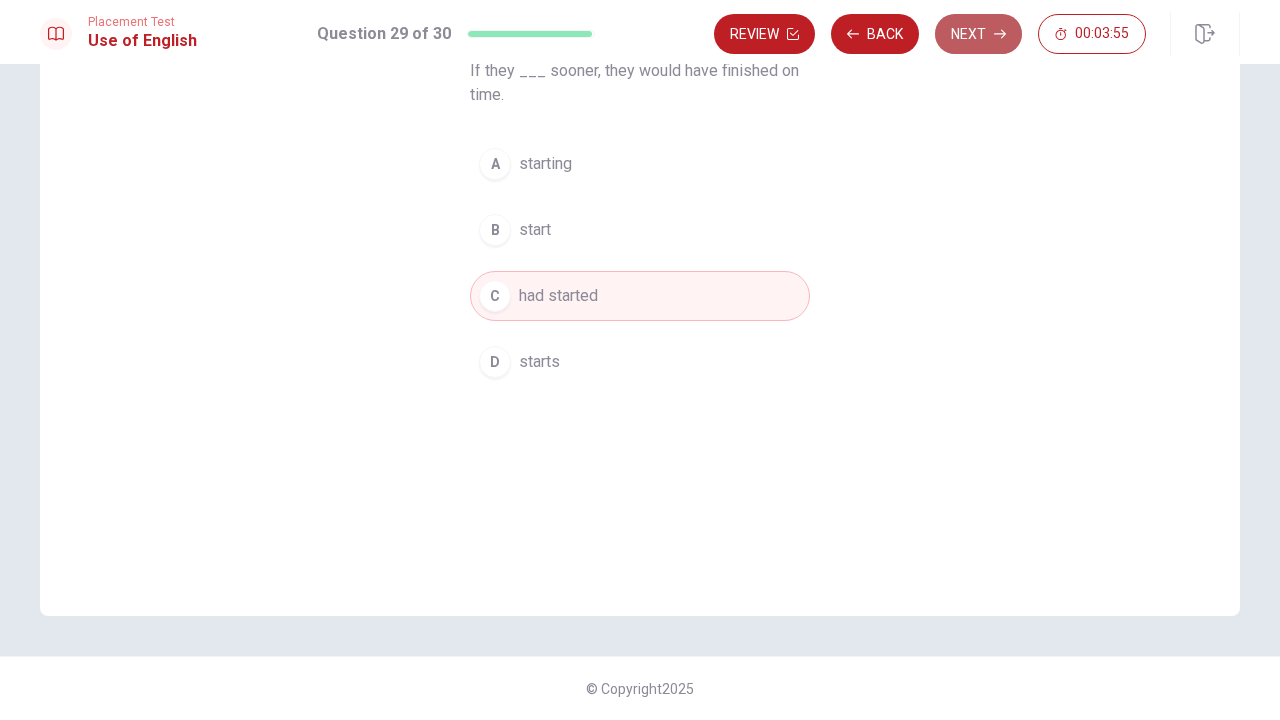 click 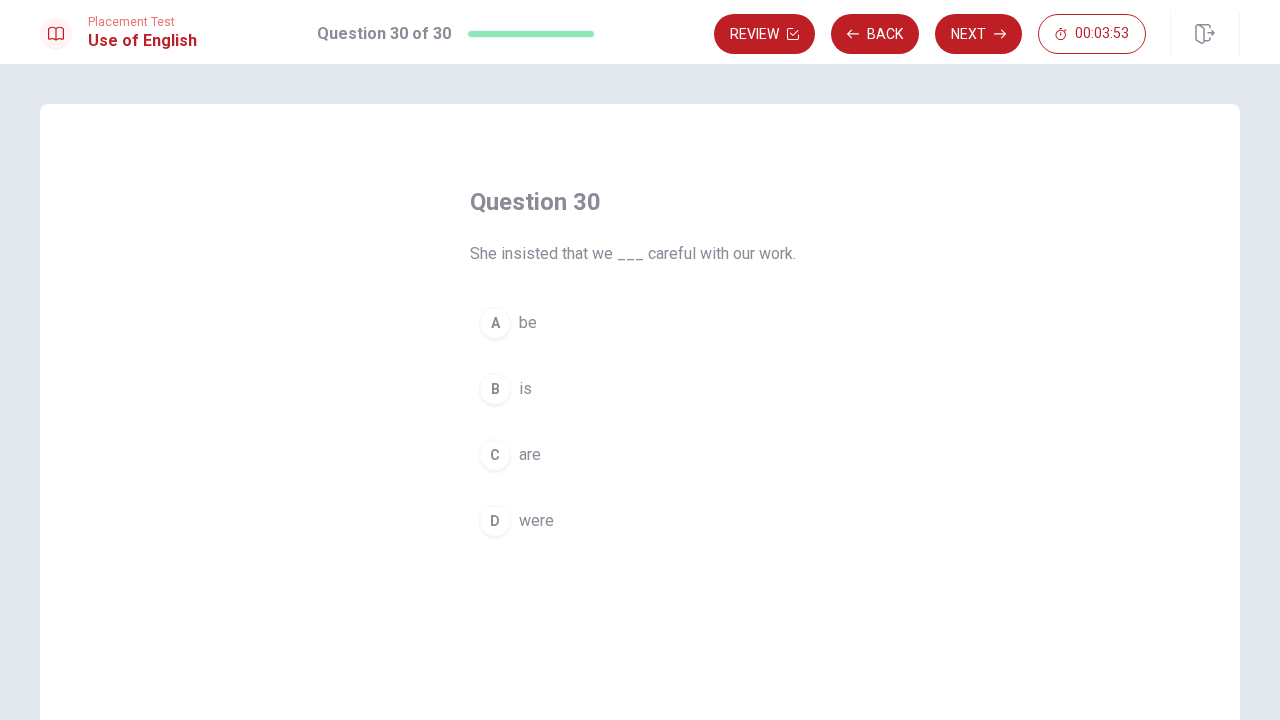 scroll, scrollTop: 0, scrollLeft: 0, axis: both 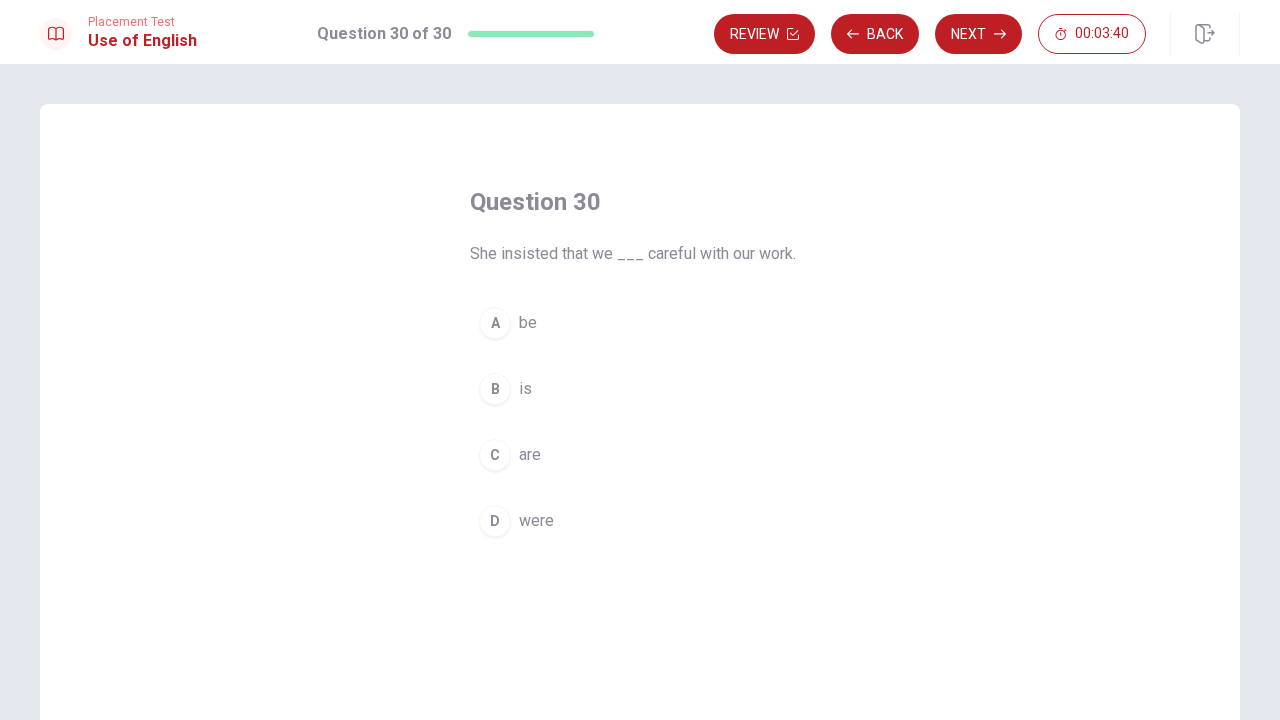 click on "A be" at bounding box center [640, 323] 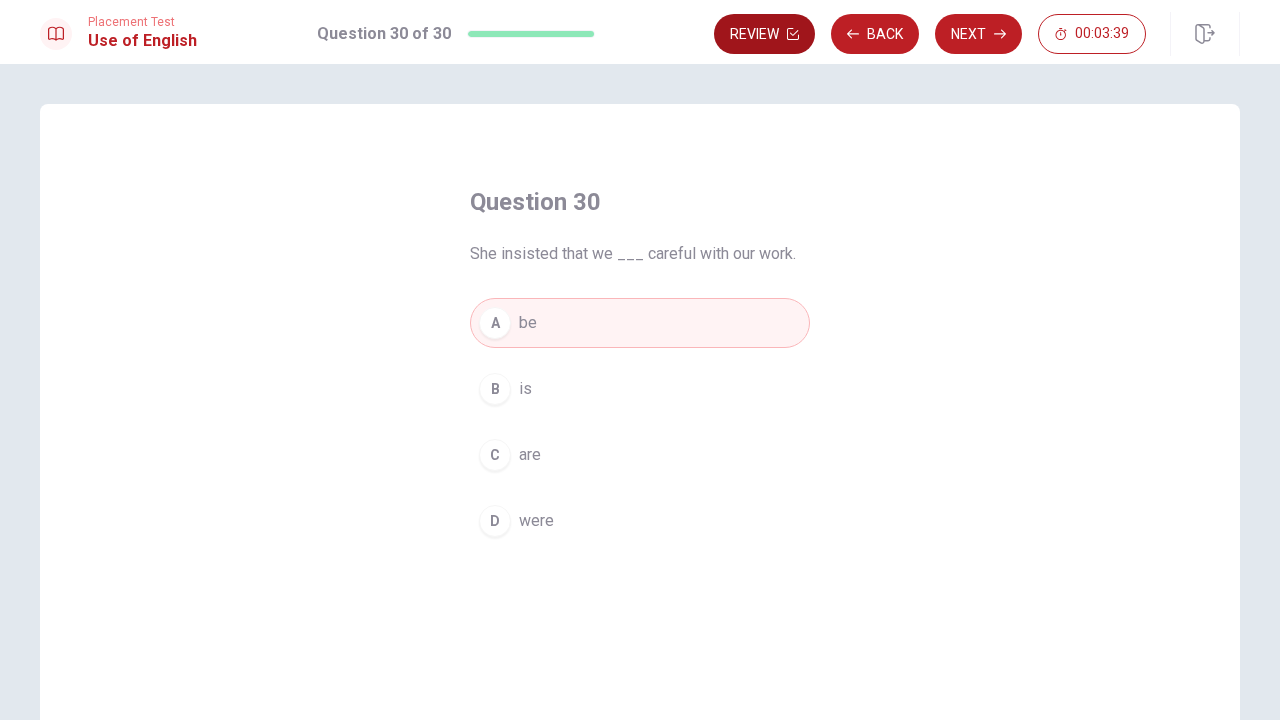click on "Review" at bounding box center (764, 34) 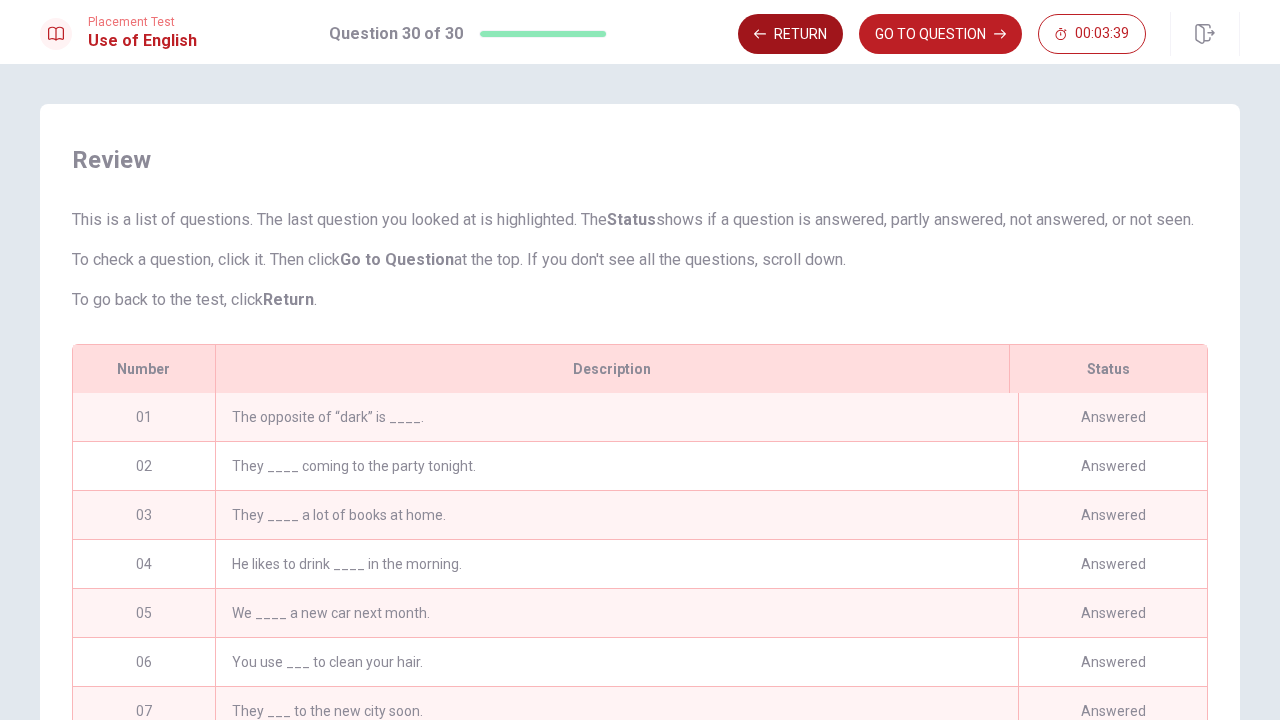 scroll, scrollTop: 908, scrollLeft: 0, axis: vertical 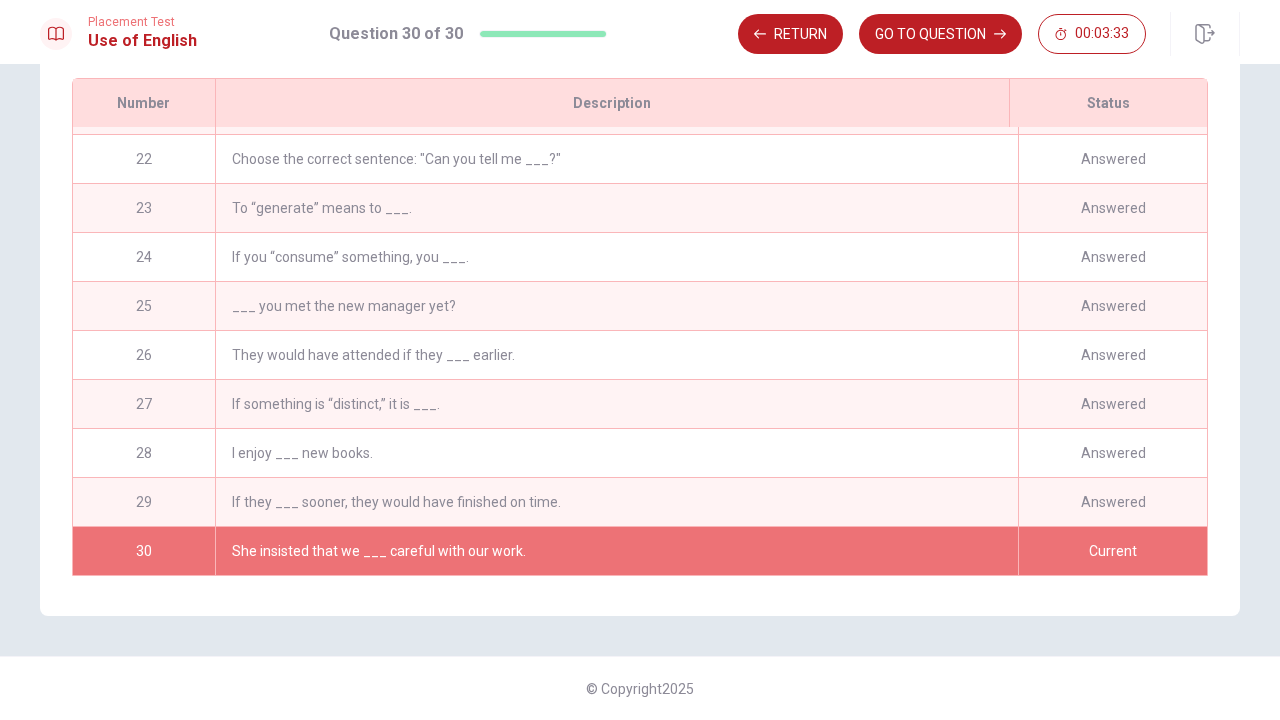 click on "They would have attended if they ___ earlier." at bounding box center (616, 355) 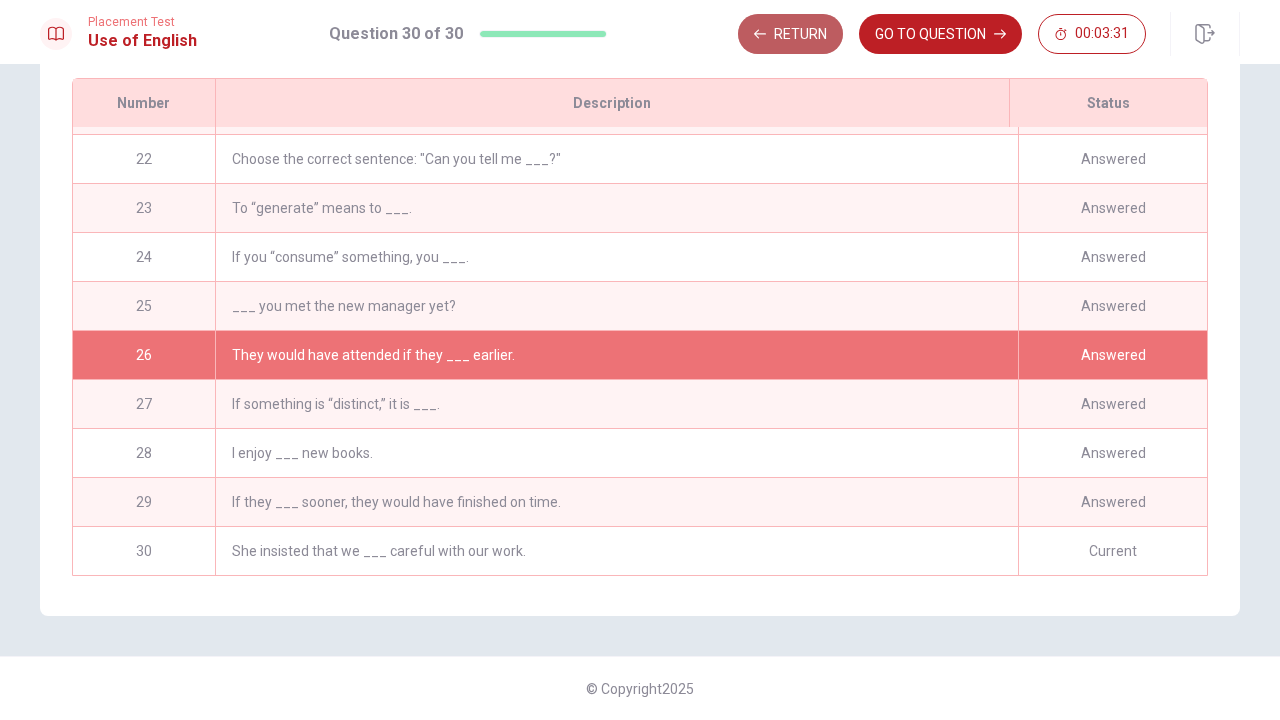 click on "Return" at bounding box center [790, 34] 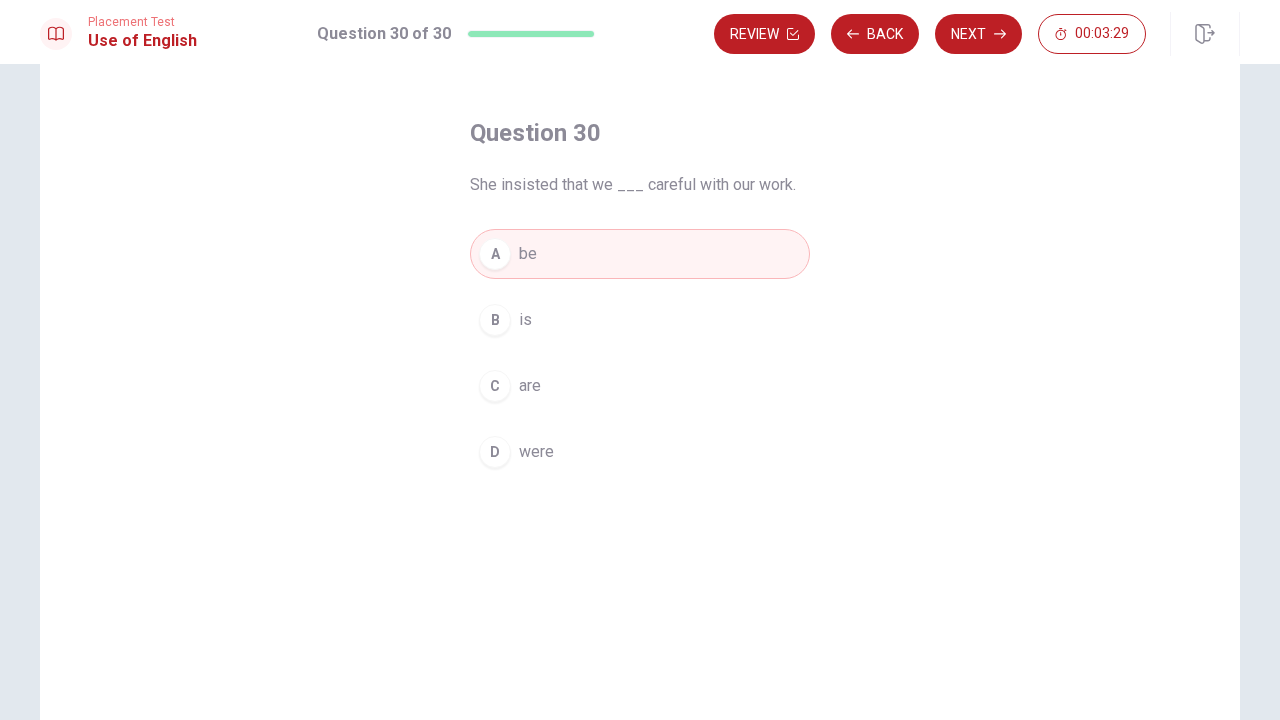 scroll, scrollTop: 46, scrollLeft: 0, axis: vertical 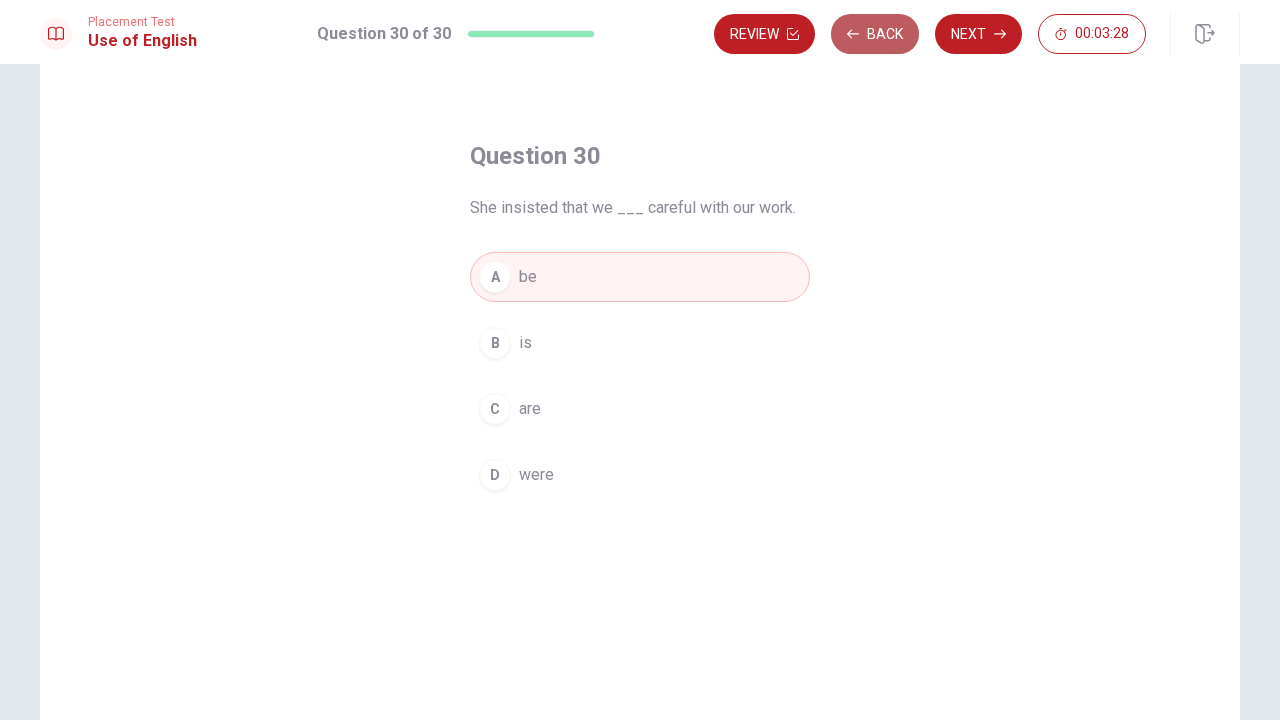 click on "Back" at bounding box center [875, 34] 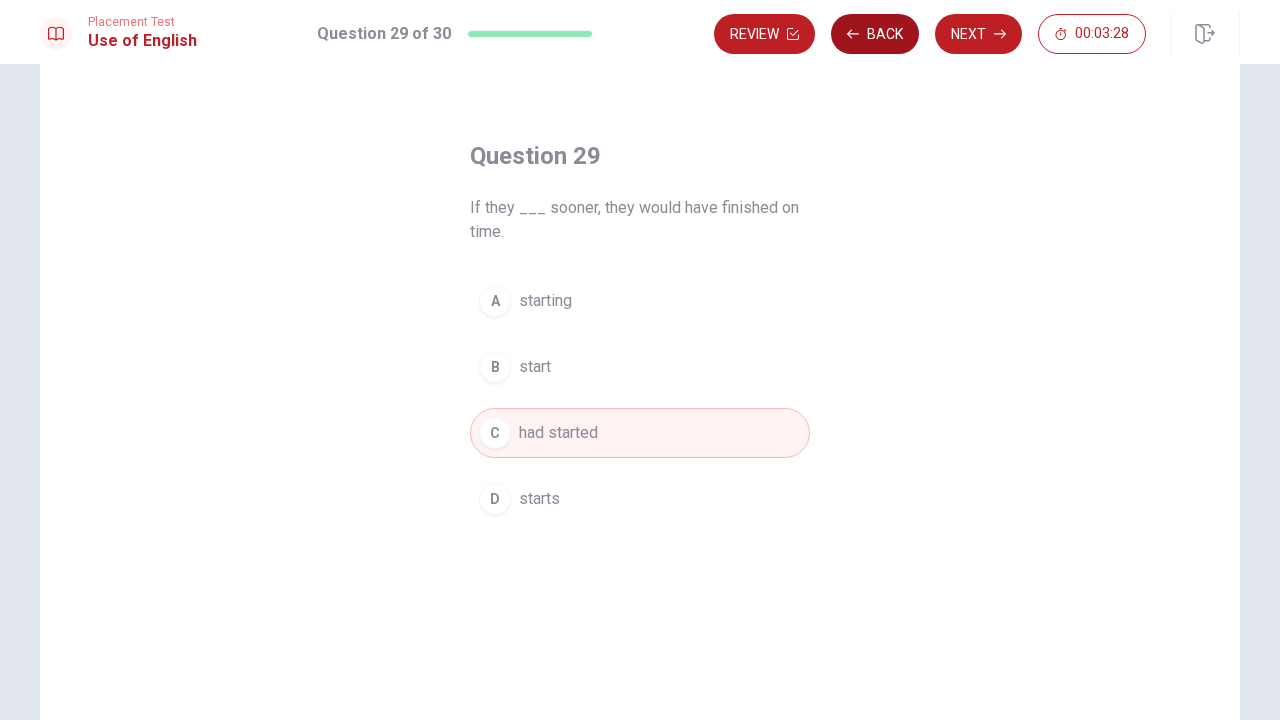 click on "Back" at bounding box center (875, 34) 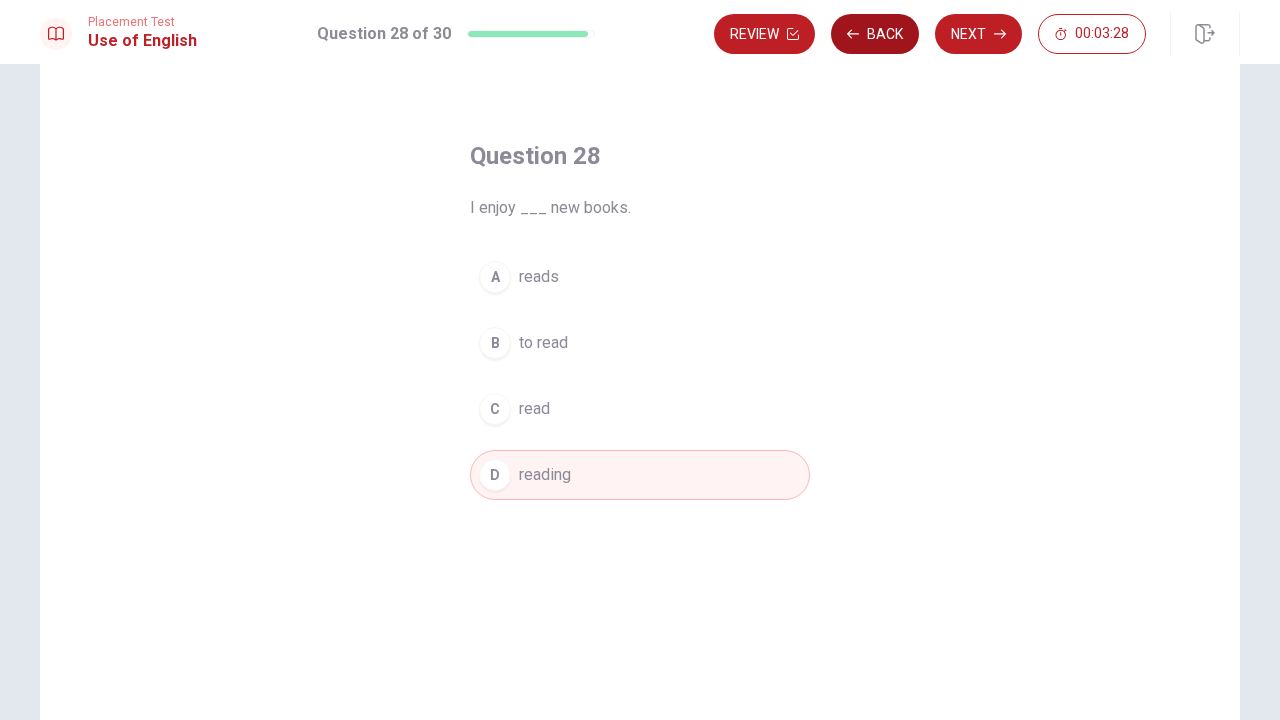 click on "Back" at bounding box center (875, 34) 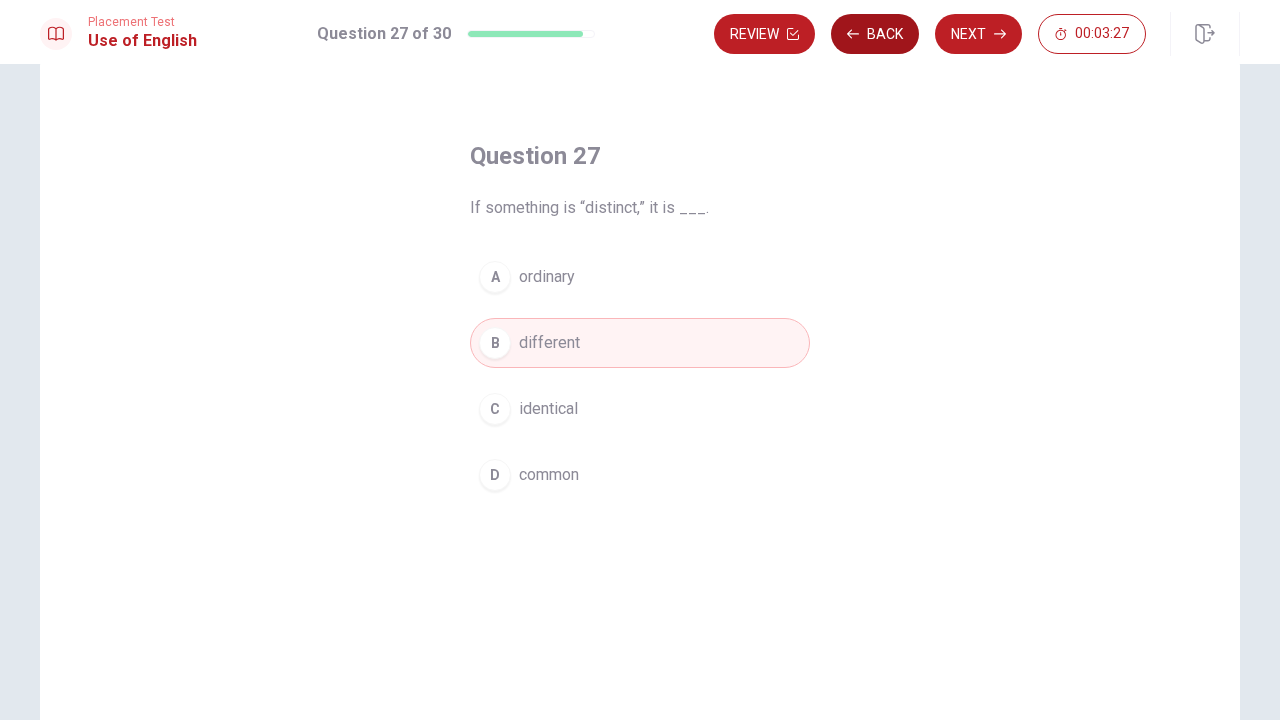 click on "Back" at bounding box center [875, 34] 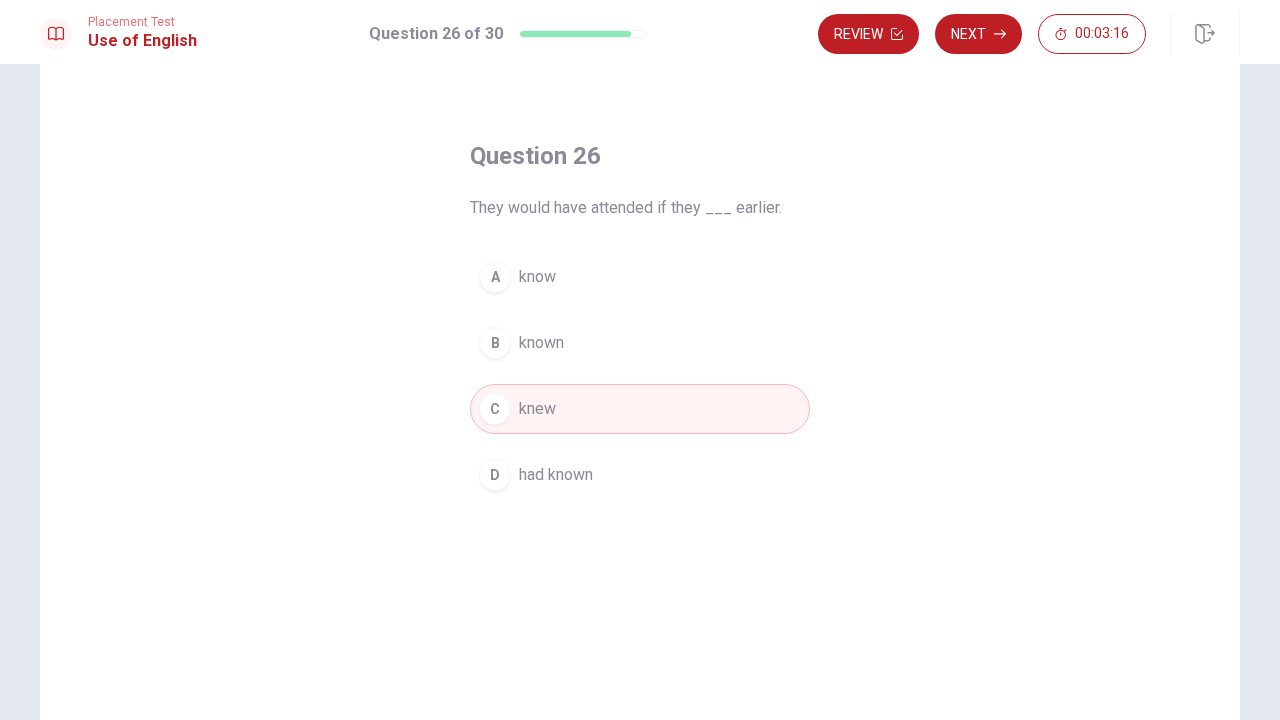 click on "D had known" at bounding box center [640, 475] 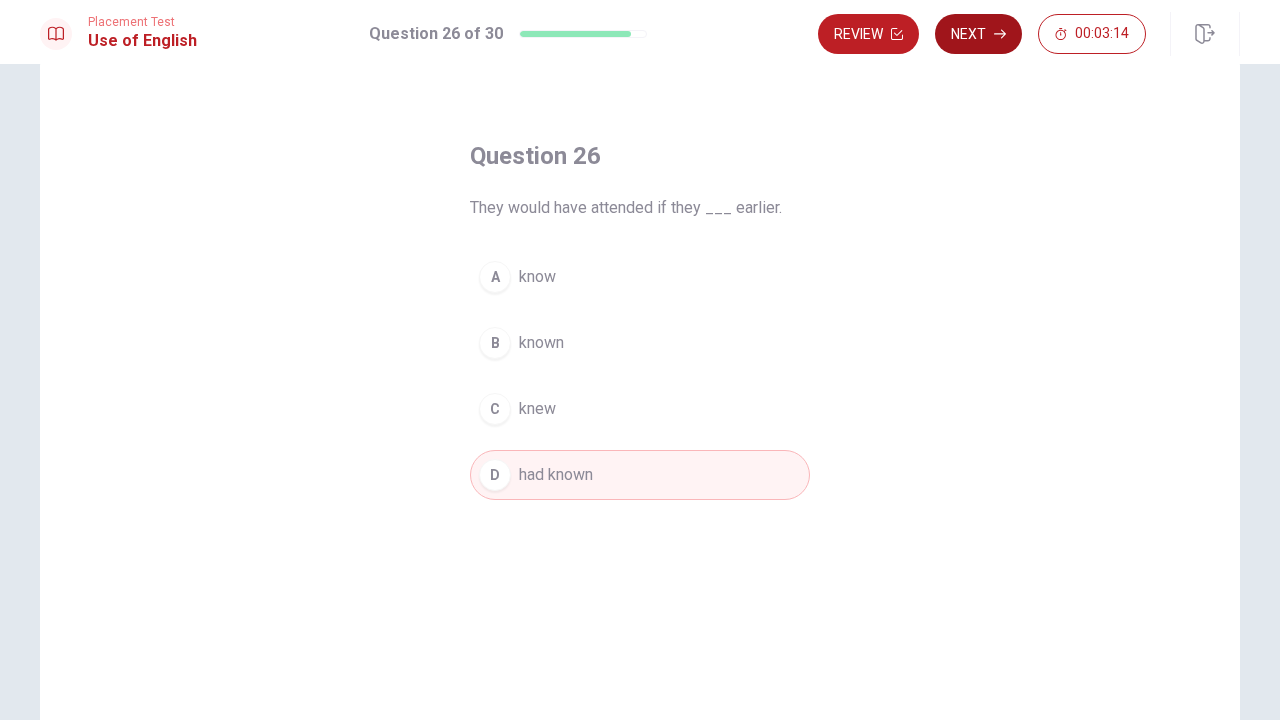 click on "Next" at bounding box center (978, 34) 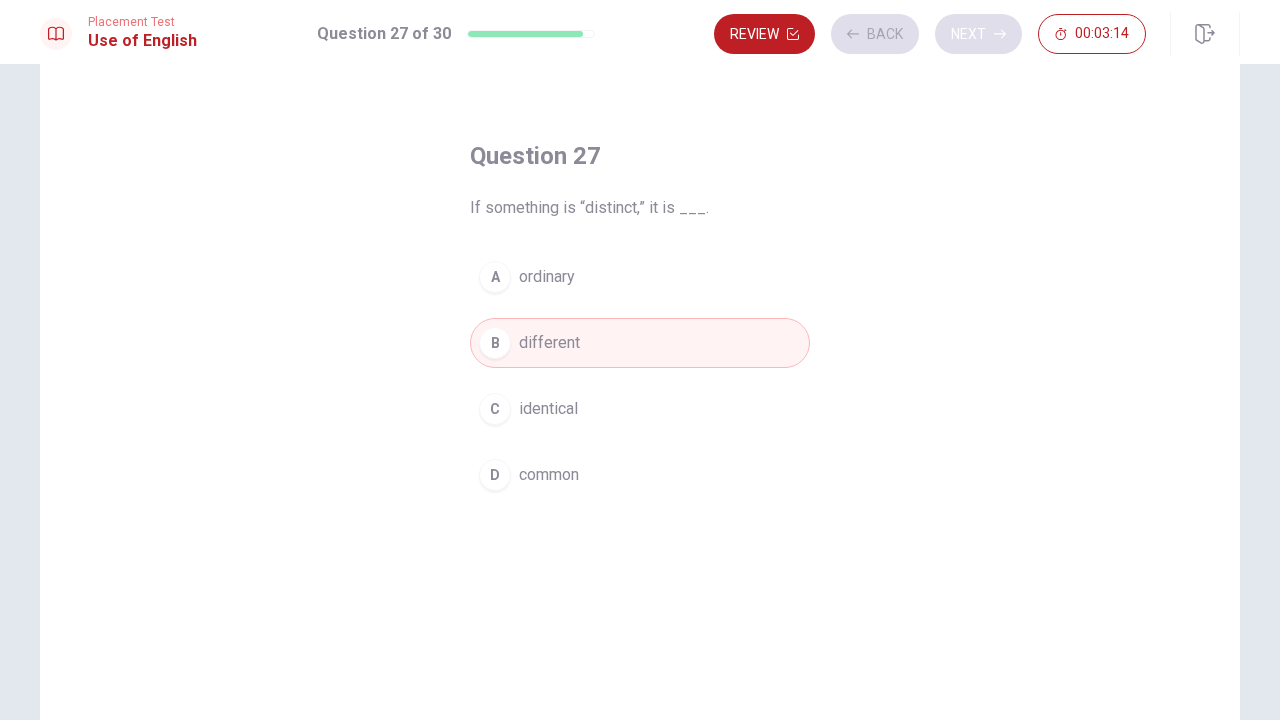 click on "Review Back Next 00:03:14" at bounding box center [930, 34] 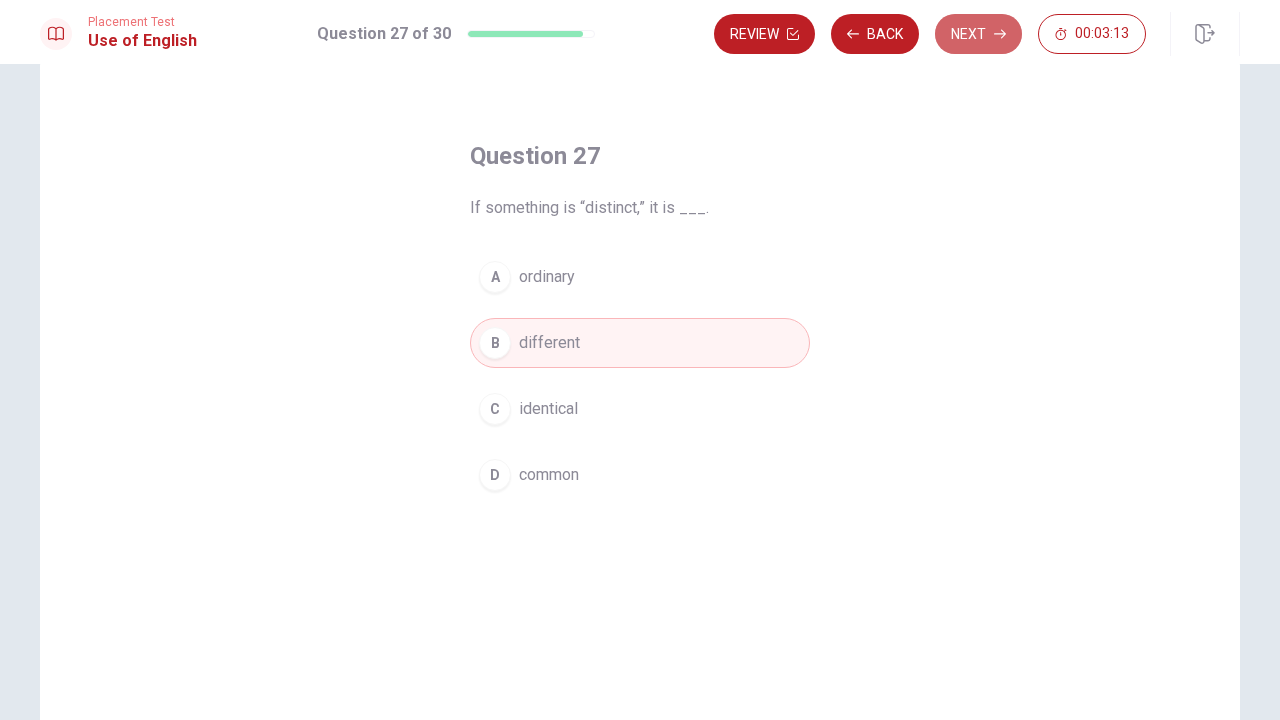click on "Next" at bounding box center (978, 34) 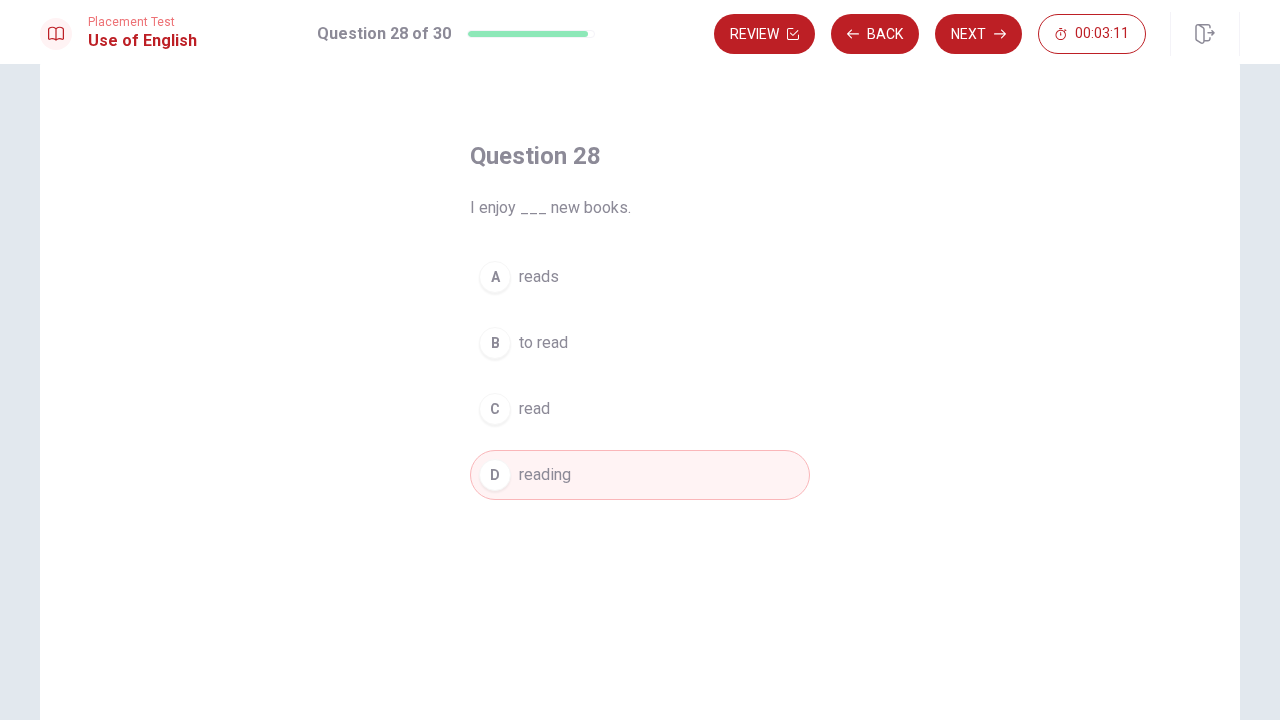 click on "Next" at bounding box center (978, 34) 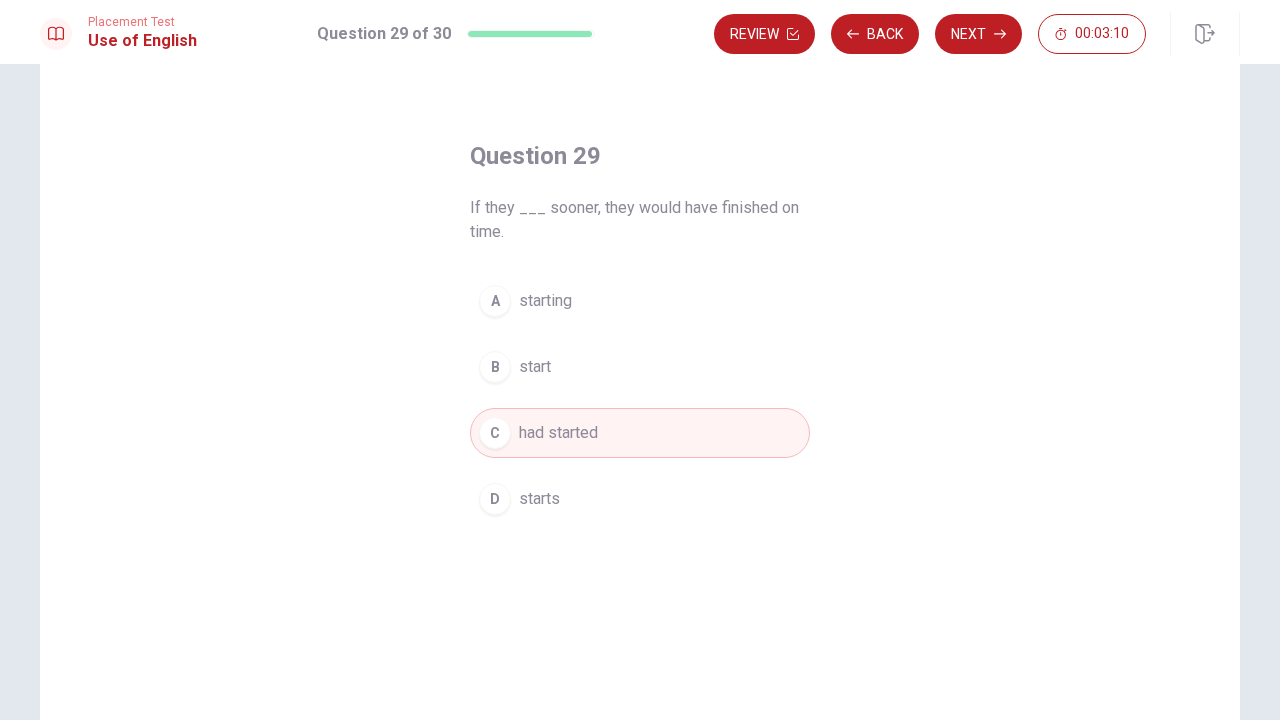 click on "Next" at bounding box center [978, 34] 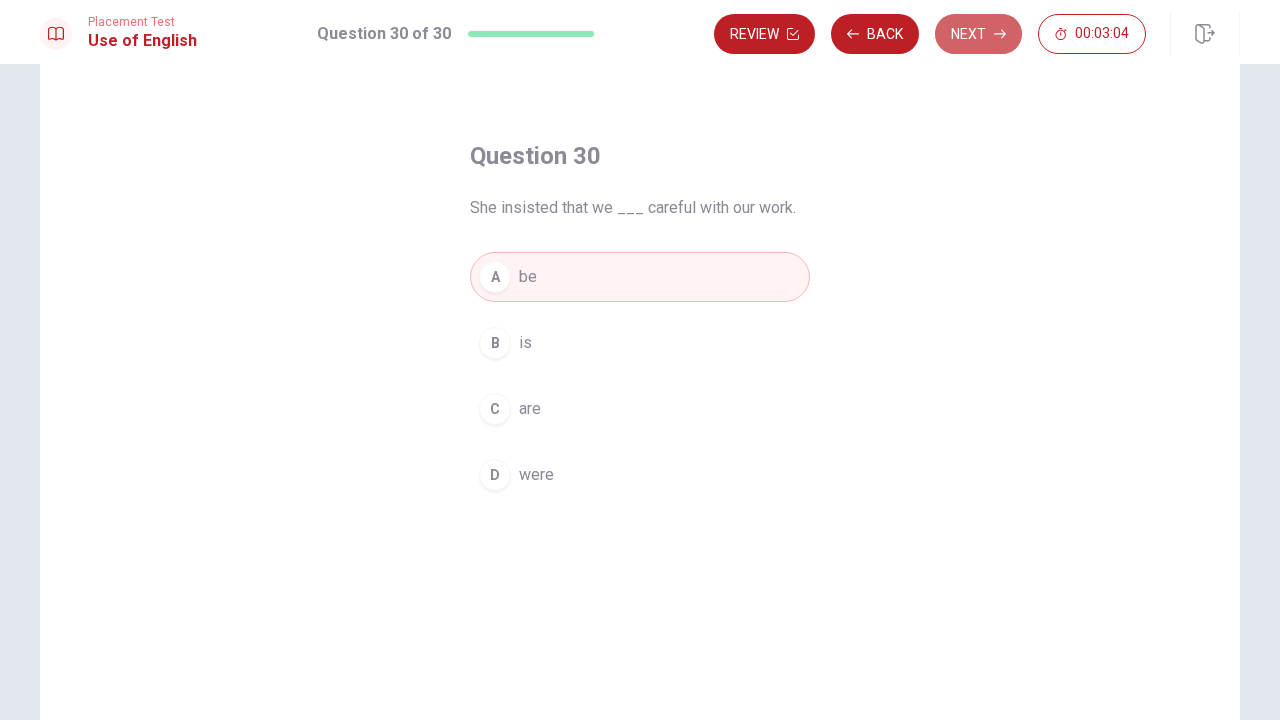 click on "Next" at bounding box center (978, 34) 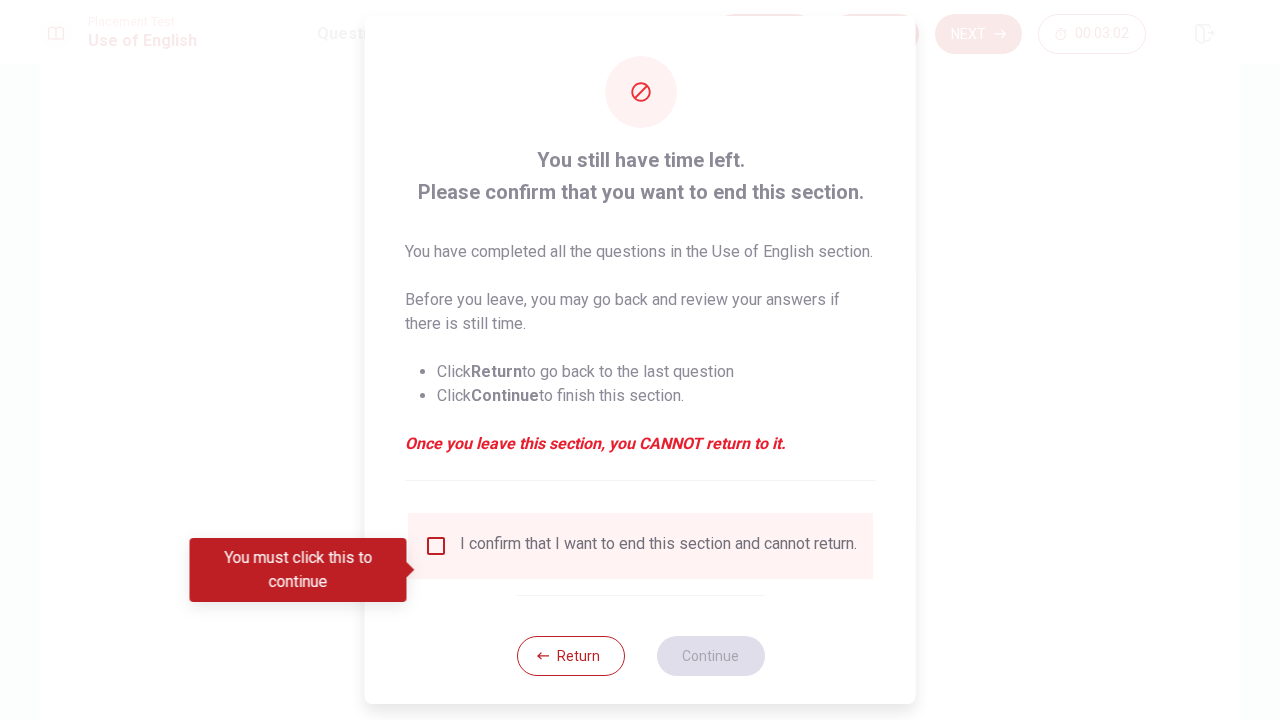 click on "I confirm that I want to end this section and cannot return." at bounding box center (658, 546) 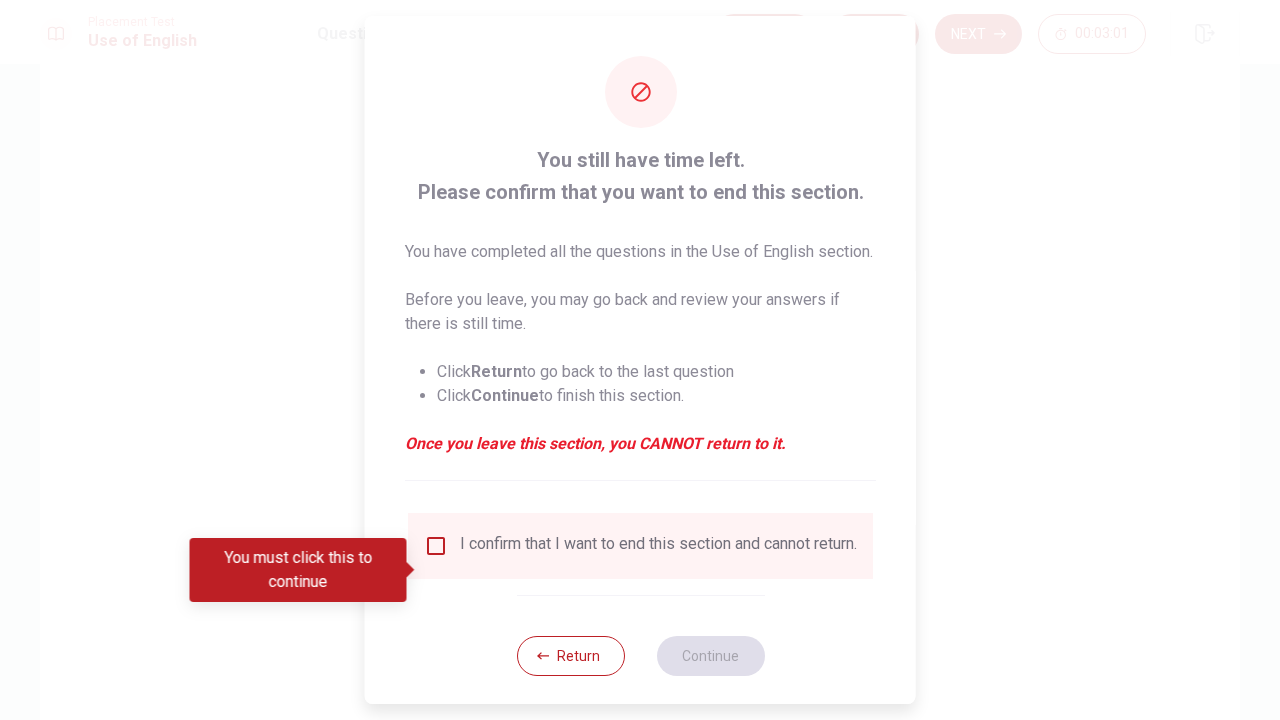 click on "I confirm that I want to end this section and cannot return." at bounding box center (640, 546) 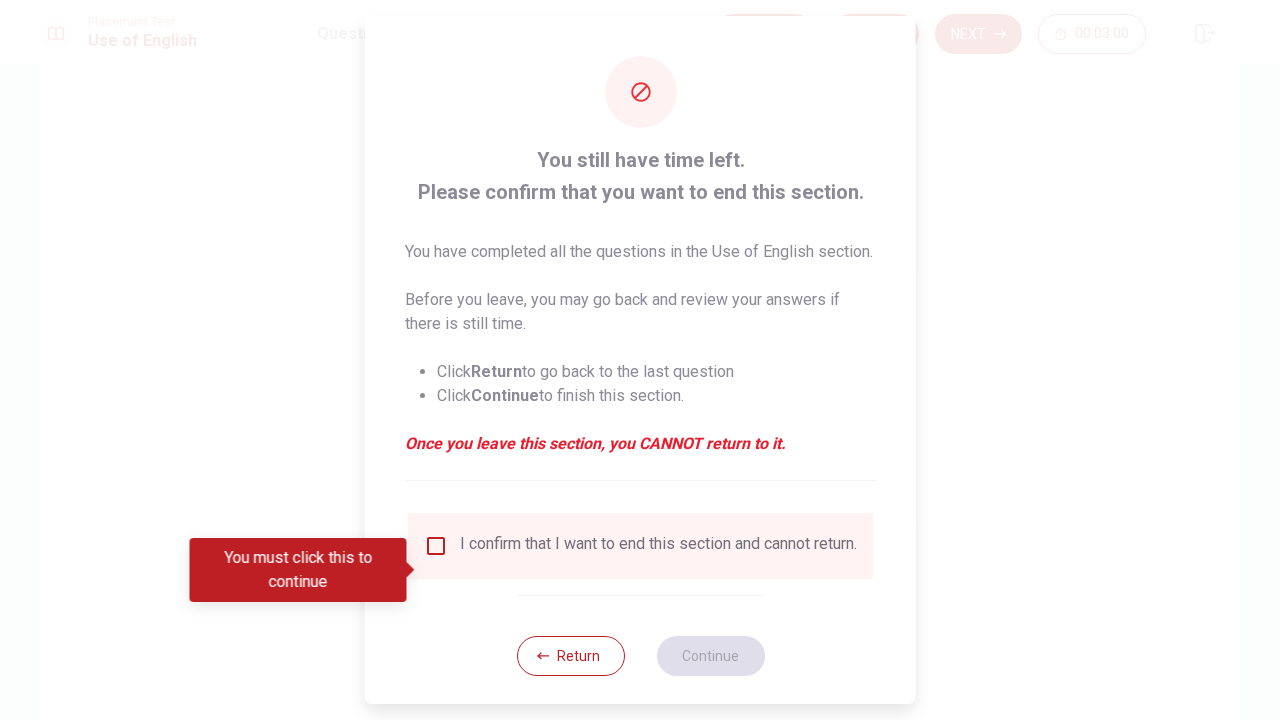 click at bounding box center (436, 546) 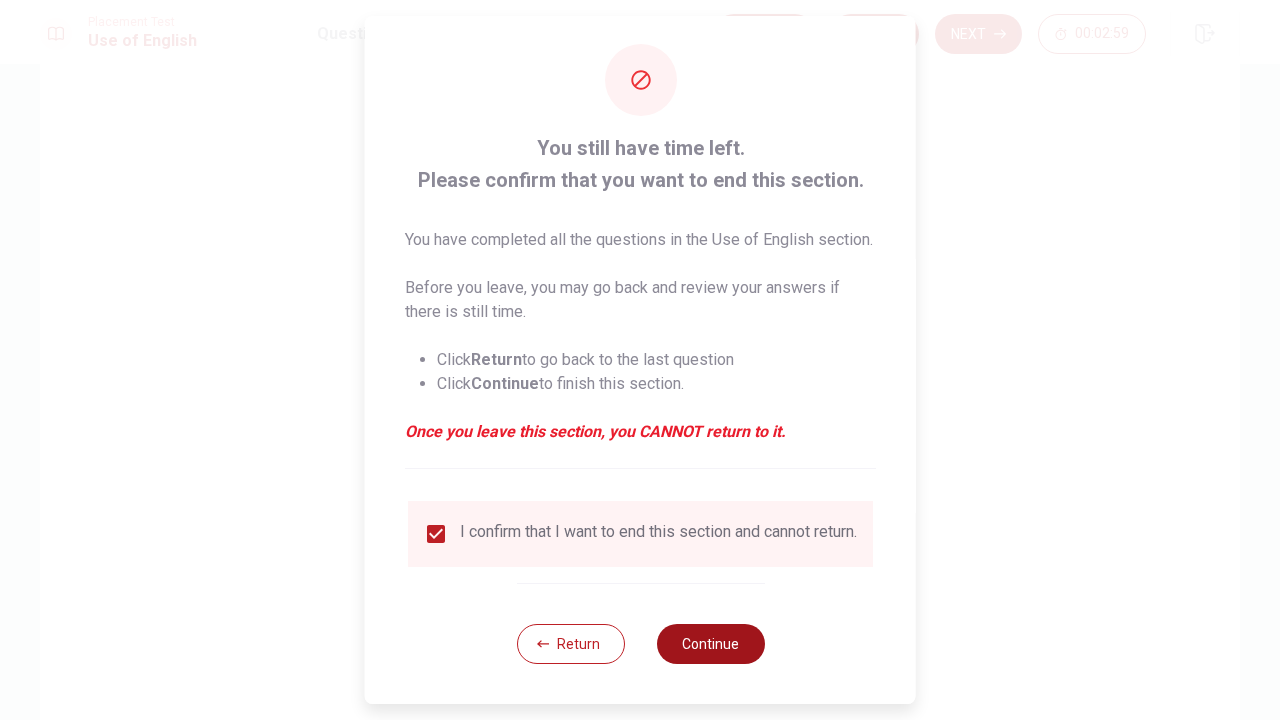 scroll, scrollTop: 50, scrollLeft: 0, axis: vertical 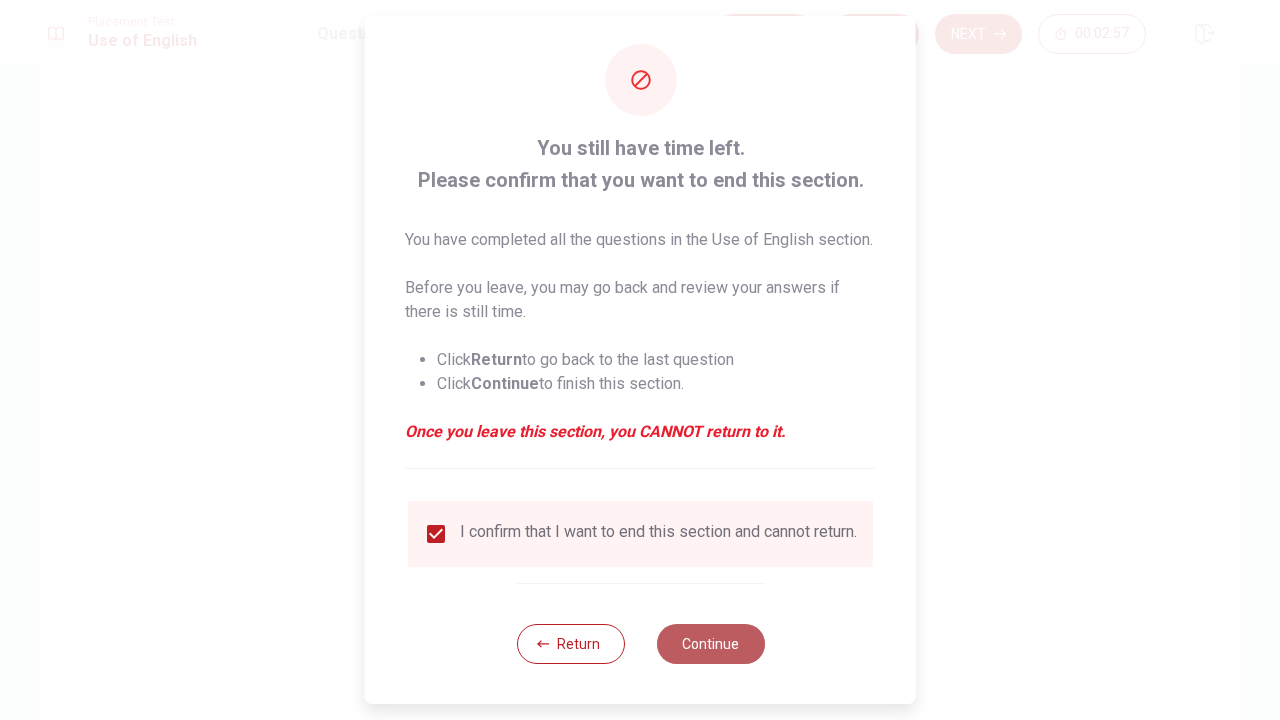 click on "Continue" at bounding box center (710, 644) 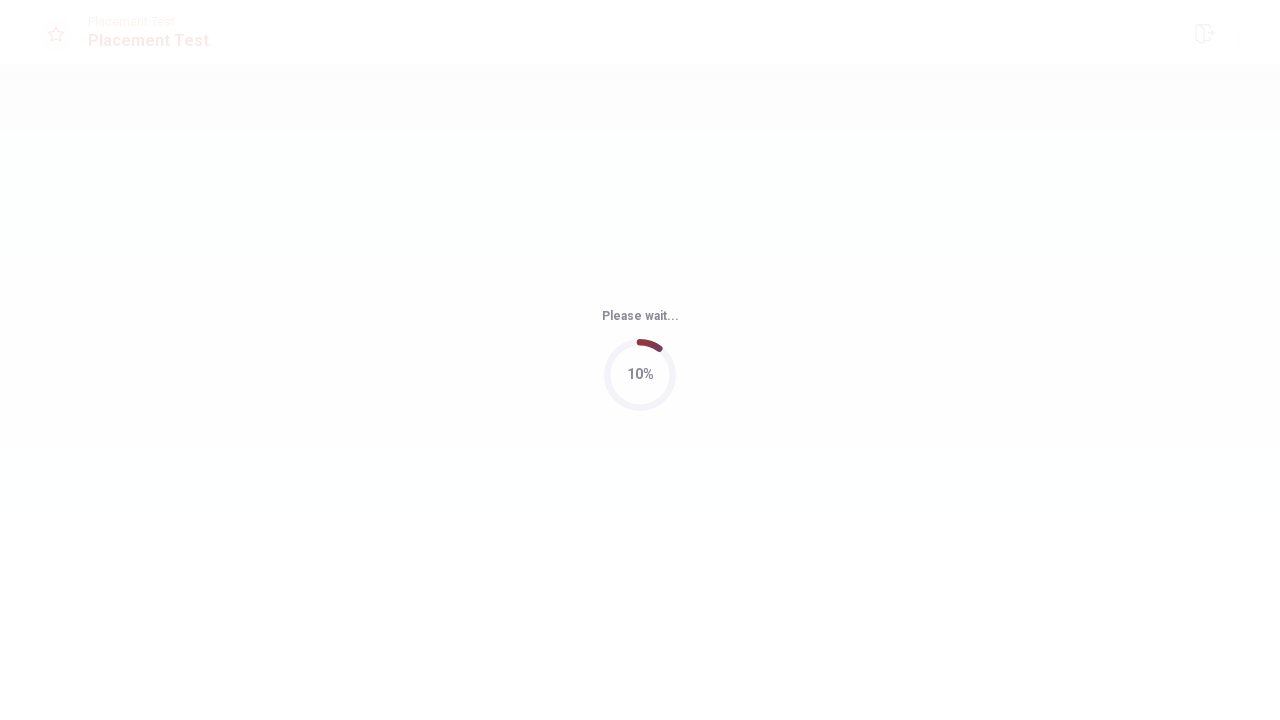 scroll, scrollTop: 0, scrollLeft: 0, axis: both 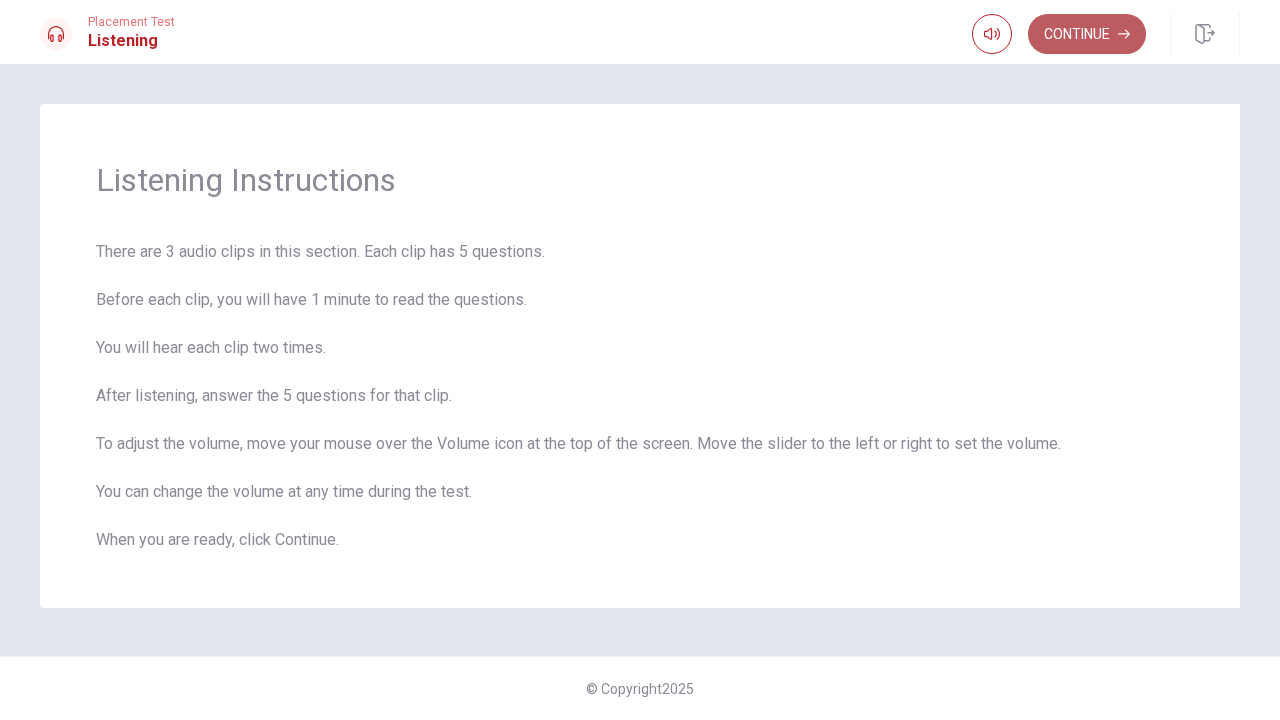 click on "Continue" at bounding box center (1087, 34) 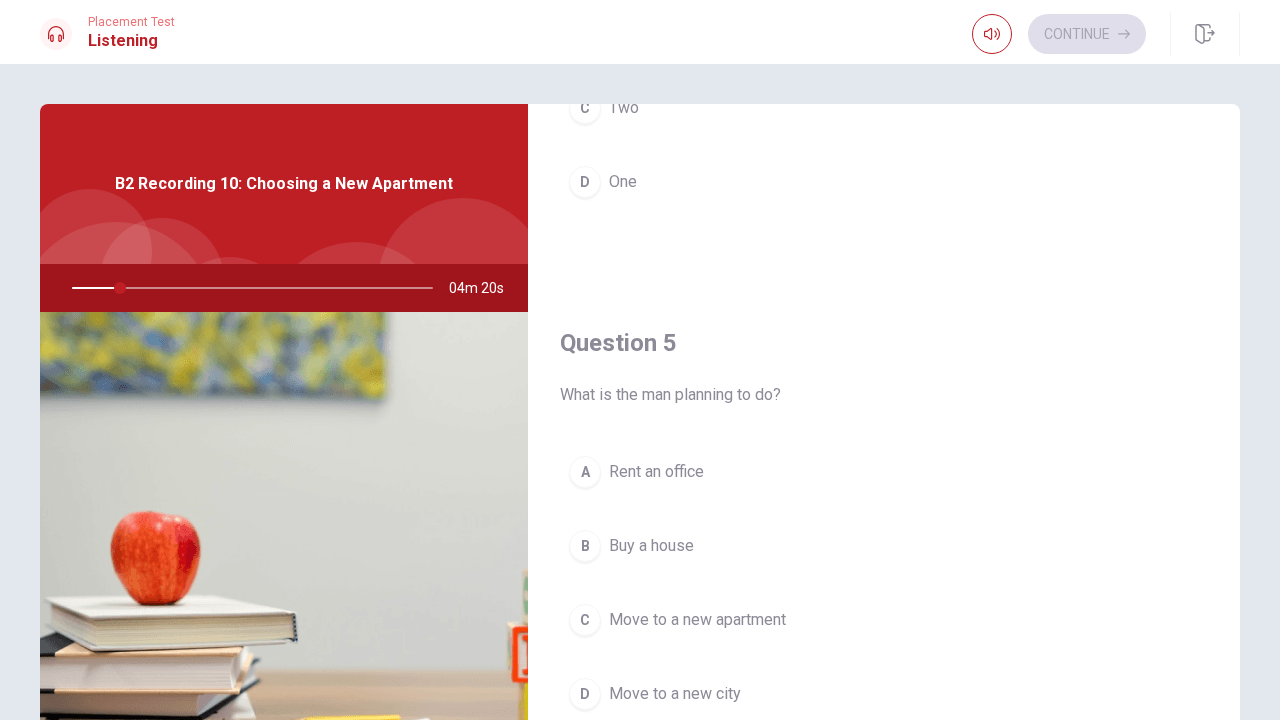 scroll, scrollTop: 1865, scrollLeft: 0, axis: vertical 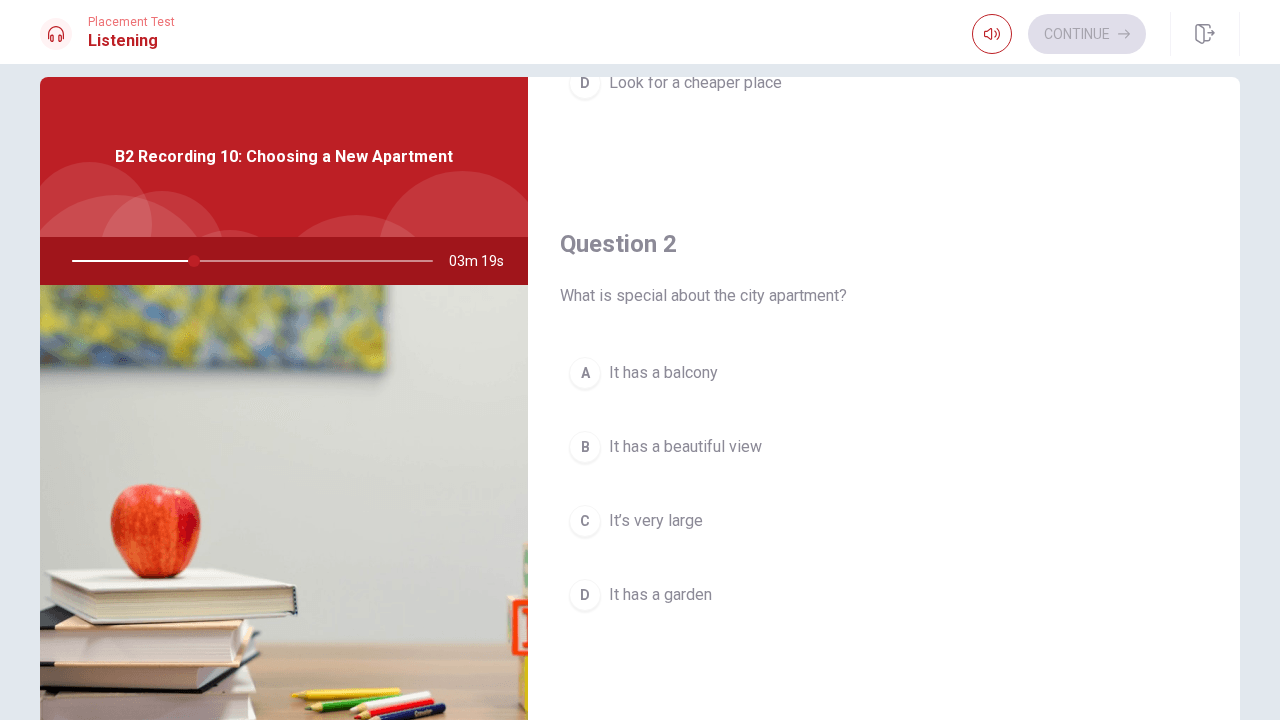 click on "A It has a balcony B It has a beautiful view C It’s very large D It has a garden" at bounding box center (884, 504) 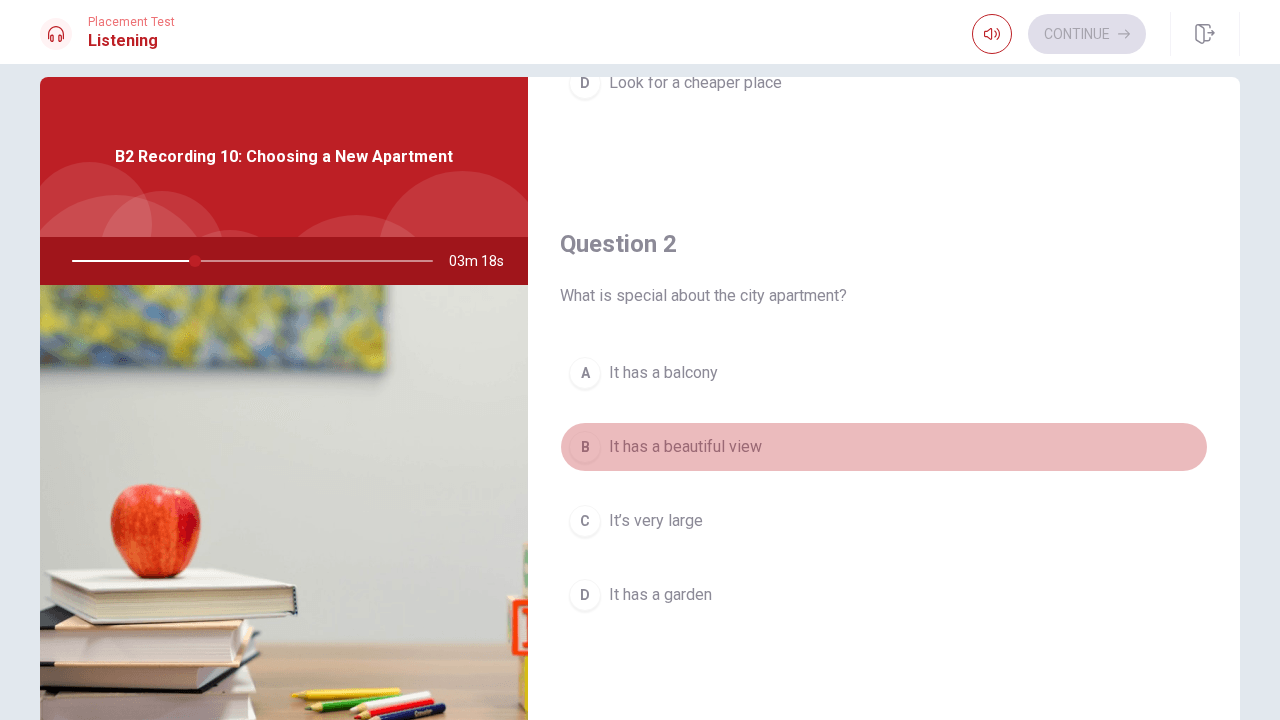 click on "It has a beautiful view" at bounding box center (685, 447) 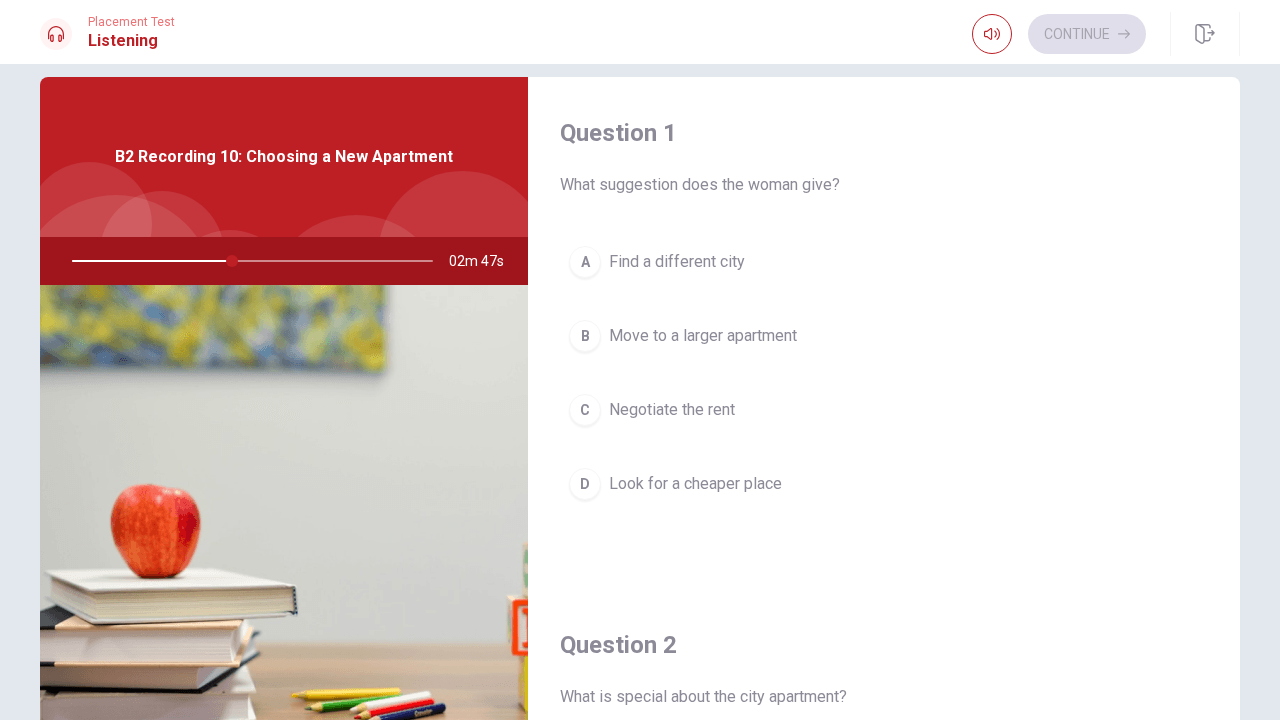 scroll, scrollTop: 0, scrollLeft: 0, axis: both 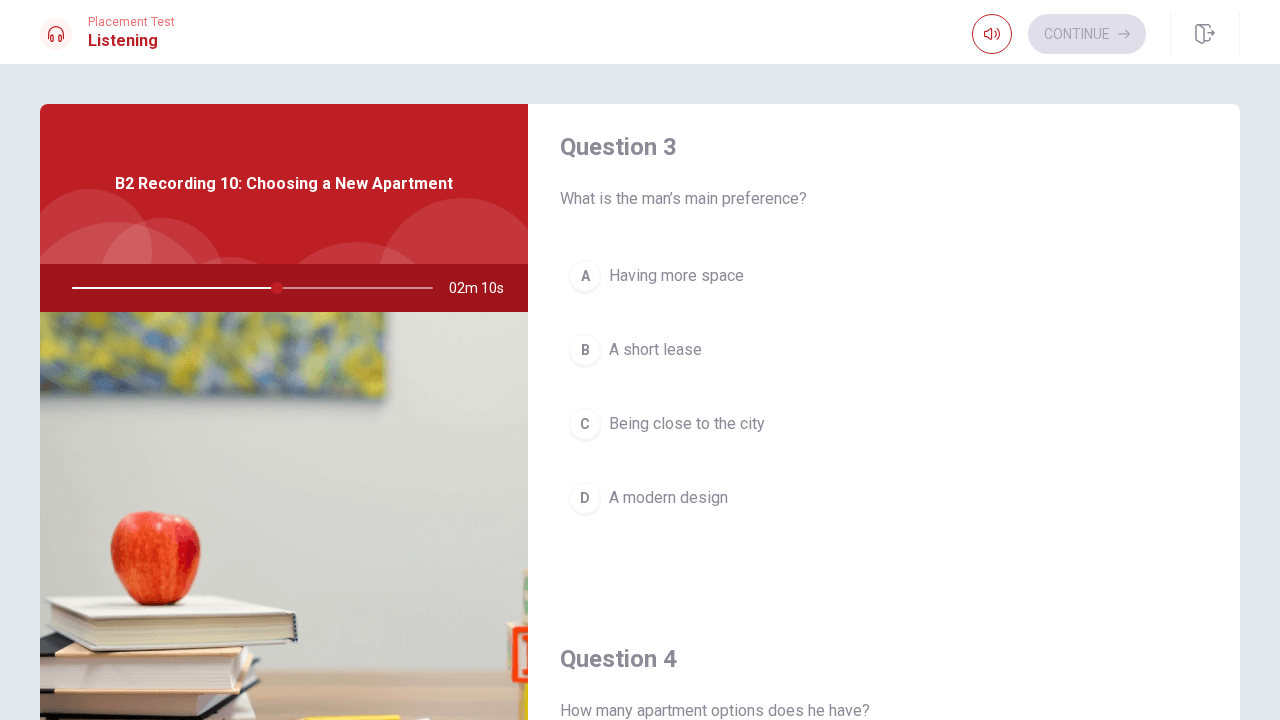 click on "A Having more space" at bounding box center [884, 276] 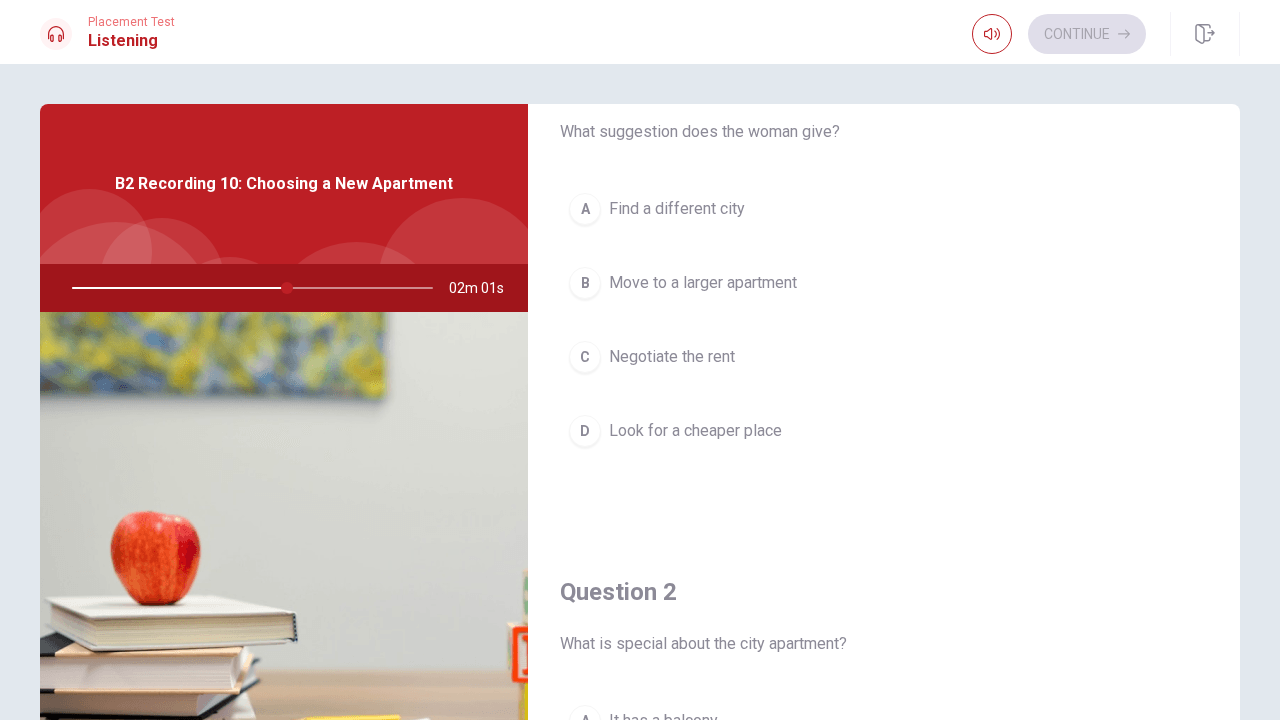 scroll, scrollTop: 77, scrollLeft: 0, axis: vertical 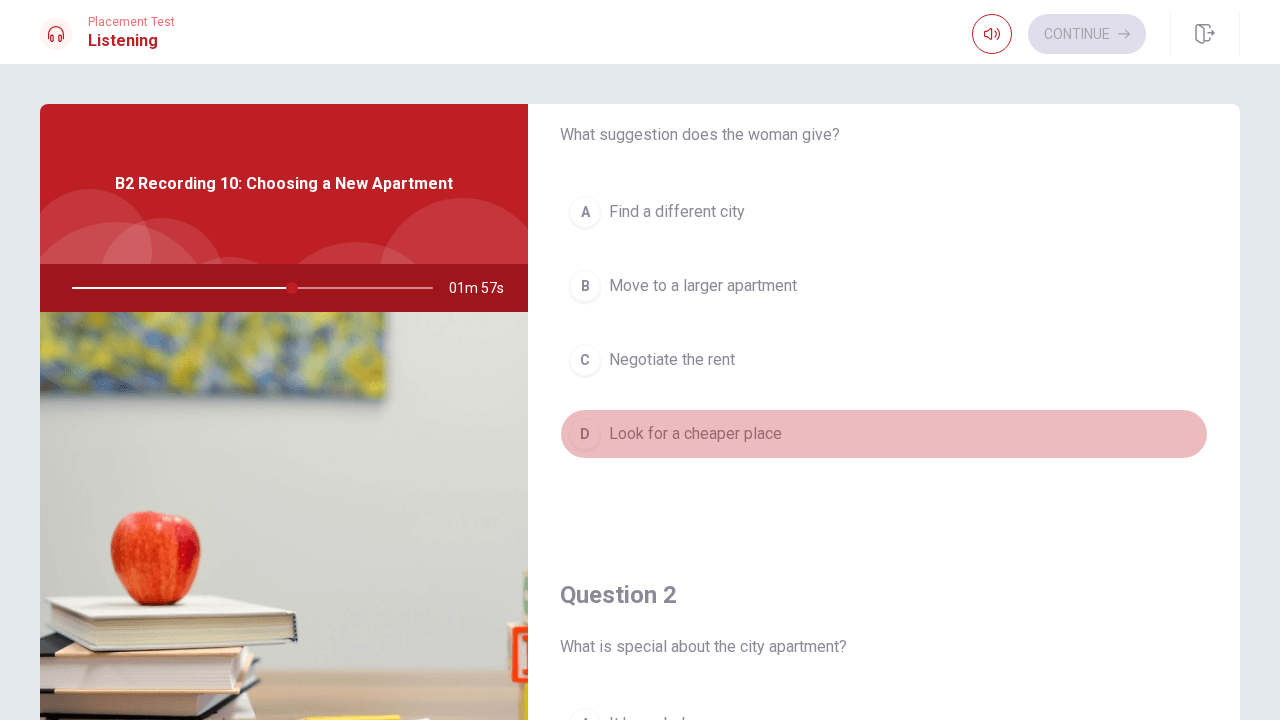 click on "Look for a cheaper place" at bounding box center [695, 434] 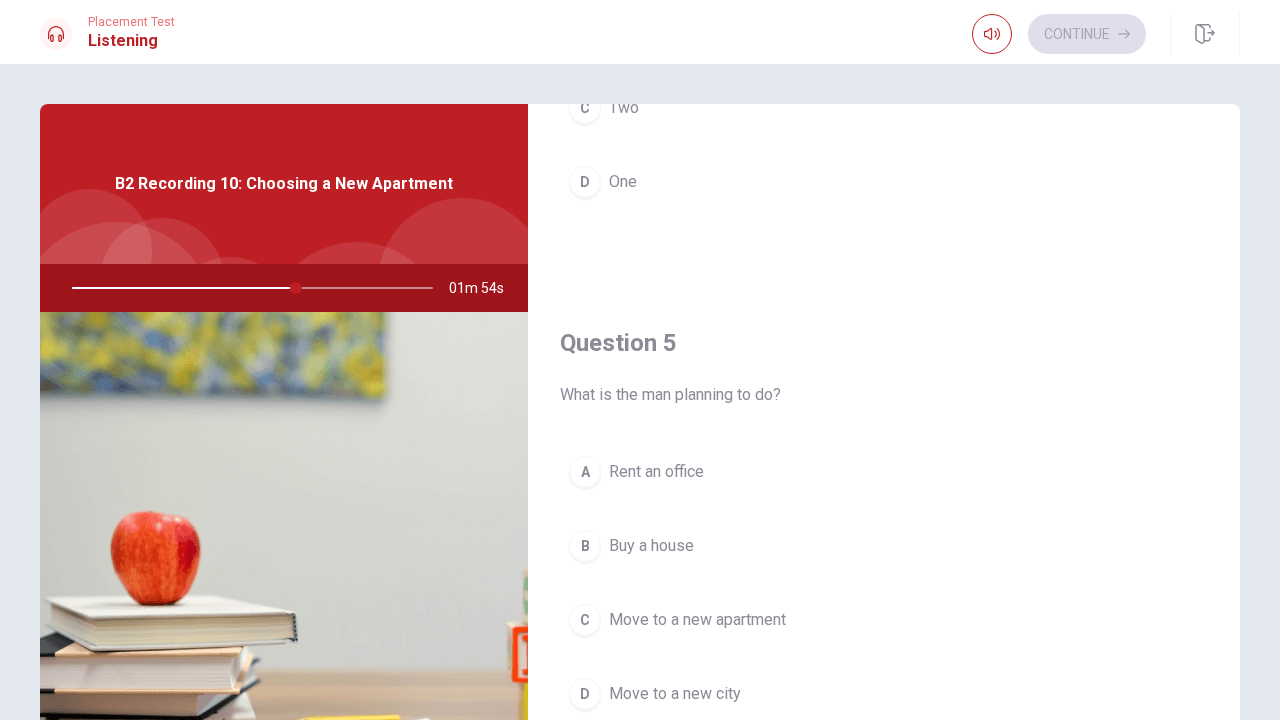 scroll, scrollTop: 1865, scrollLeft: 0, axis: vertical 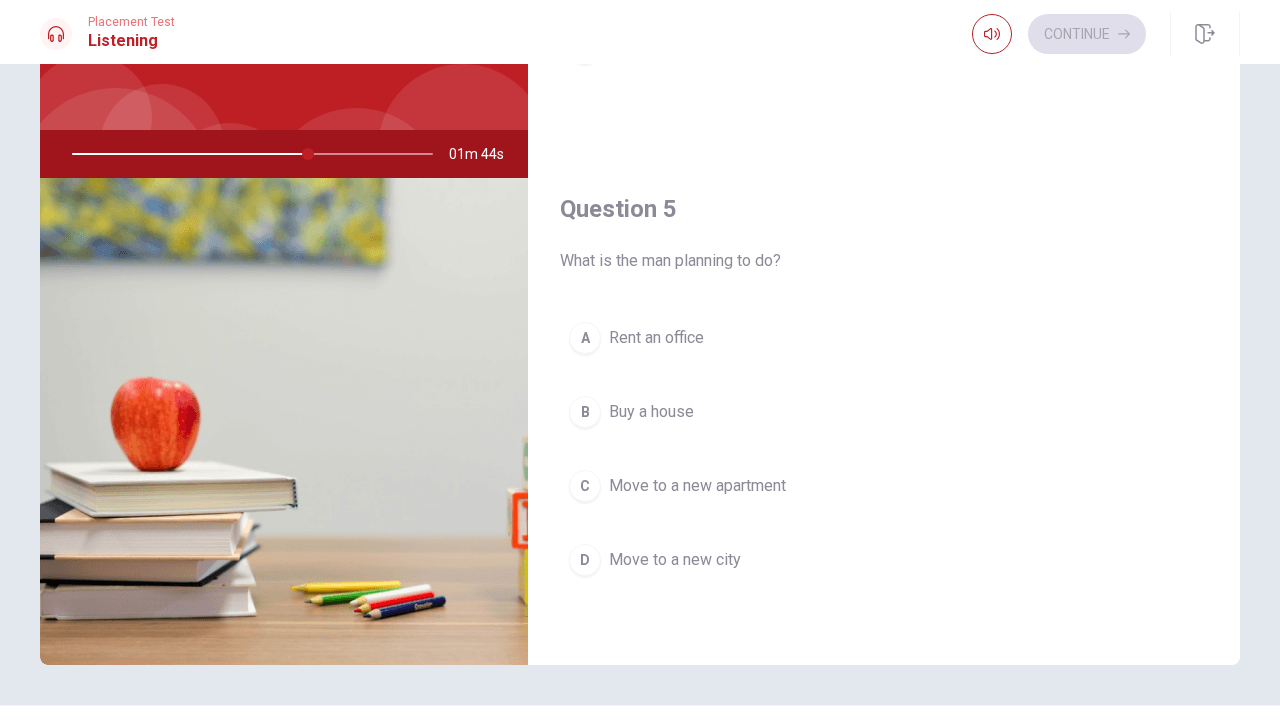 click on "Move to a new apartment" at bounding box center [697, 486] 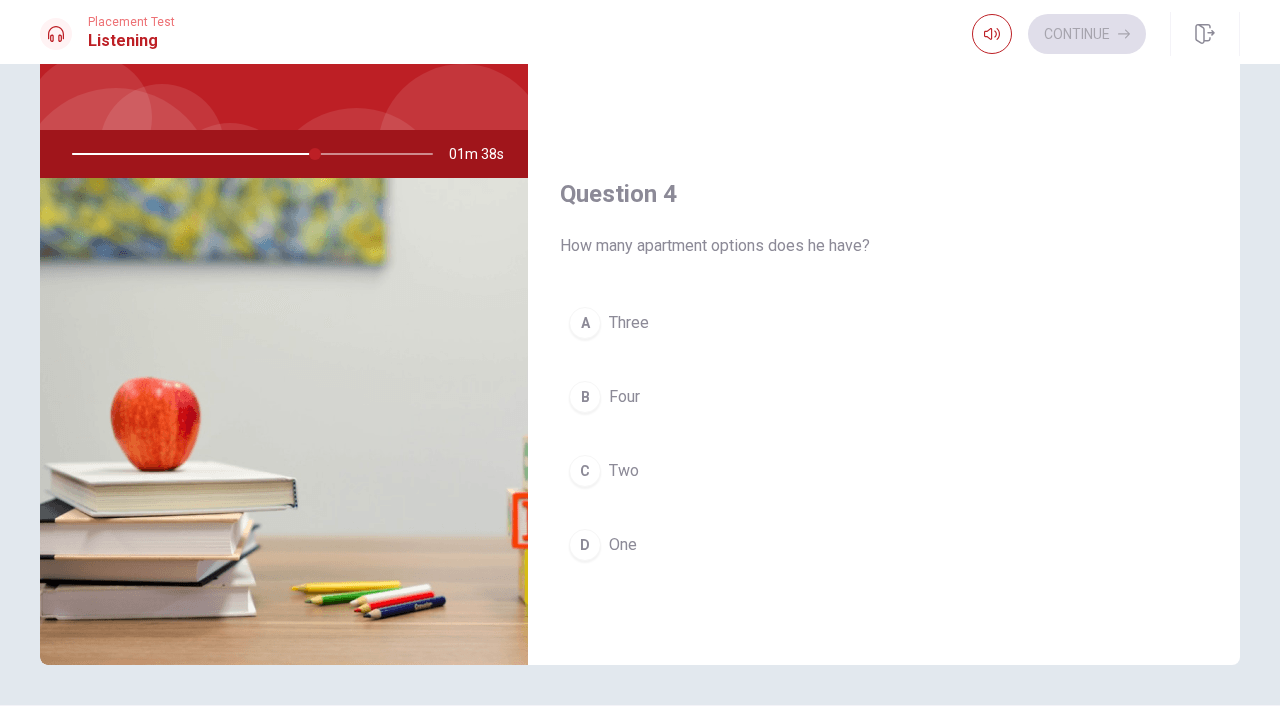 scroll, scrollTop: 1386, scrollLeft: 0, axis: vertical 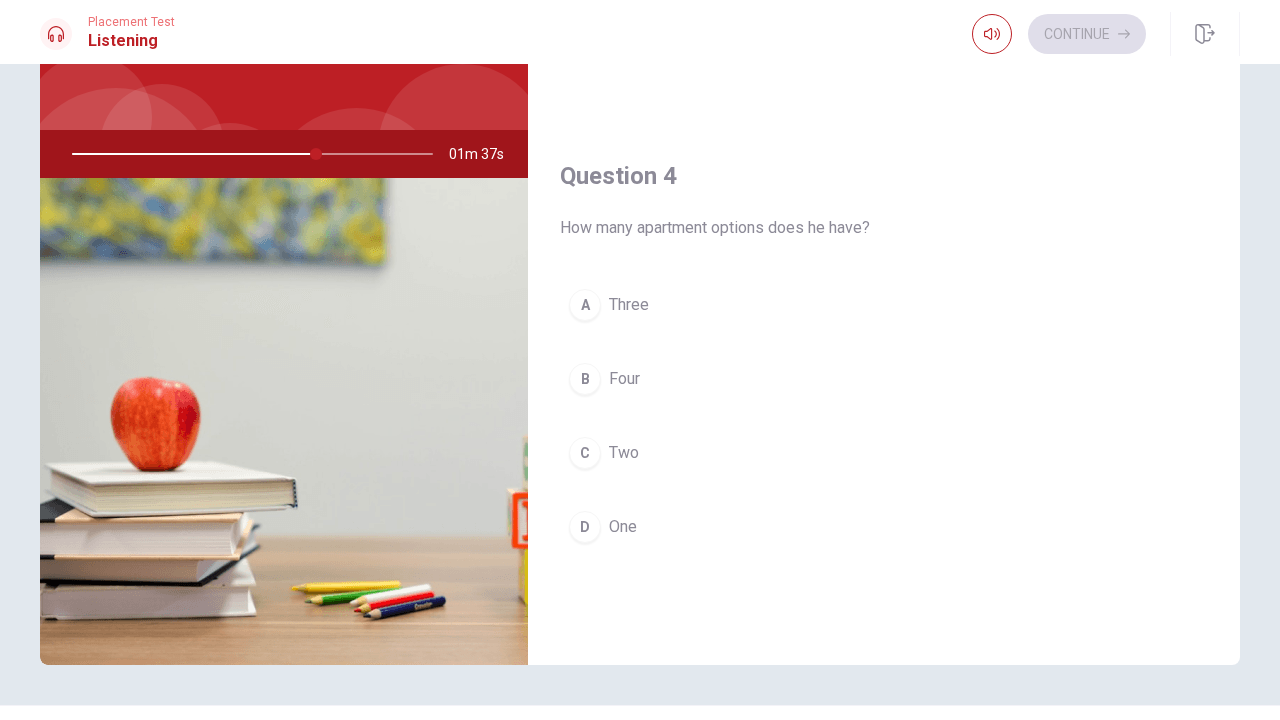 click on "C Two" at bounding box center (884, 453) 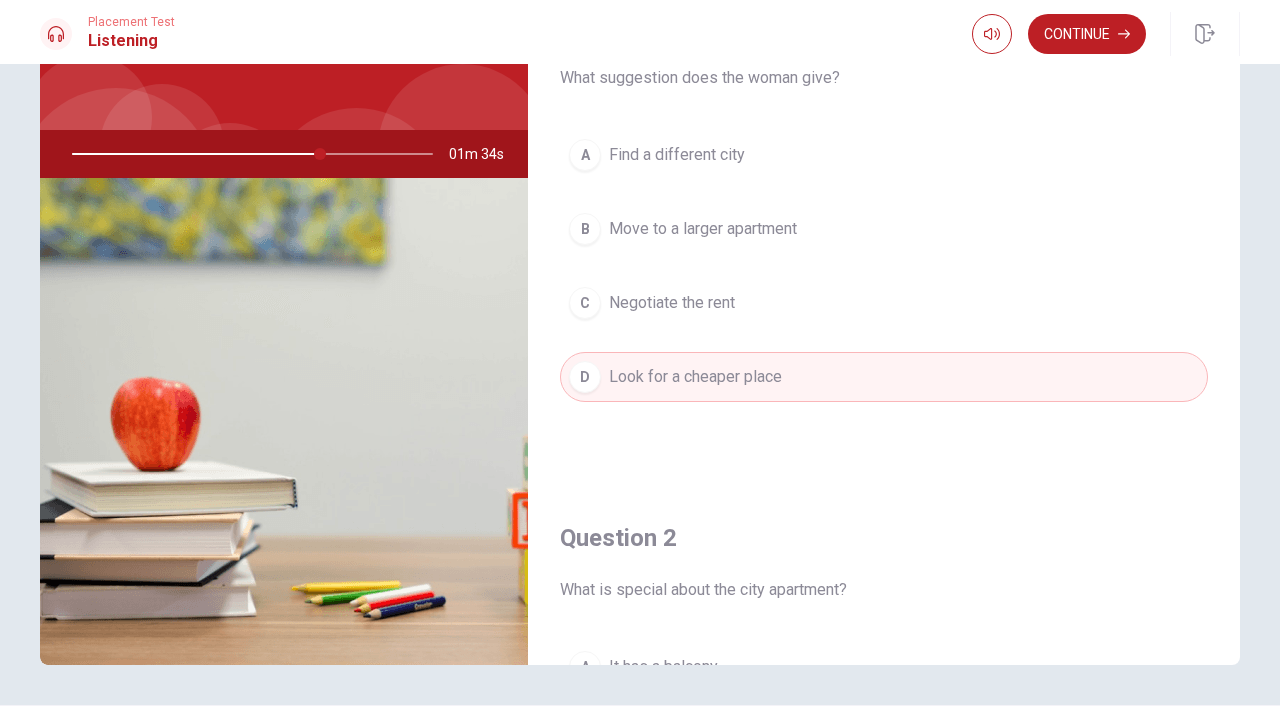 scroll, scrollTop: 0, scrollLeft: 0, axis: both 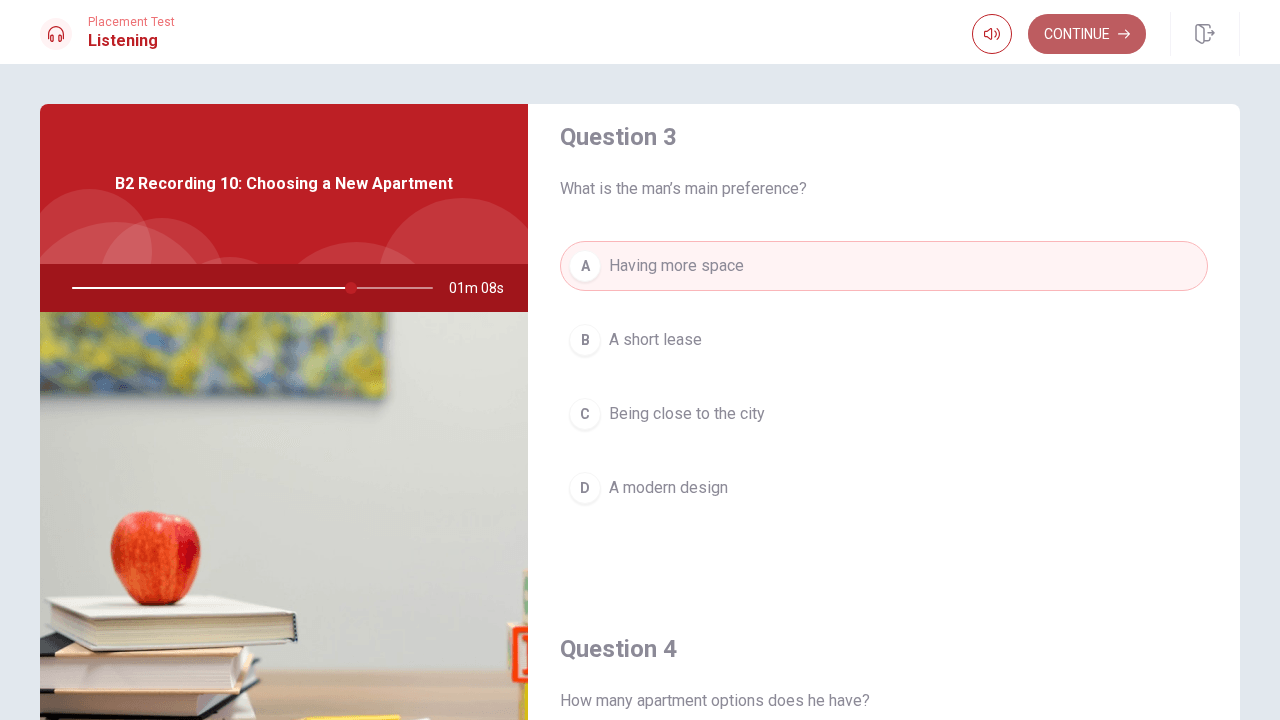 click on "Continue" at bounding box center [1087, 34] 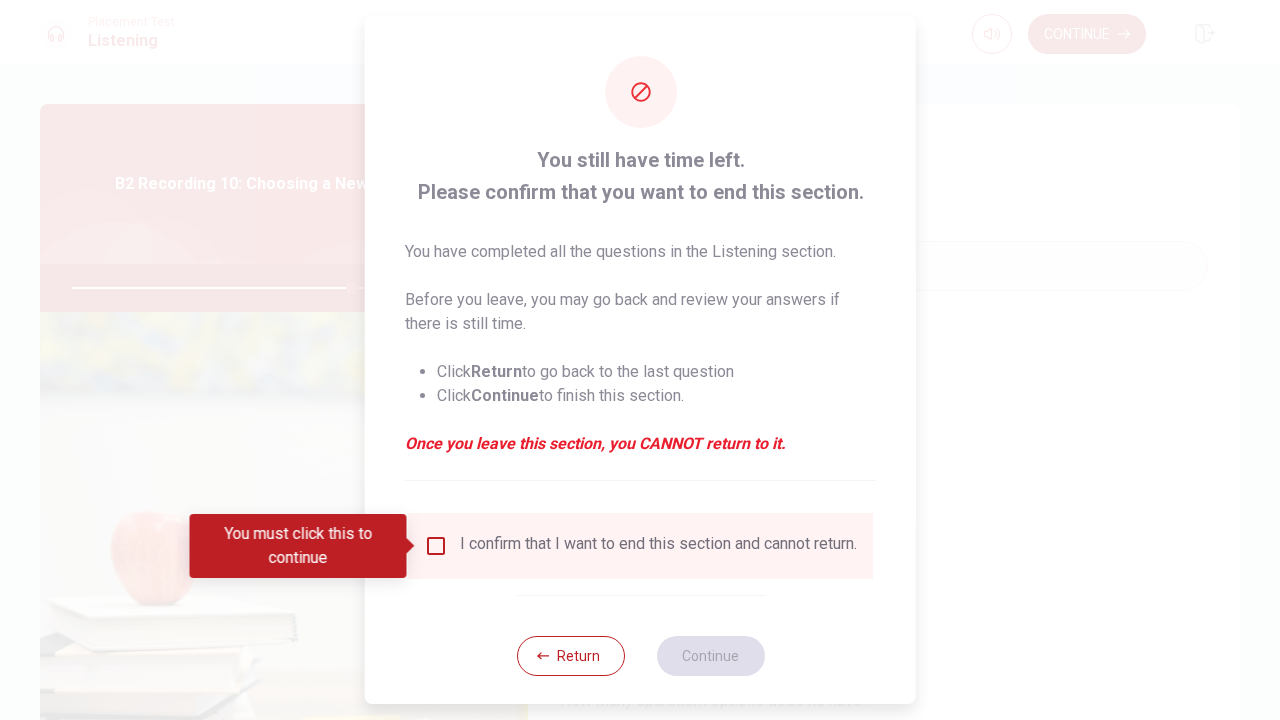 click on "I confirm that I want to end this section and cannot return." at bounding box center [658, 546] 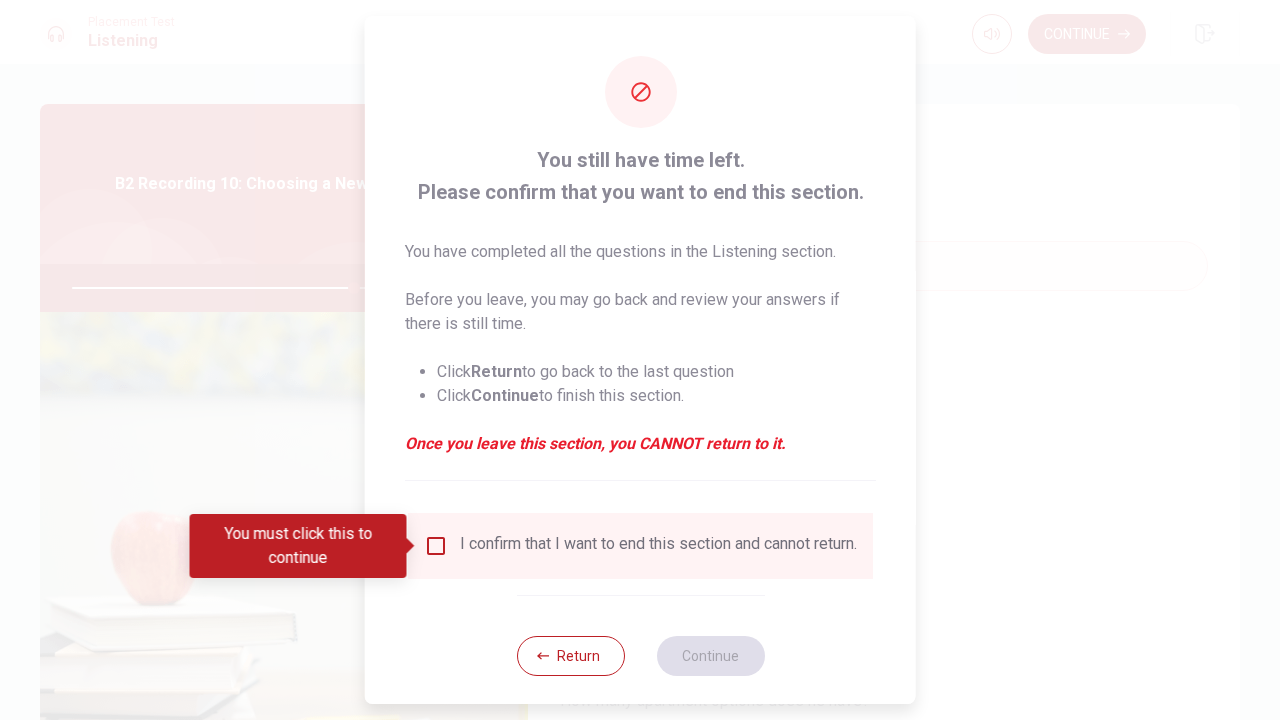 click on "I confirm that I want to end this section and cannot return." at bounding box center [658, 546] 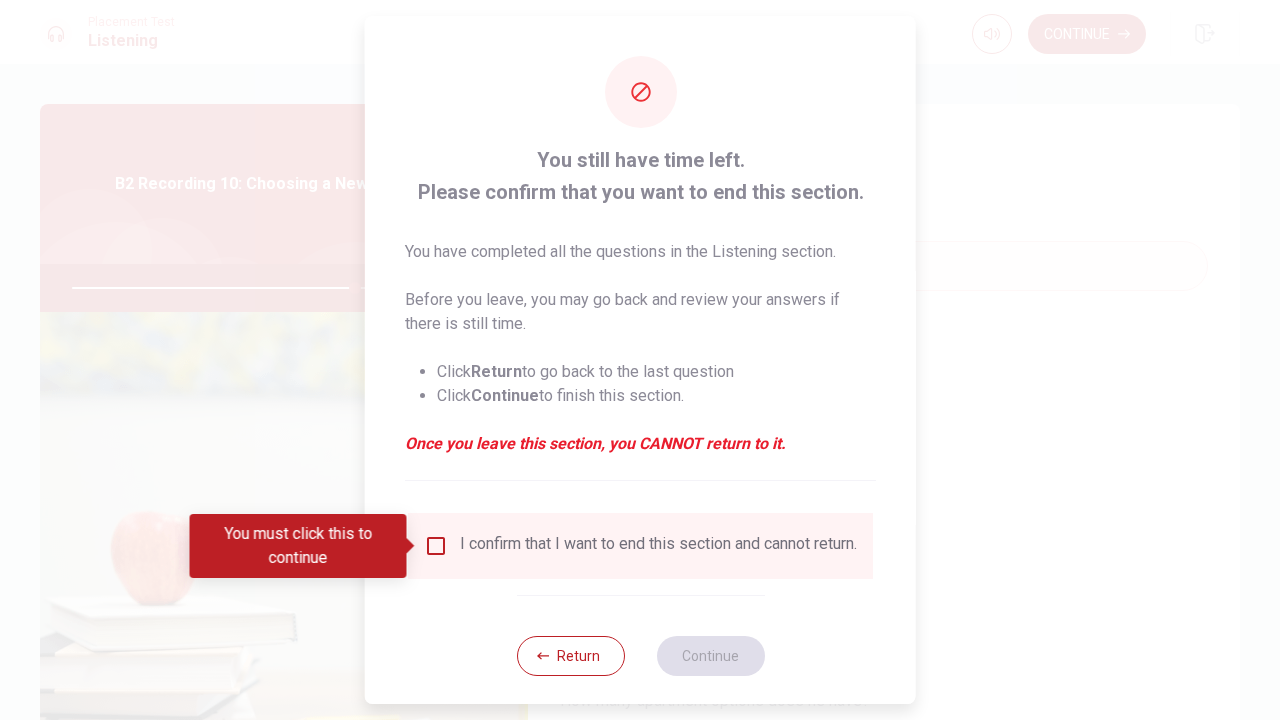 click on "You must click this to continue" at bounding box center [305, 546] 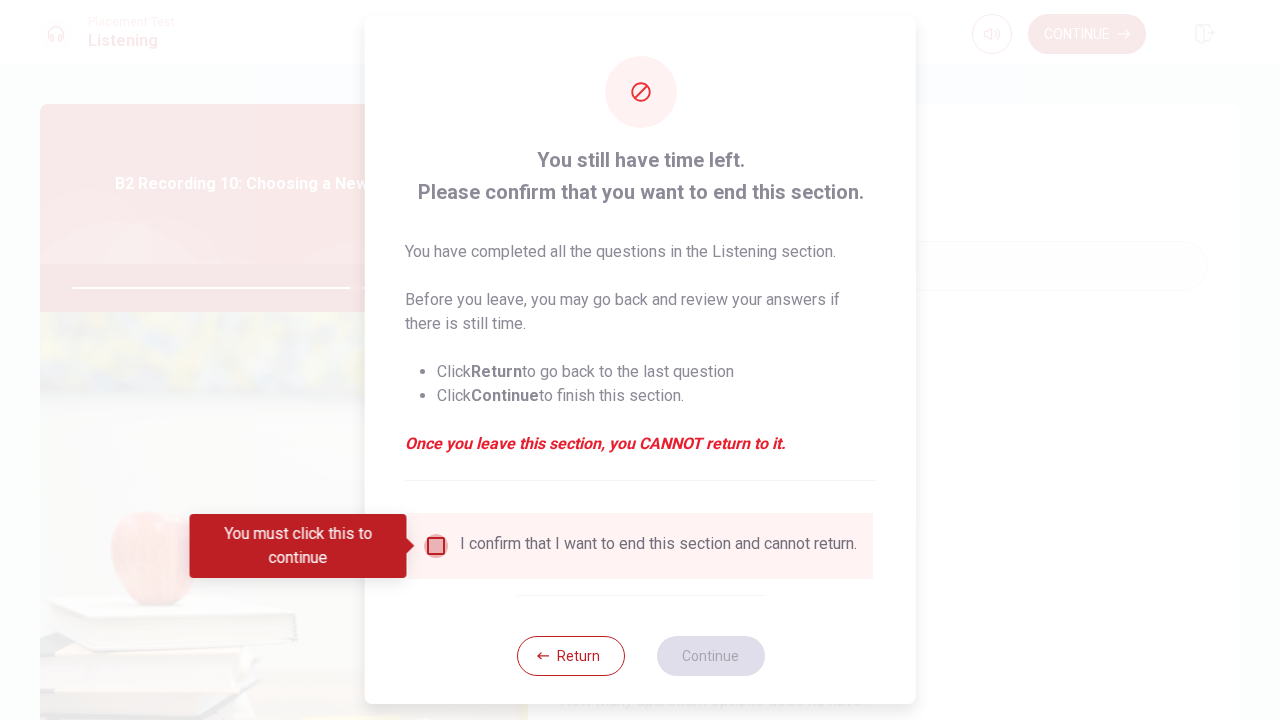 click at bounding box center (436, 546) 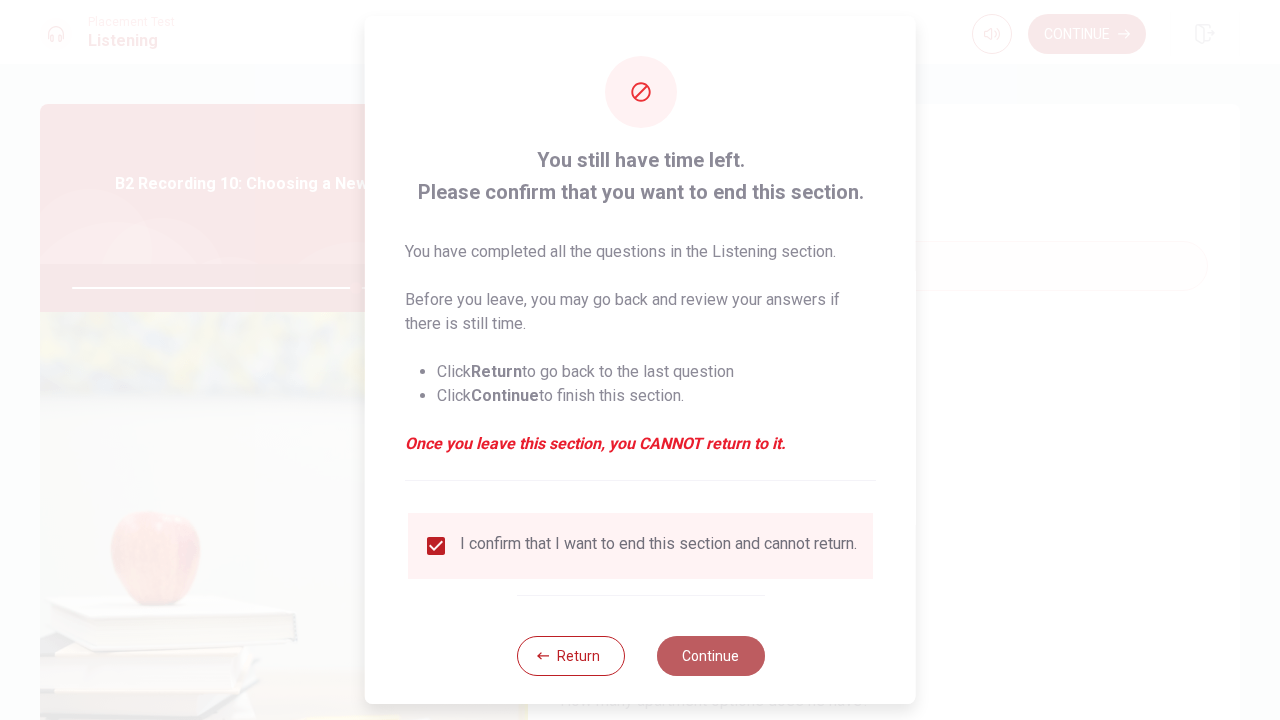 click on "Continue" at bounding box center (710, 656) 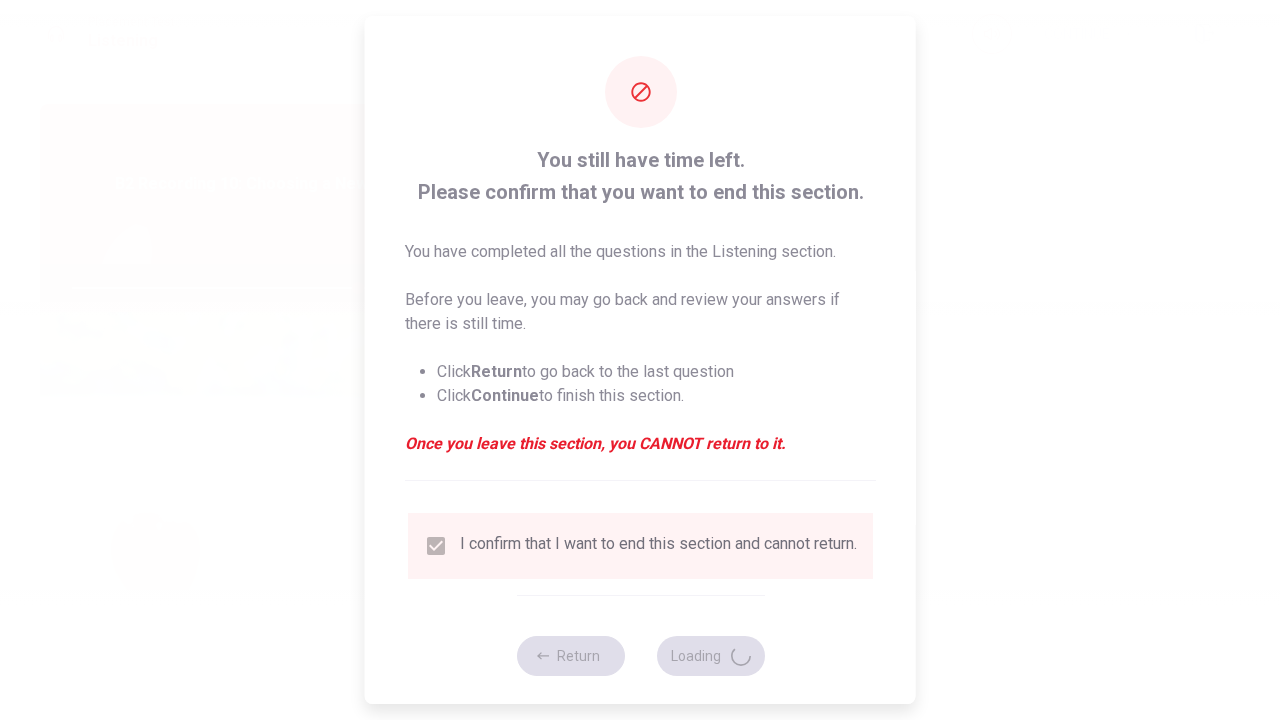 type on "80" 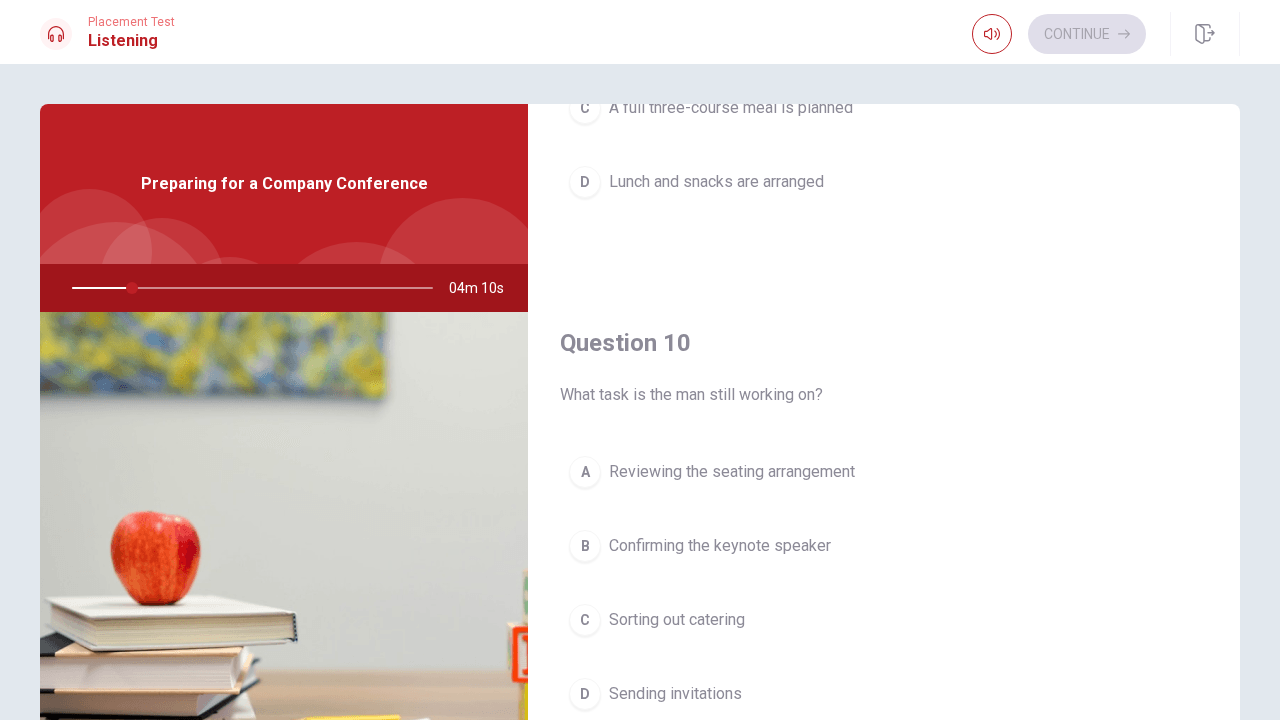scroll, scrollTop: 1865, scrollLeft: 0, axis: vertical 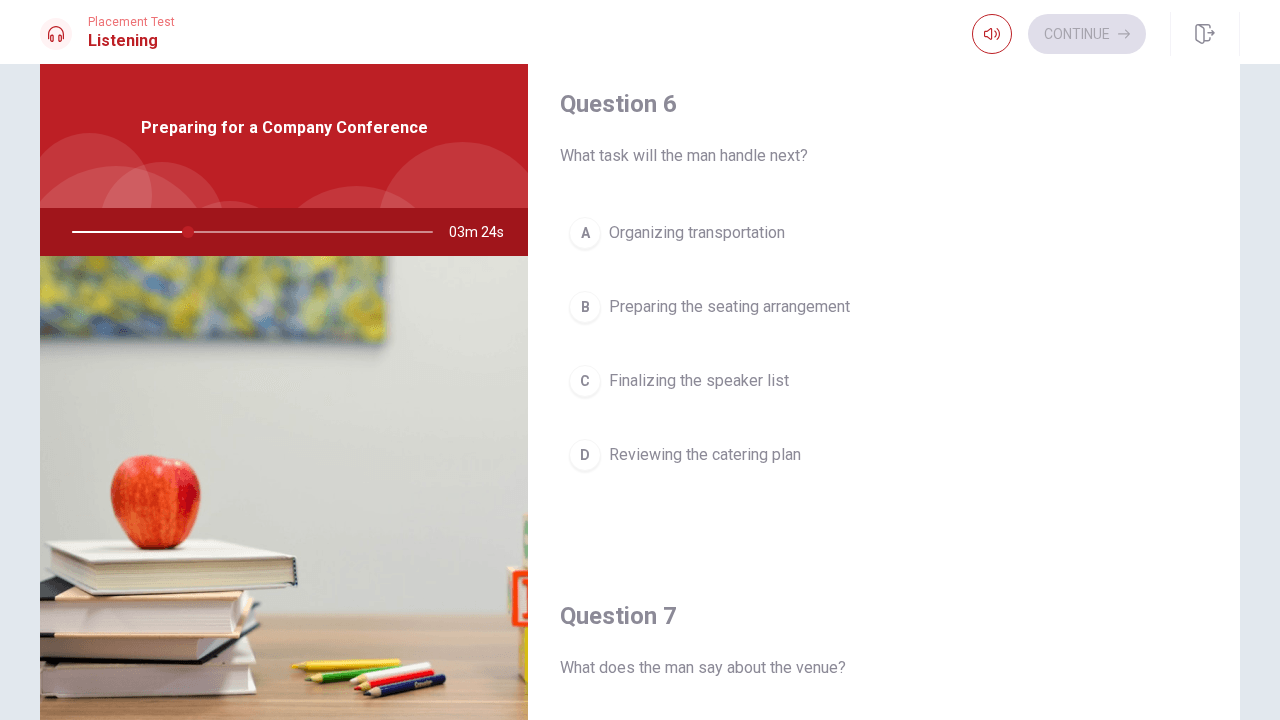 click on "C Finalizing the speaker list" at bounding box center [884, 381] 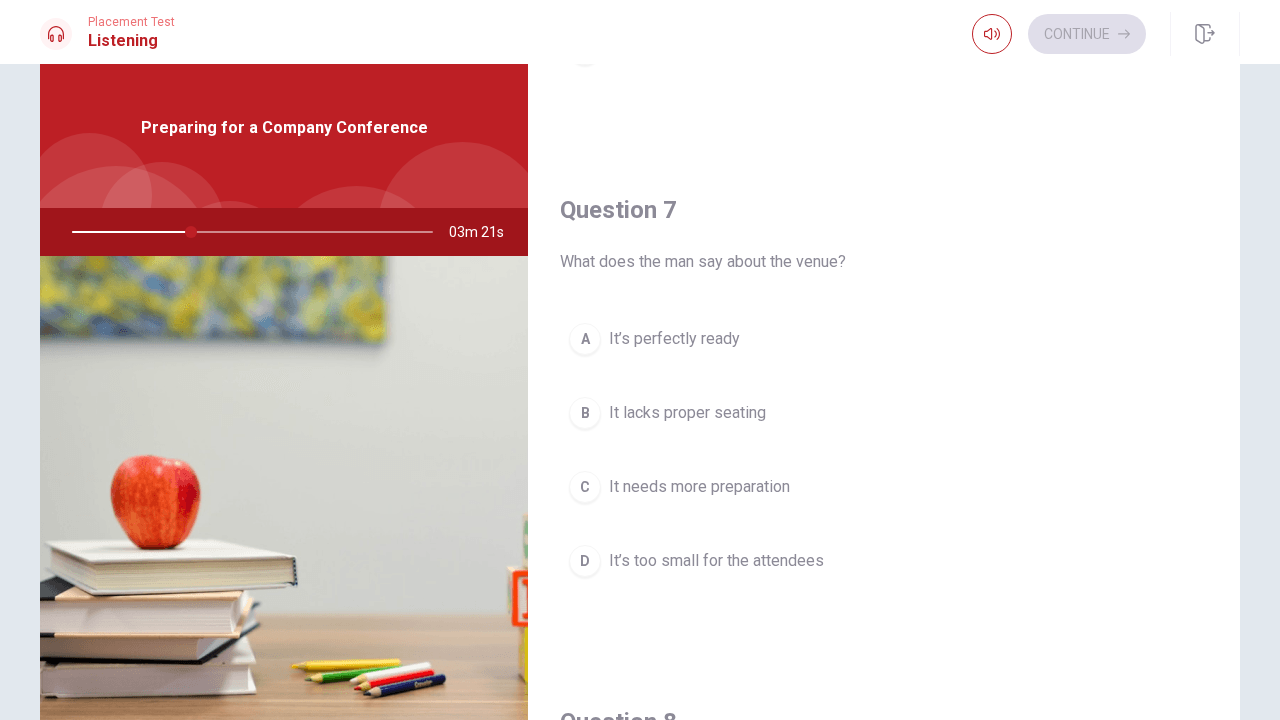 scroll, scrollTop: 449, scrollLeft: 0, axis: vertical 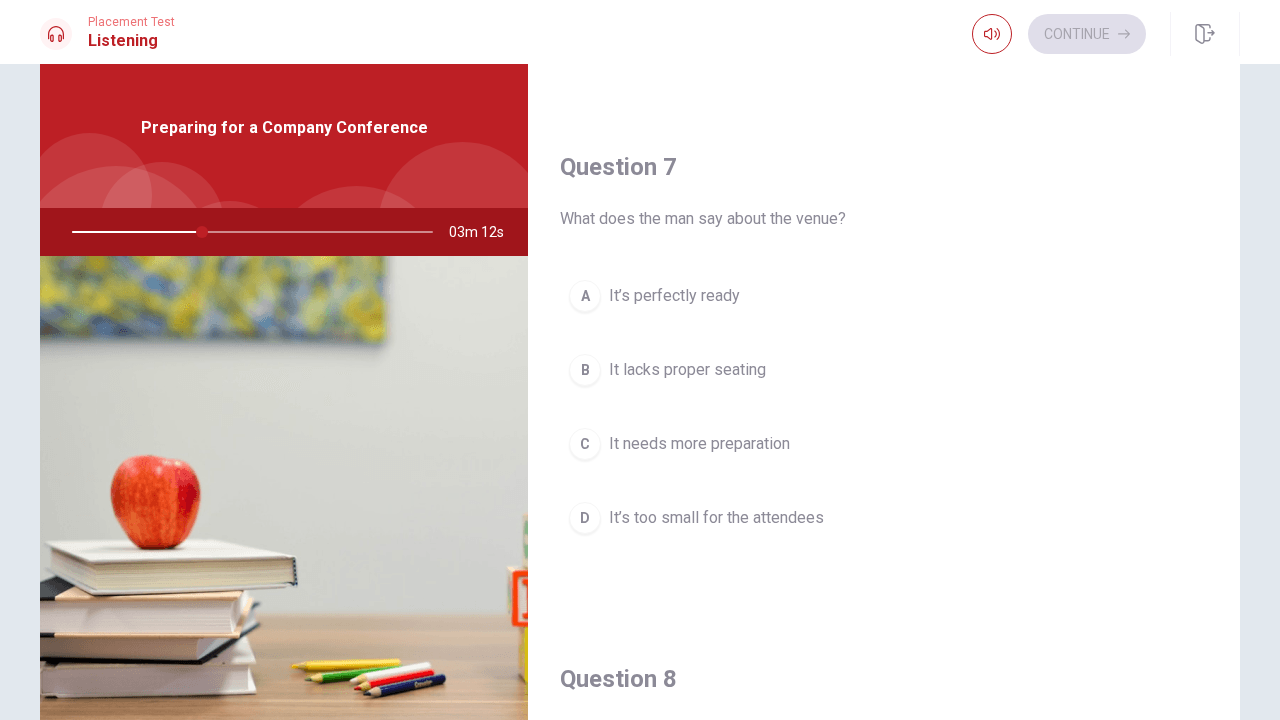 click on "A It’s perfectly ready" at bounding box center (884, 296) 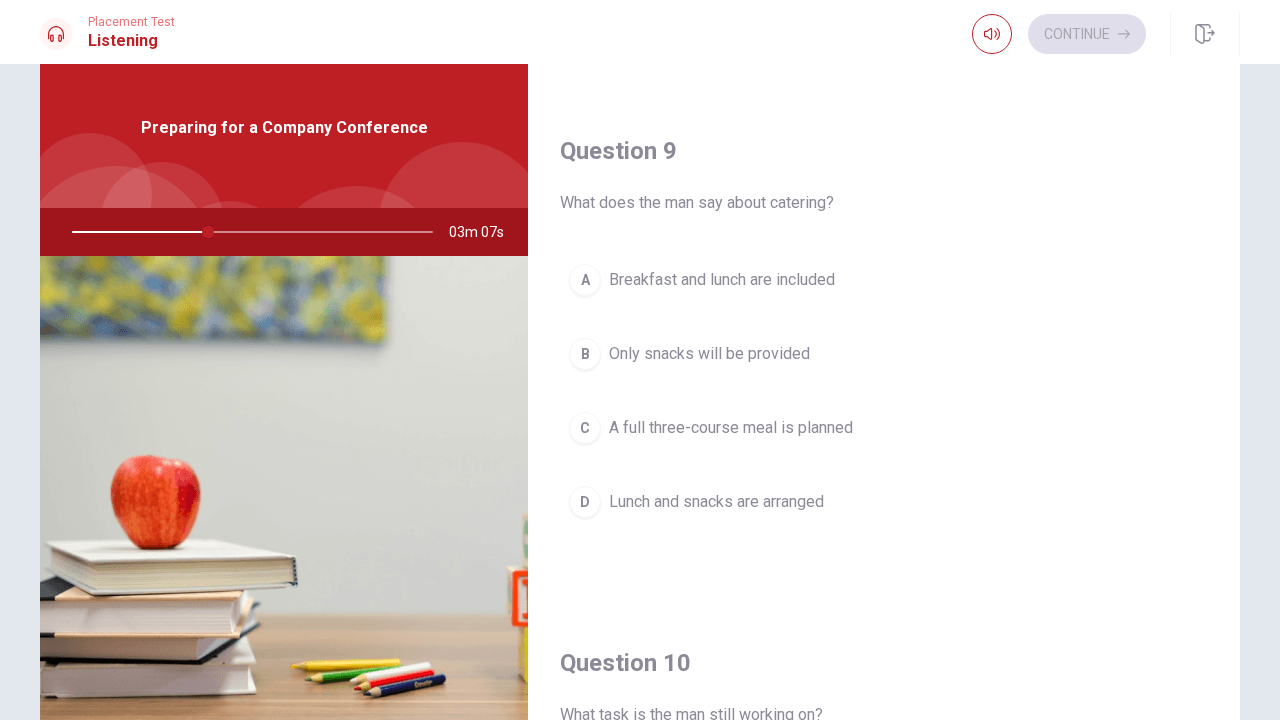 scroll, scrollTop: 1499, scrollLeft: 0, axis: vertical 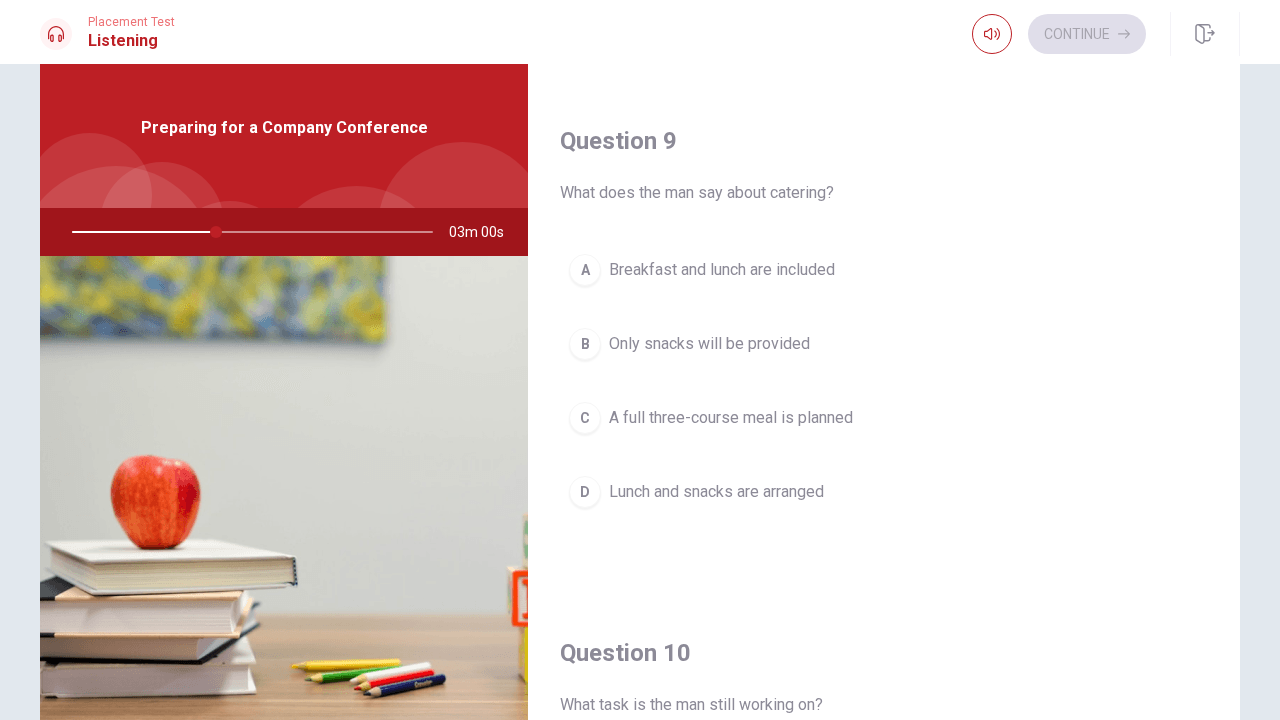 click on "D Lunch and snacks are arranged" at bounding box center (884, 492) 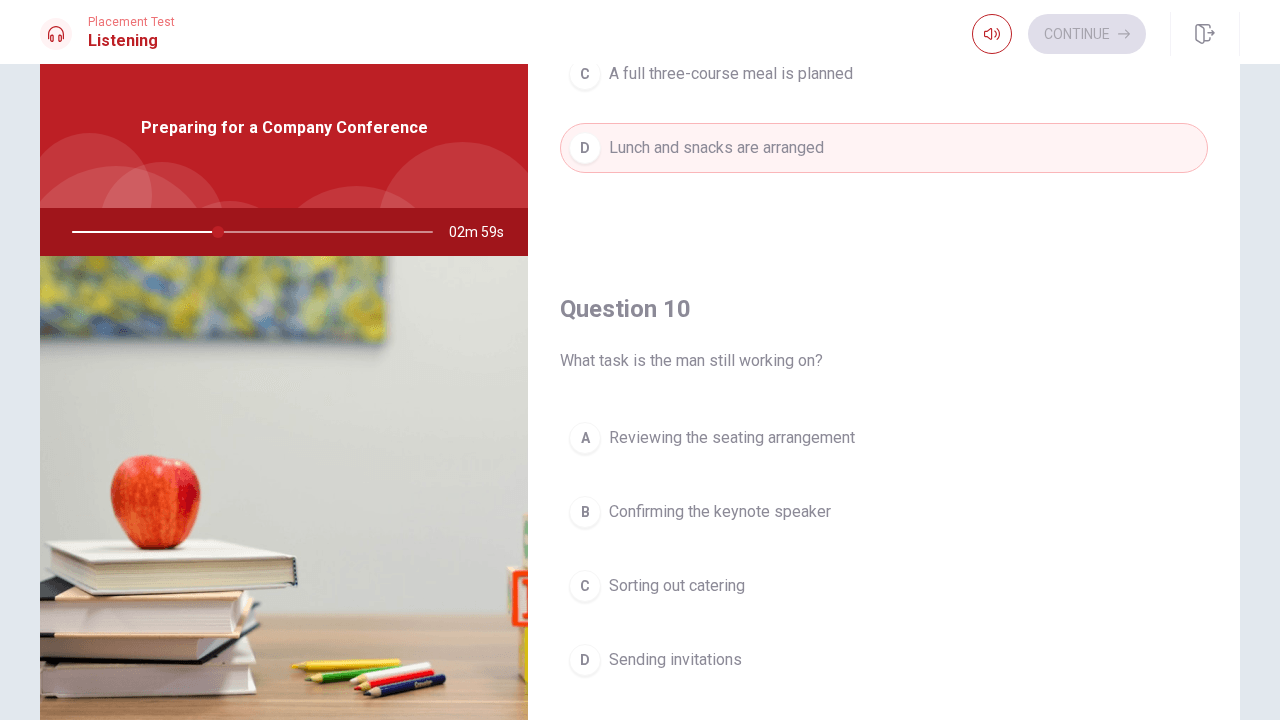 scroll, scrollTop: 1865, scrollLeft: 0, axis: vertical 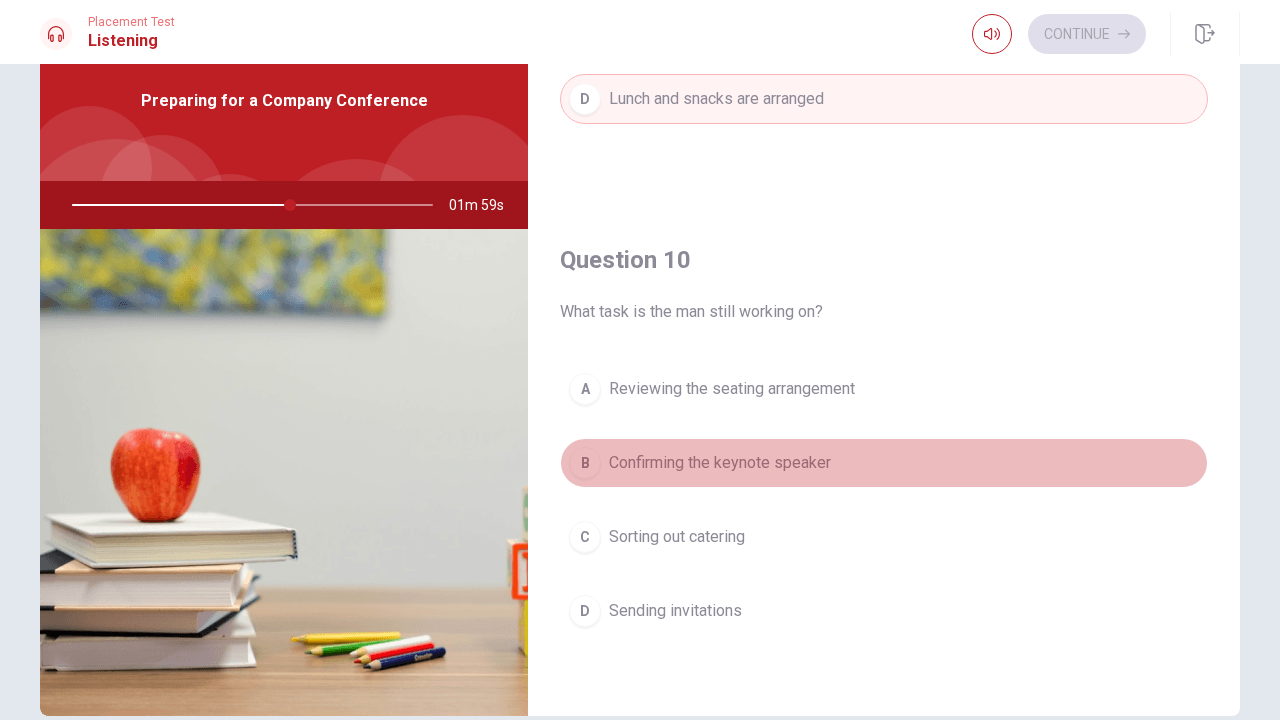 click on "B Confirming the keynote speaker" at bounding box center (884, 463) 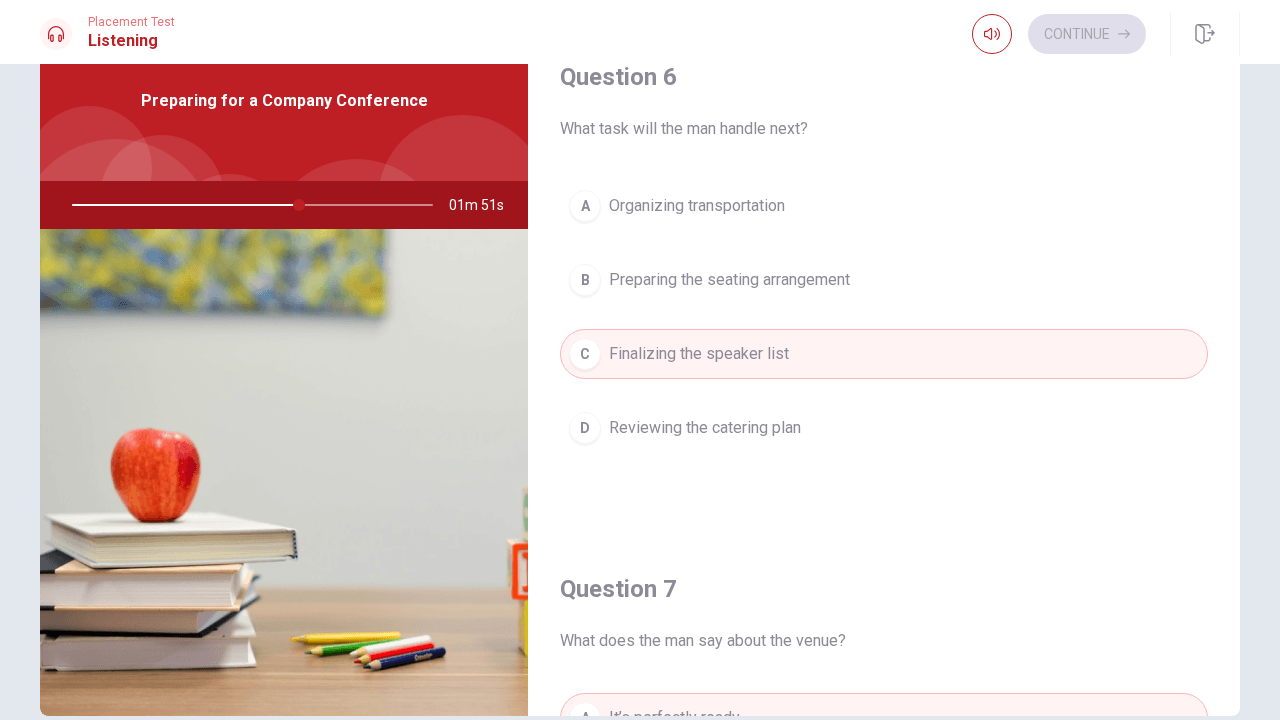 scroll, scrollTop: 0, scrollLeft: 0, axis: both 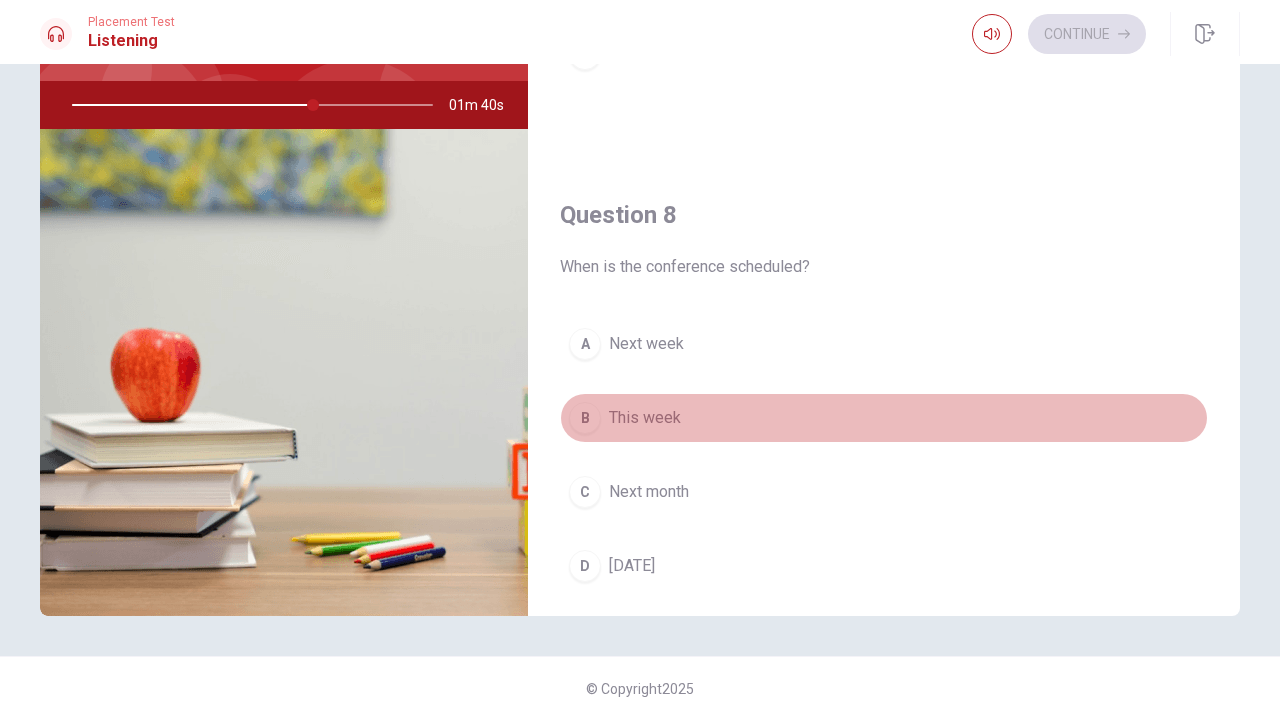 click on "This week" at bounding box center [645, 418] 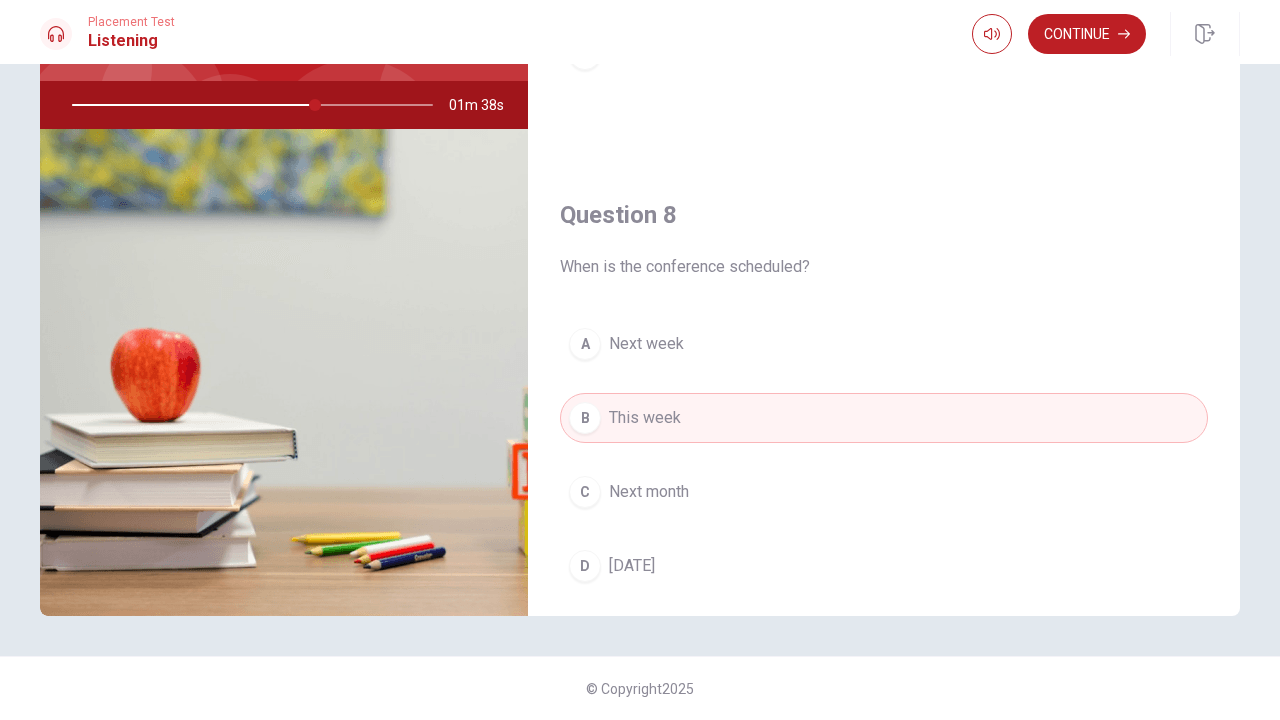 click on "Next week" at bounding box center [646, 344] 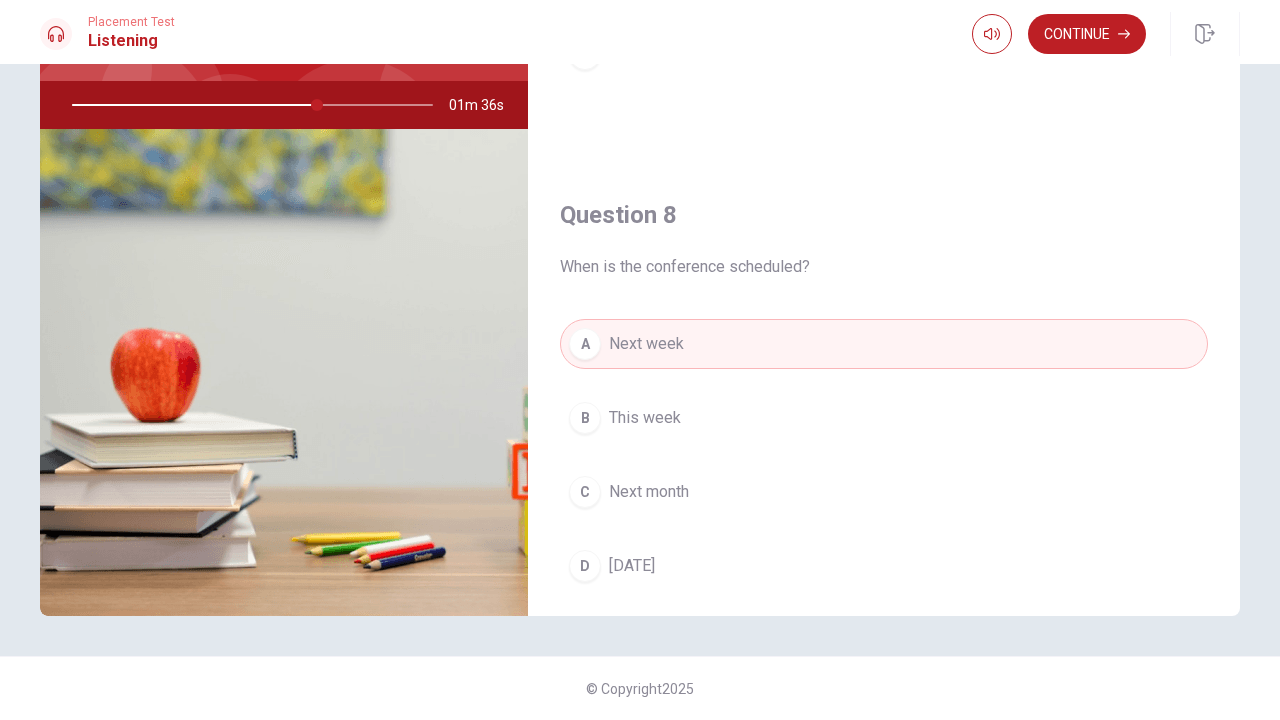 click on "Placement Test   Listening Continue" at bounding box center [640, 32] 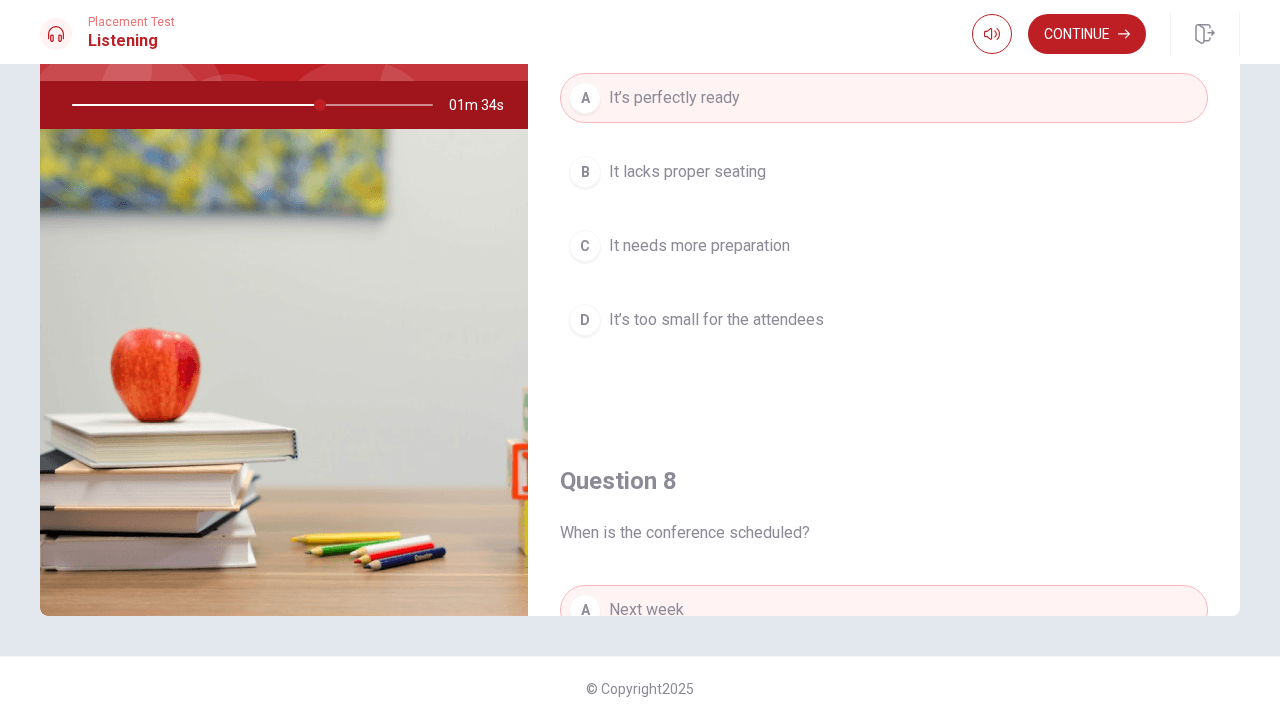 scroll, scrollTop: 482, scrollLeft: 0, axis: vertical 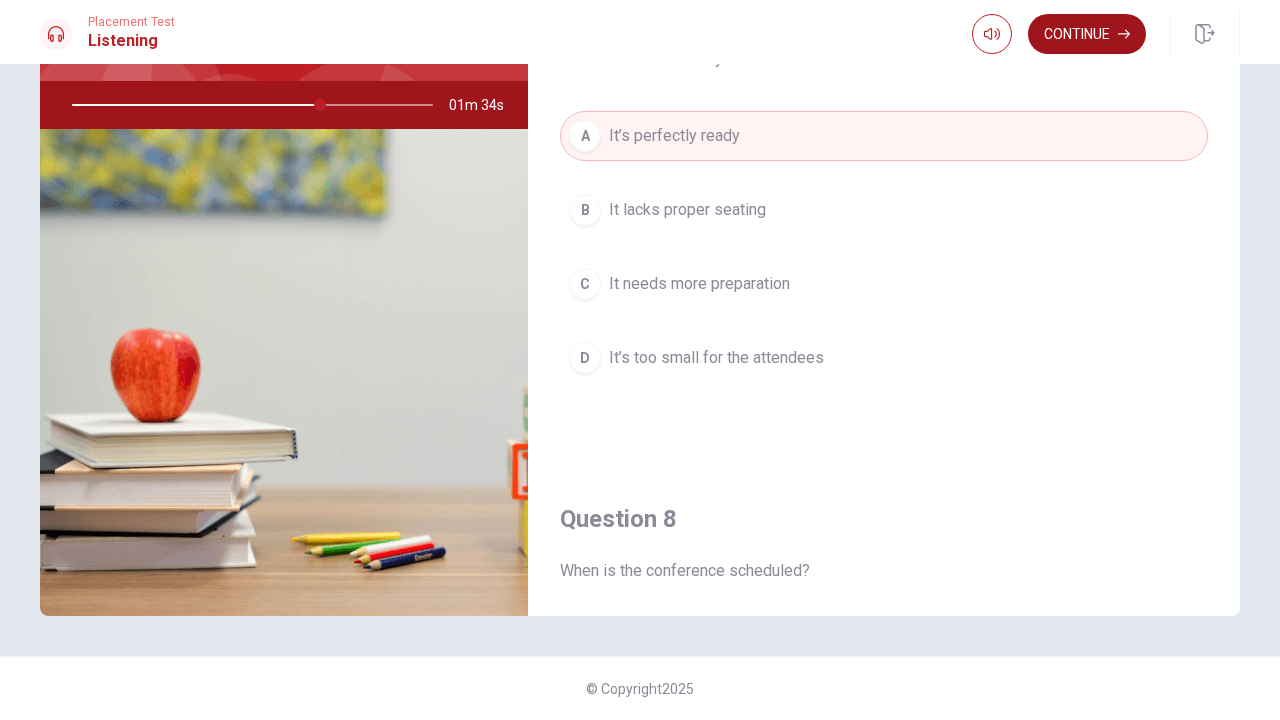 click on "Continue" at bounding box center [1087, 34] 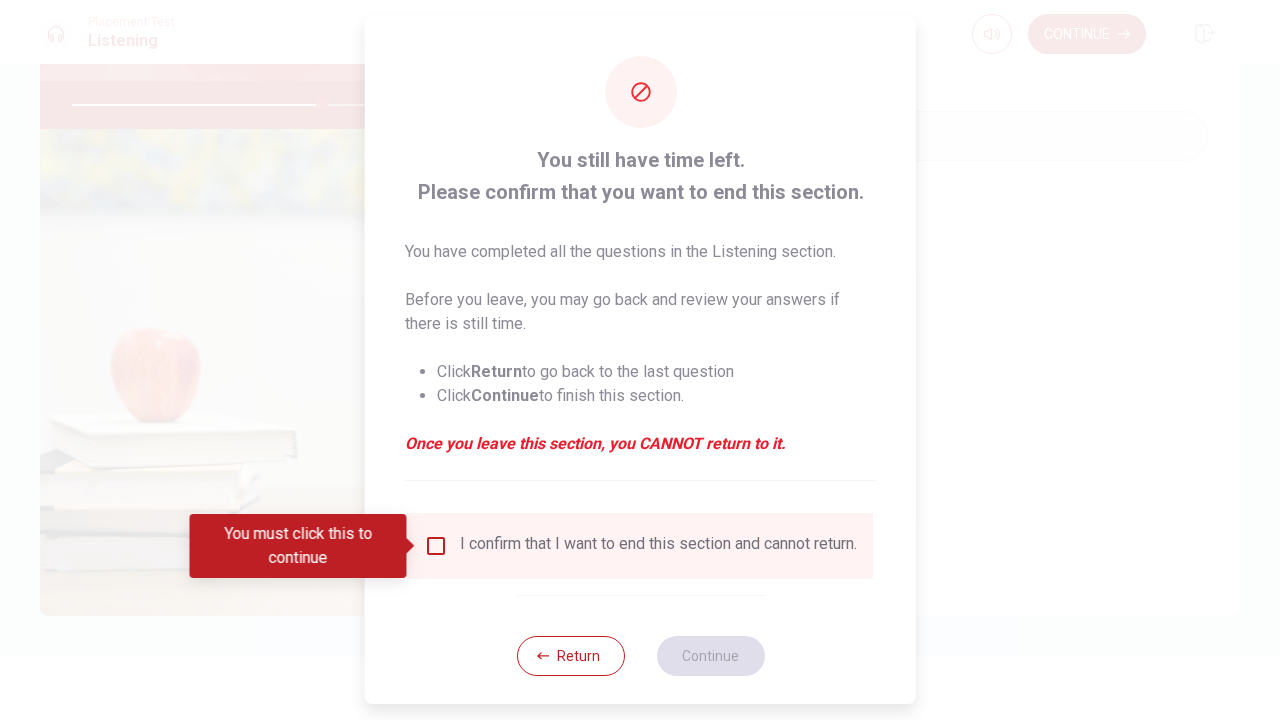click on "I confirm that I want to end this section and cannot return." at bounding box center (640, 546) 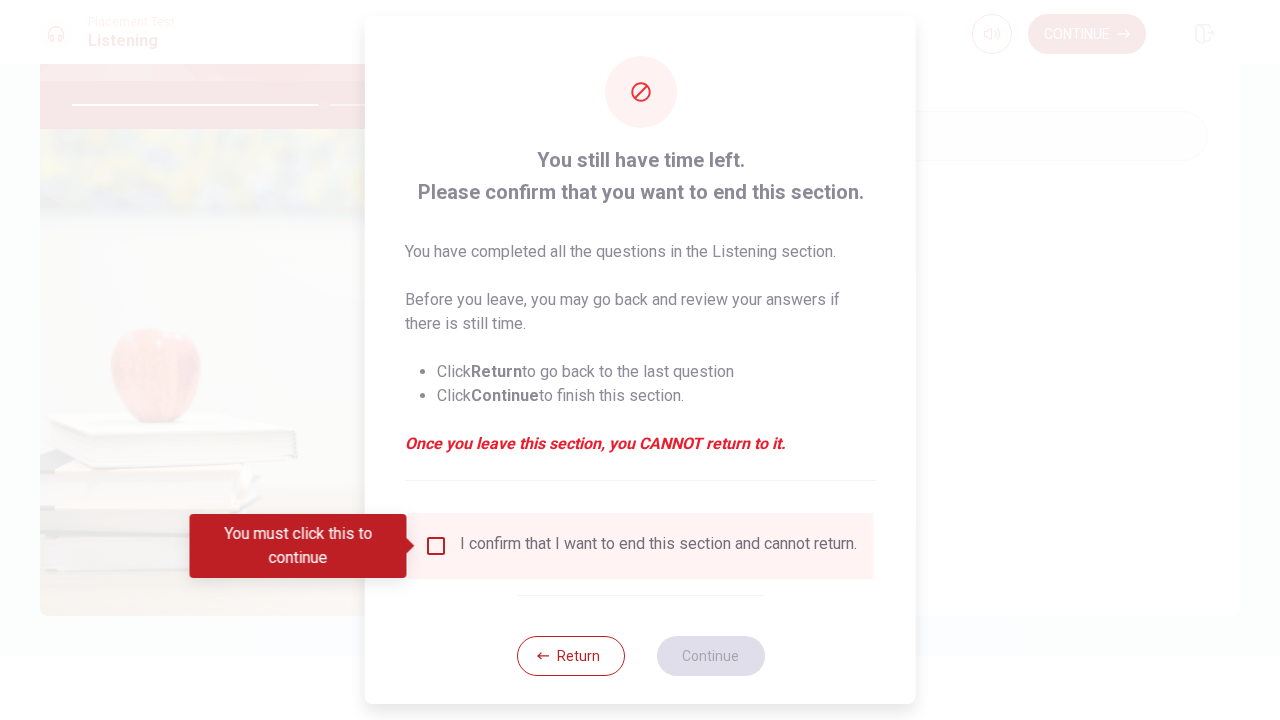 click on "I confirm that I want to end this section and cannot return." at bounding box center (640, 546) 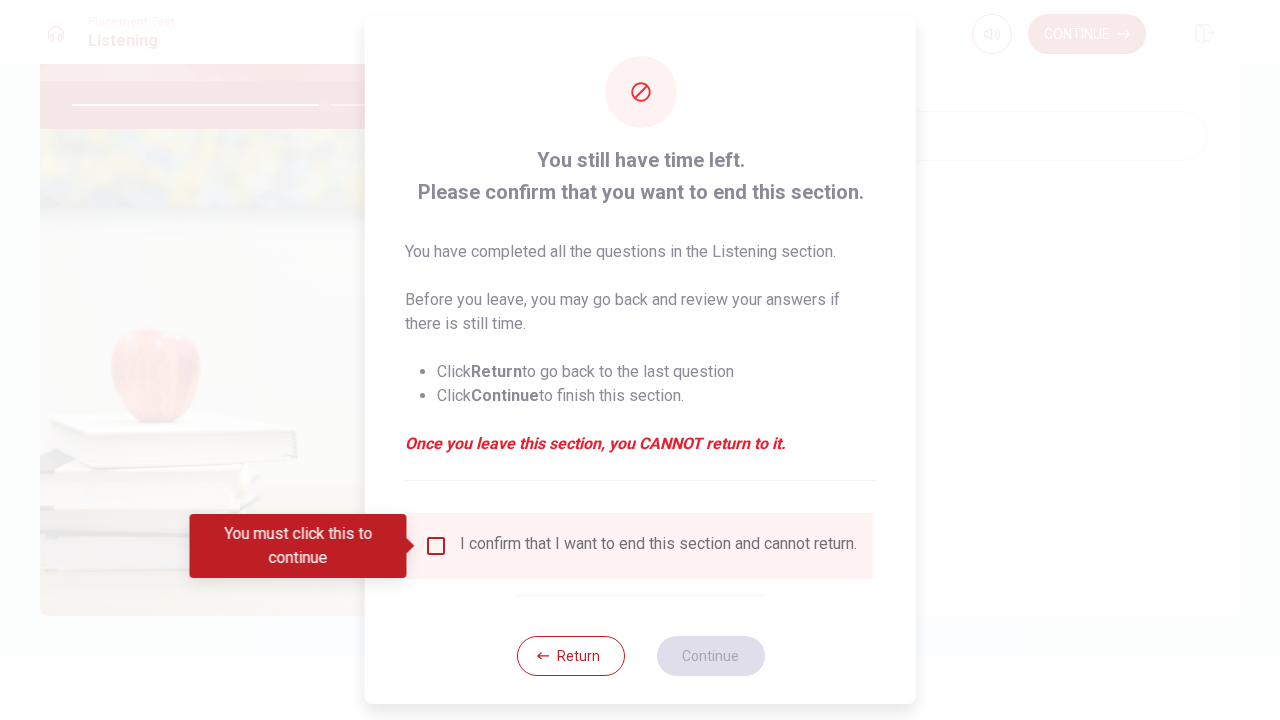 click on "I confirm that I want to end this section and cannot return." at bounding box center [658, 546] 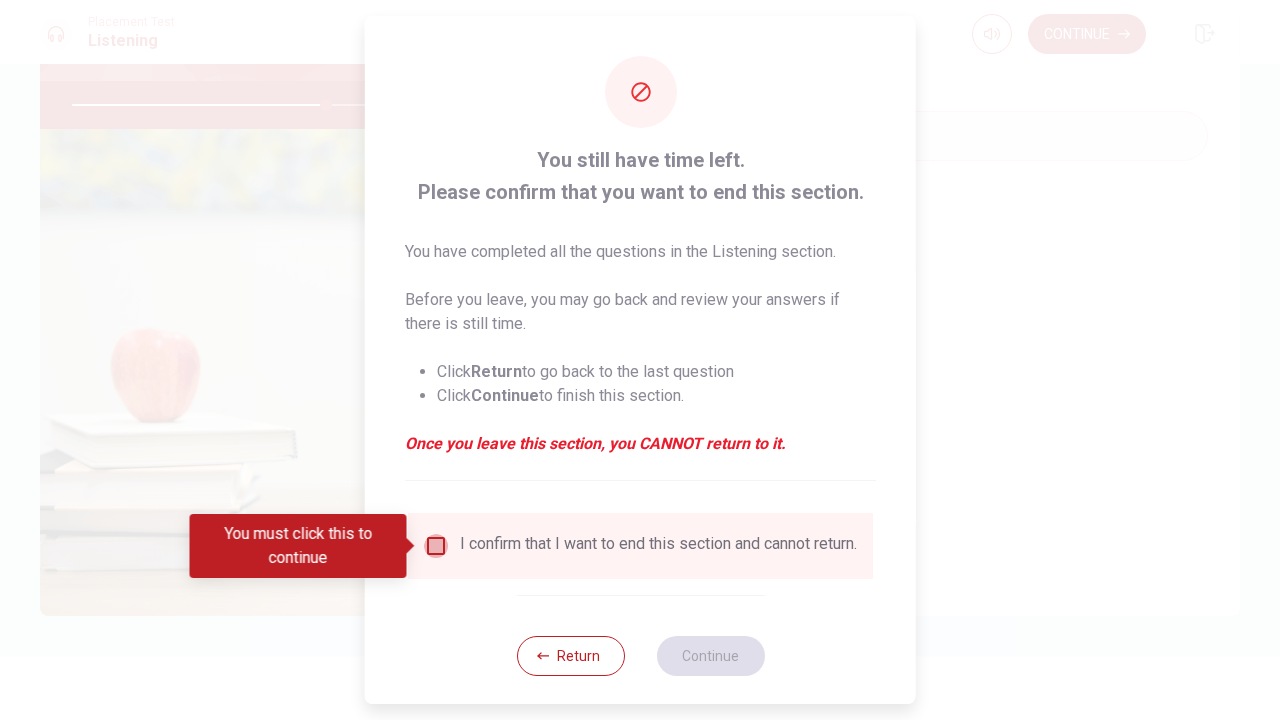 click at bounding box center (436, 546) 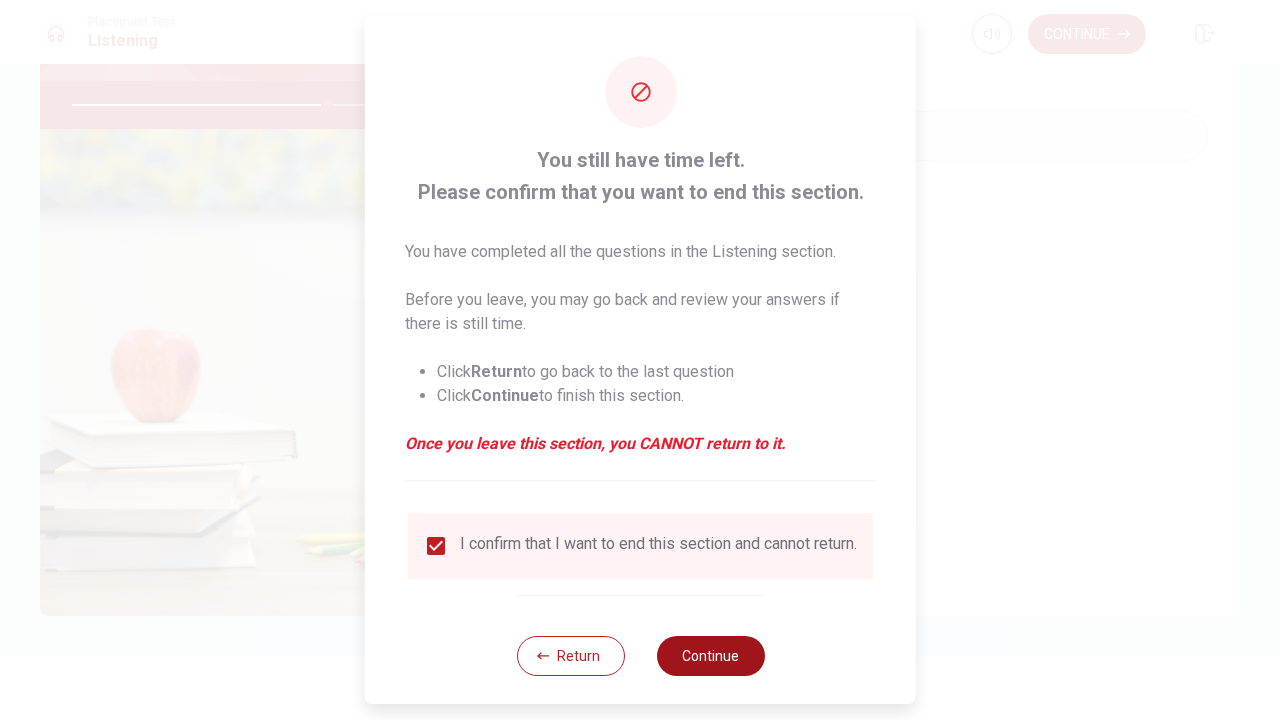 click on "Continue" at bounding box center [710, 656] 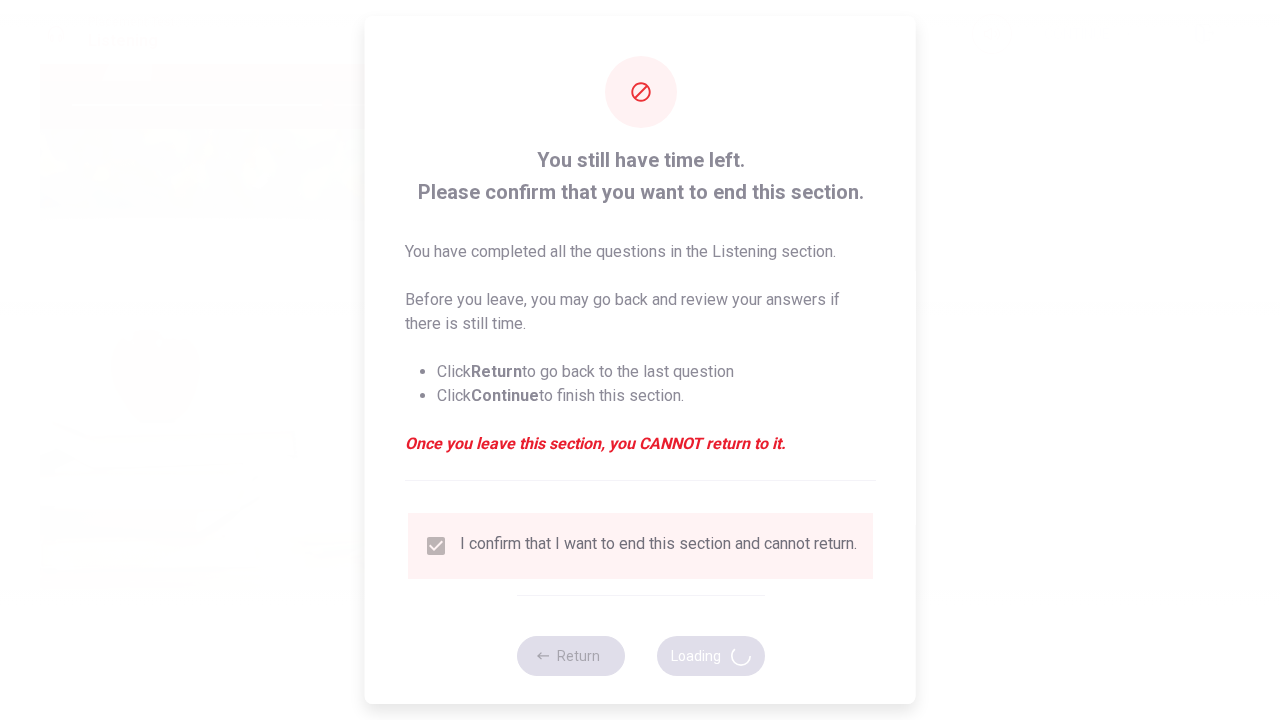 type on "71" 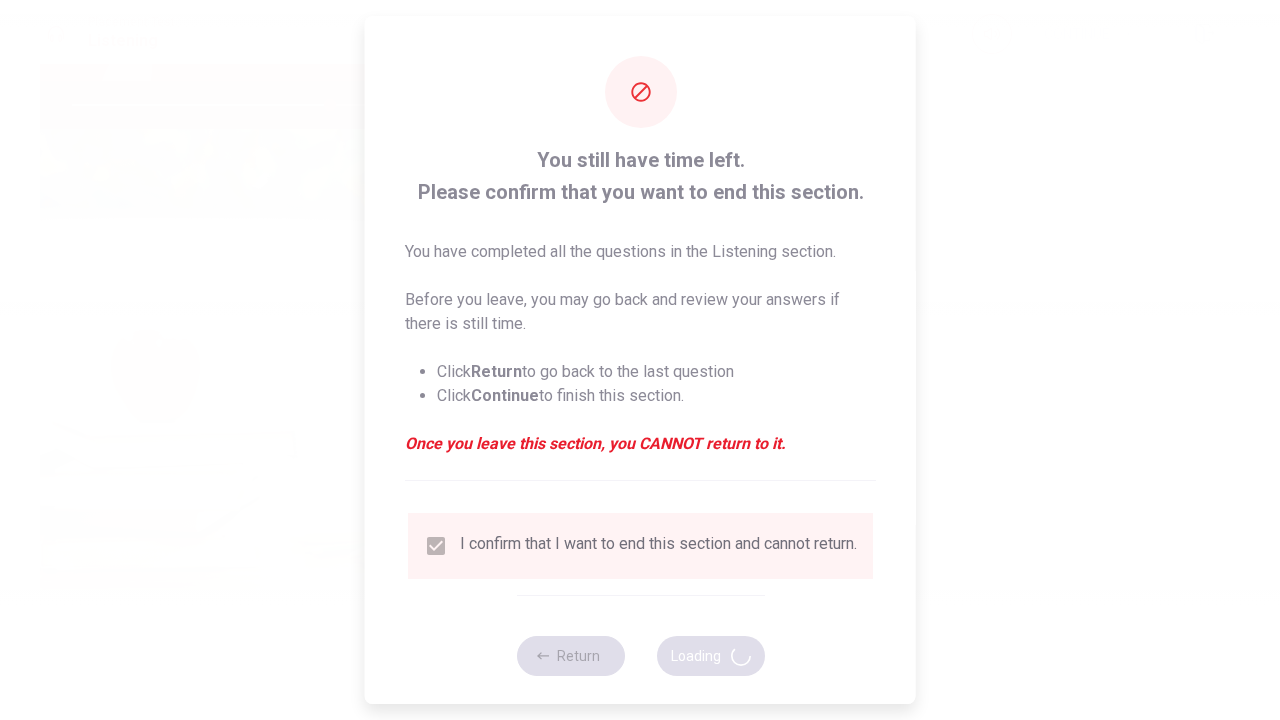 scroll, scrollTop: 0, scrollLeft: 0, axis: both 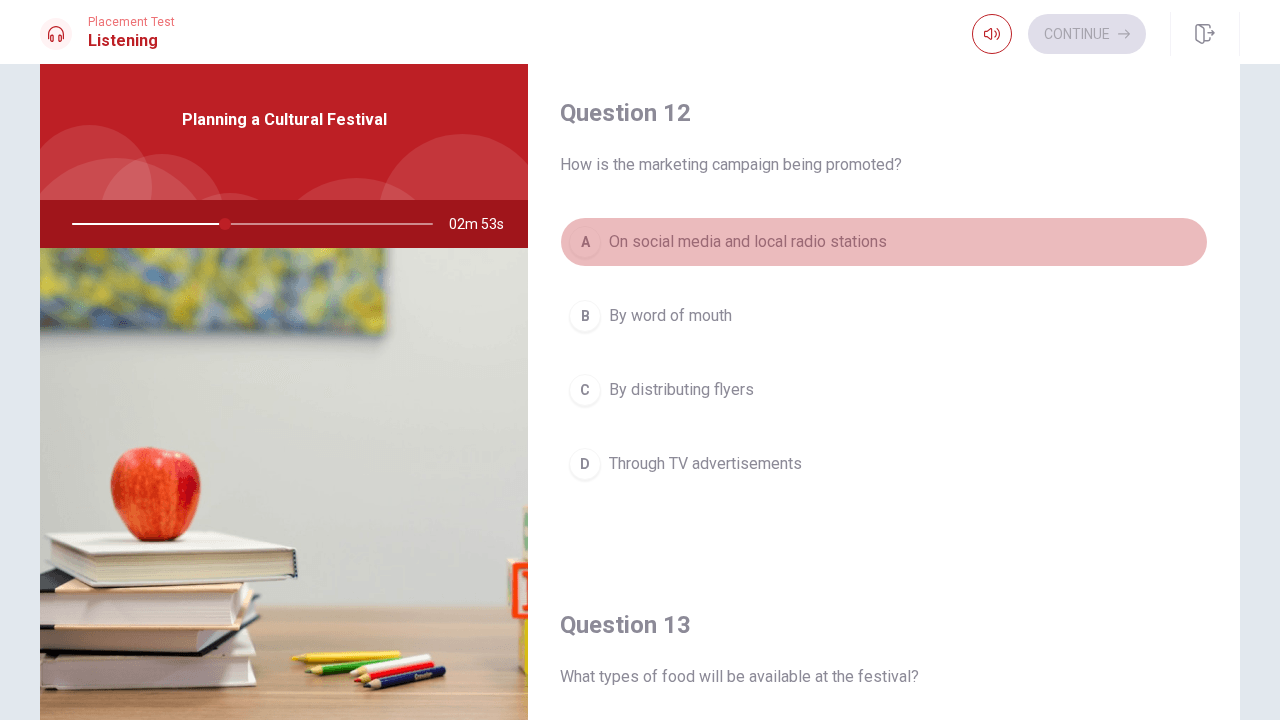 click on "On social media and local radio stations" at bounding box center (748, 242) 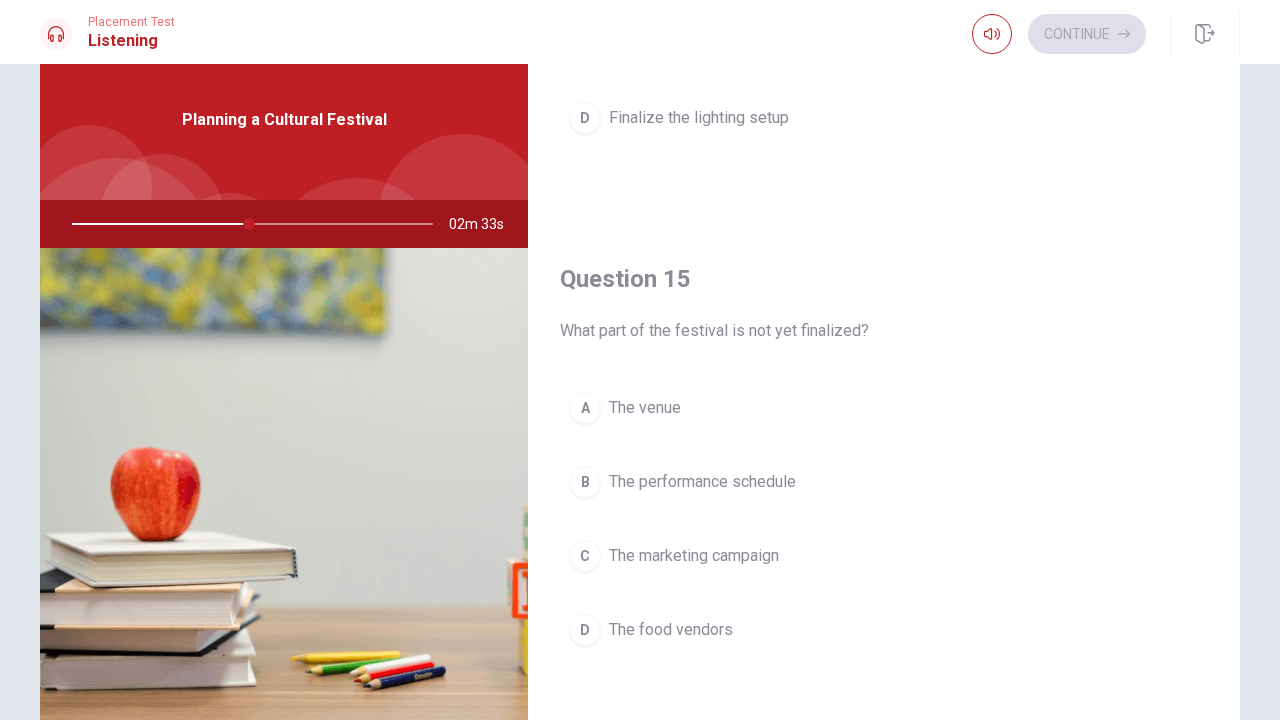 scroll, scrollTop: 1865, scrollLeft: 0, axis: vertical 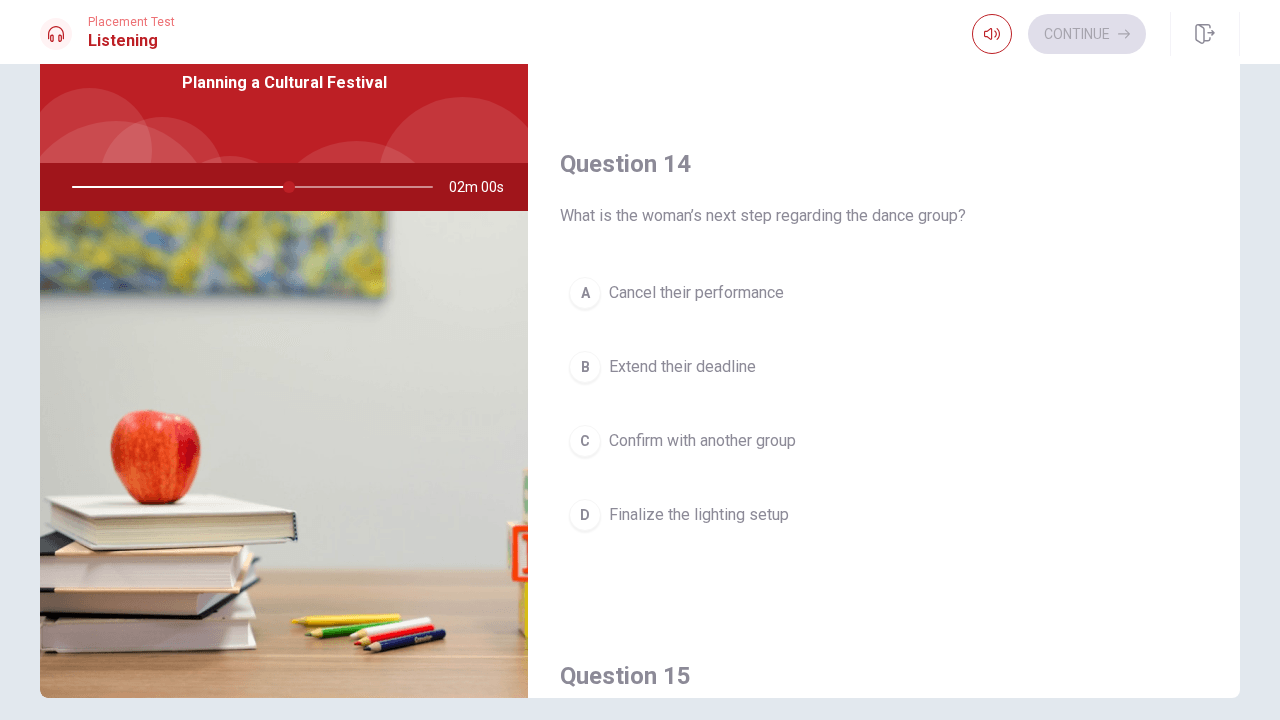 click on "Confirm with another group" at bounding box center [702, 441] 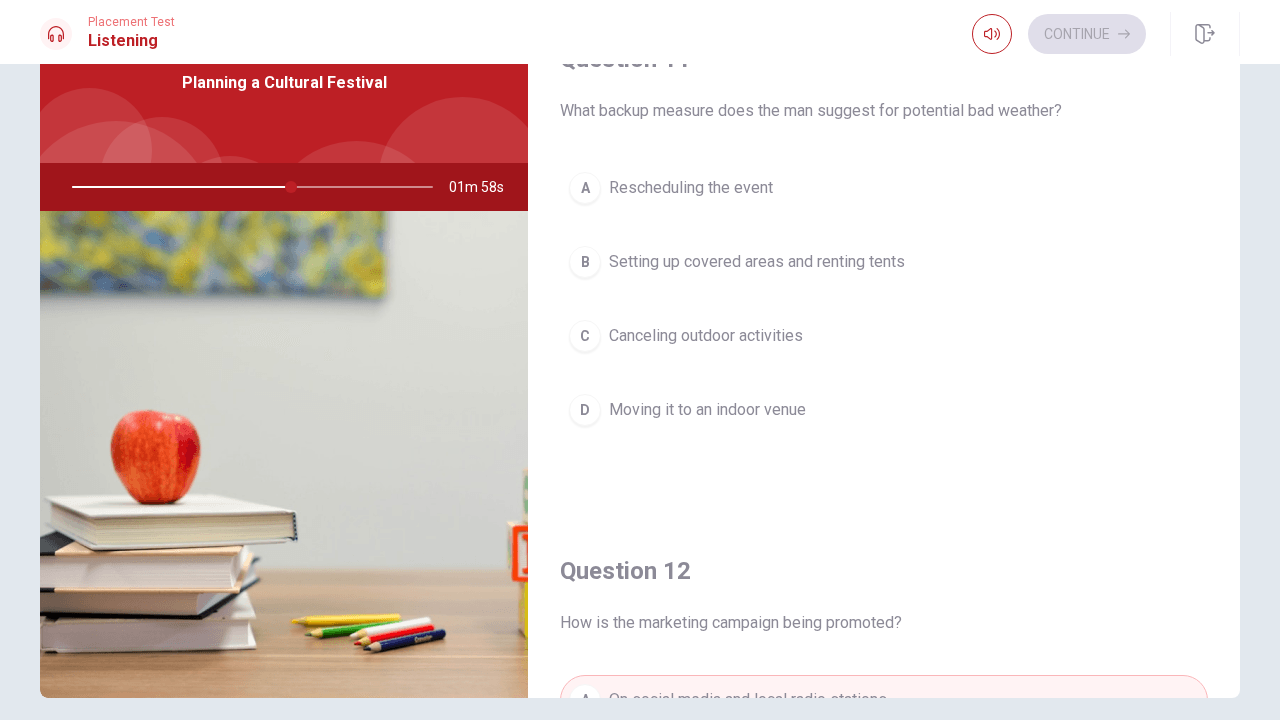 scroll, scrollTop: 0, scrollLeft: 0, axis: both 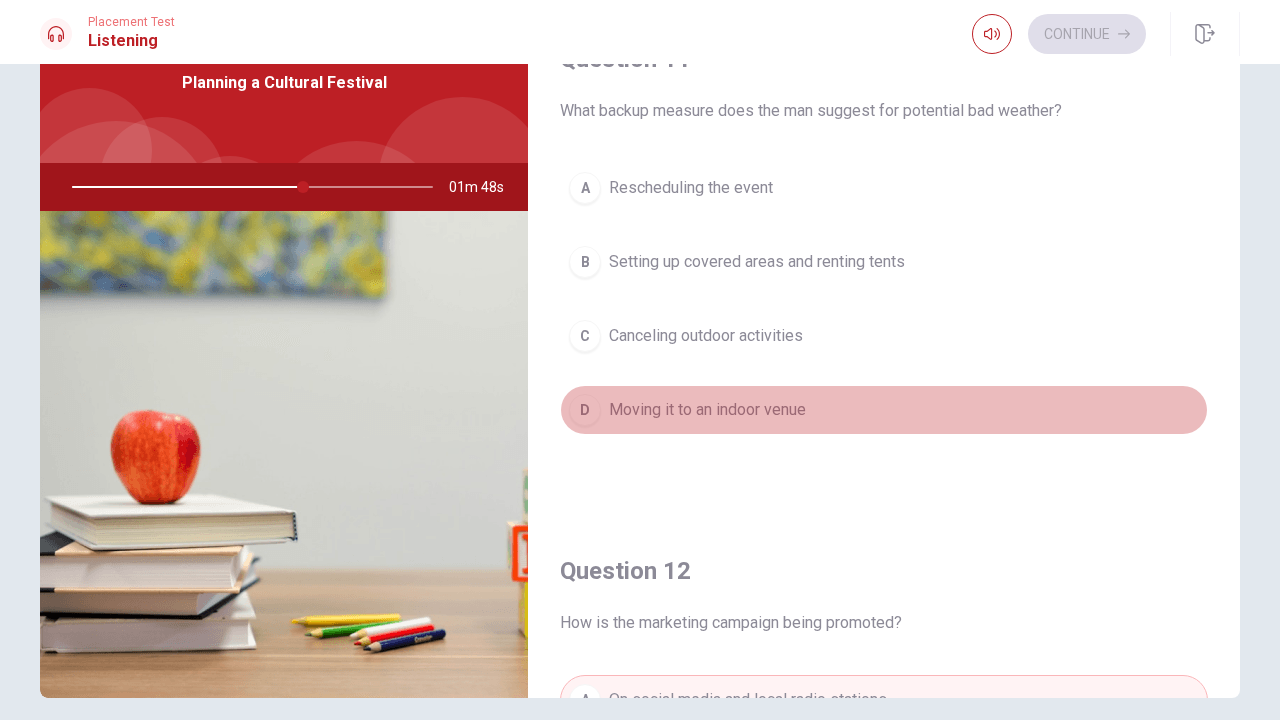 click on "D Moving it to an indoor venue" at bounding box center (884, 410) 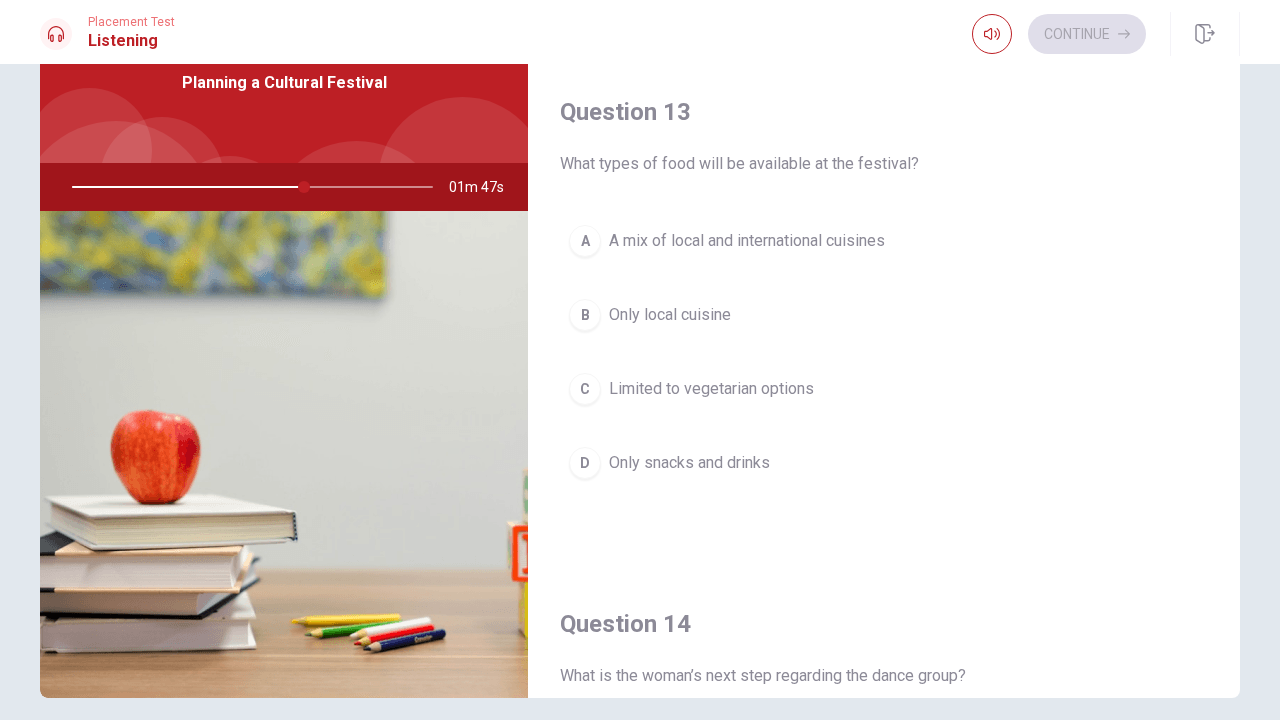 scroll, scrollTop: 973, scrollLeft: 0, axis: vertical 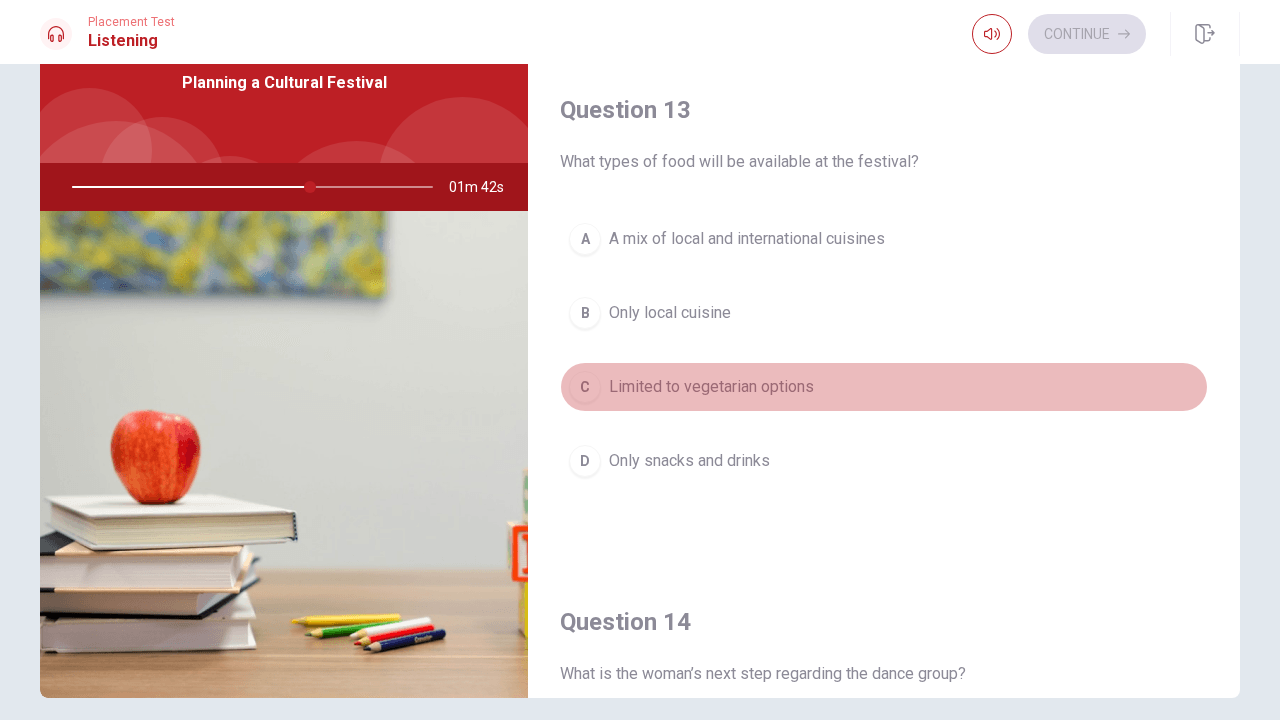 click on "Limited to vegetarian options" at bounding box center (711, 387) 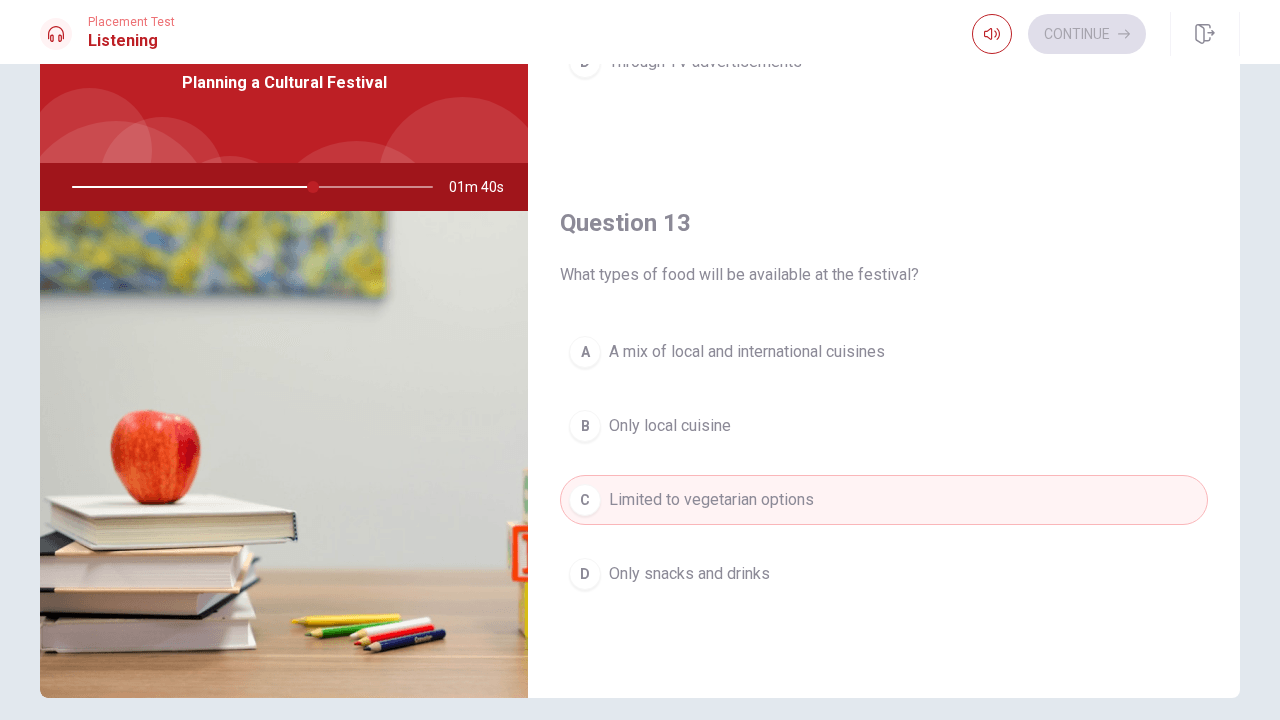 scroll, scrollTop: 856, scrollLeft: 0, axis: vertical 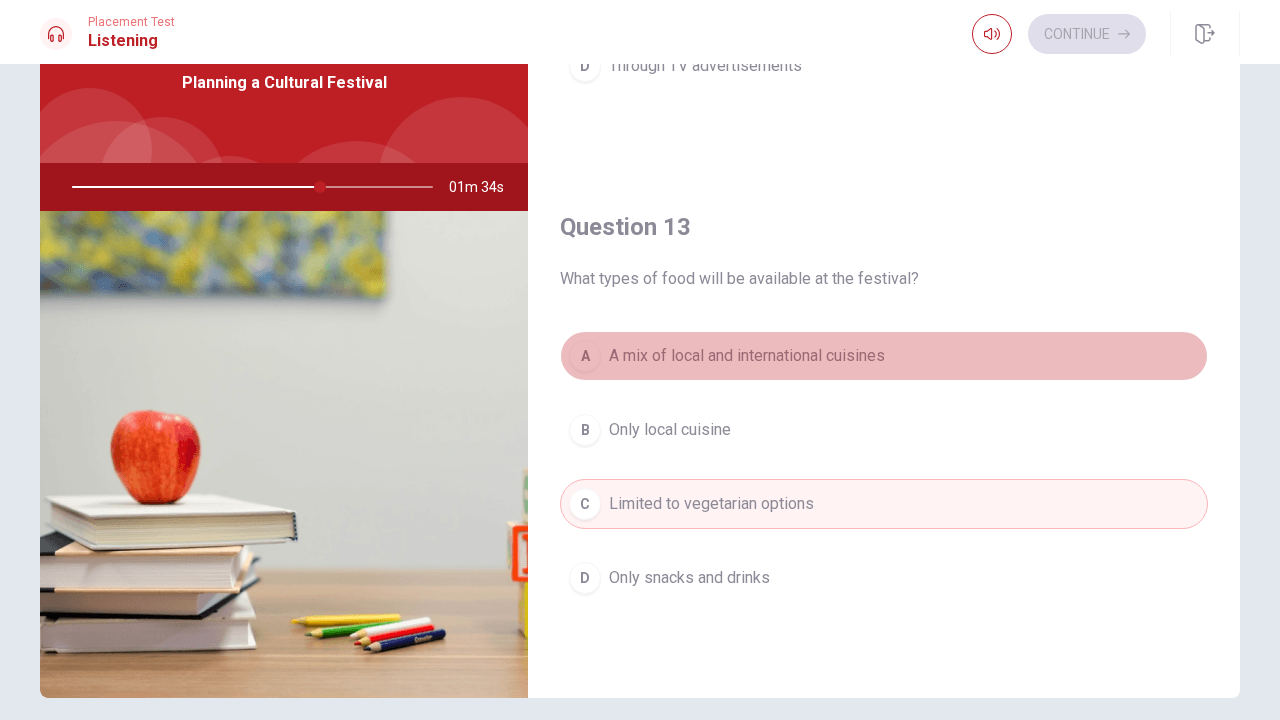 click on "A A mix of local and international cuisines" at bounding box center [884, 356] 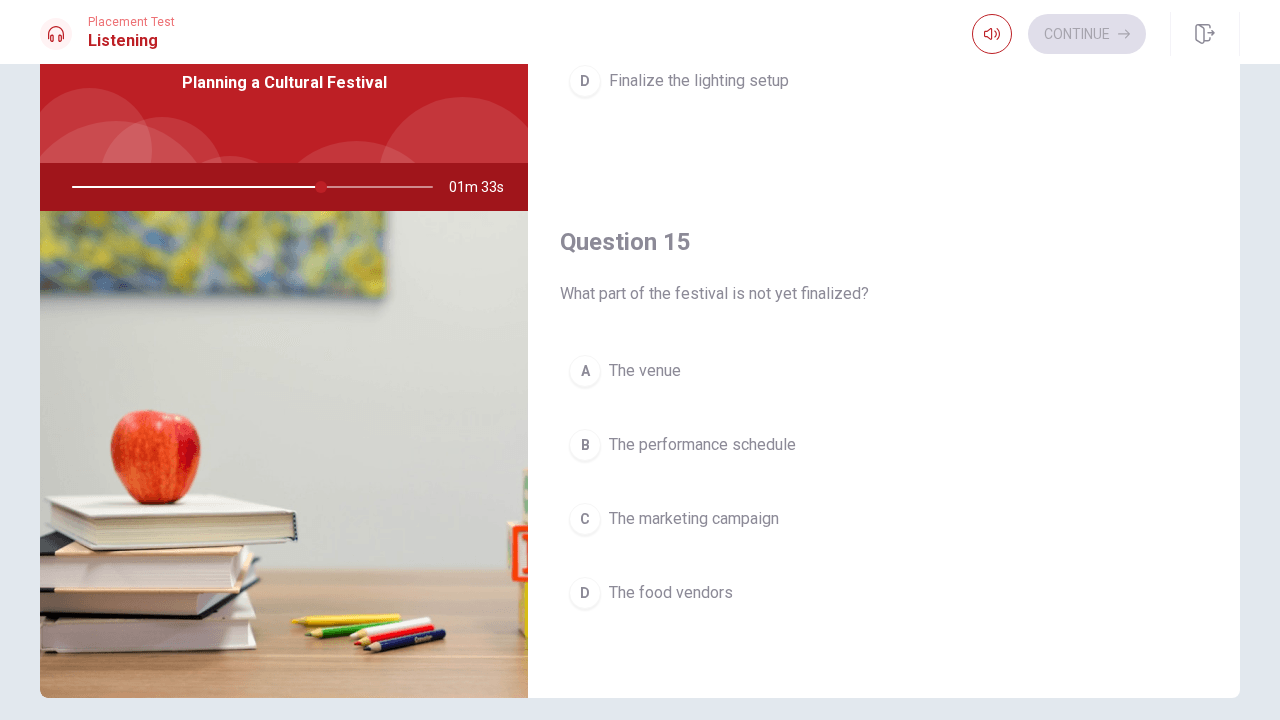 scroll, scrollTop: 1865, scrollLeft: 0, axis: vertical 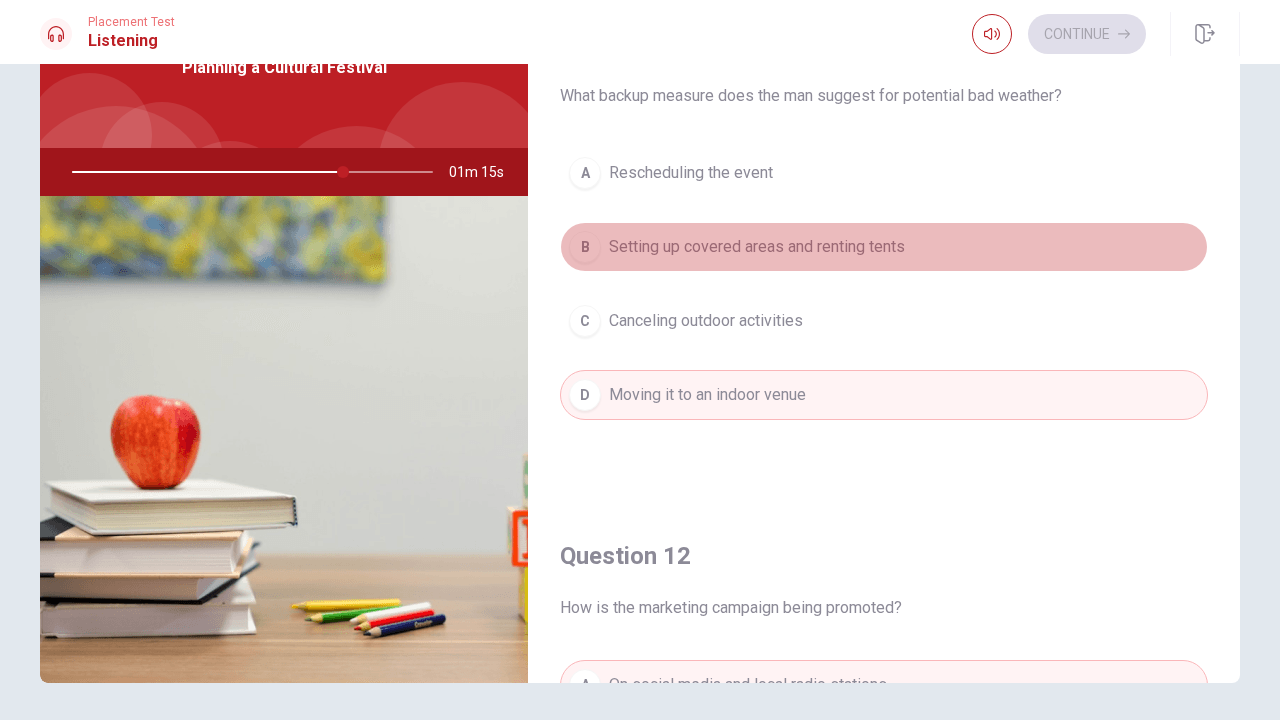 click on "B Setting up covered areas and renting tents" at bounding box center (884, 247) 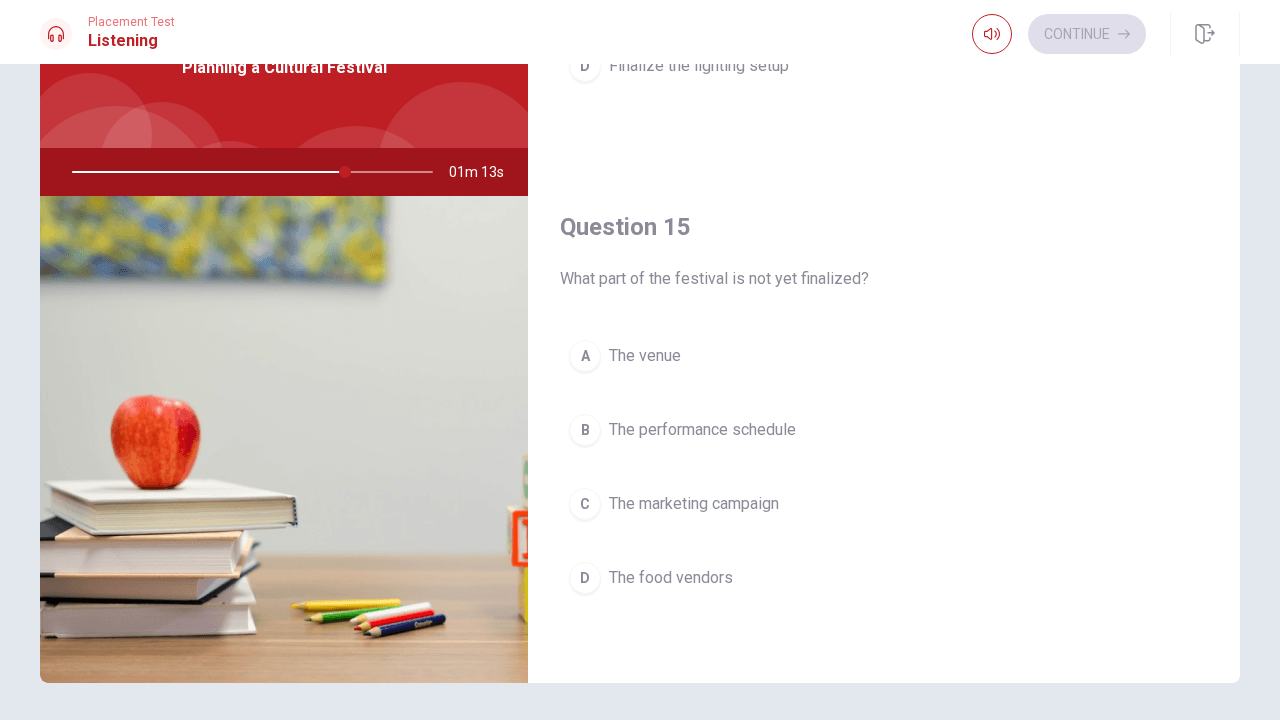 scroll, scrollTop: 1865, scrollLeft: 0, axis: vertical 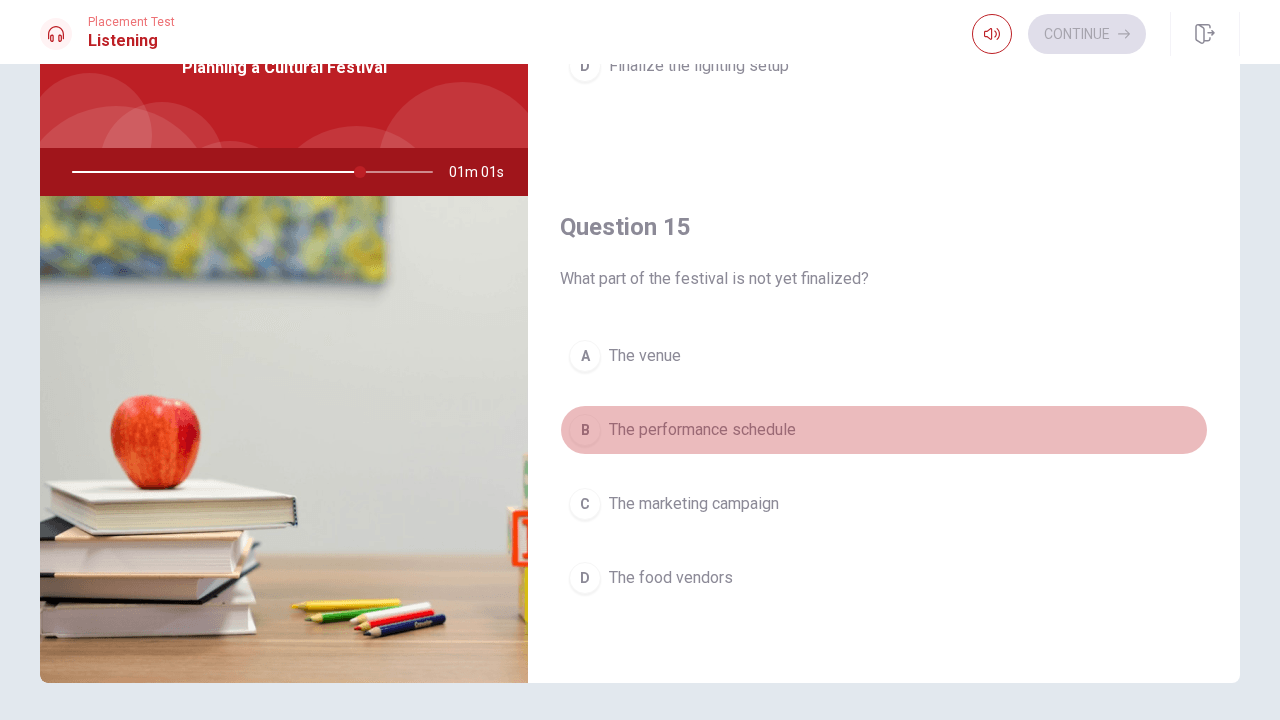 click on "The performance schedule" at bounding box center [702, 430] 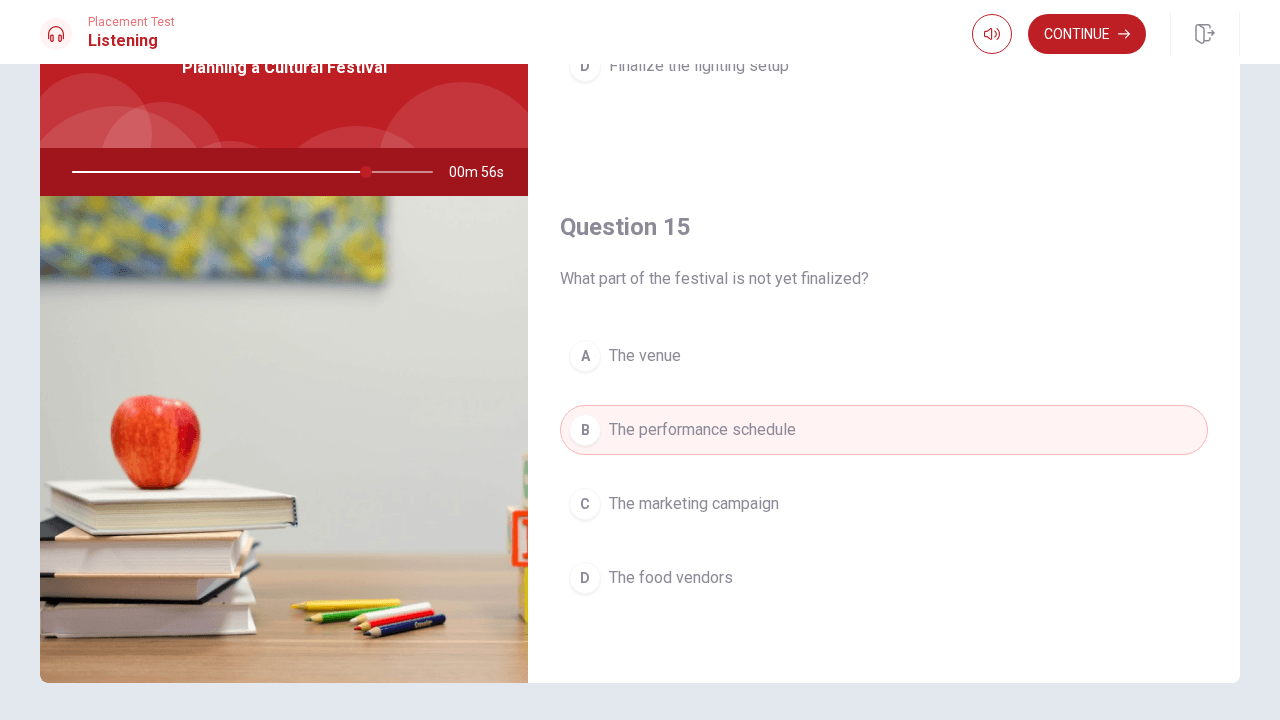 click on "D The food vendors" at bounding box center (884, 578) 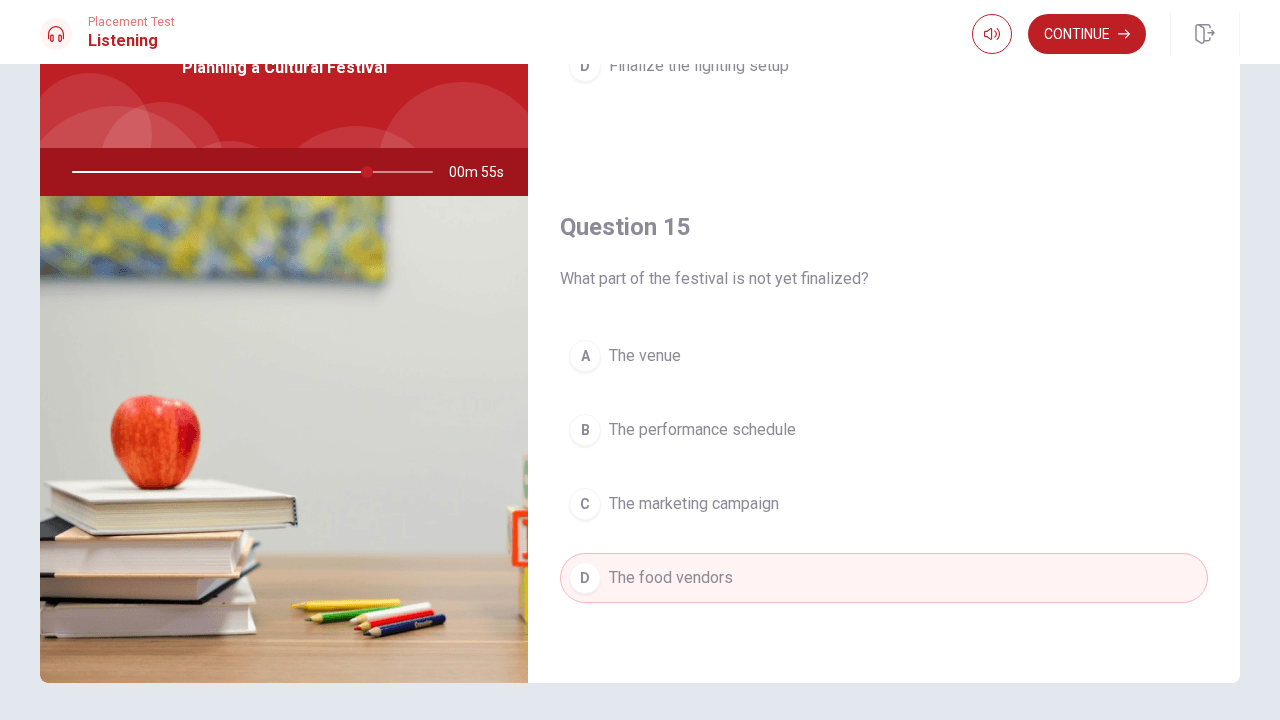 click on "B The performance schedule" at bounding box center (884, 430) 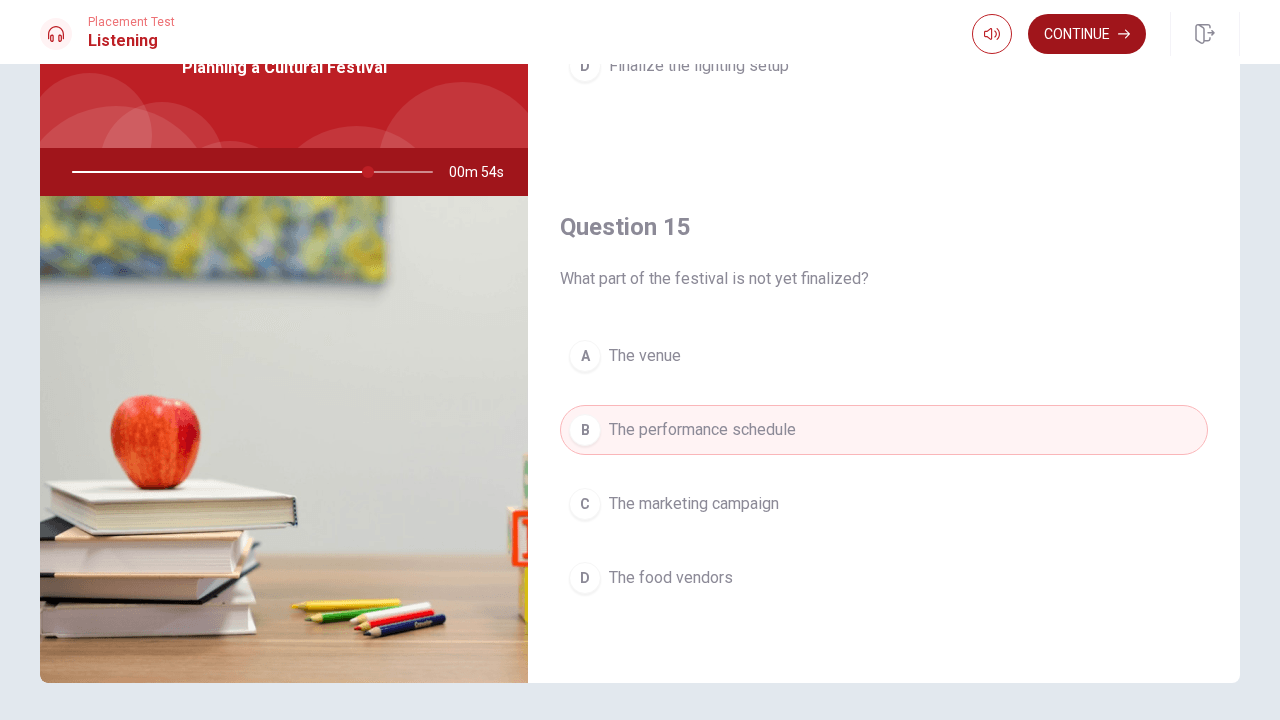click on "Continue" at bounding box center [1087, 34] 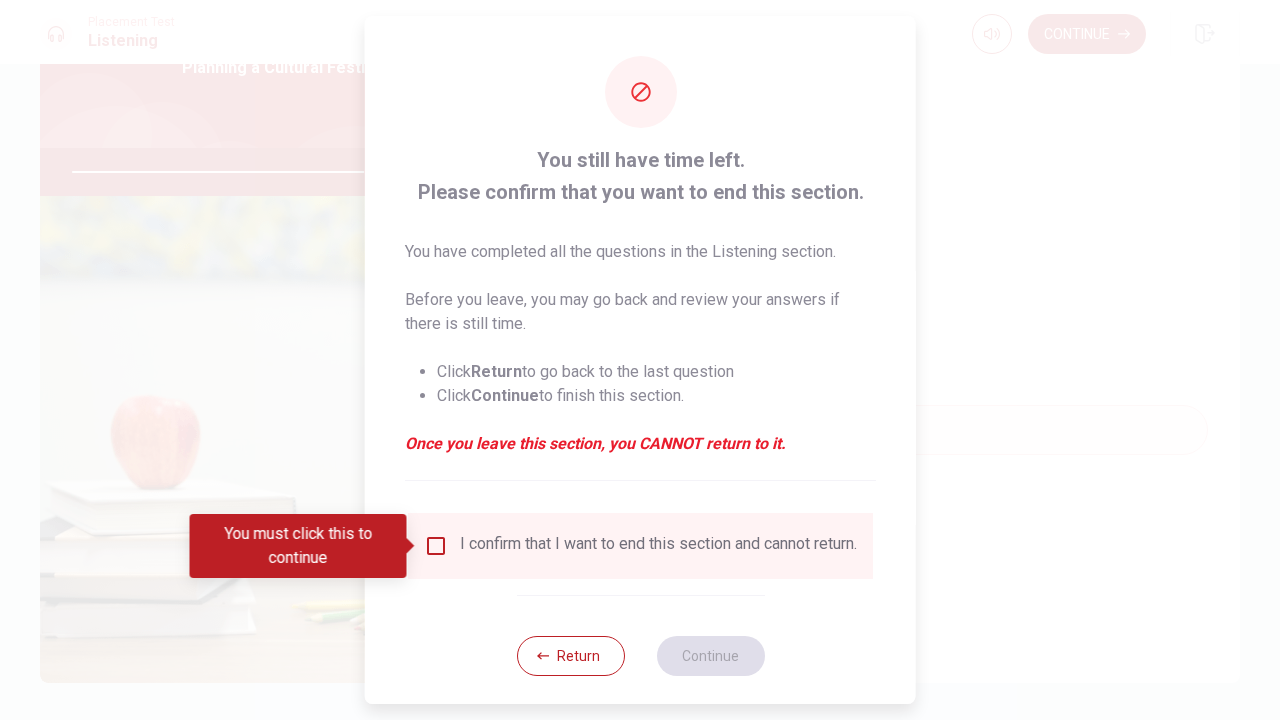 click on "I confirm that I want to end this section and cannot return." at bounding box center (658, 546) 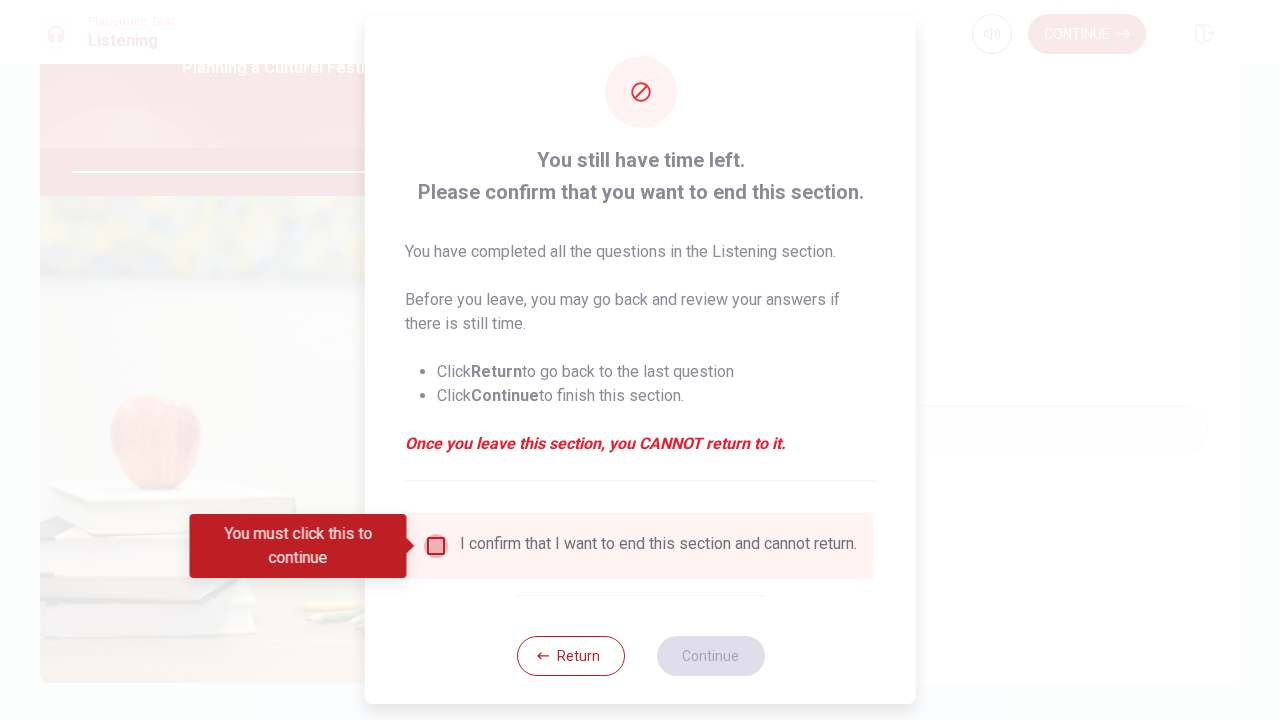 click at bounding box center [436, 546] 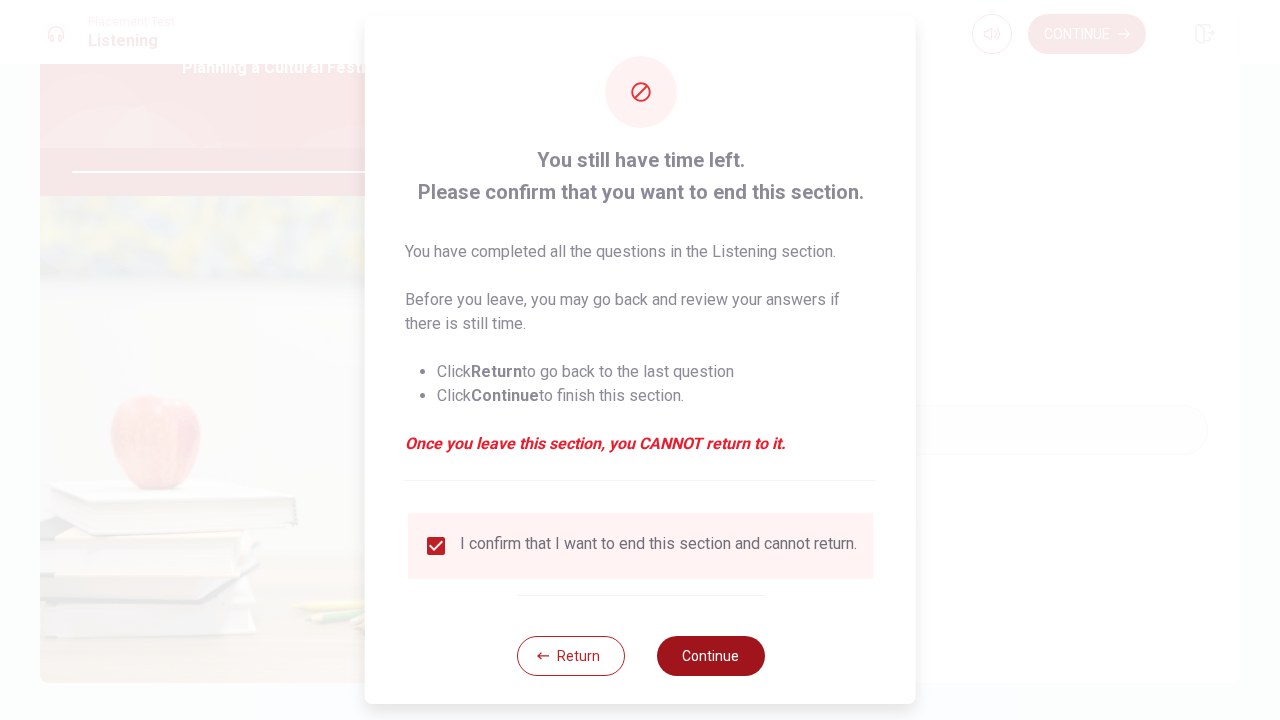 click on "Continue" at bounding box center (710, 656) 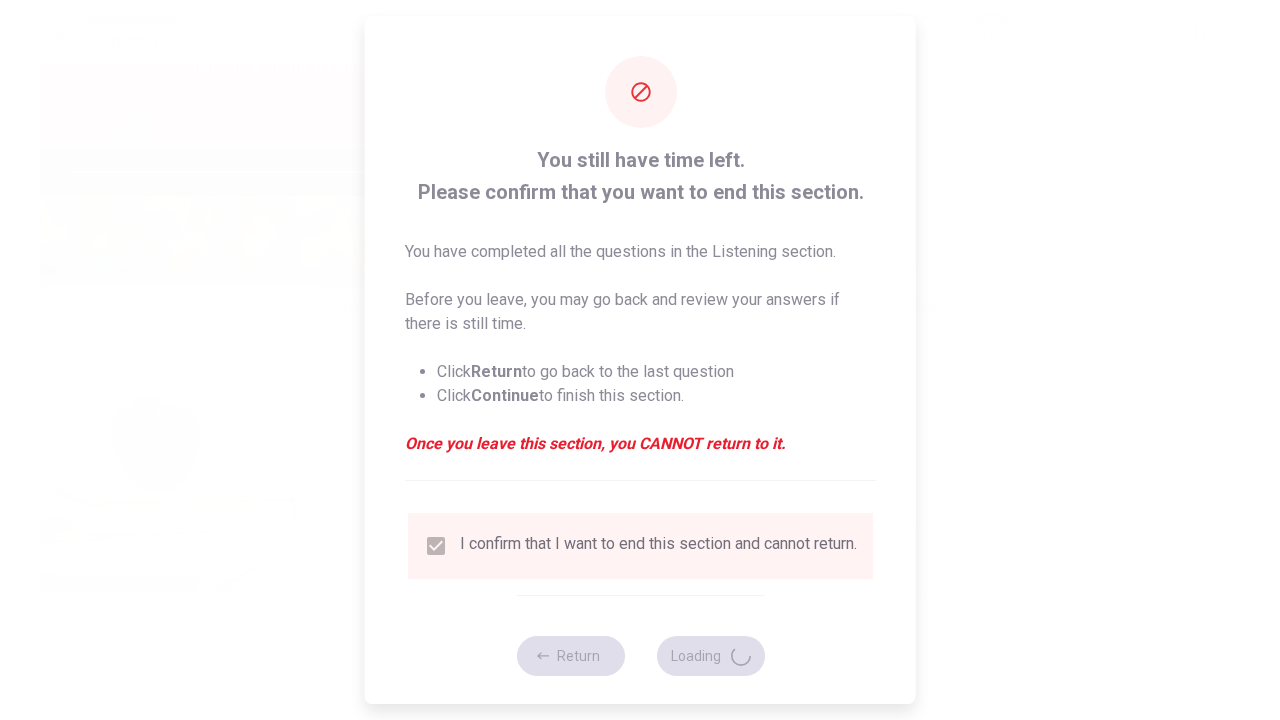 type on "84" 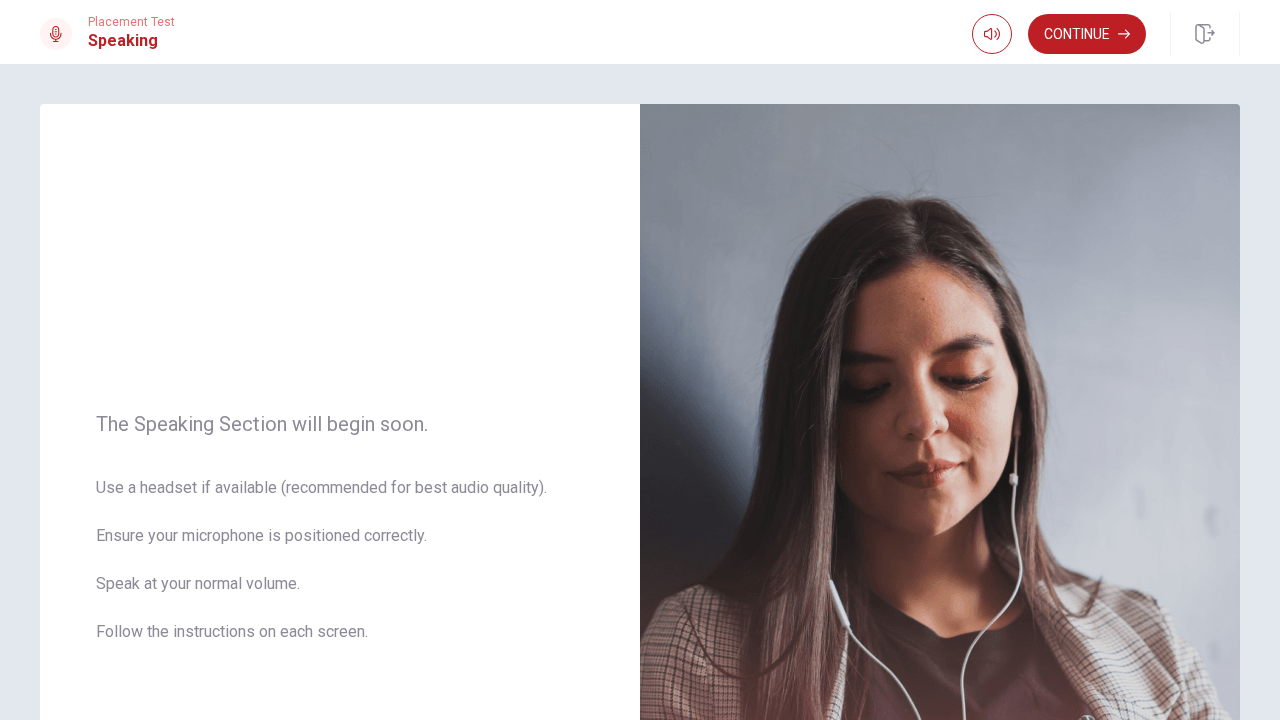 scroll, scrollTop: 0, scrollLeft: 0, axis: both 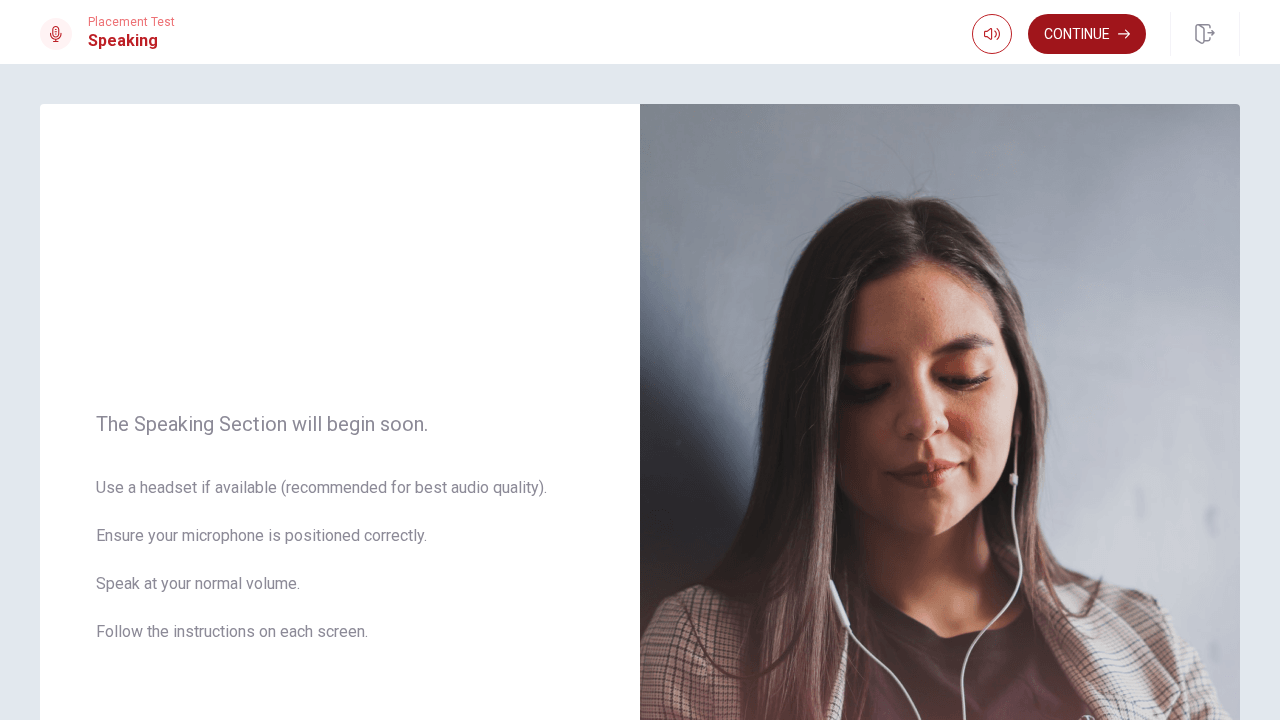 click on "Continue" at bounding box center (1087, 34) 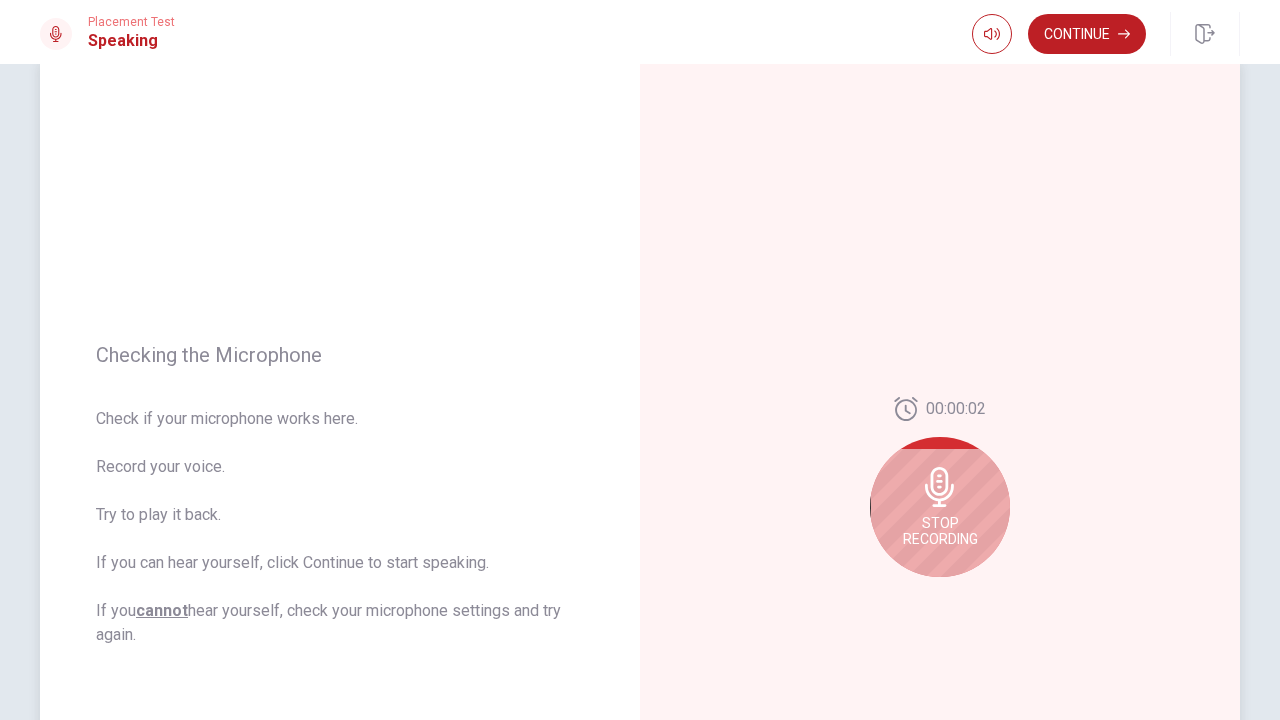 scroll, scrollTop: 38, scrollLeft: 0, axis: vertical 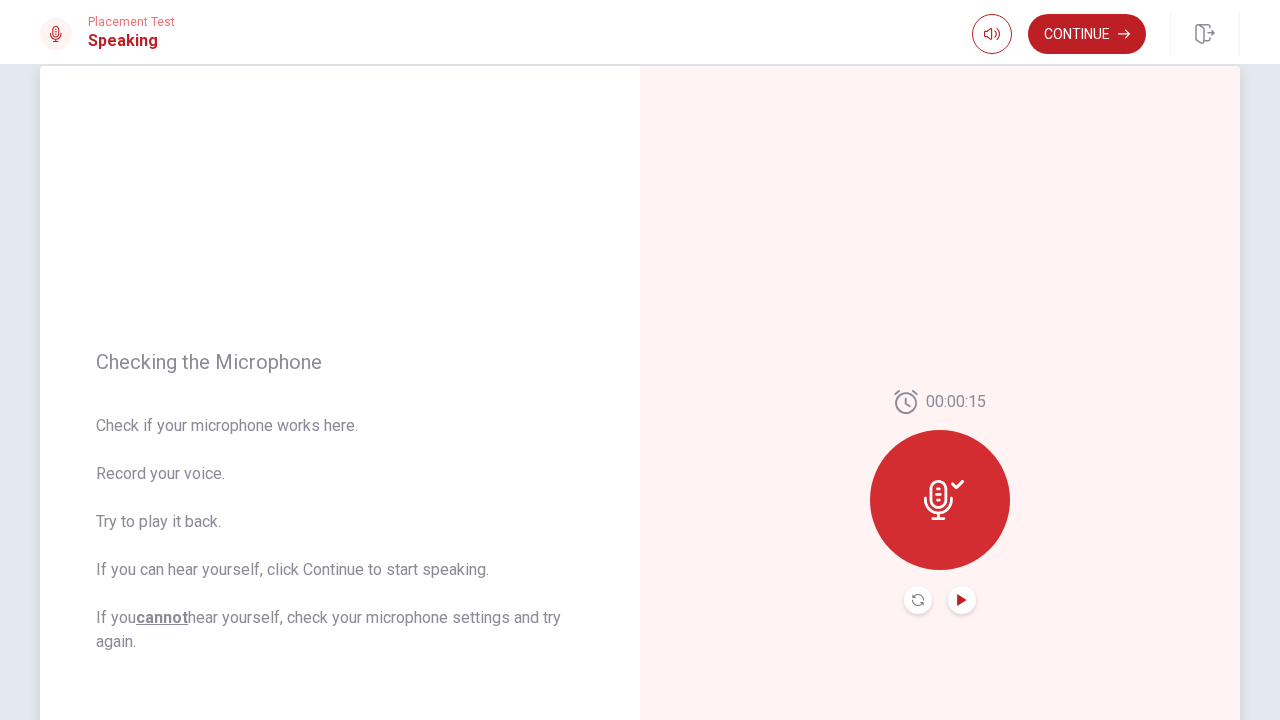 click 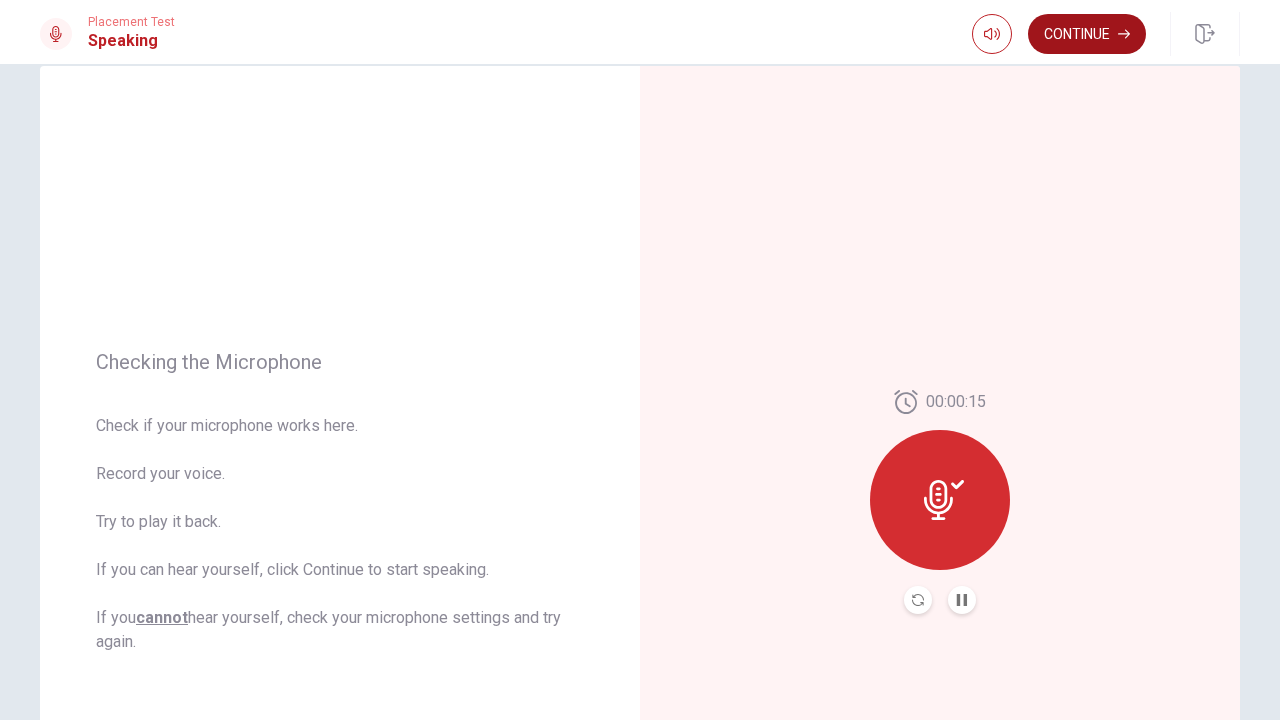 click on "Continue" at bounding box center (1087, 34) 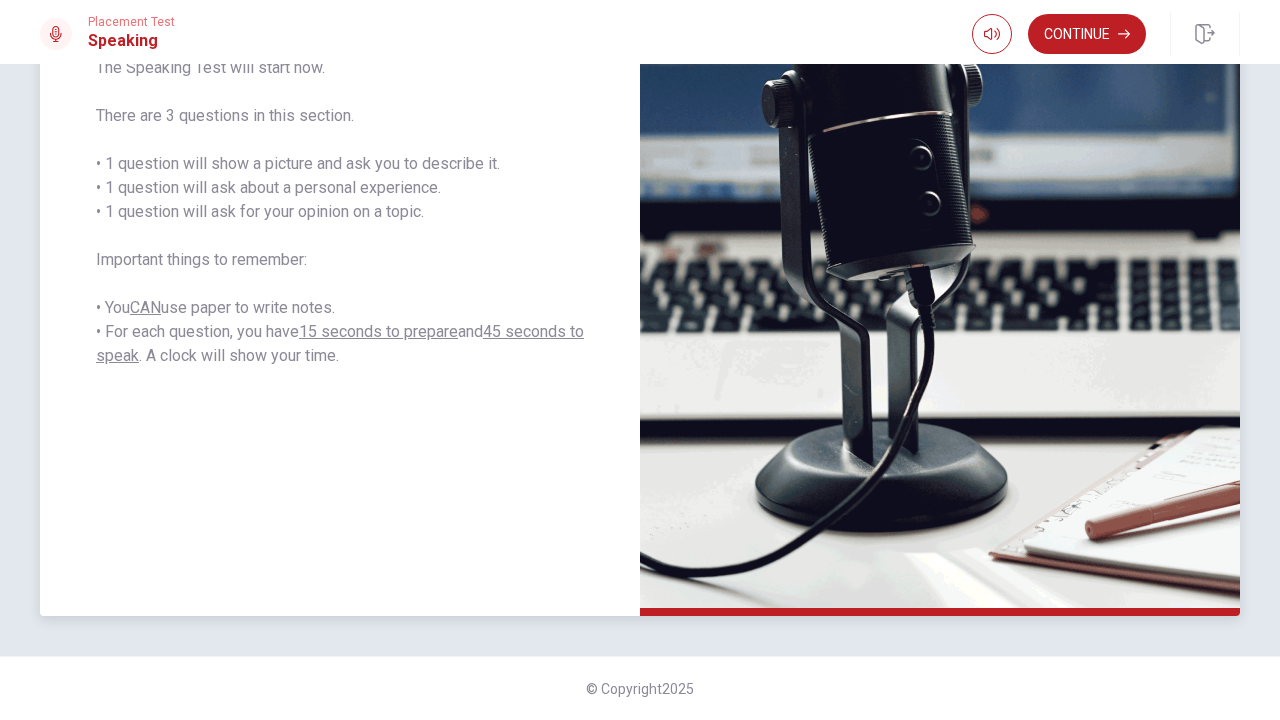 scroll, scrollTop: 360, scrollLeft: 0, axis: vertical 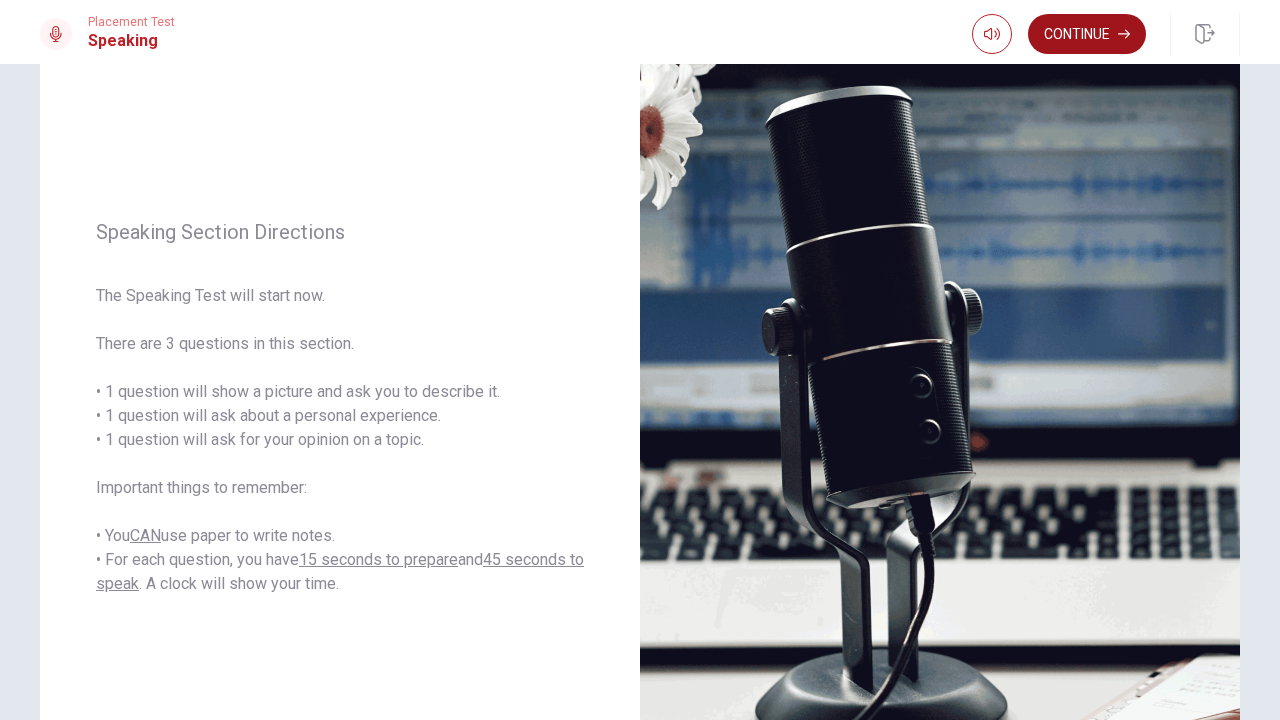 click 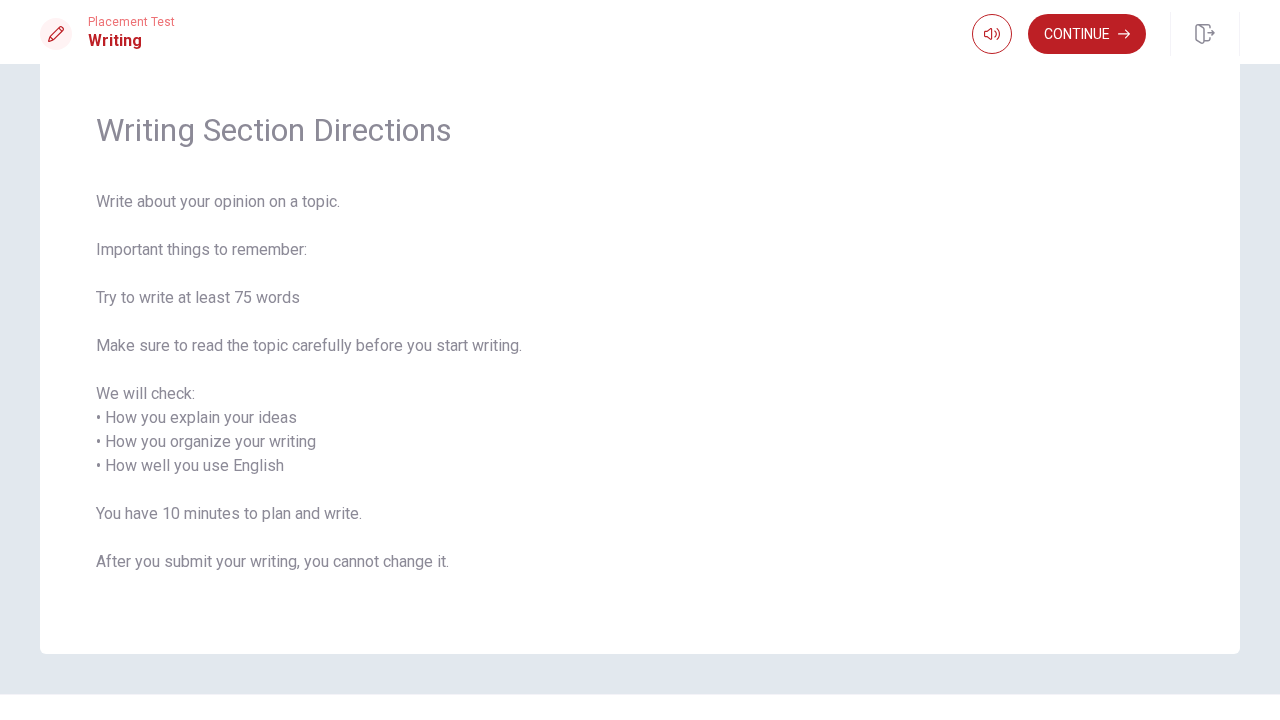scroll, scrollTop: 64, scrollLeft: 0, axis: vertical 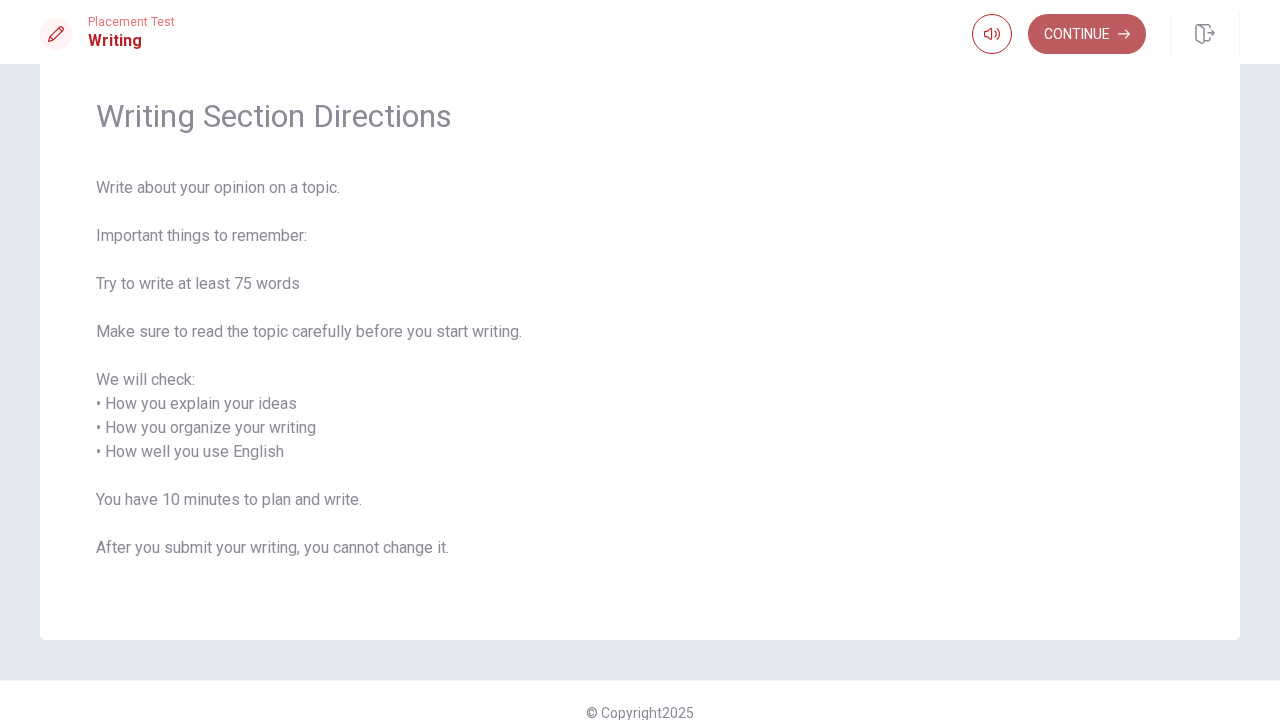 click on "Continue" at bounding box center [1087, 34] 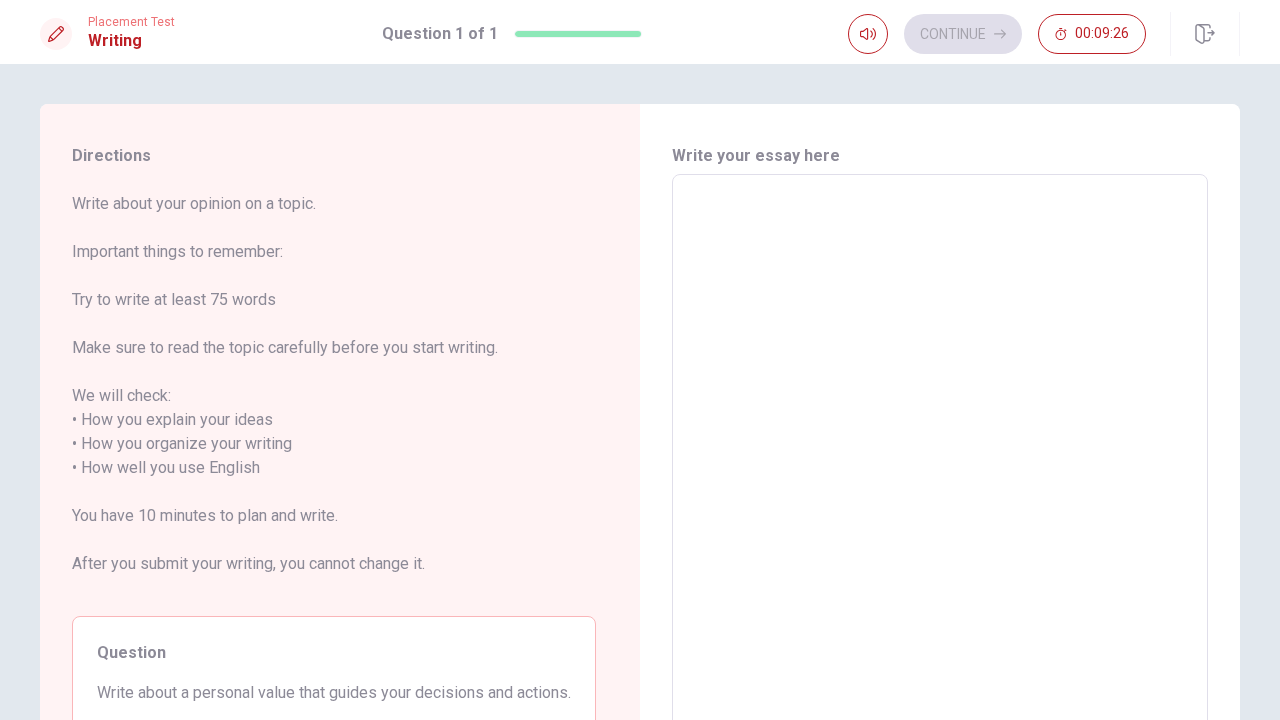 scroll, scrollTop: 0, scrollLeft: 0, axis: both 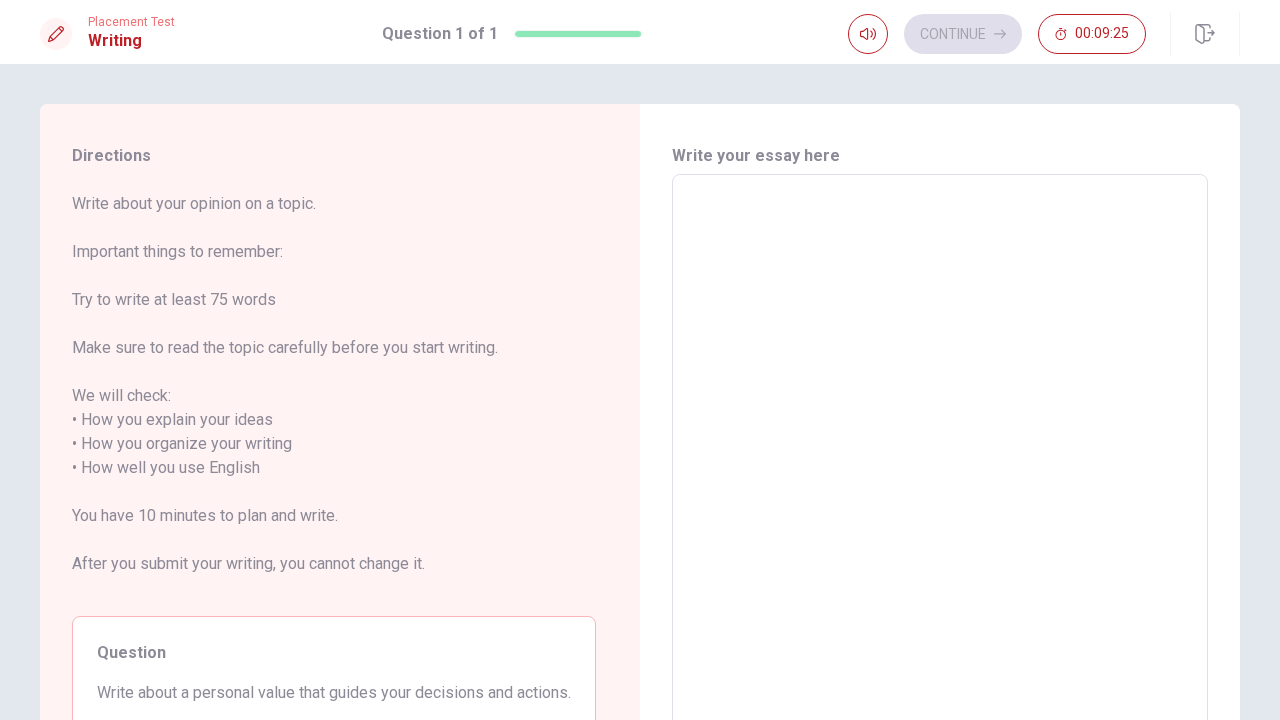 click at bounding box center [940, 456] 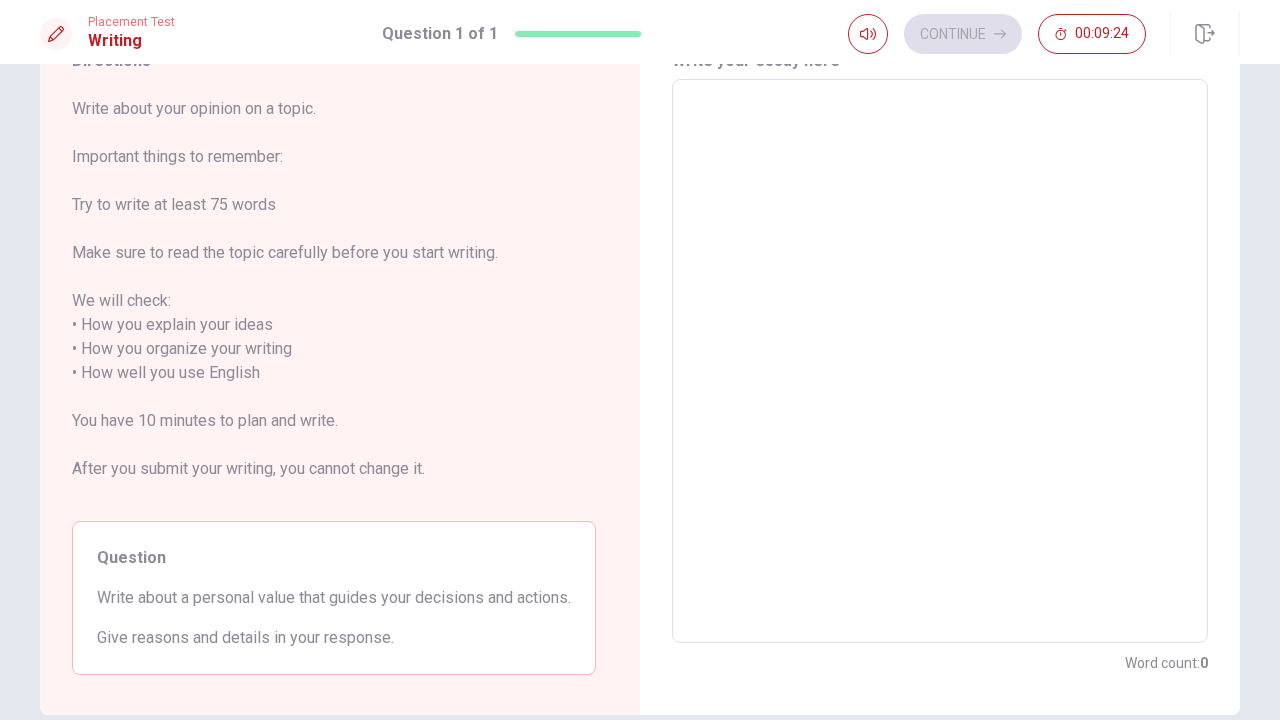 scroll, scrollTop: 103, scrollLeft: 0, axis: vertical 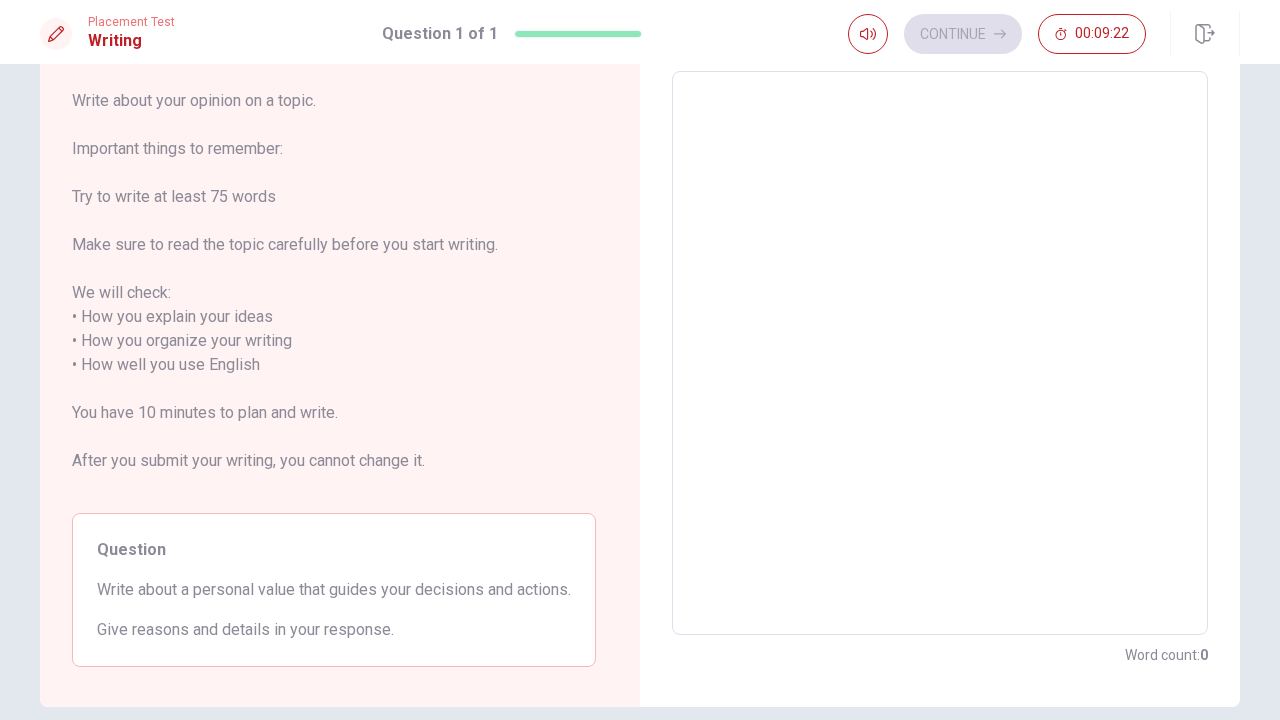 type on "t" 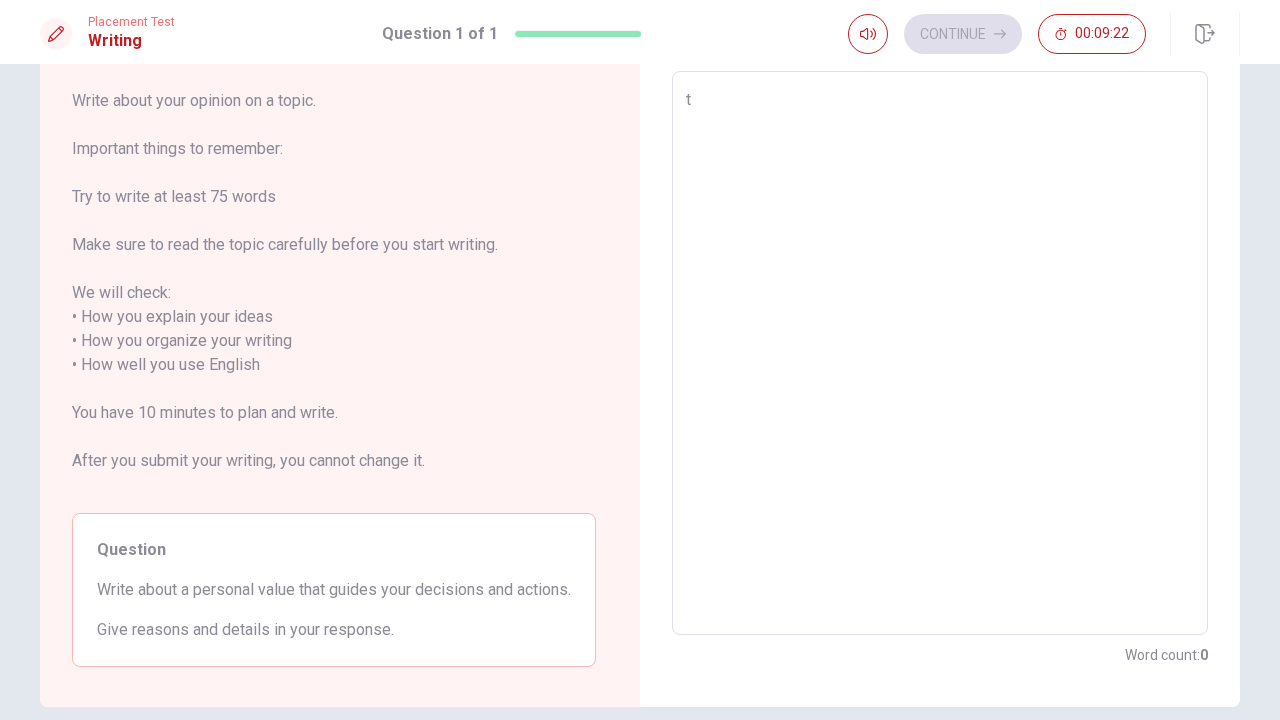 type on "x" 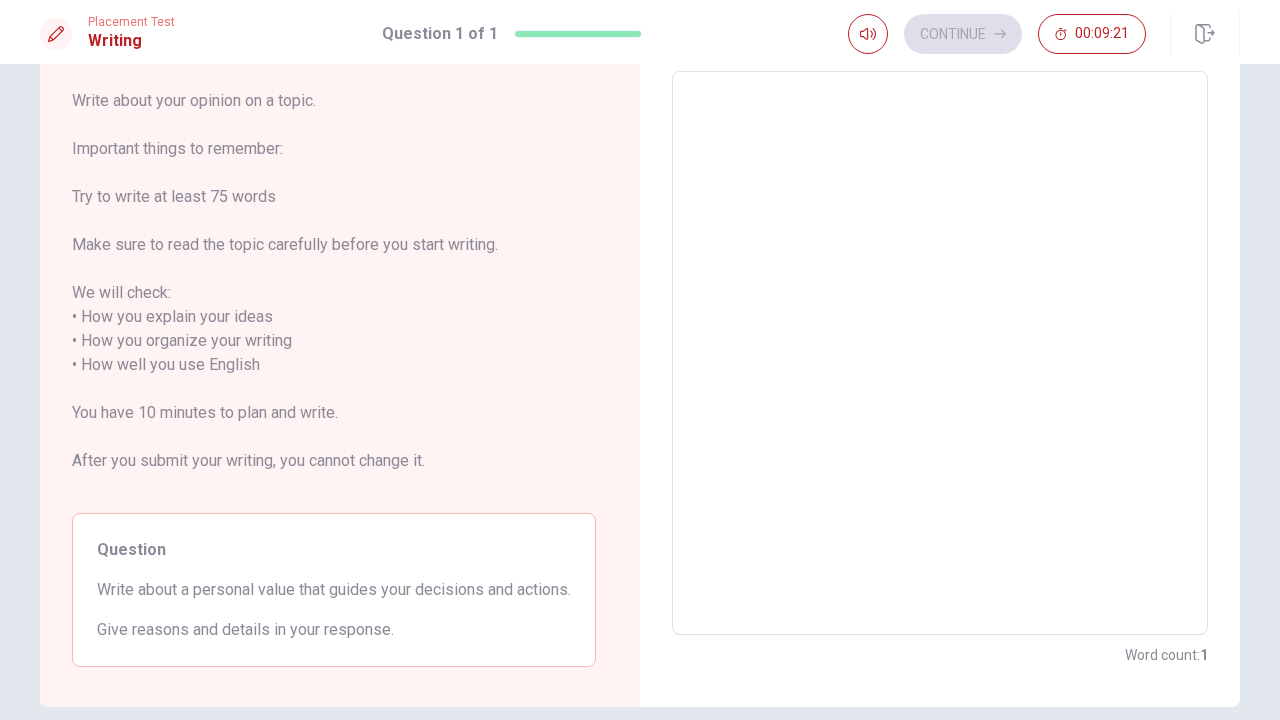 type on "i" 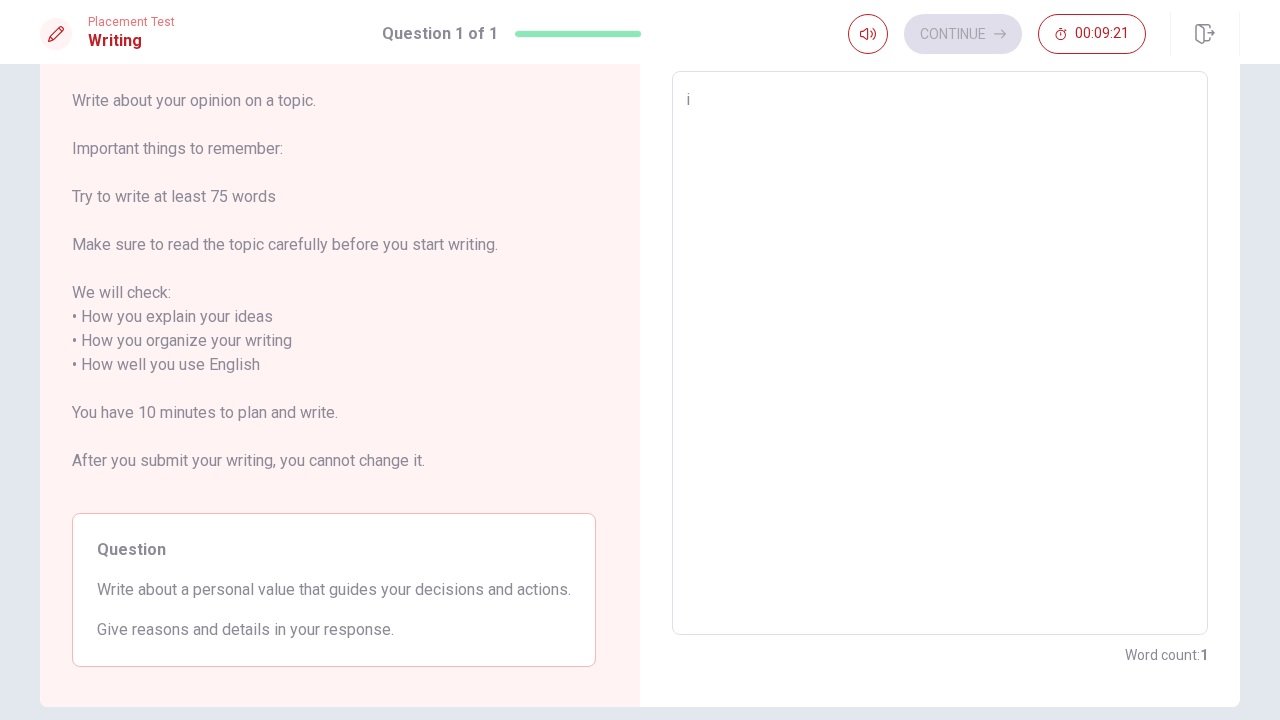 type on "x" 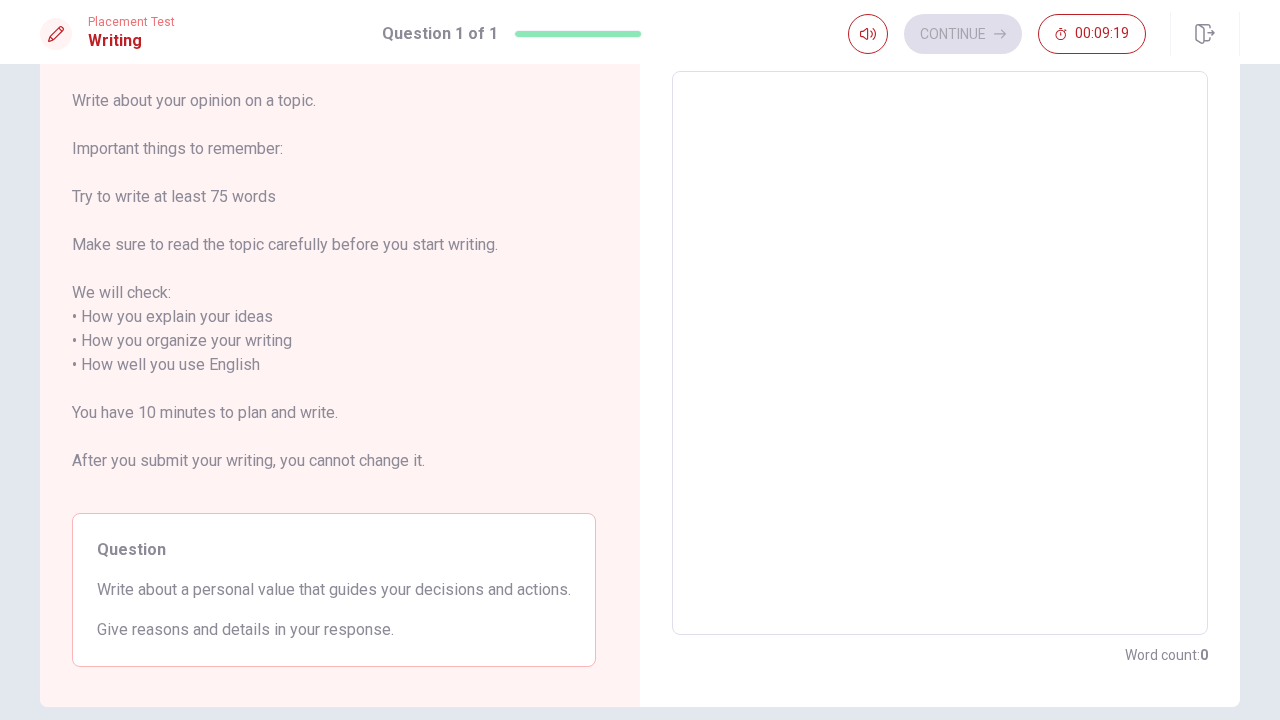 type on "I" 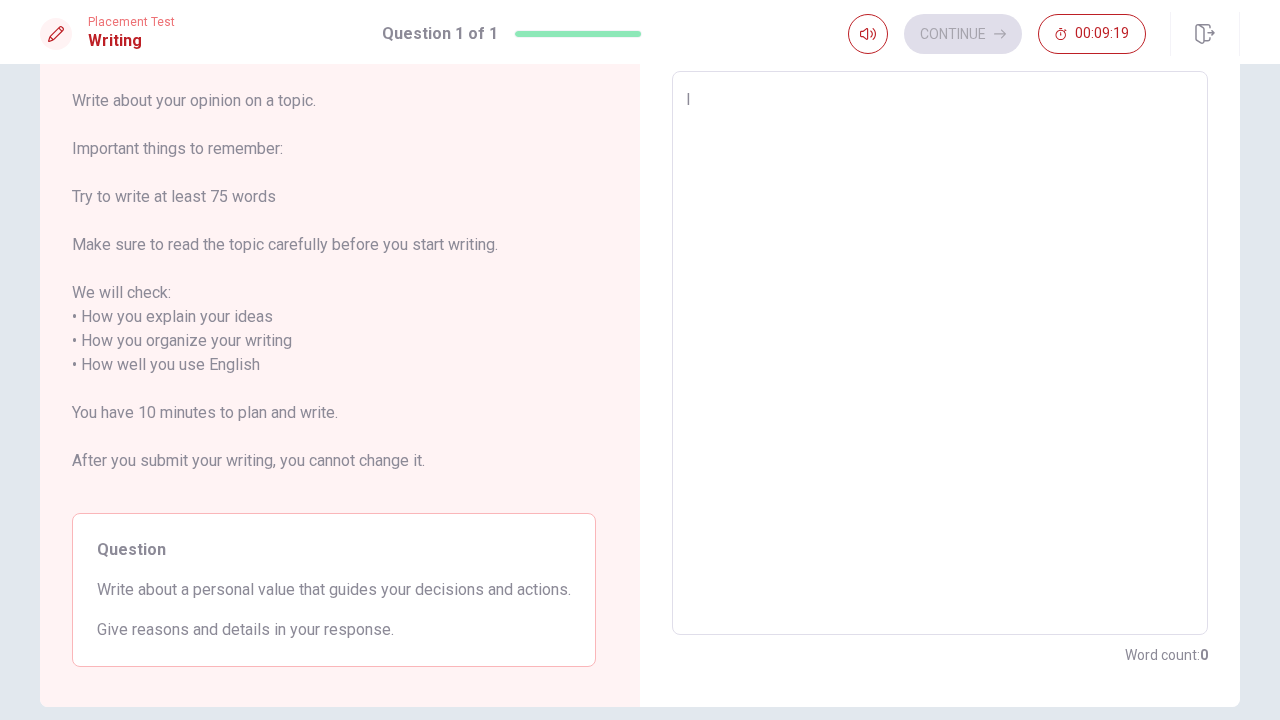 type on "x" 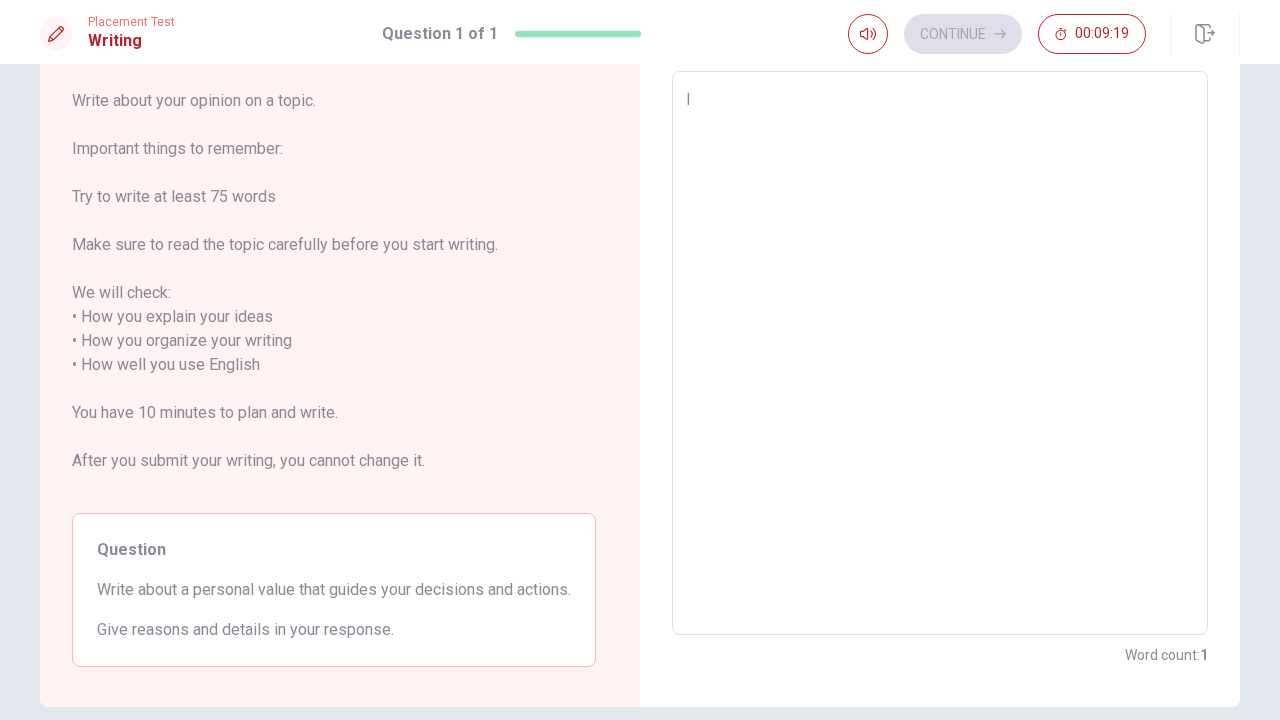 type on "I" 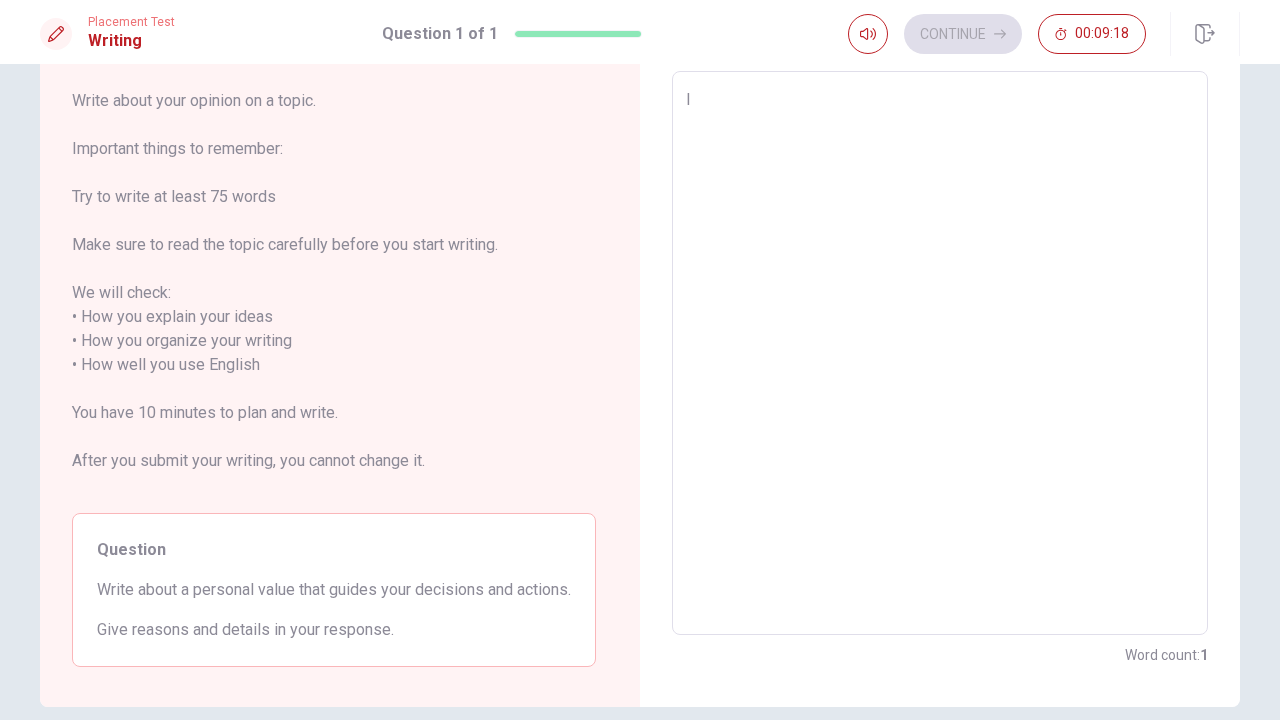 type on "I r" 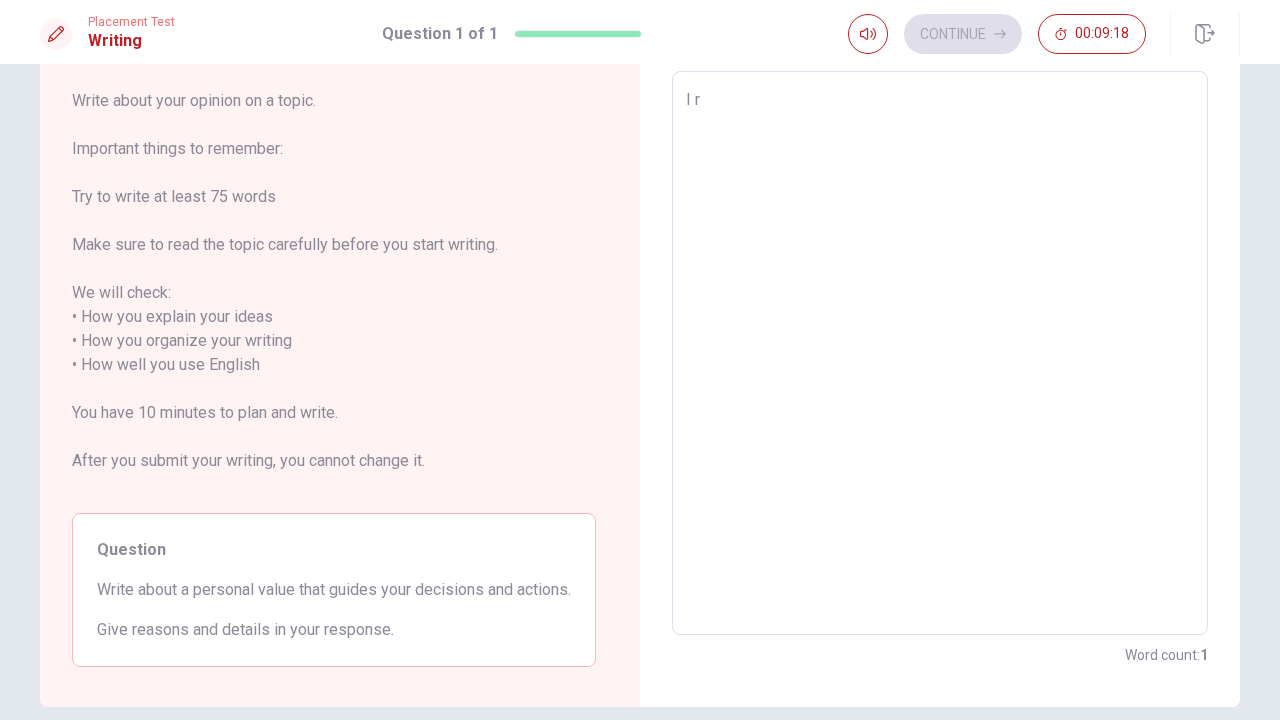 type on "x" 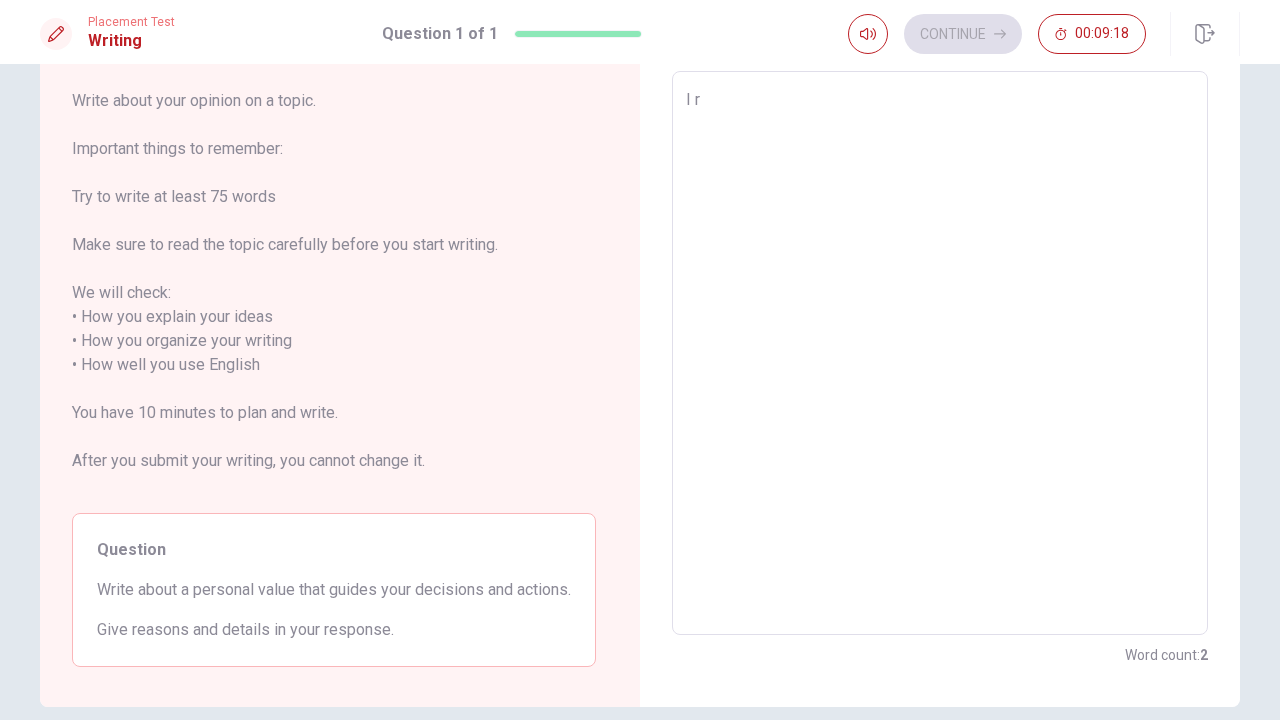 type on "I" 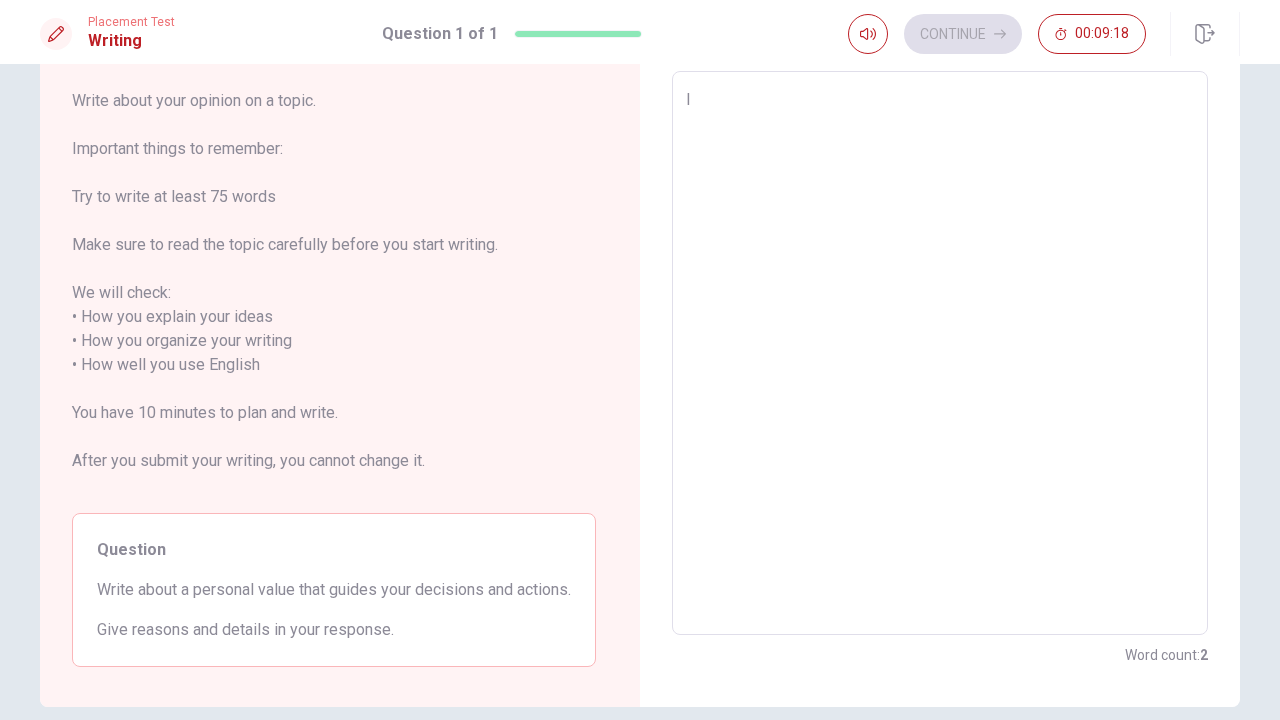 type on "x" 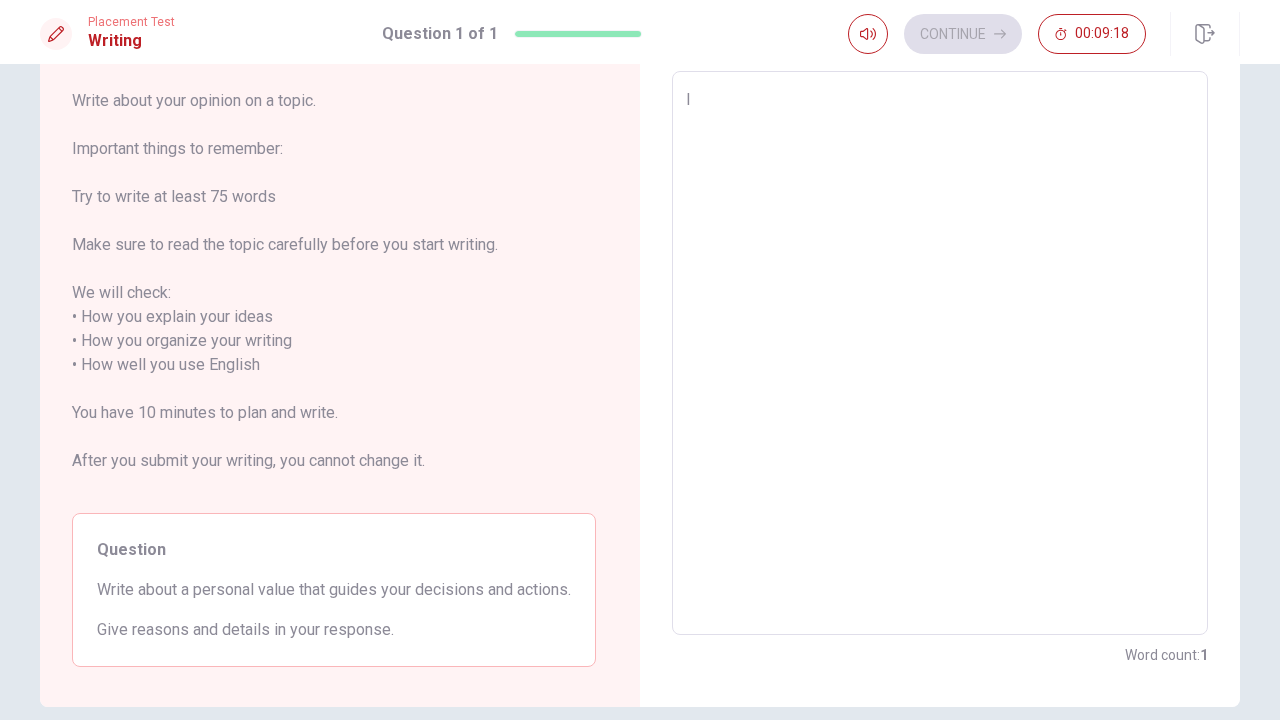 type on "I t" 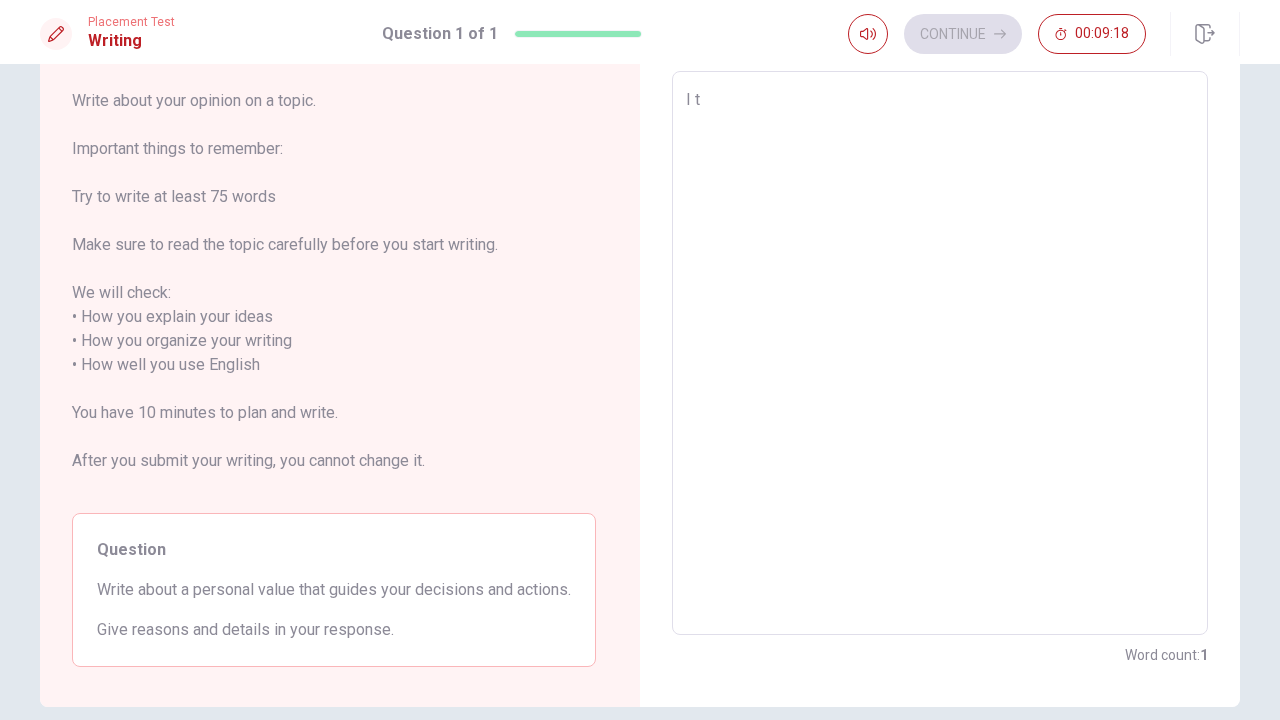 type on "x" 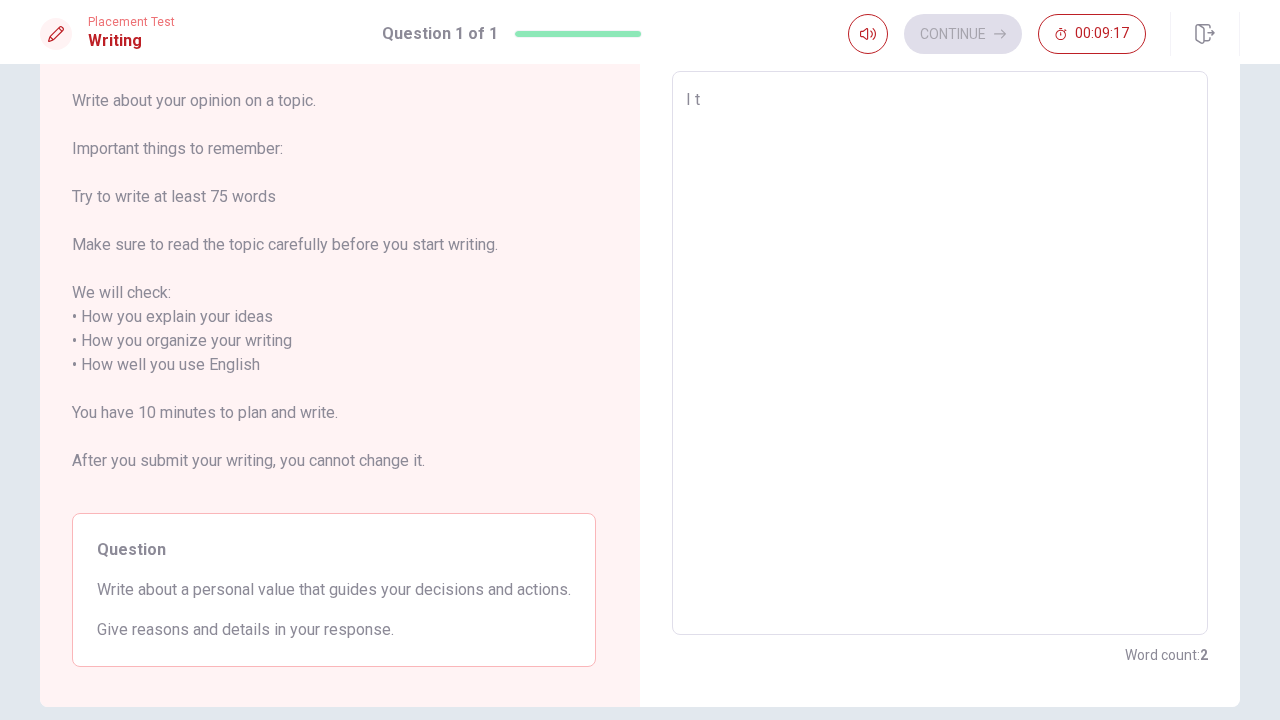 type on "I th" 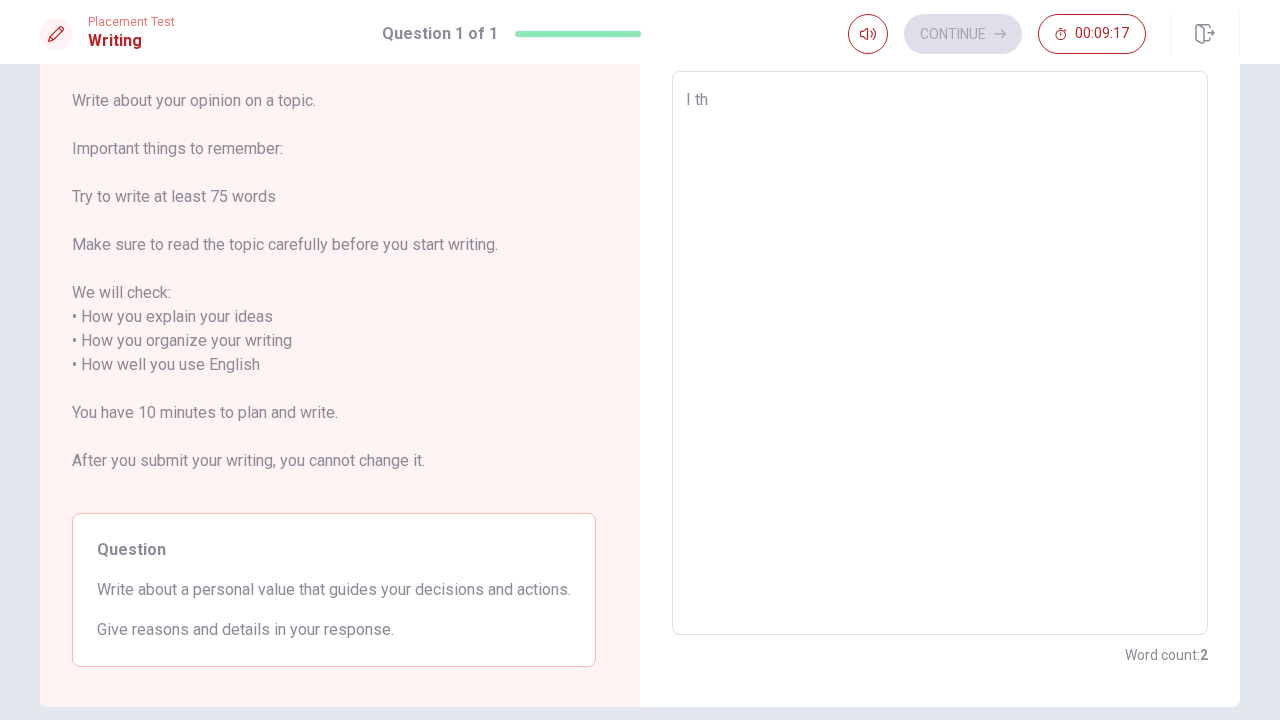type on "x" 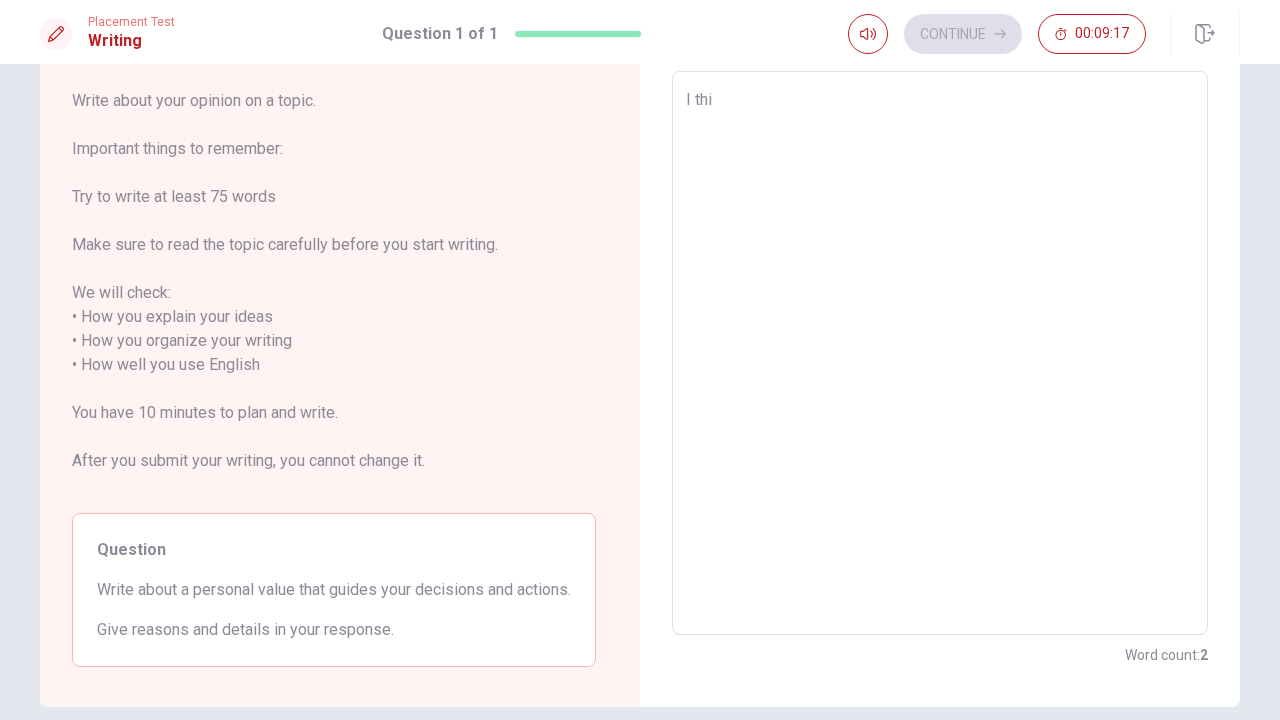type on "x" 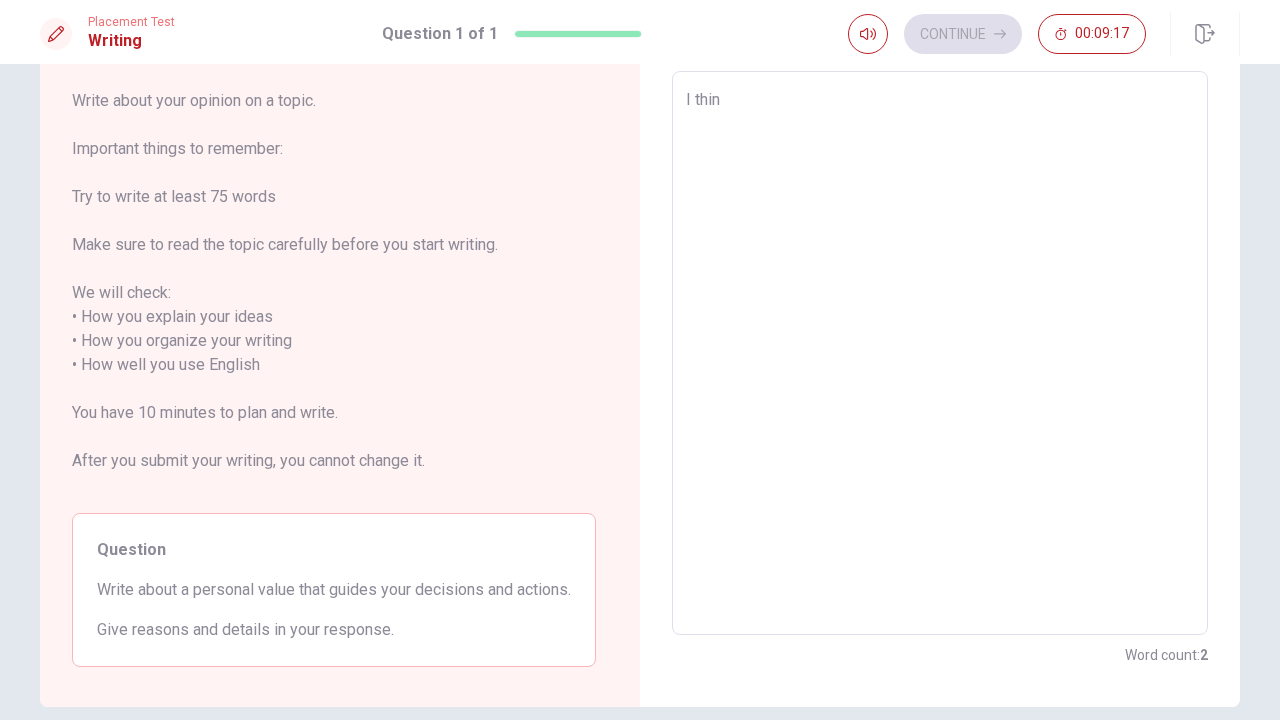 type on "x" 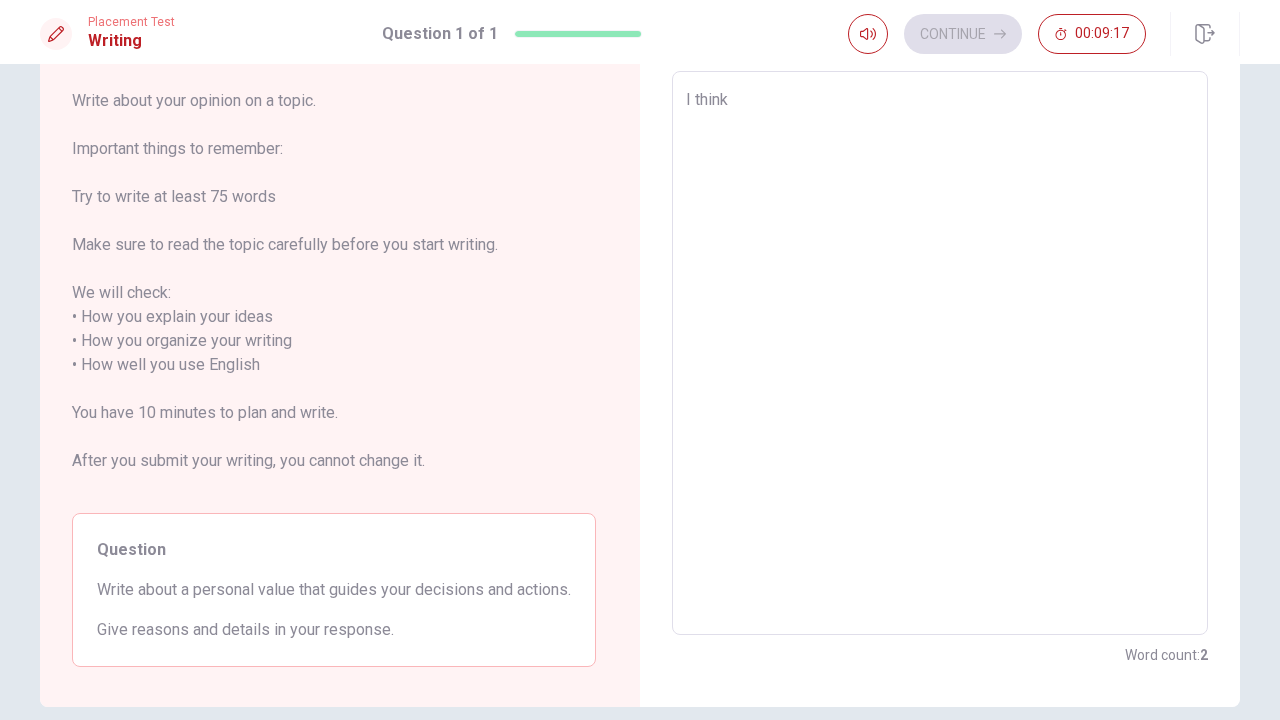 type on "x" 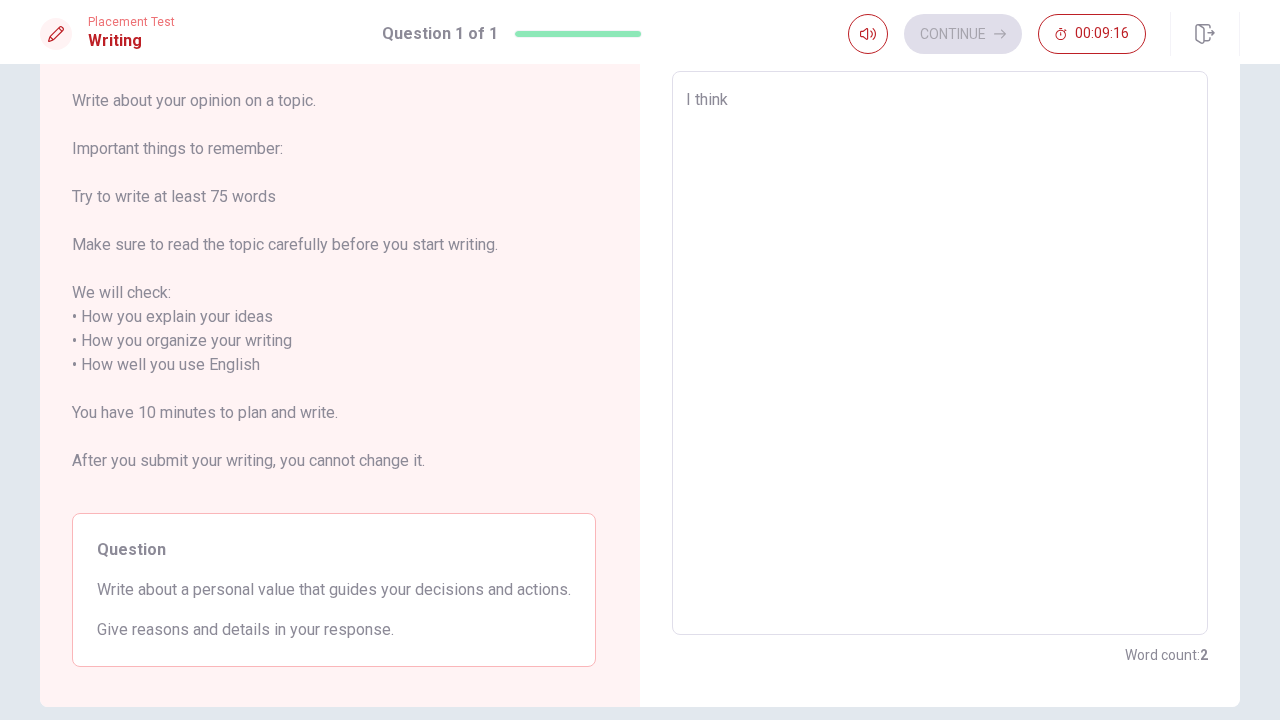 type on "I think i" 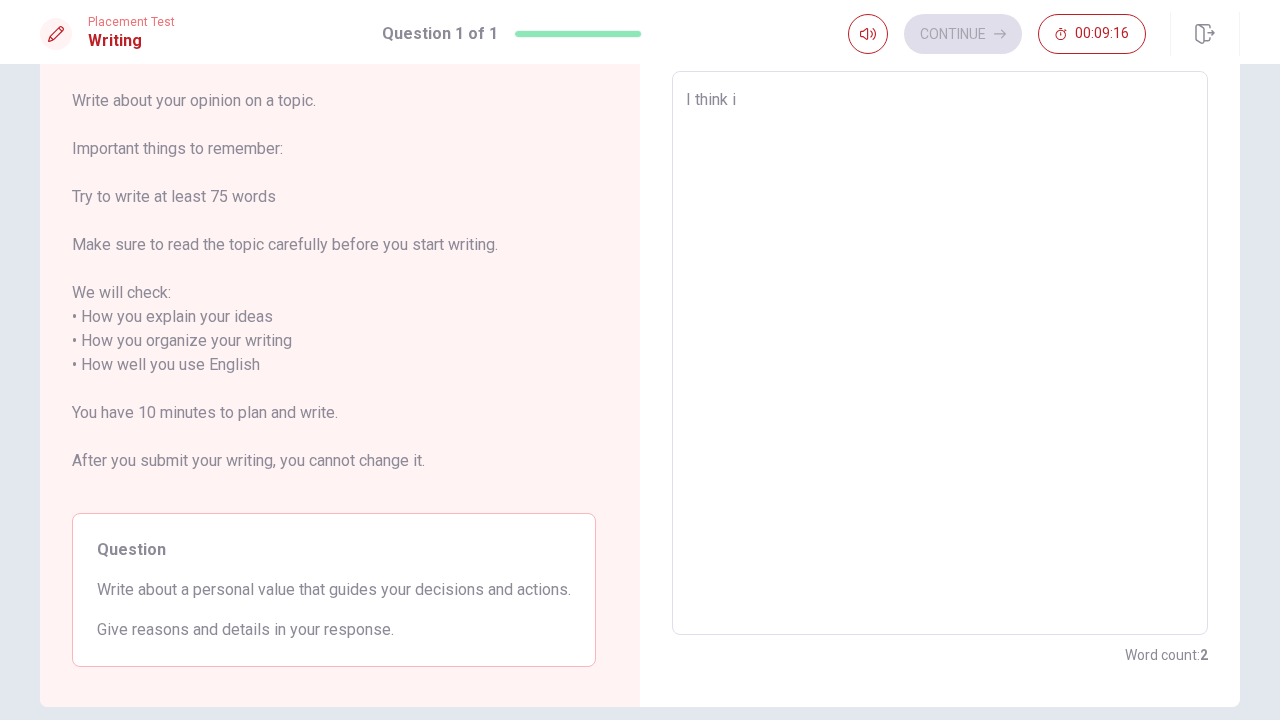 type on "x" 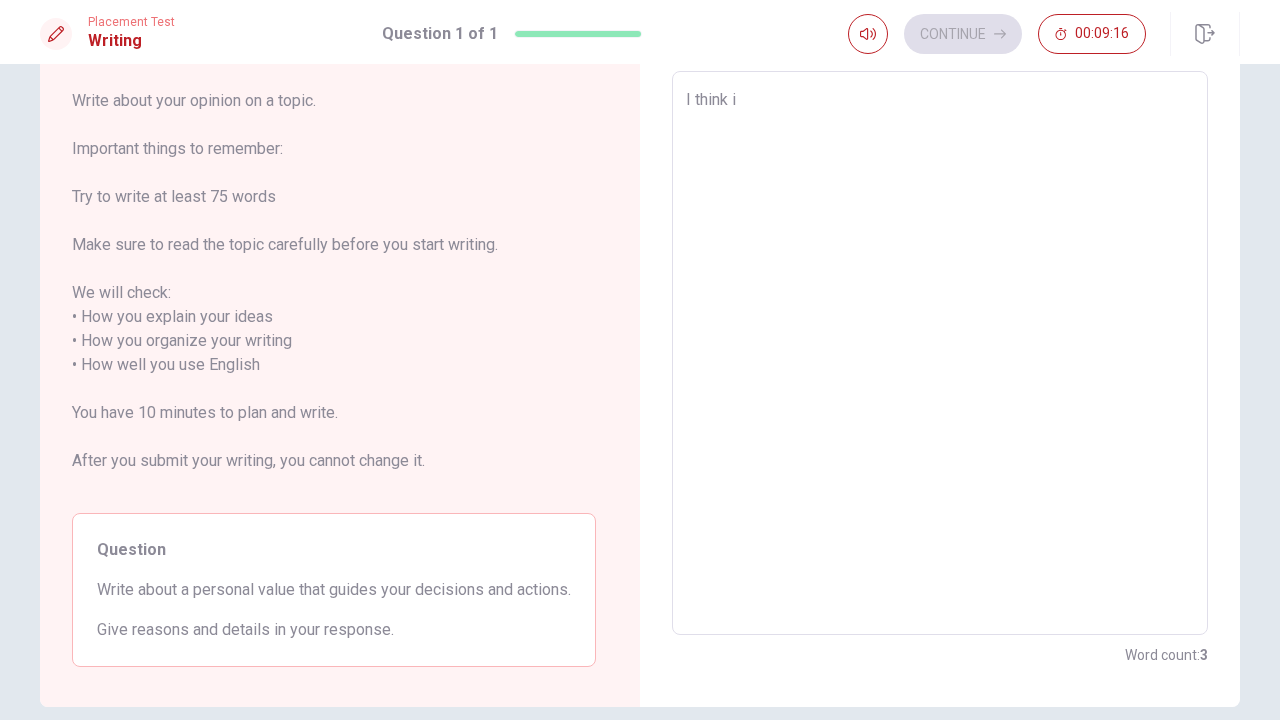 type on "I think it" 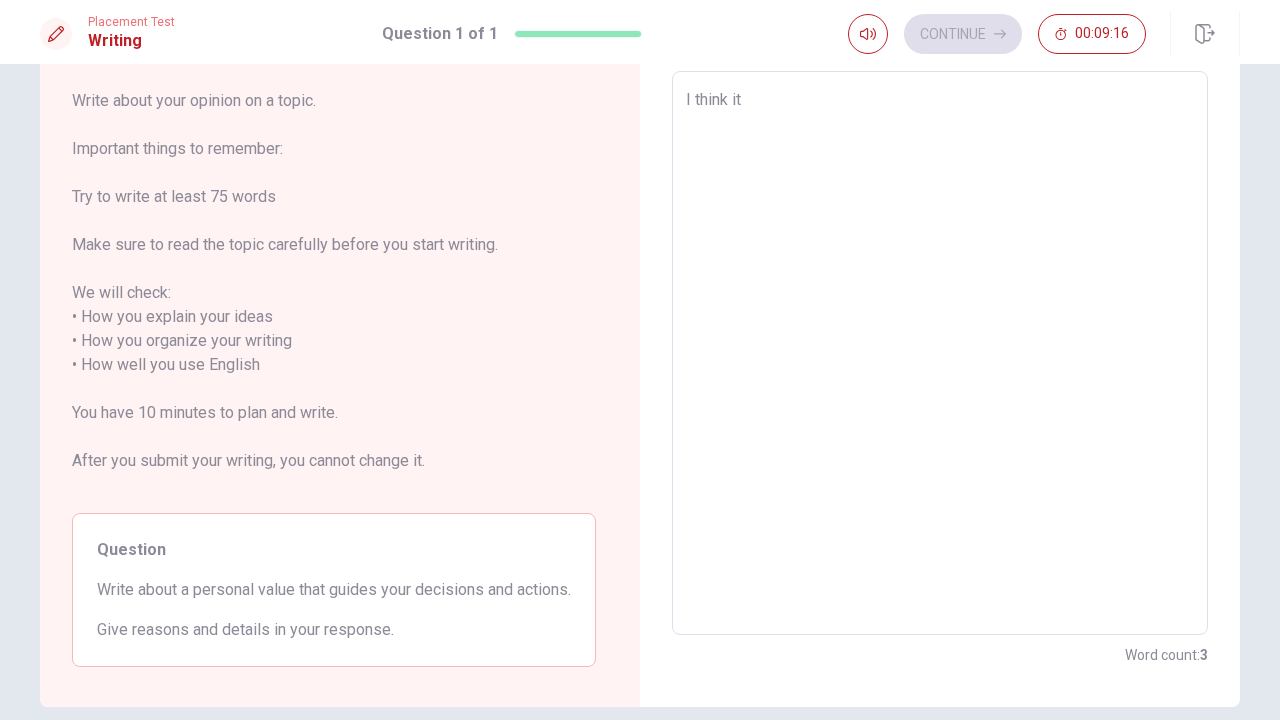 type on "x" 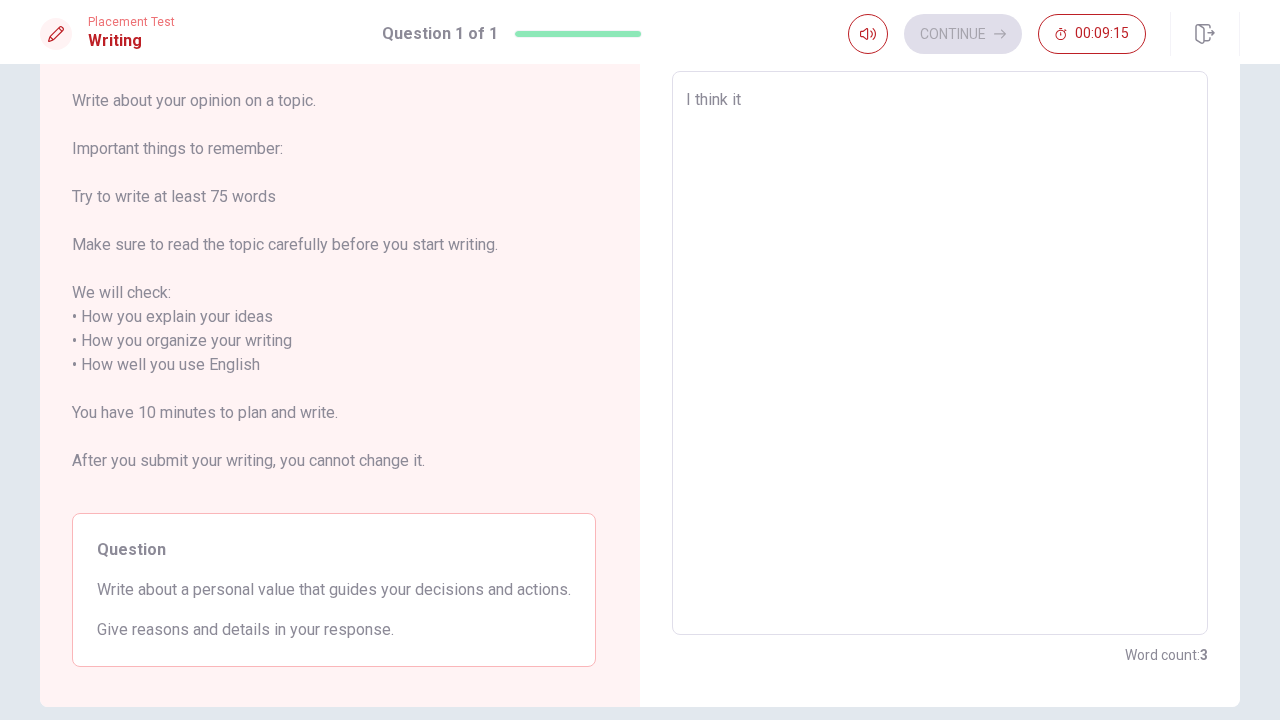 type on "I think it i" 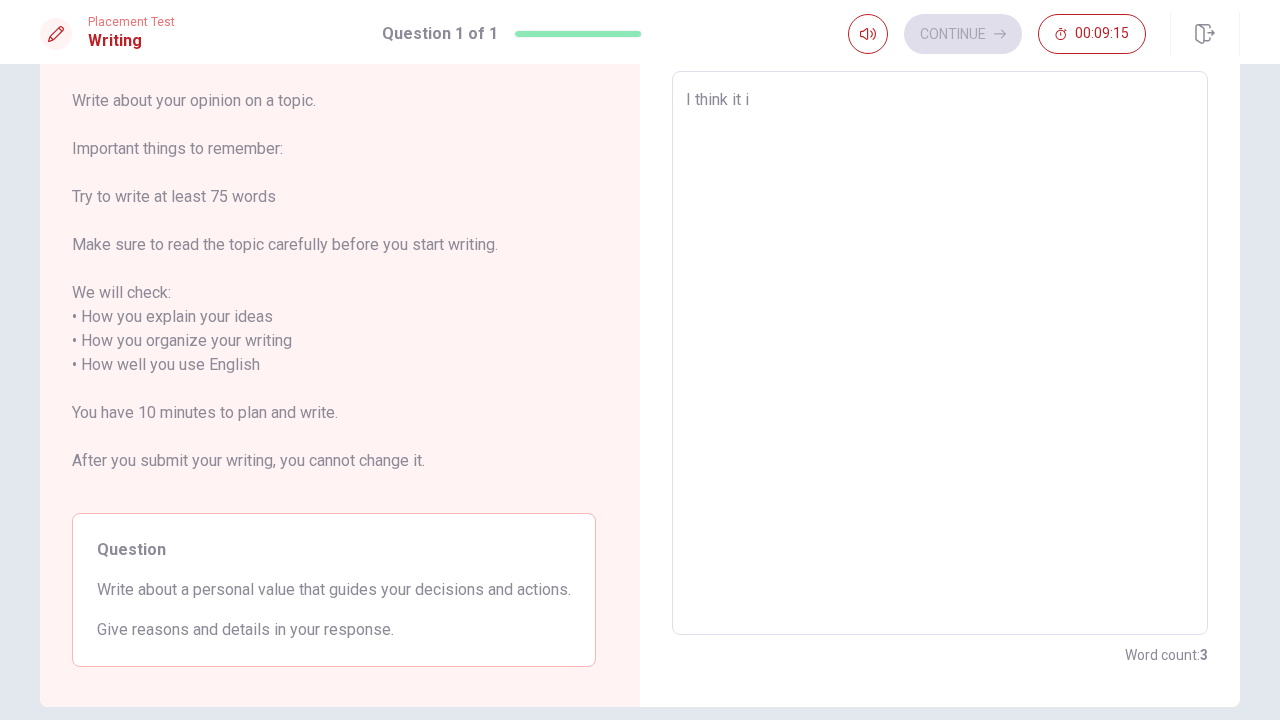 type on "x" 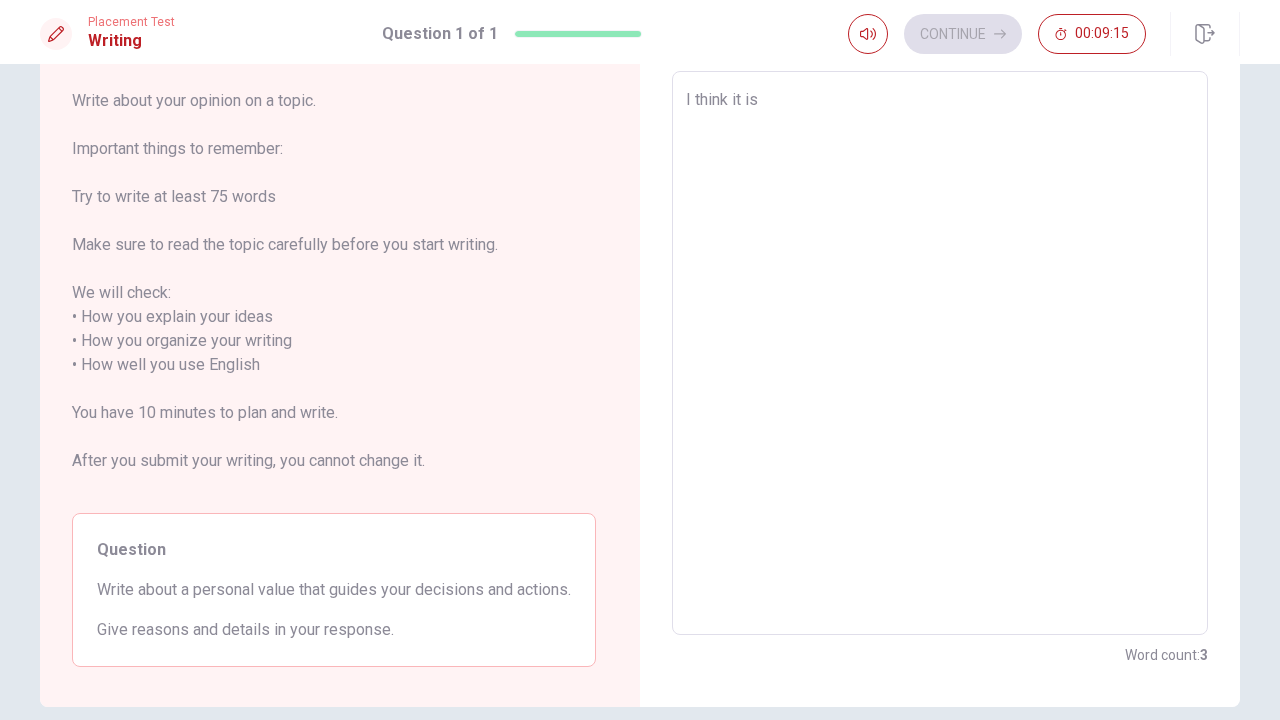 type on "x" 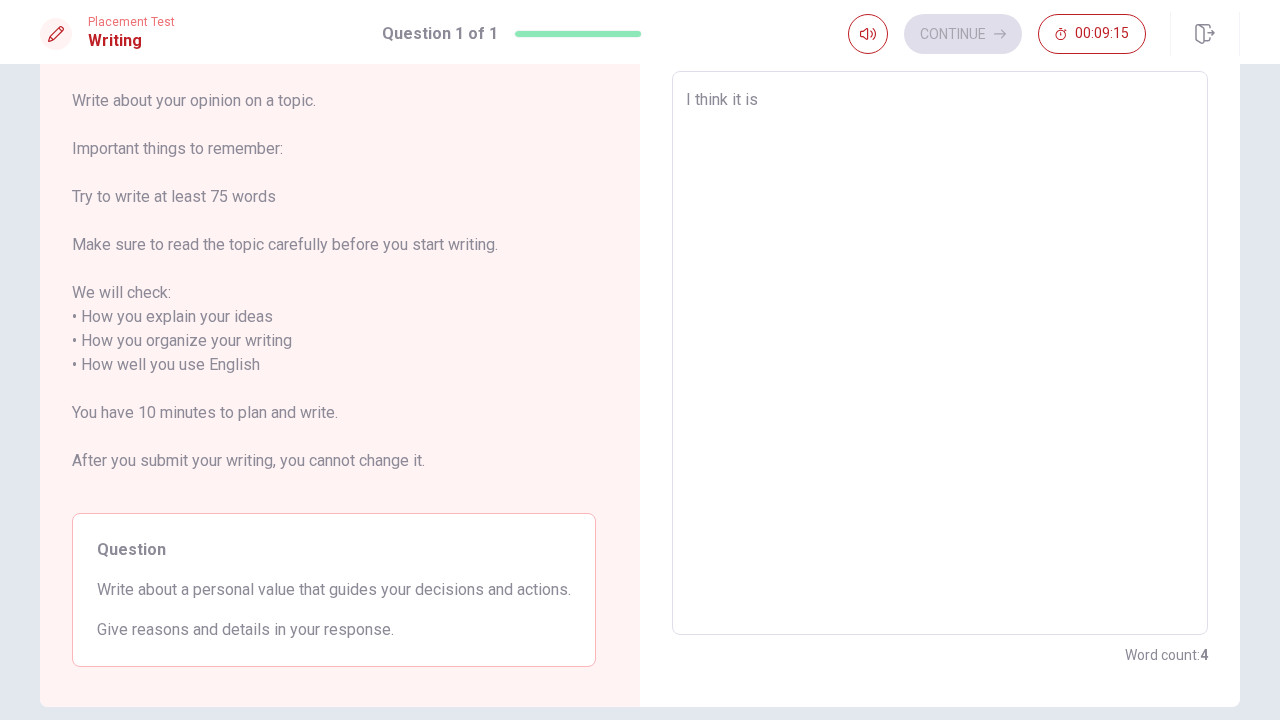 type on "I think it is" 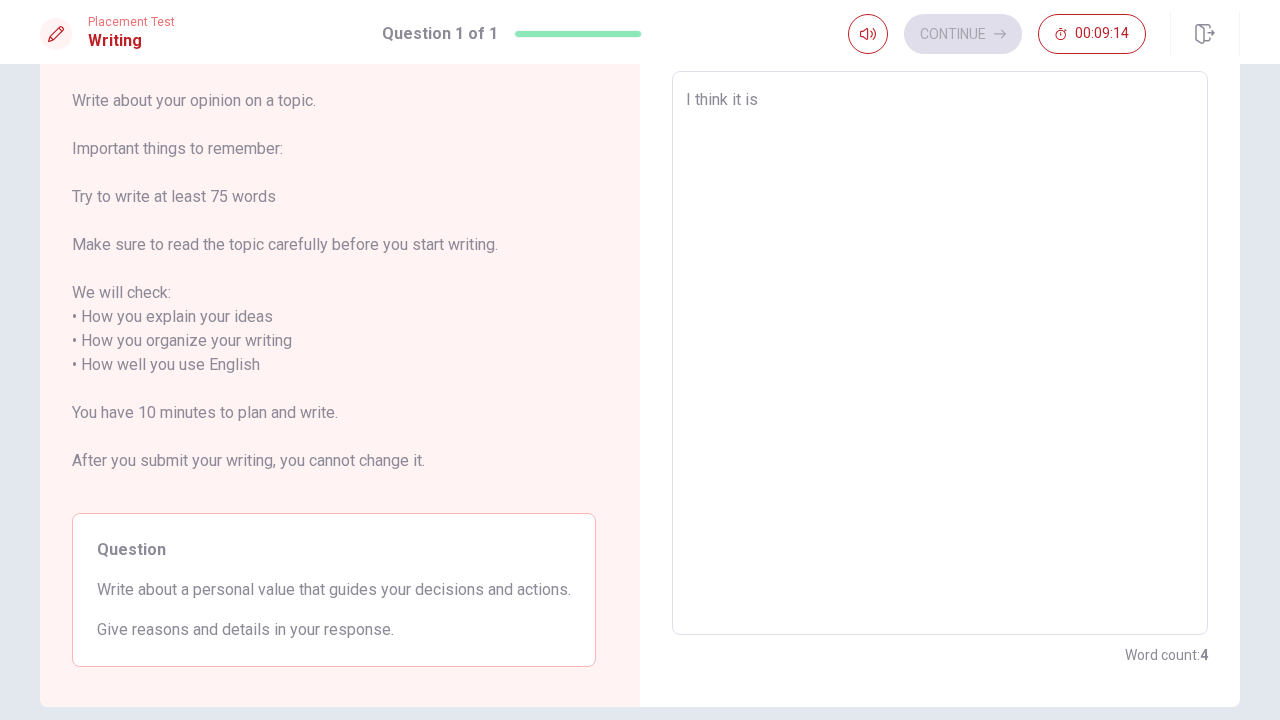 type on "I think it is i" 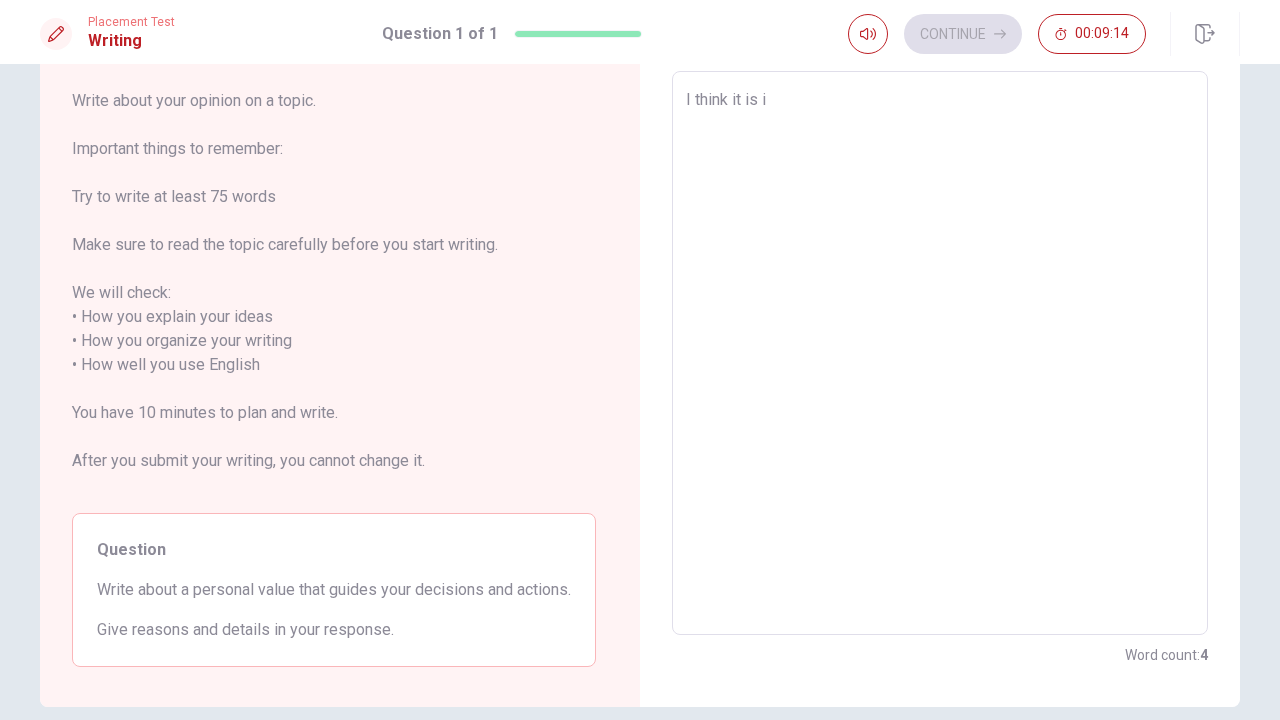 type on "x" 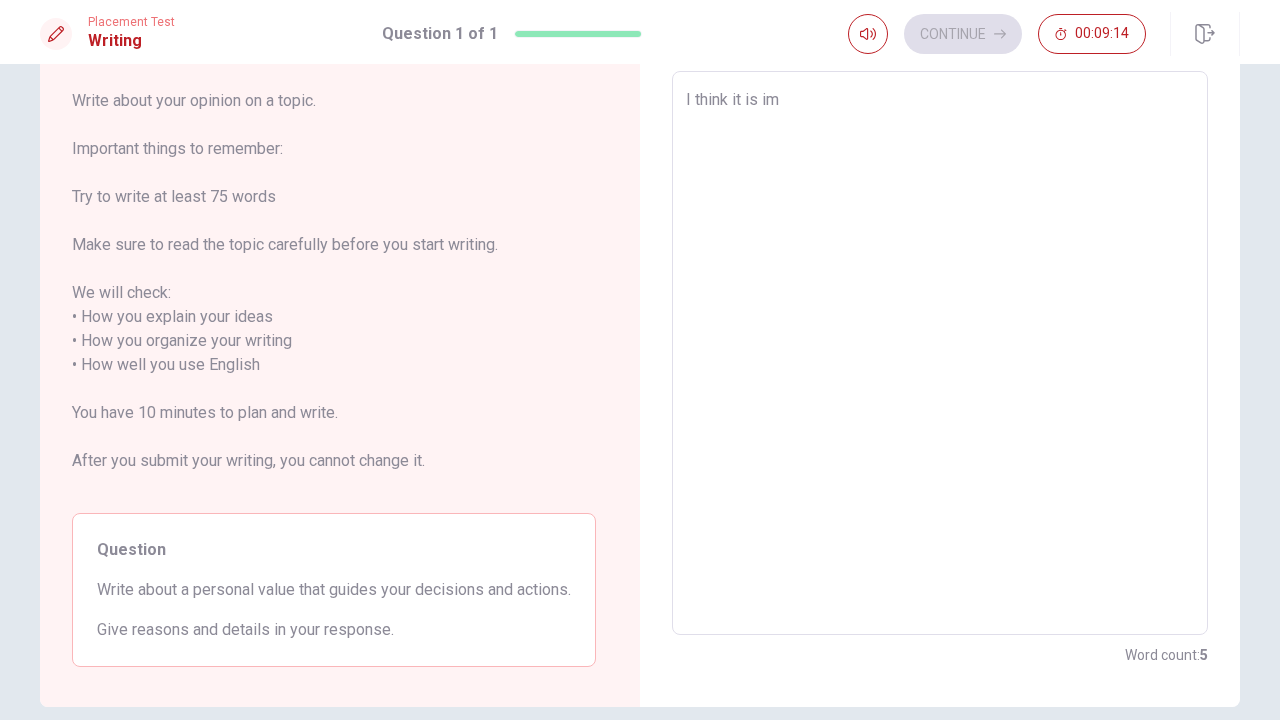 type on "x" 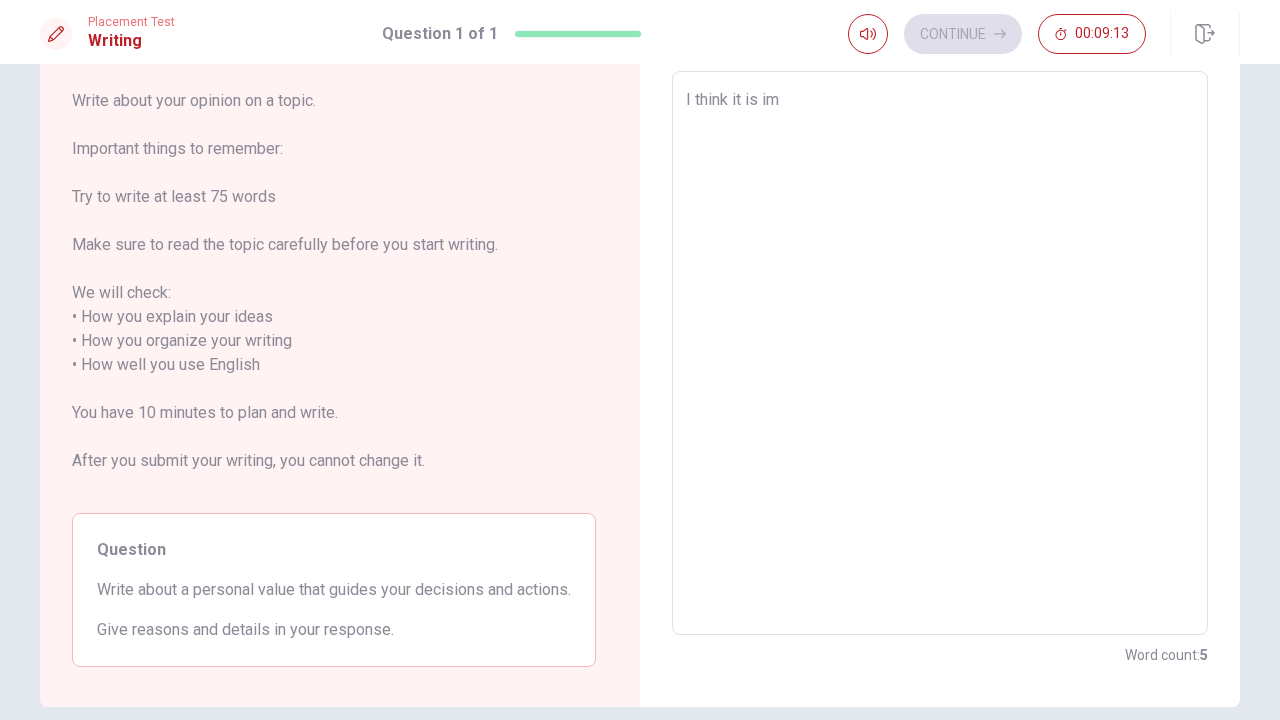 type on "I think it is imp" 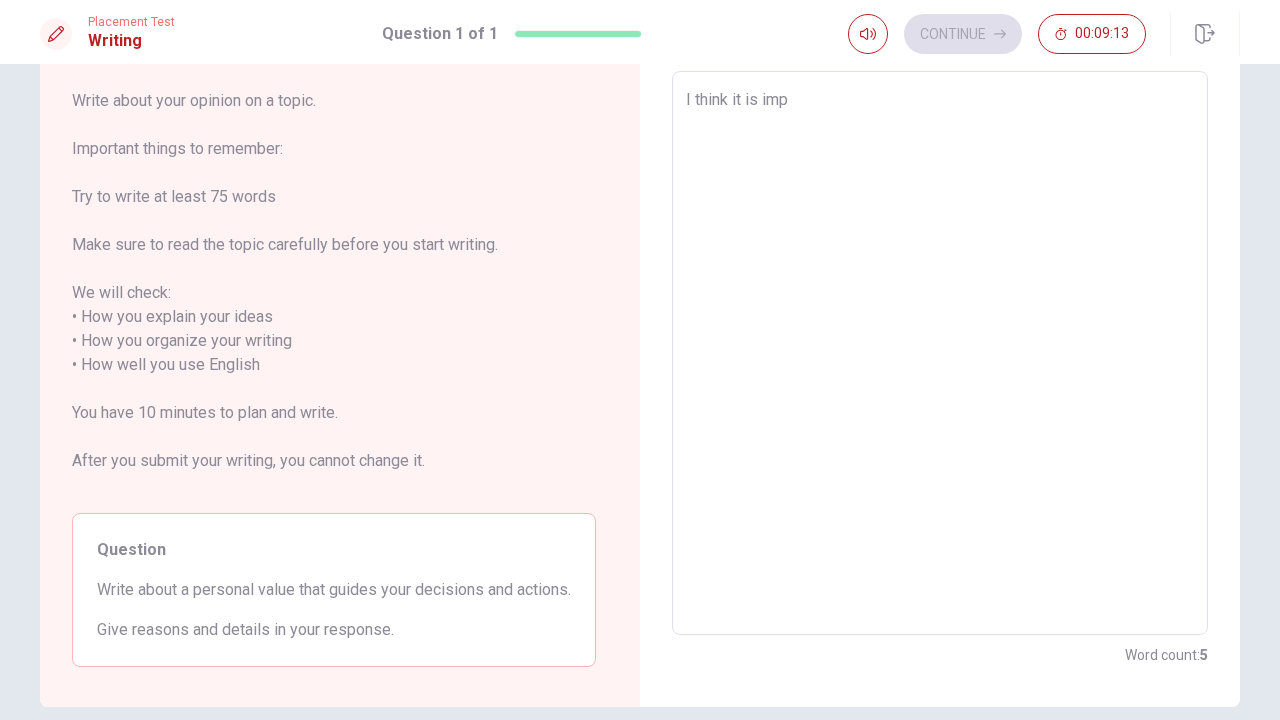 type on "x" 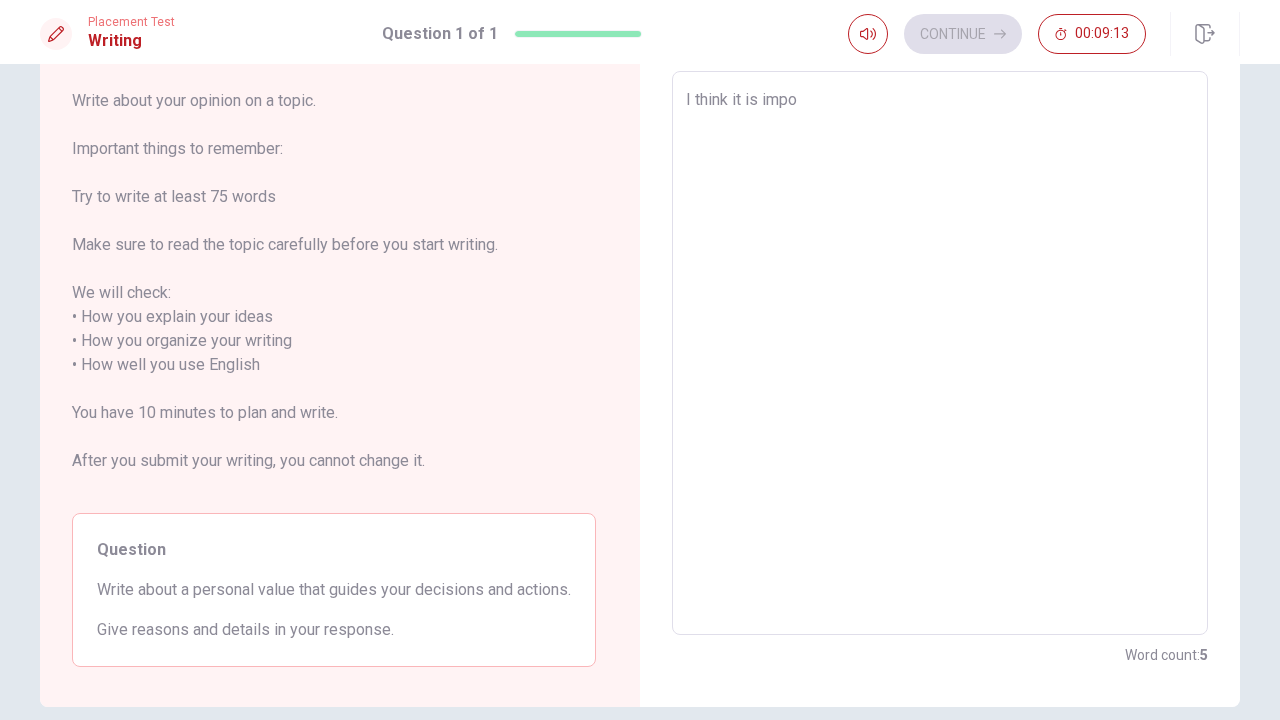 type on "x" 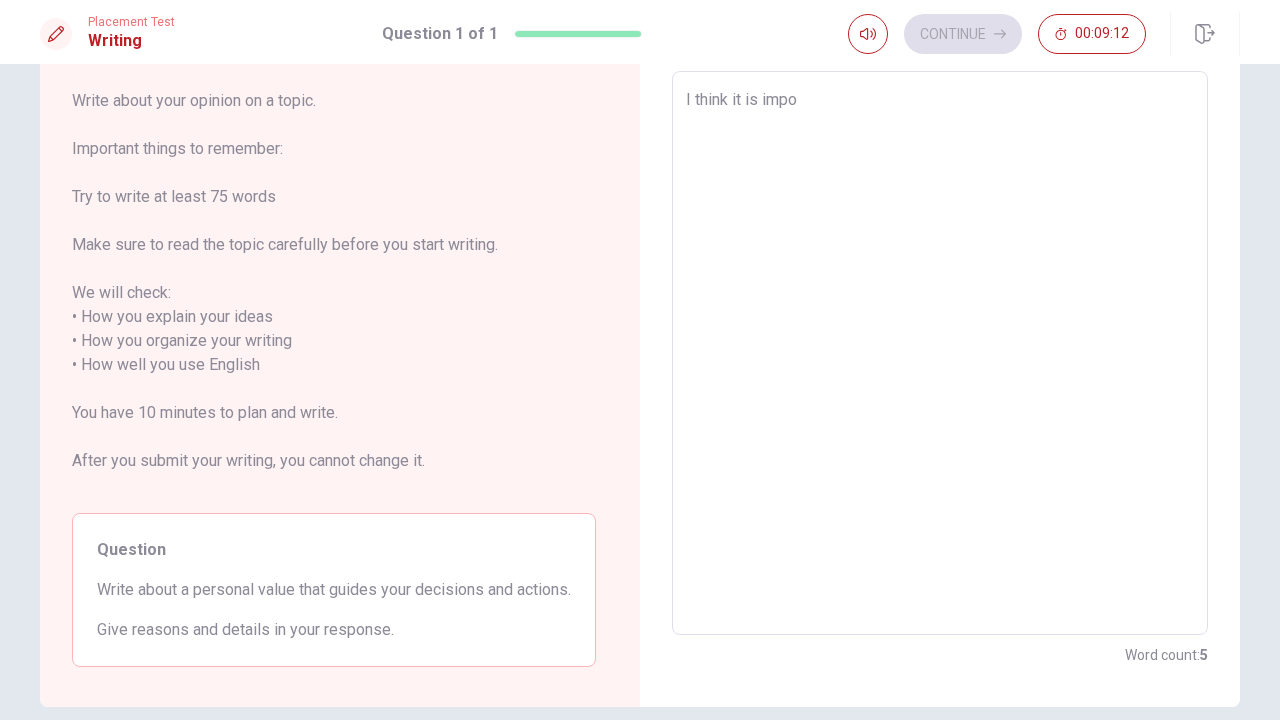 type on "I think it is impor" 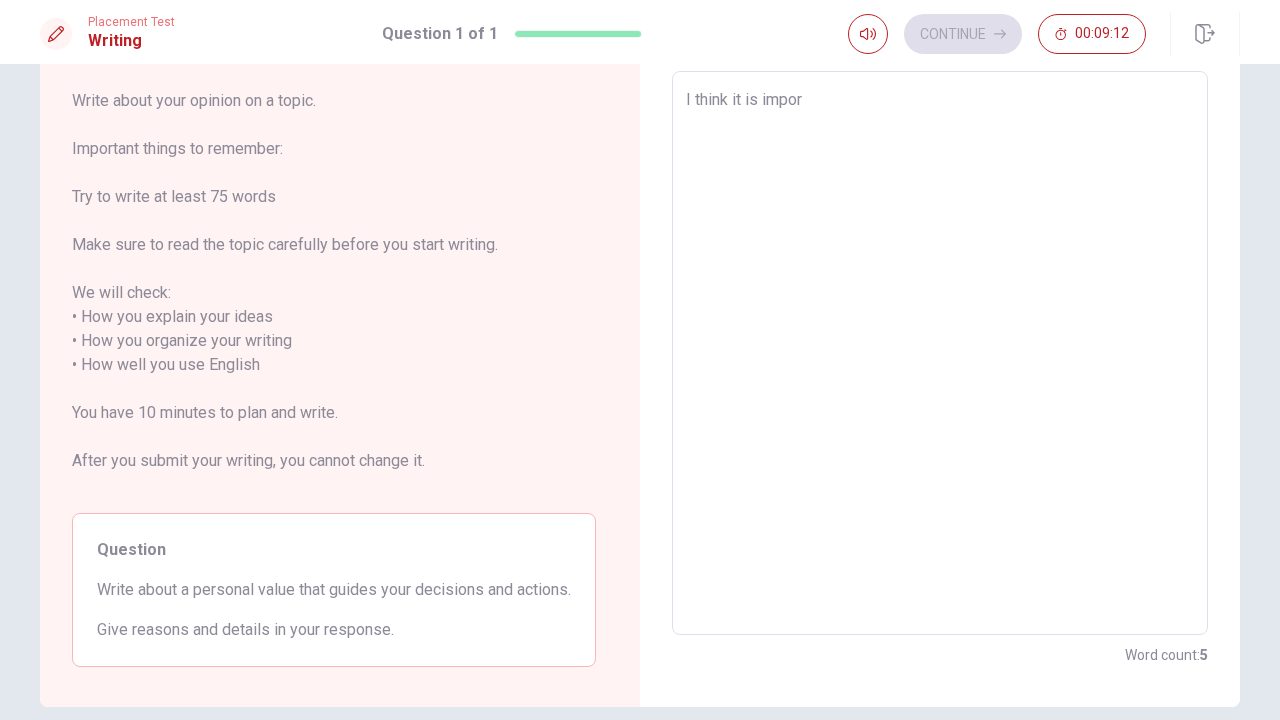 type on "x" 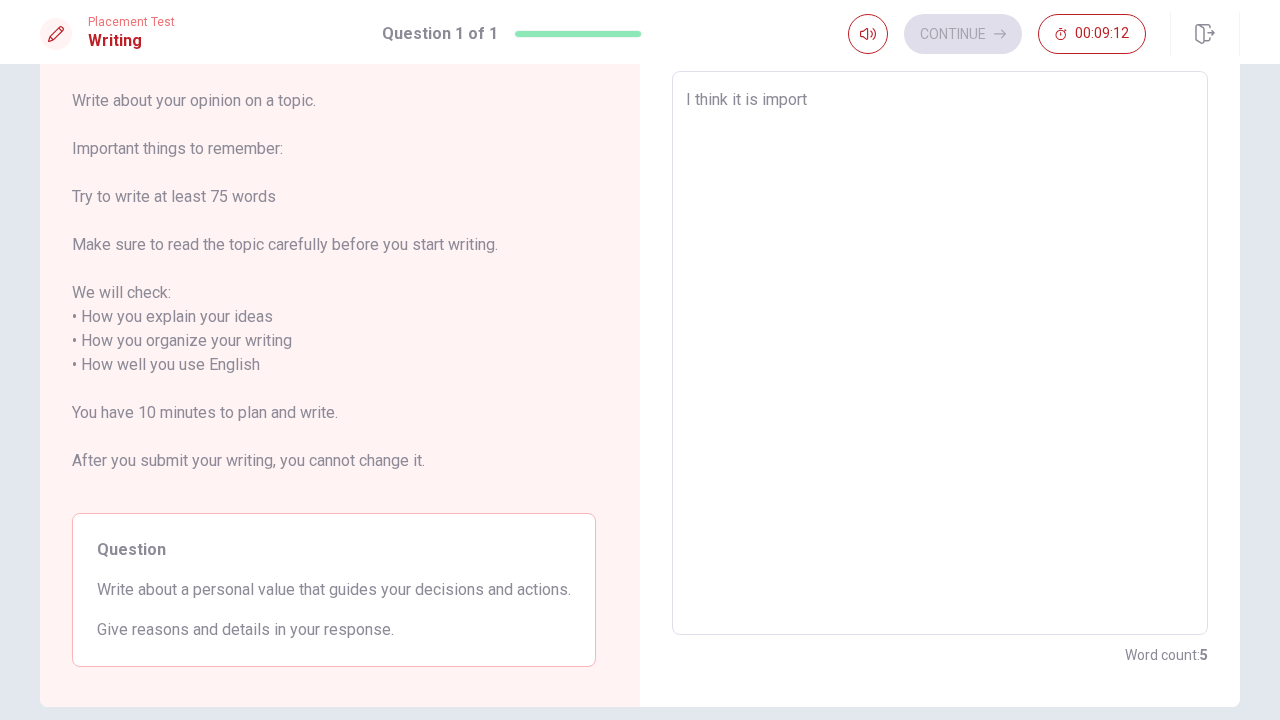 type on "x" 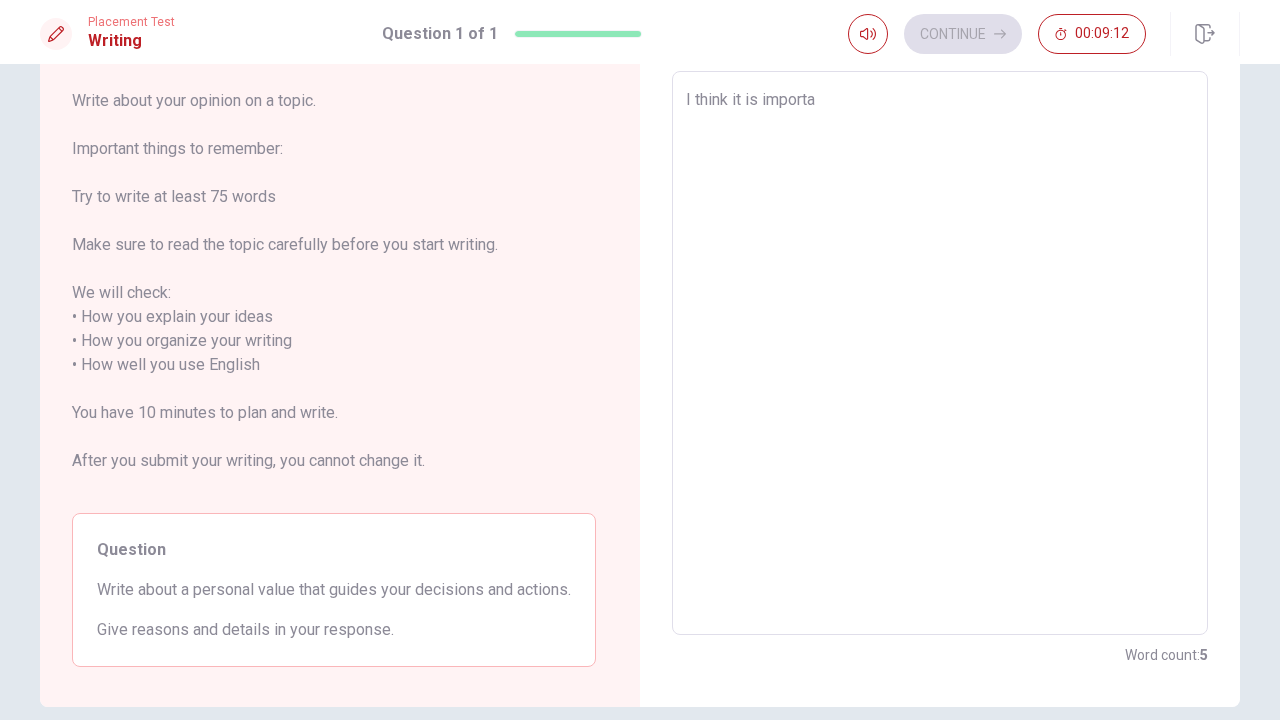 type on "x" 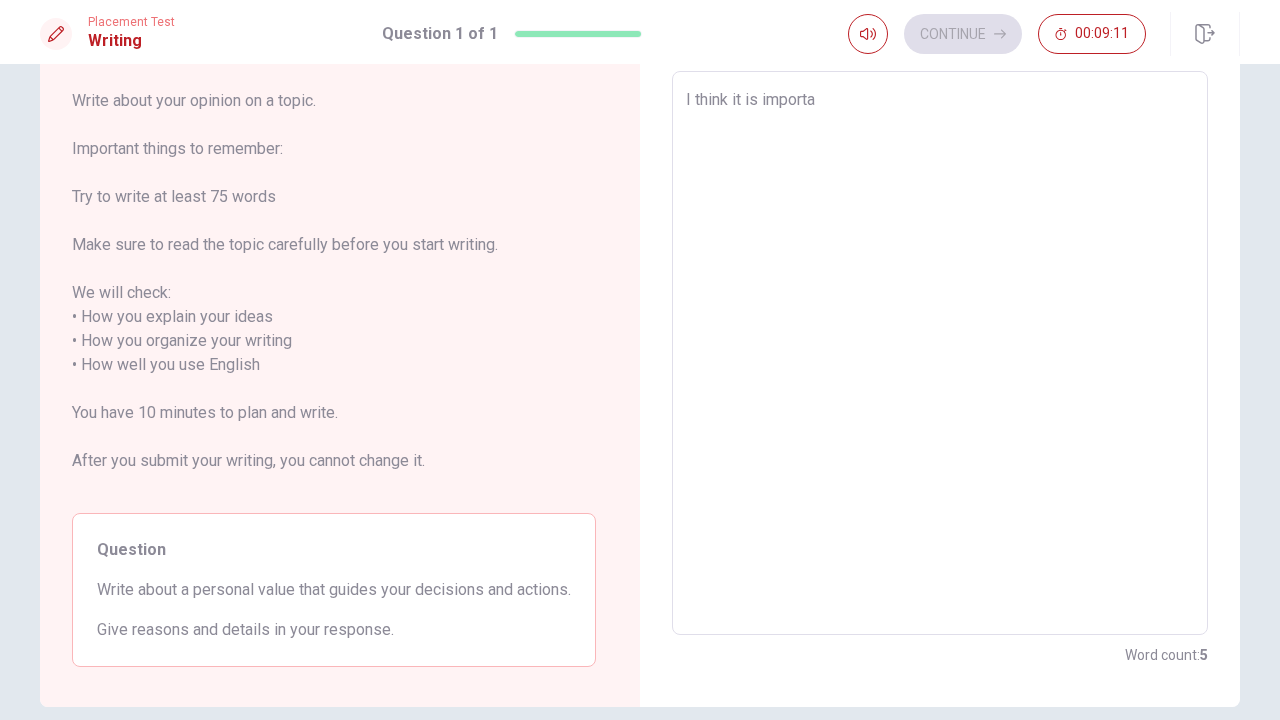 type on "I think it is importan" 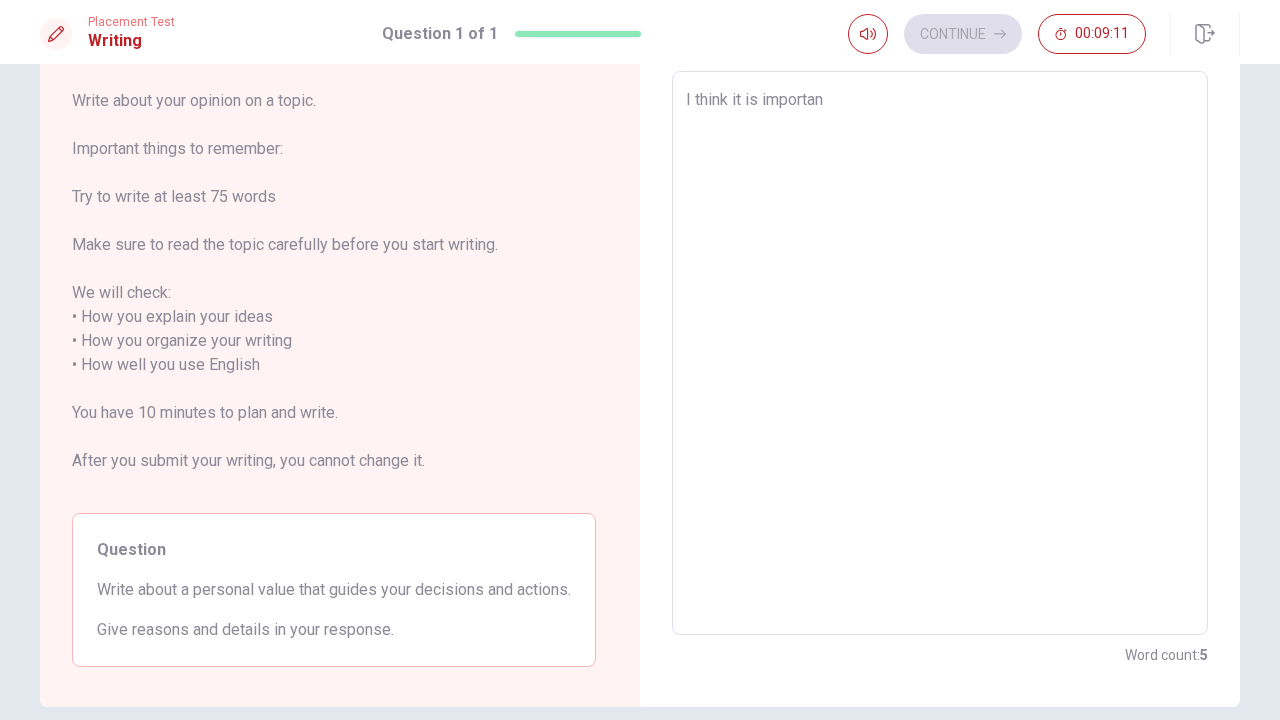 type on "x" 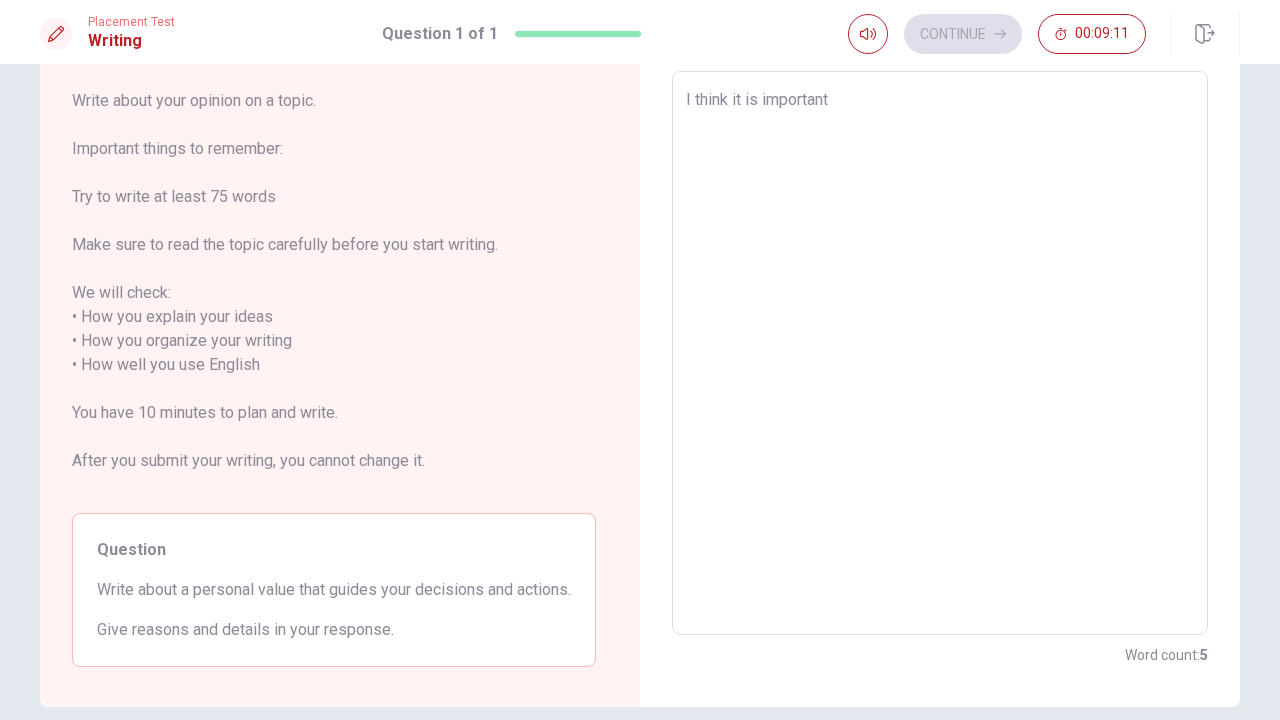 type on "x" 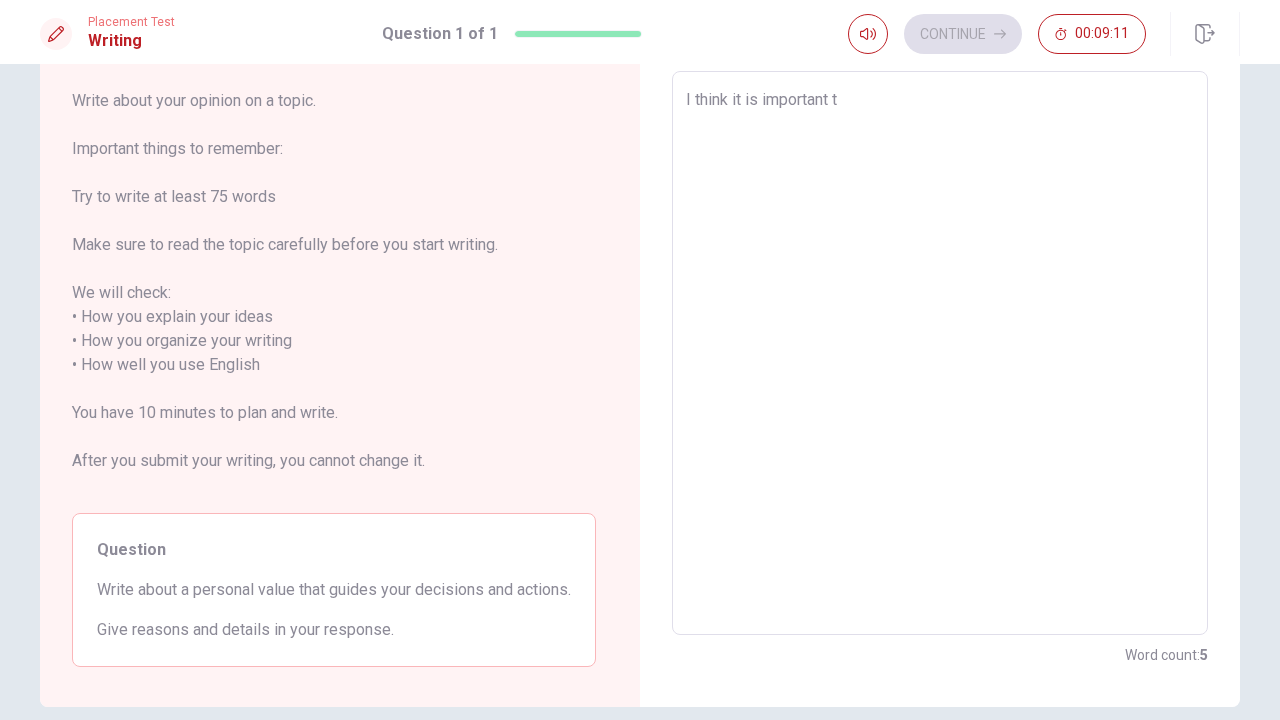 type on "x" 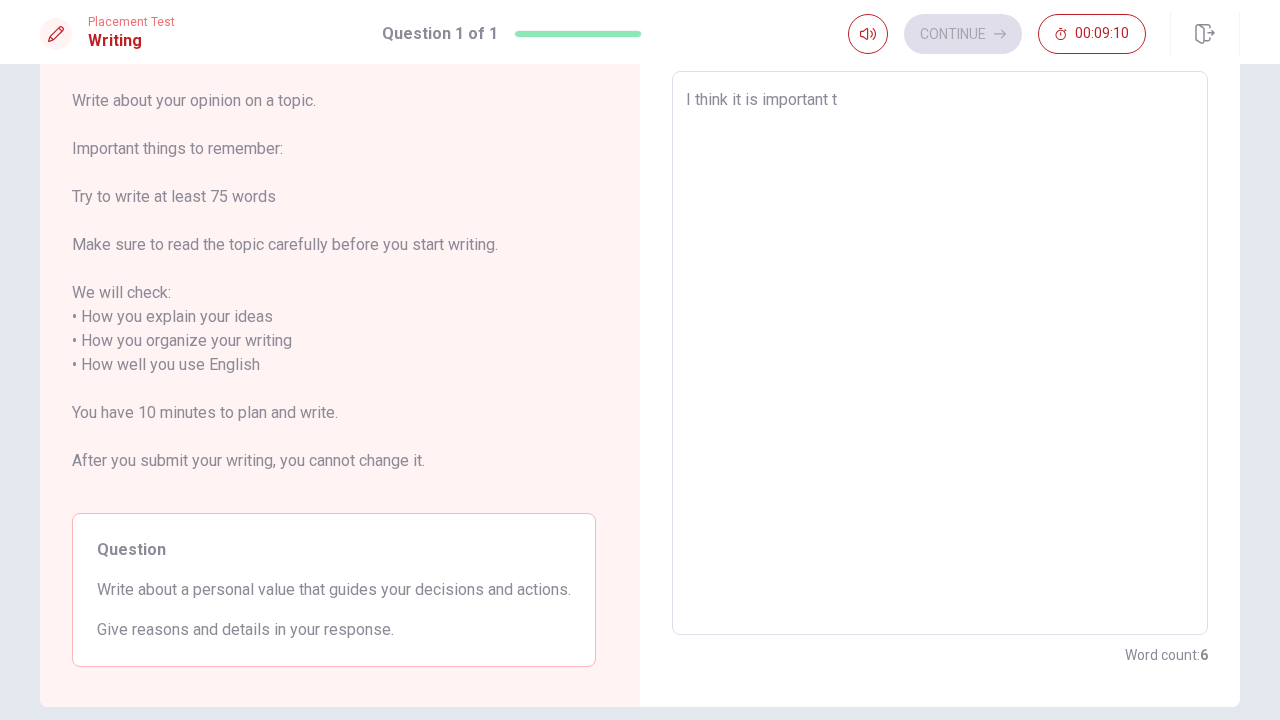 type on "I think it is important to" 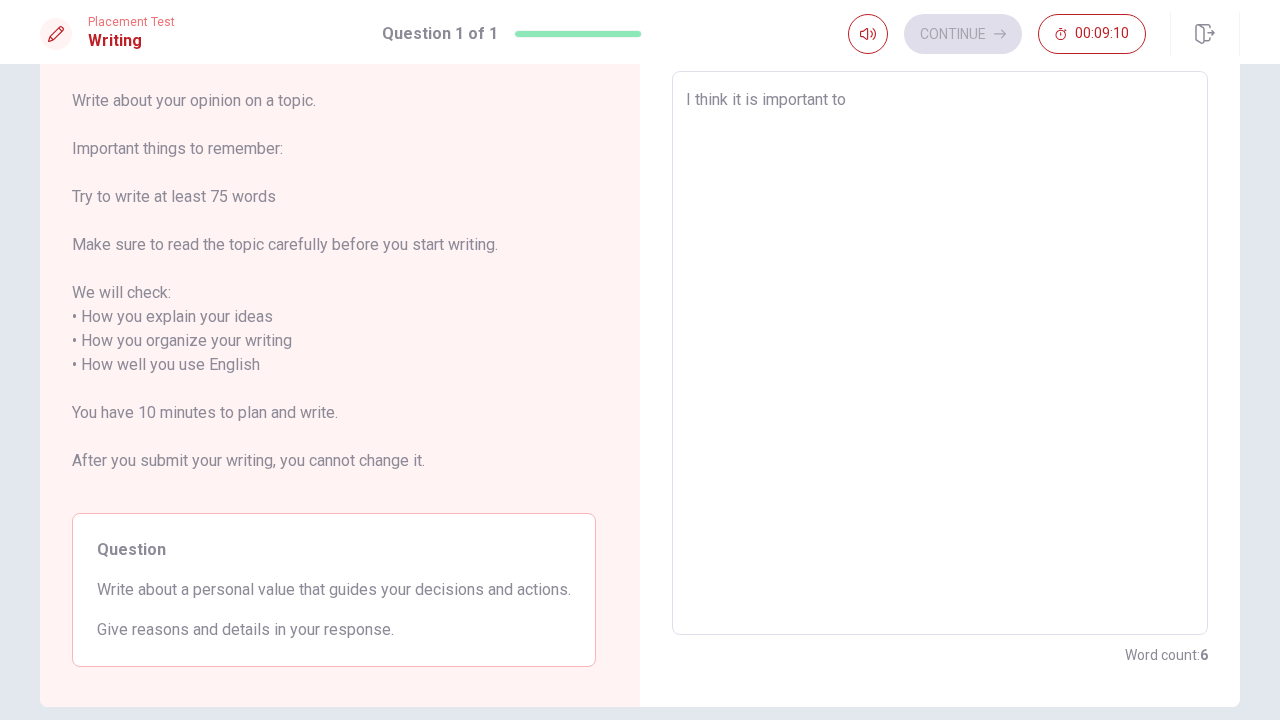 type on "x" 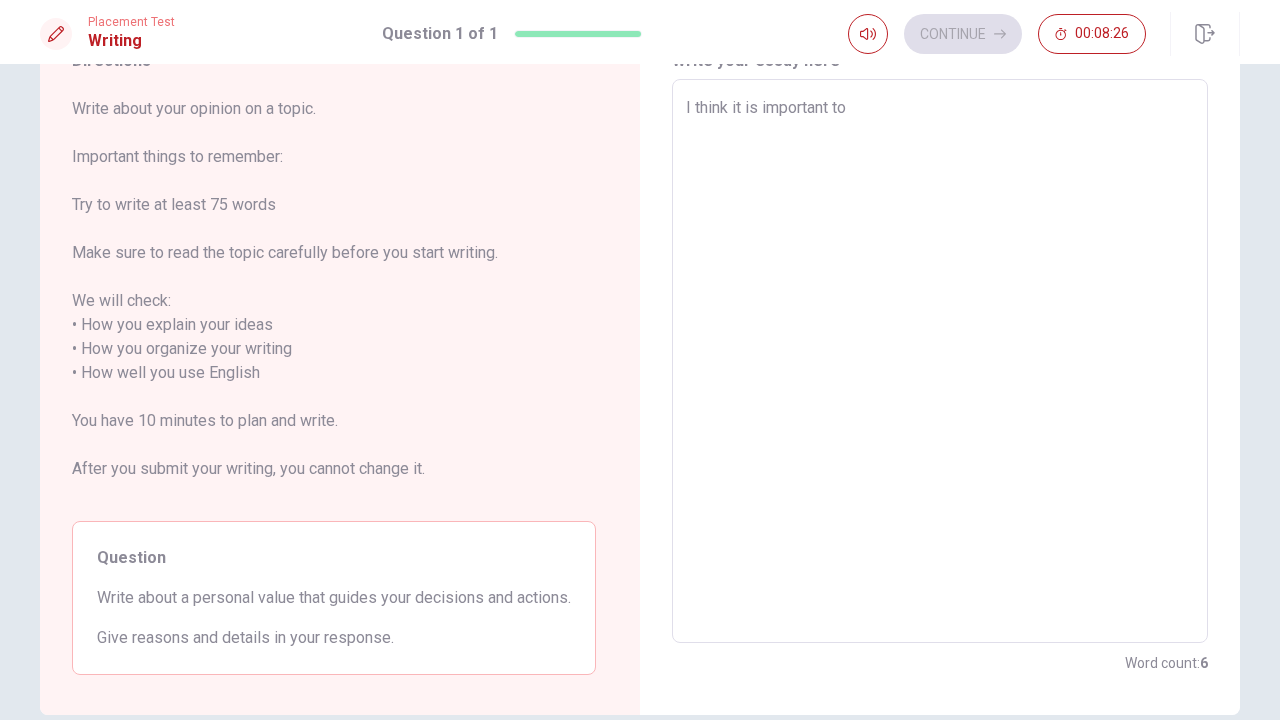 scroll, scrollTop: 100, scrollLeft: 0, axis: vertical 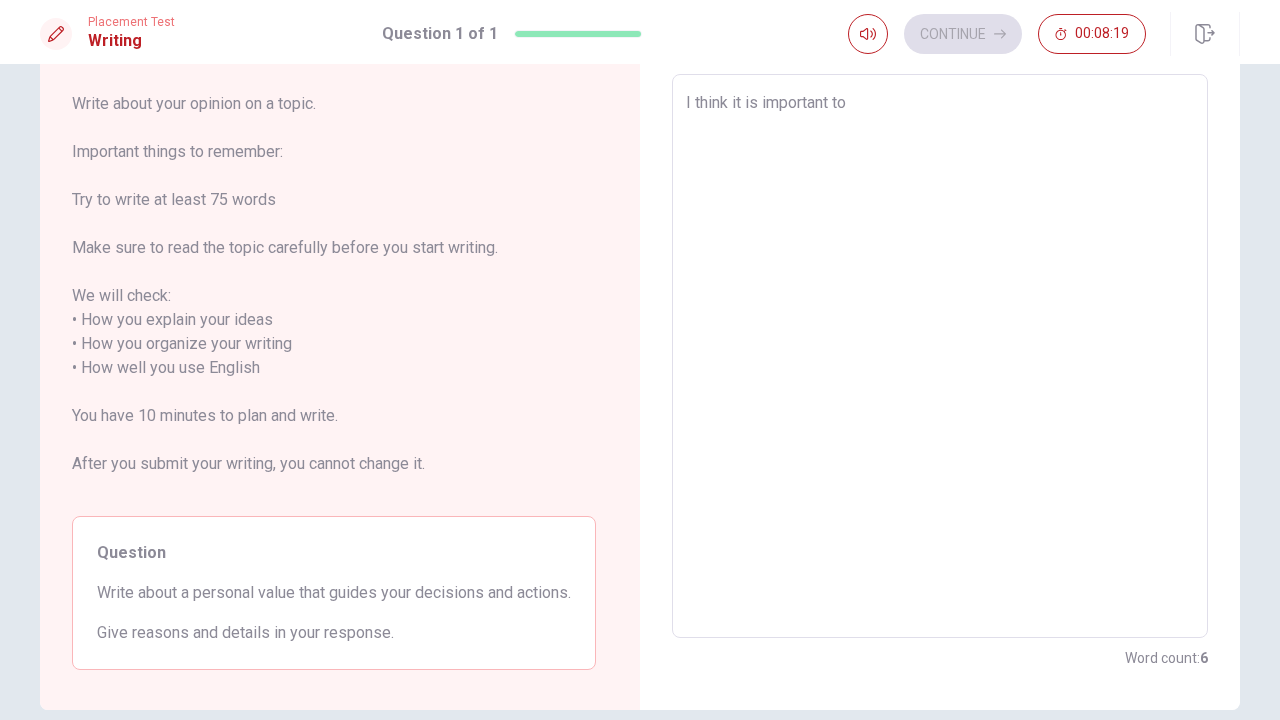 type on "x" 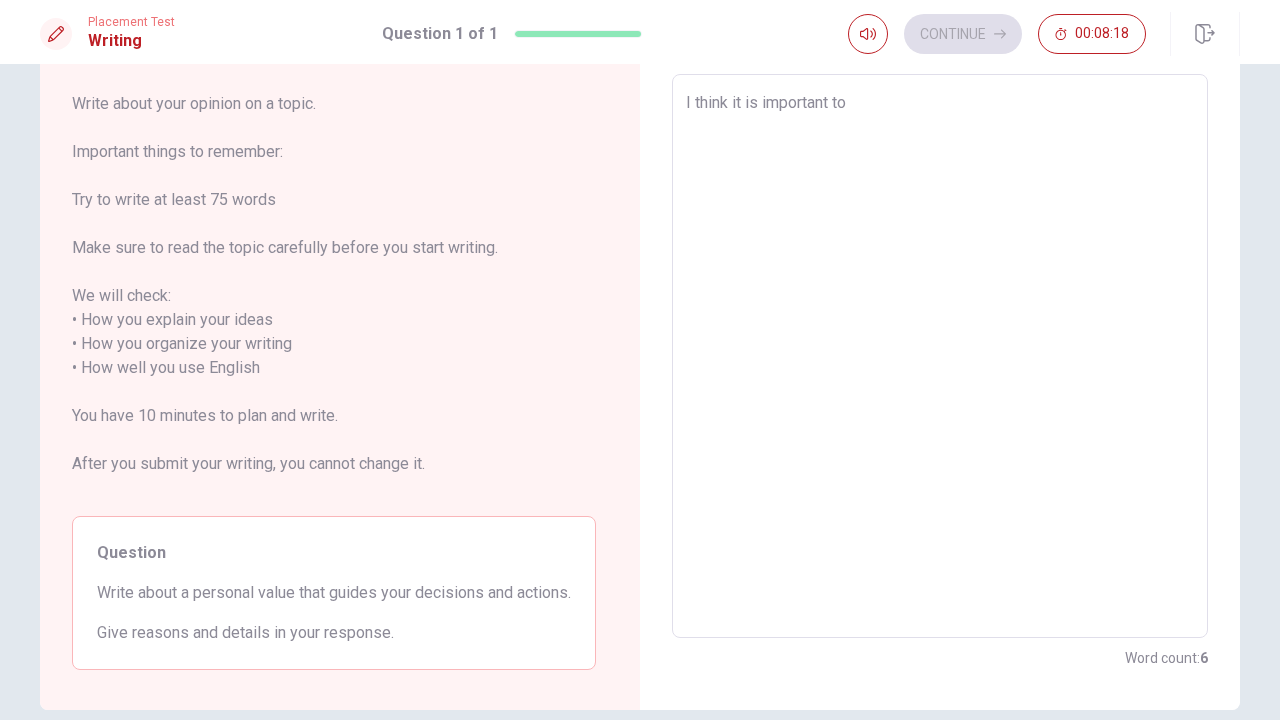 type on "I think it is important to t" 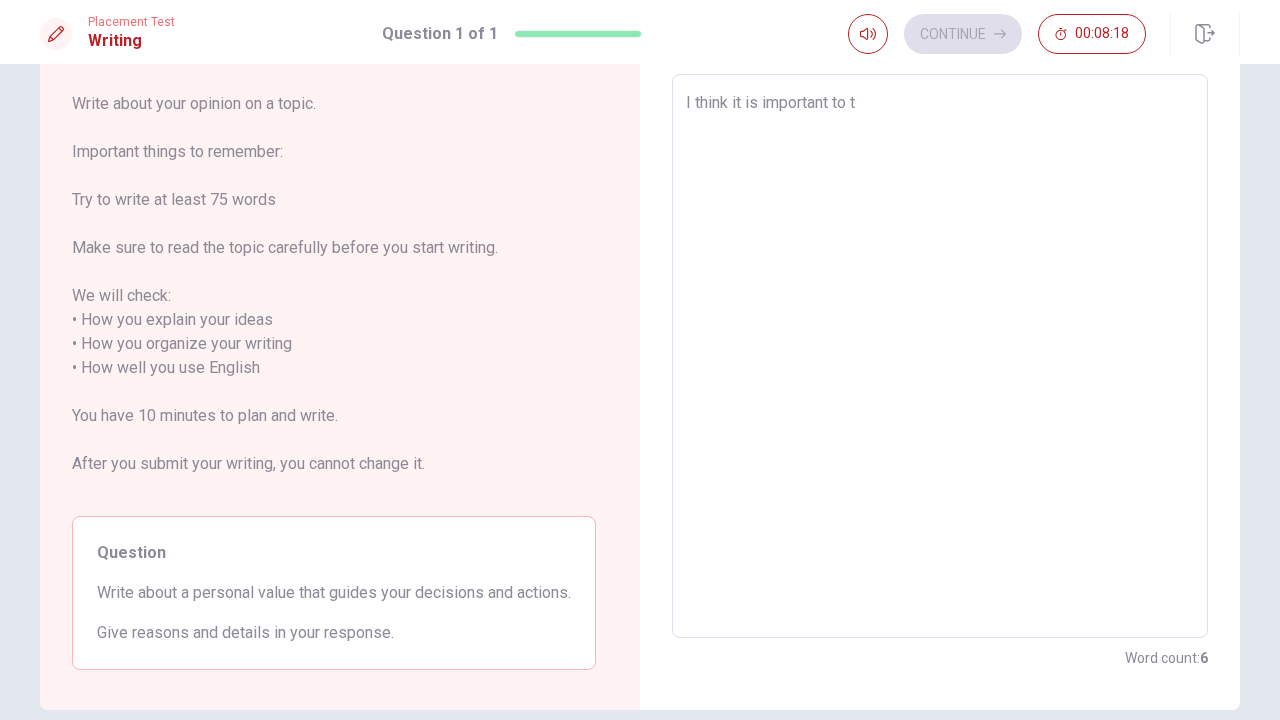 type on "x" 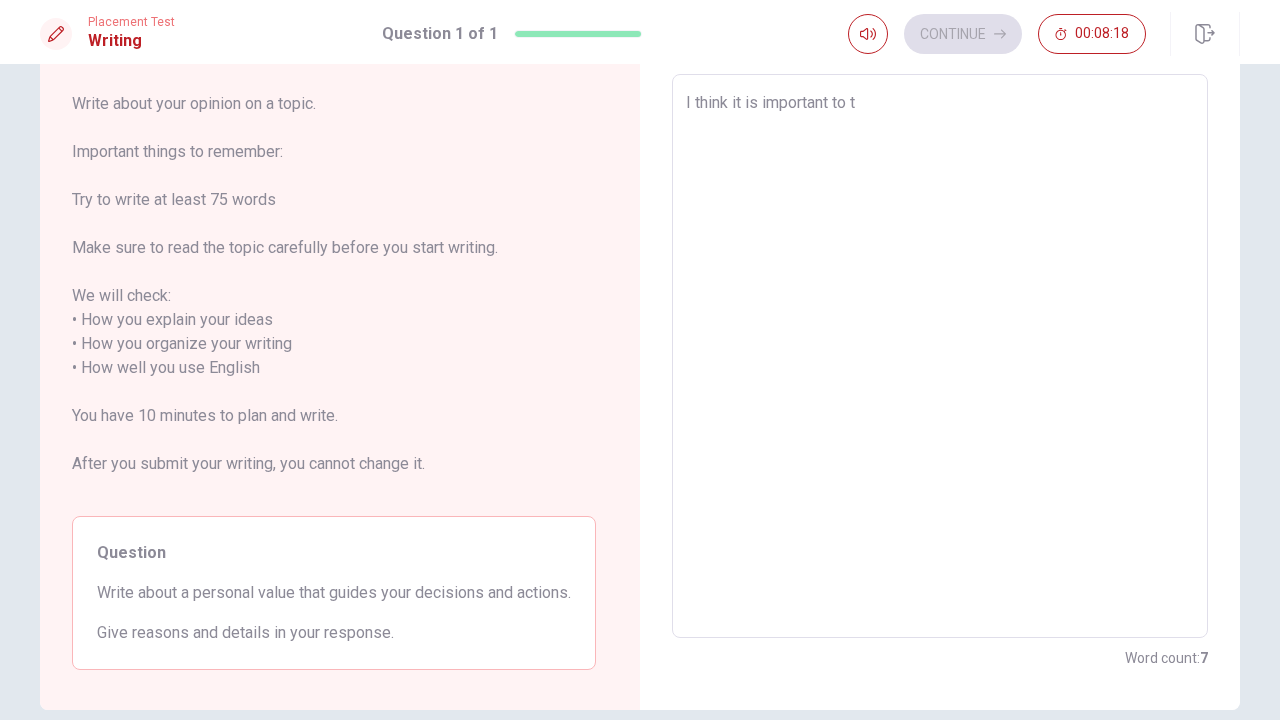 type on "I think it is important to ta" 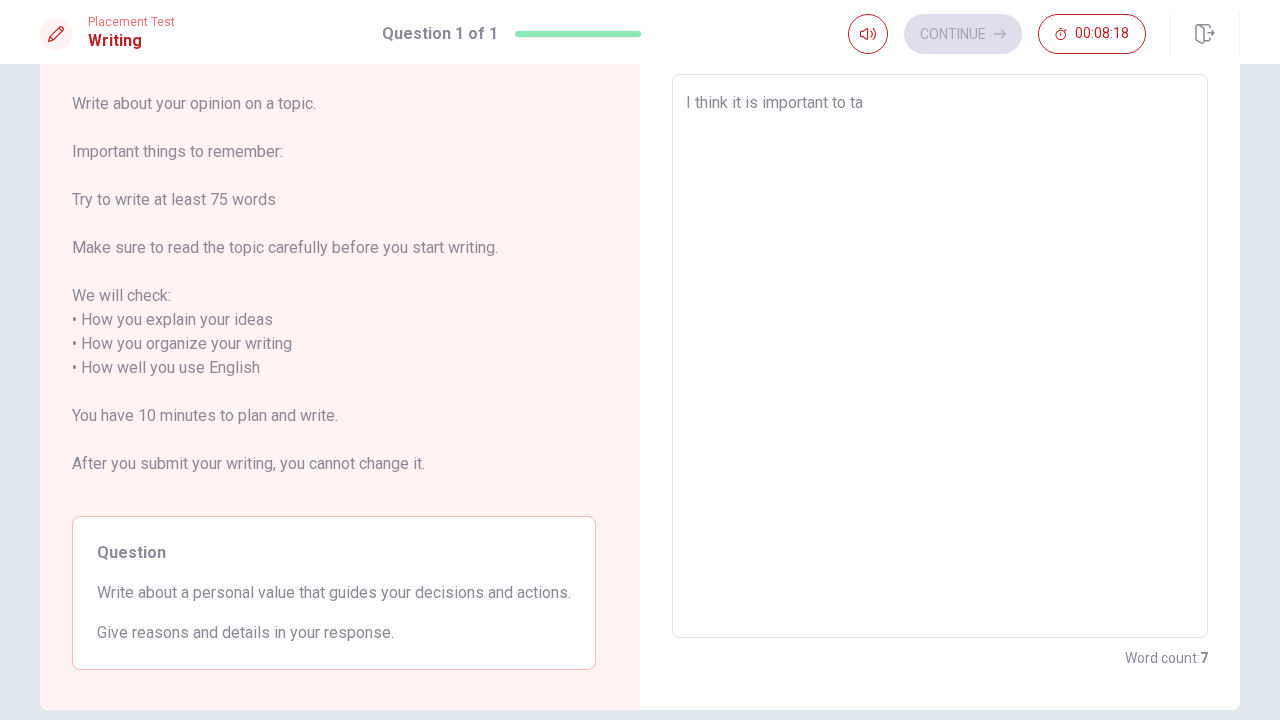 type on "I think it is important to tak" 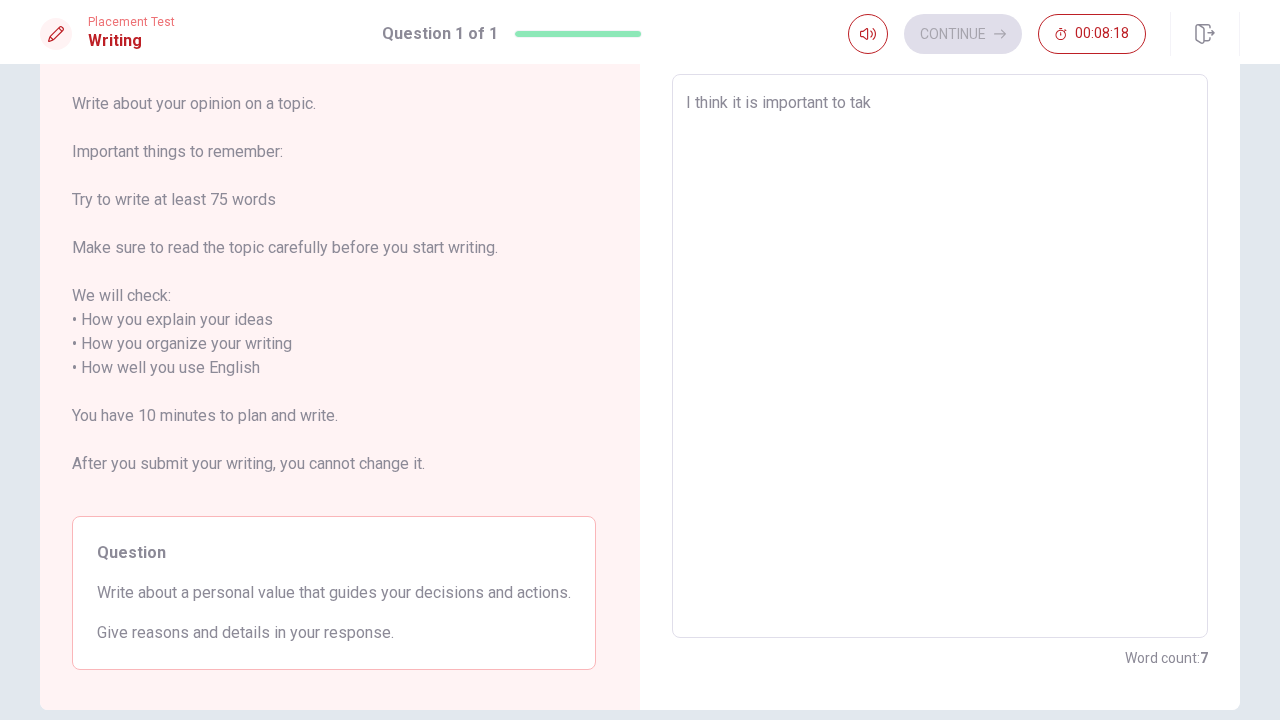 type on "x" 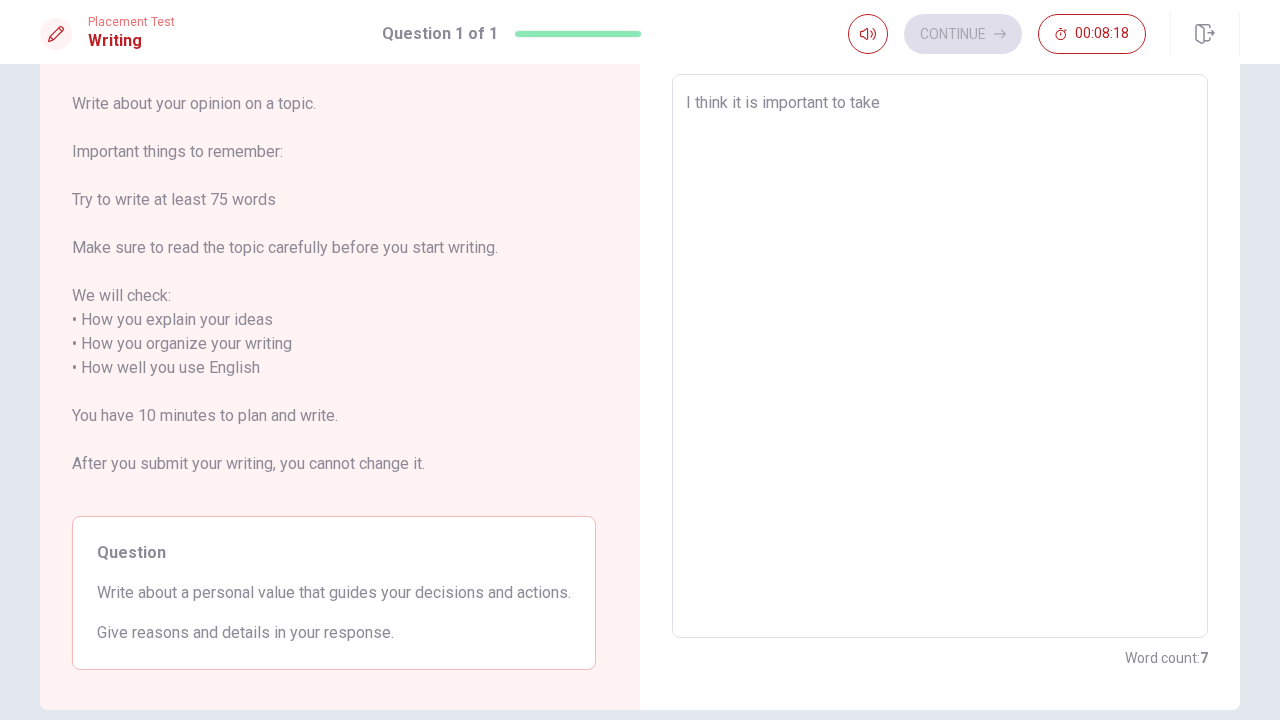 type on "x" 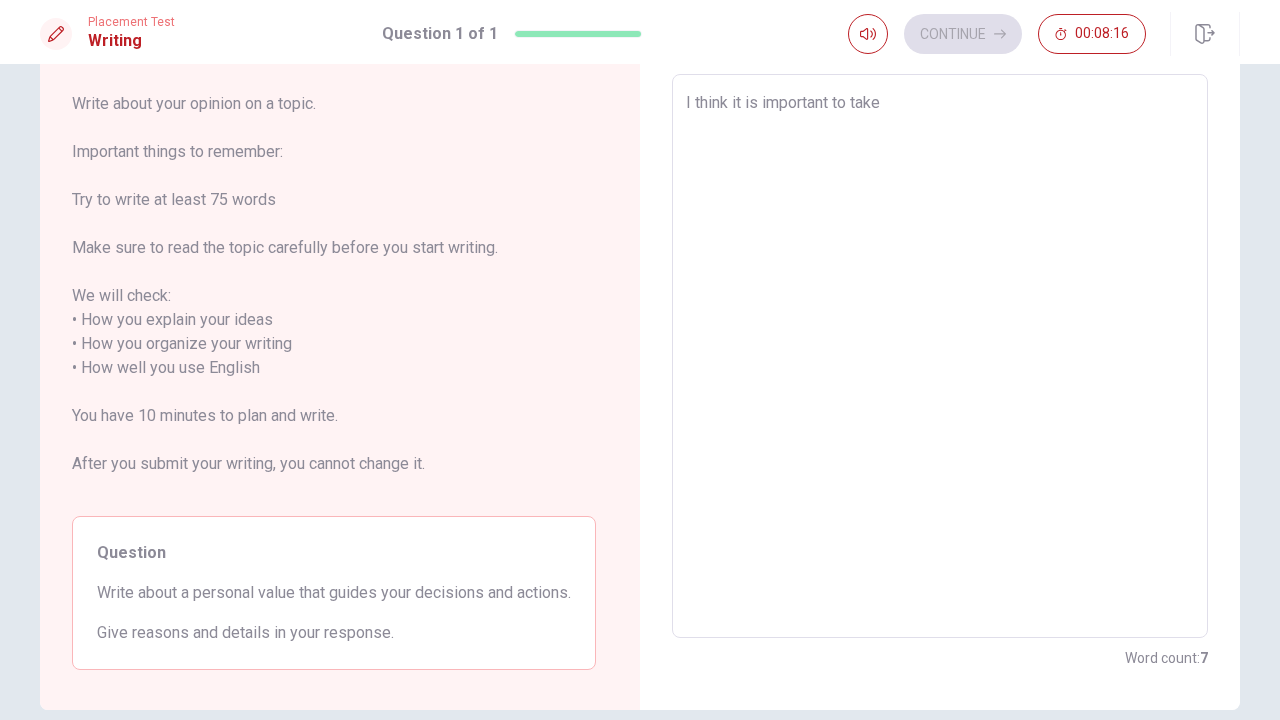 type on "x" 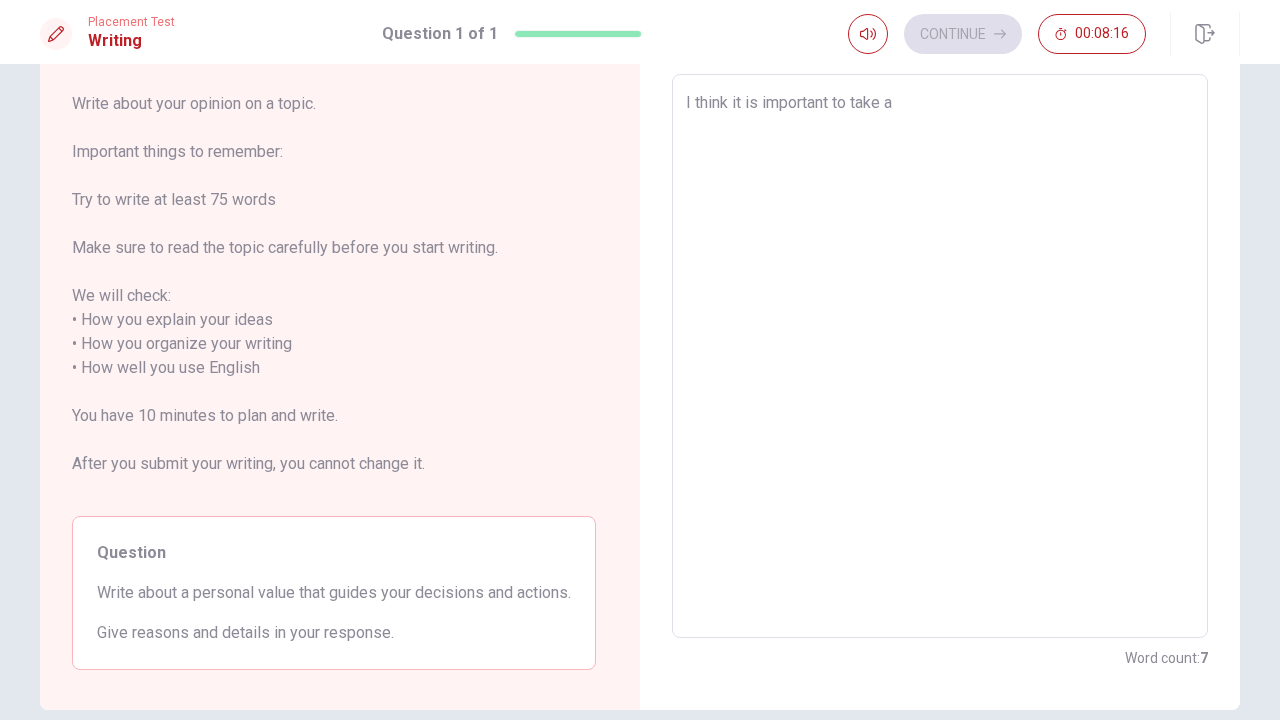 type on "x" 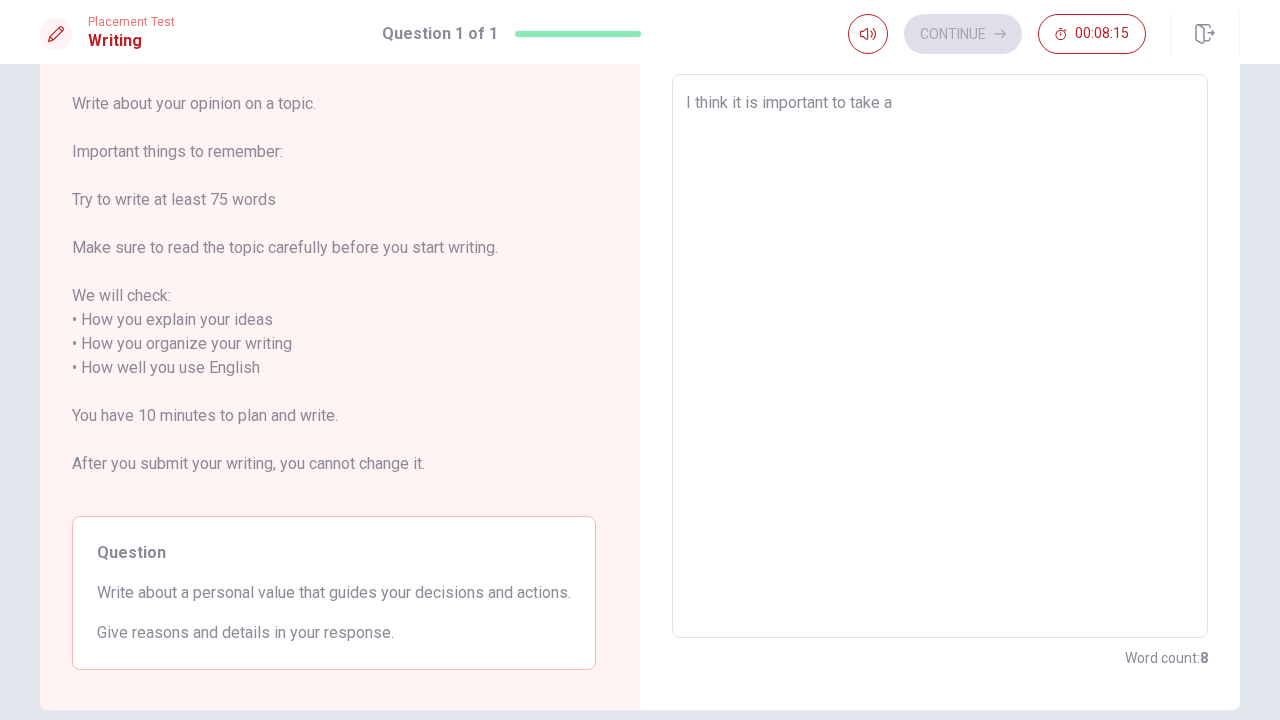 type on "I think it is important to take ac" 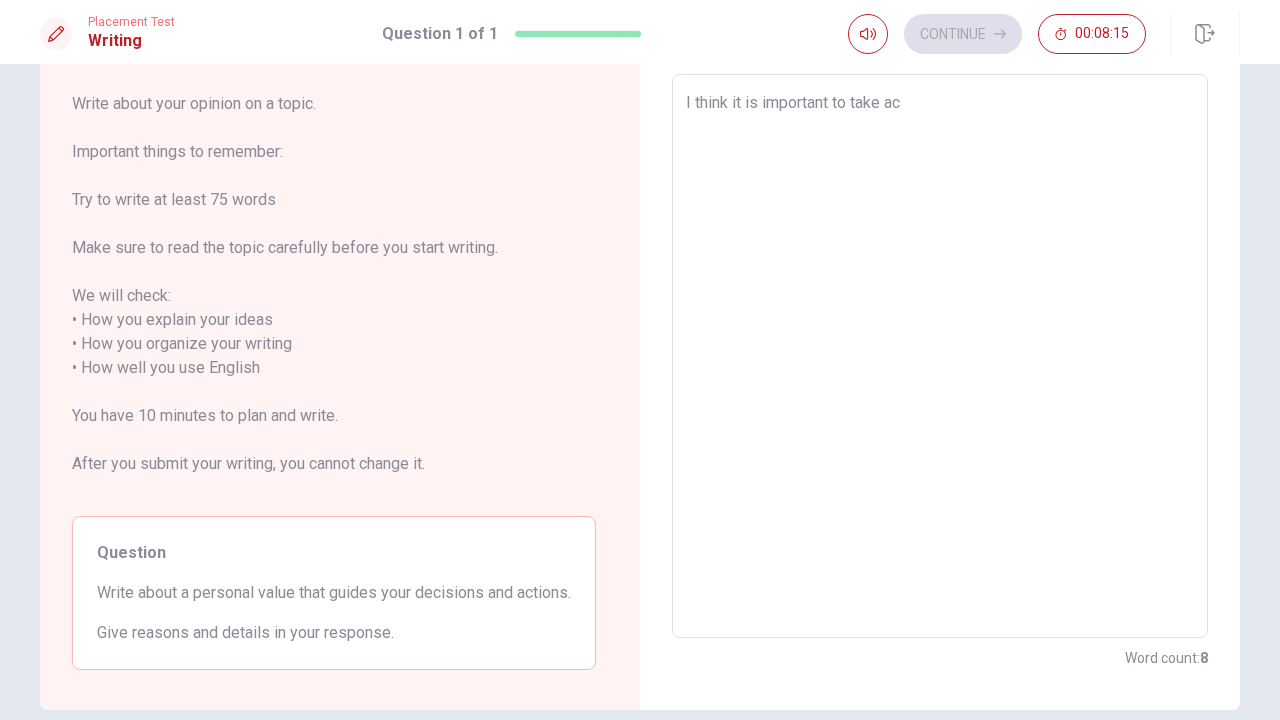 type on "x" 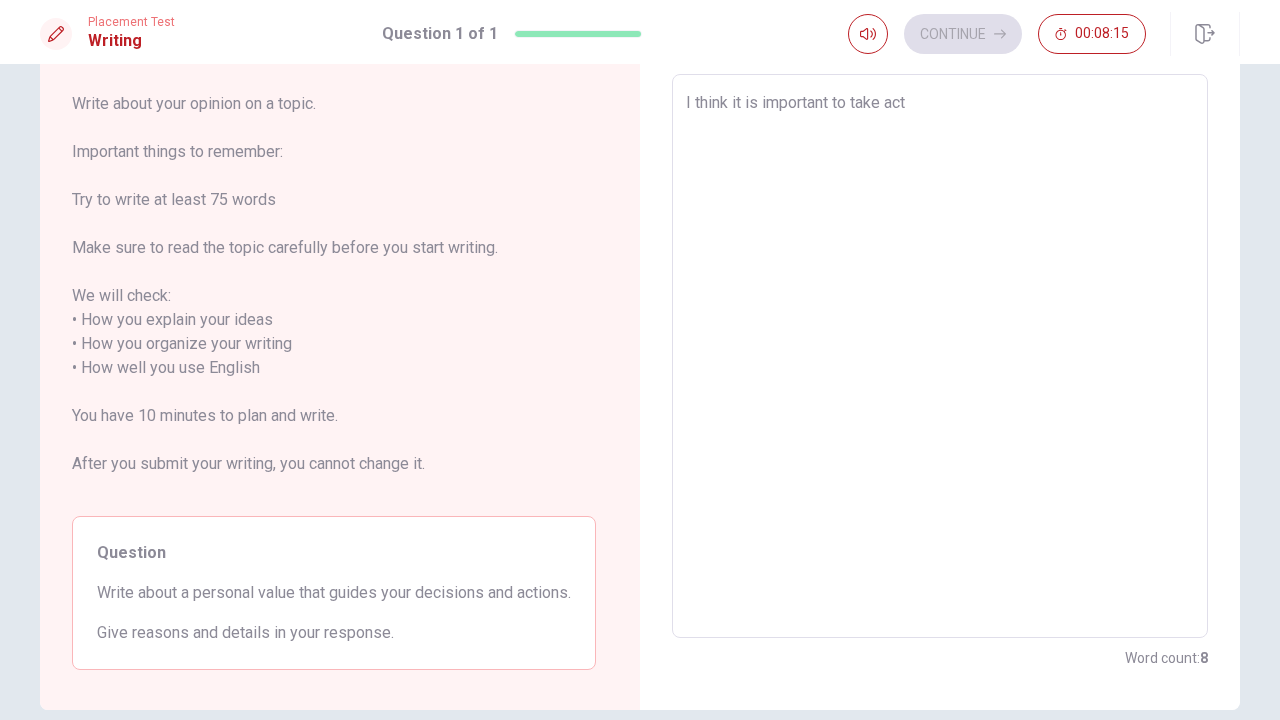 type on "x" 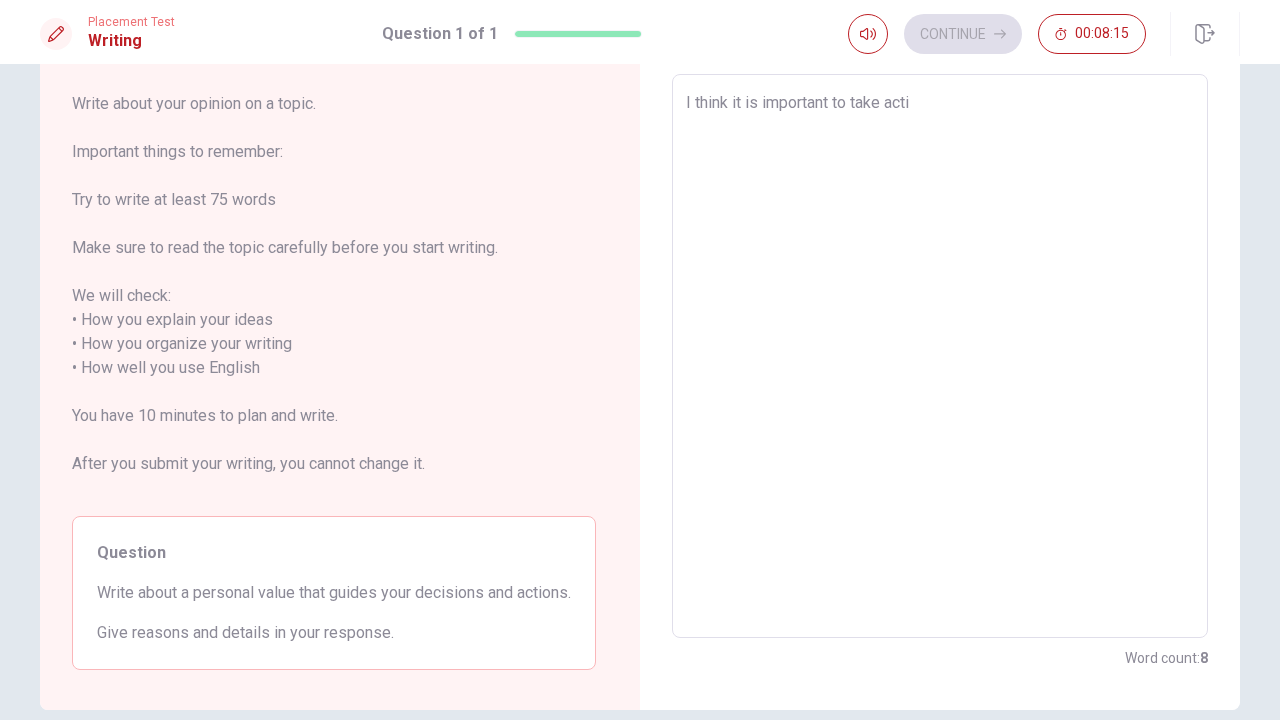 type on "x" 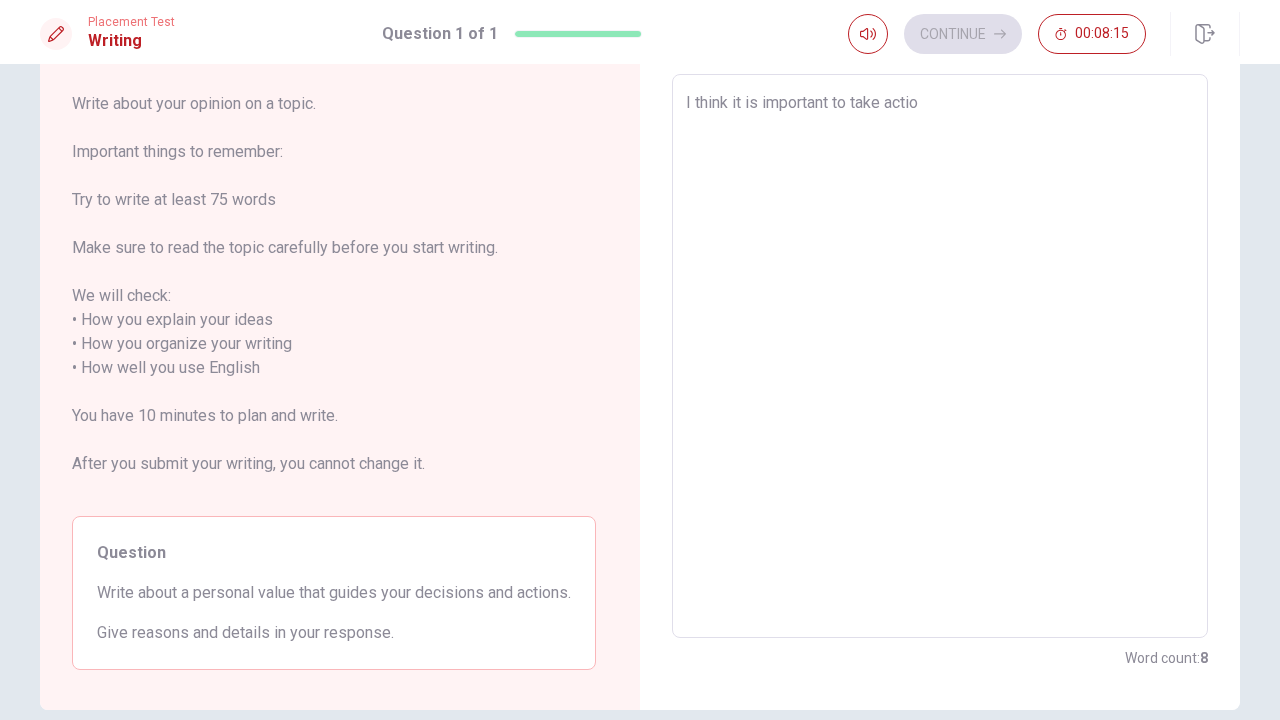 type on "x" 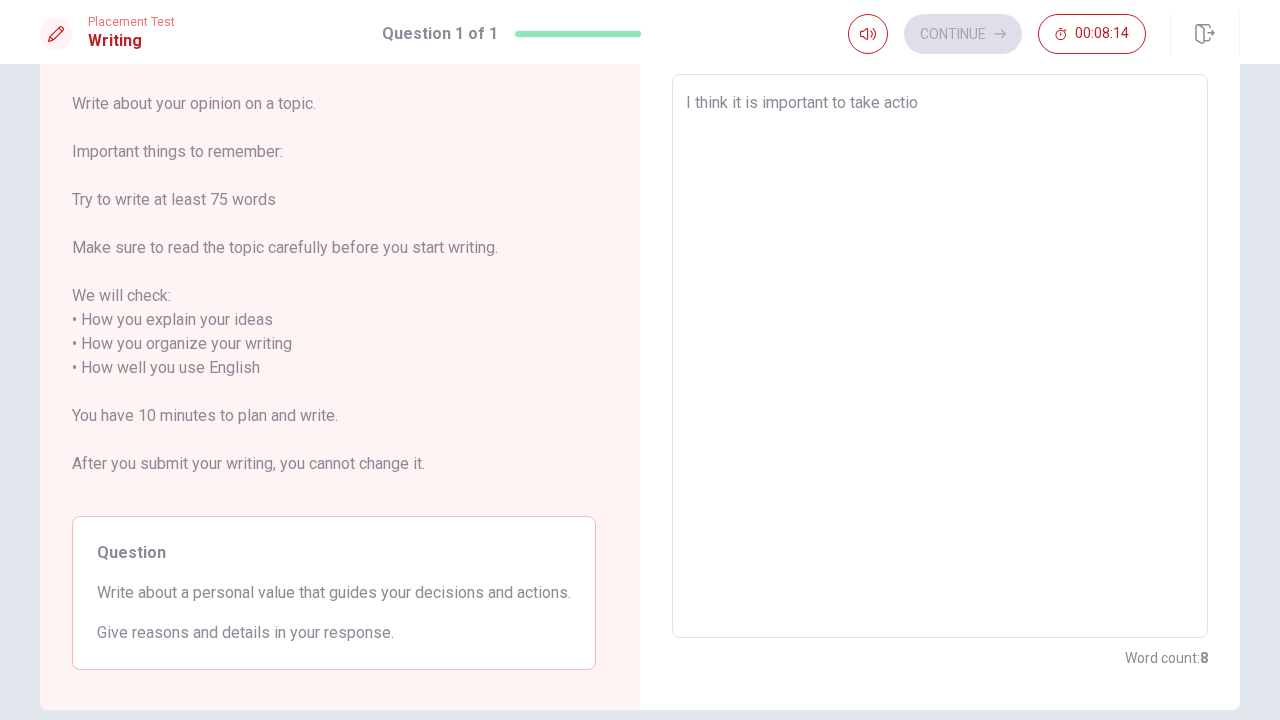type on "I think it is important to take action" 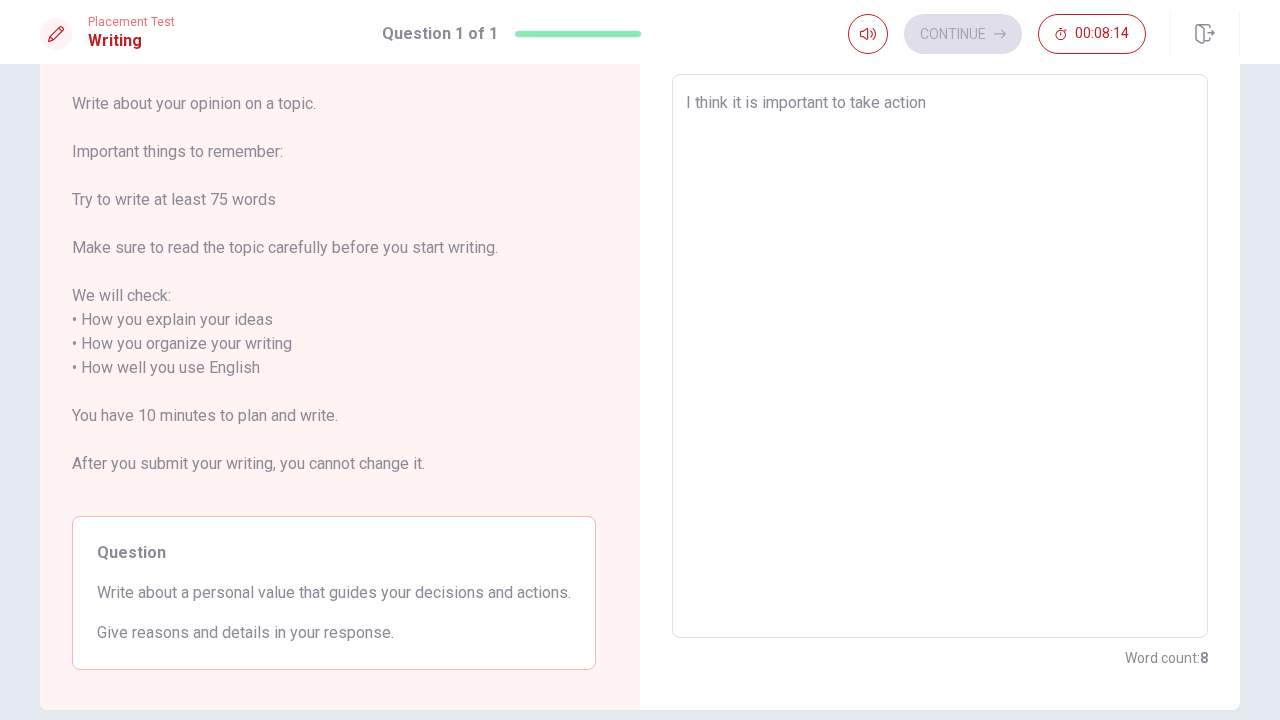 type on "x" 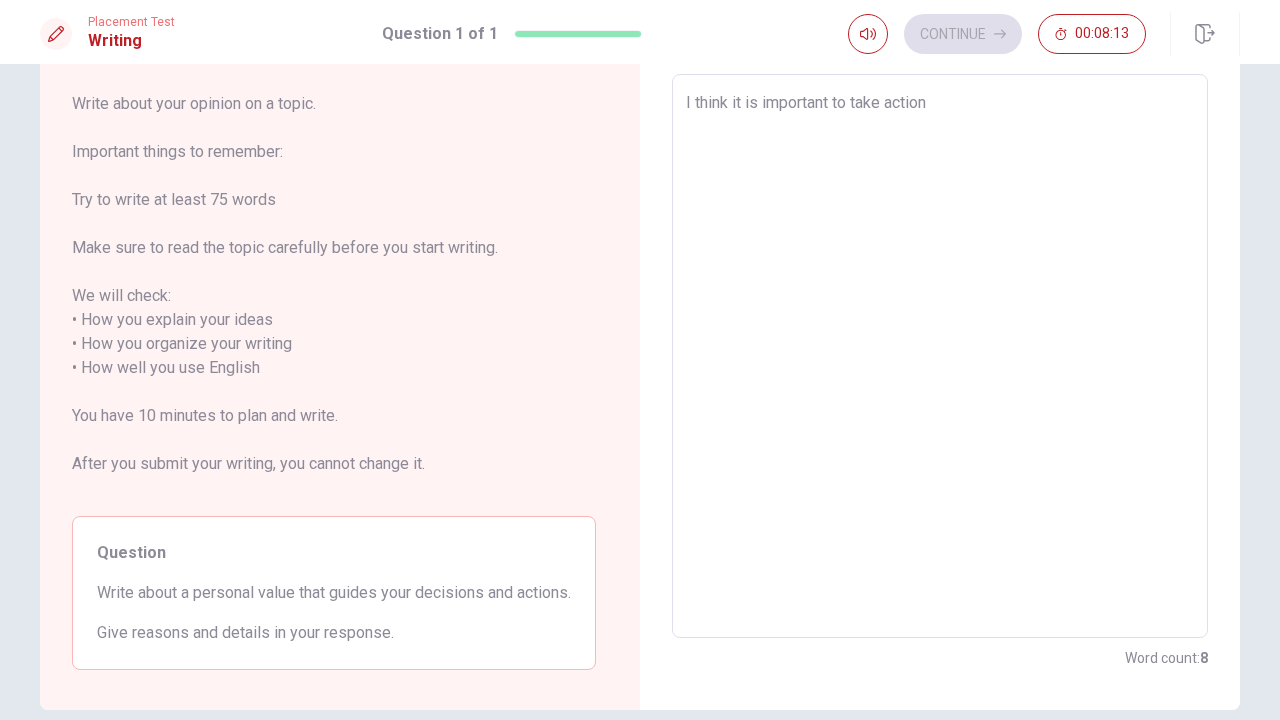 type on "I think it is important to take action q" 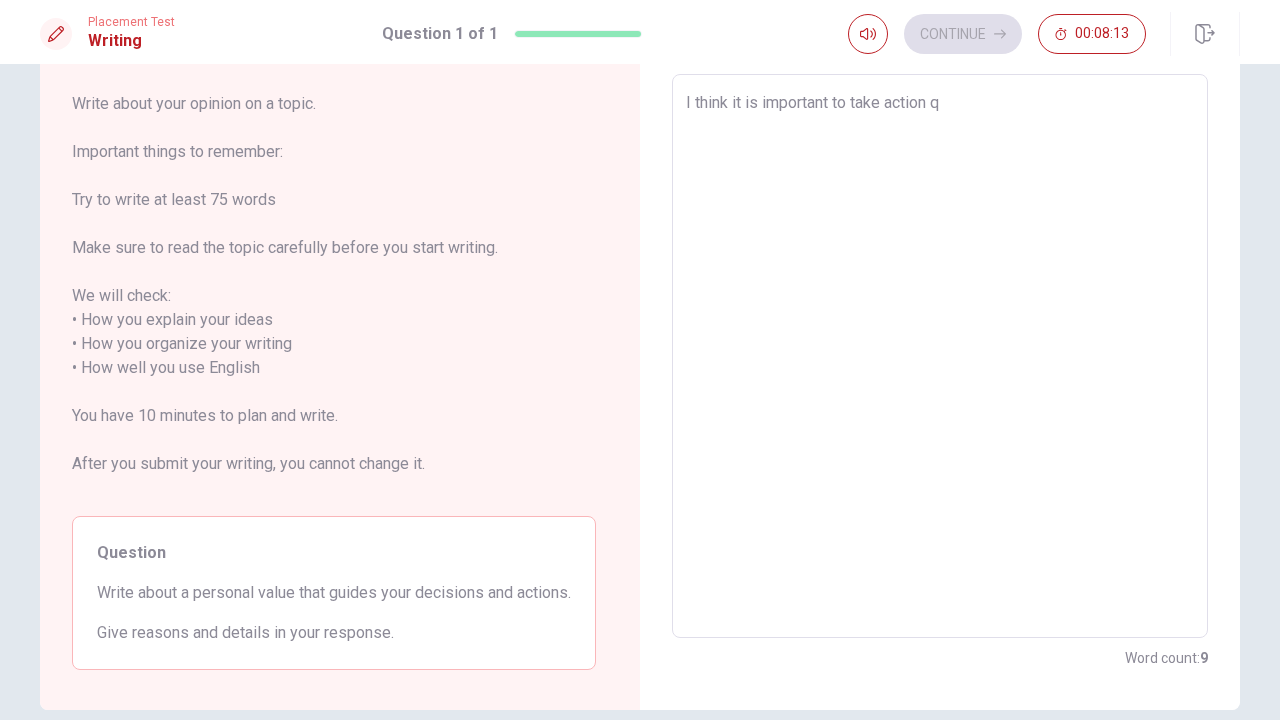 type on "x" 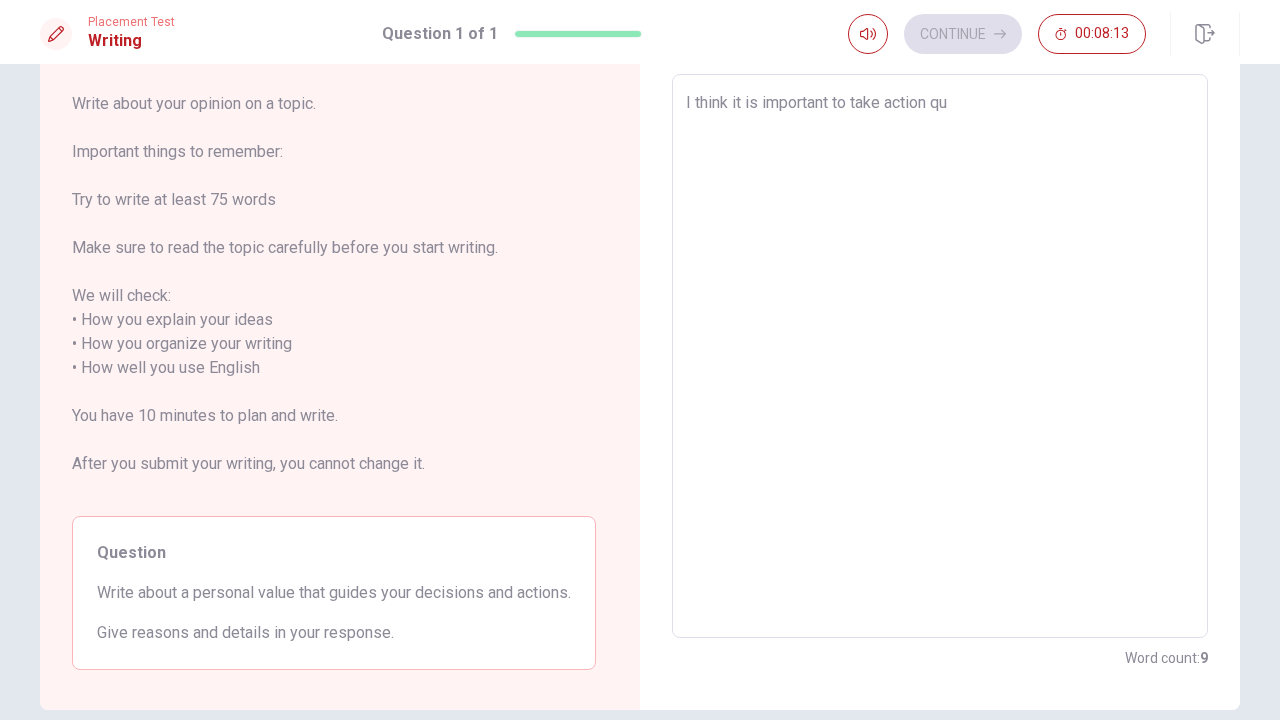 type on "x" 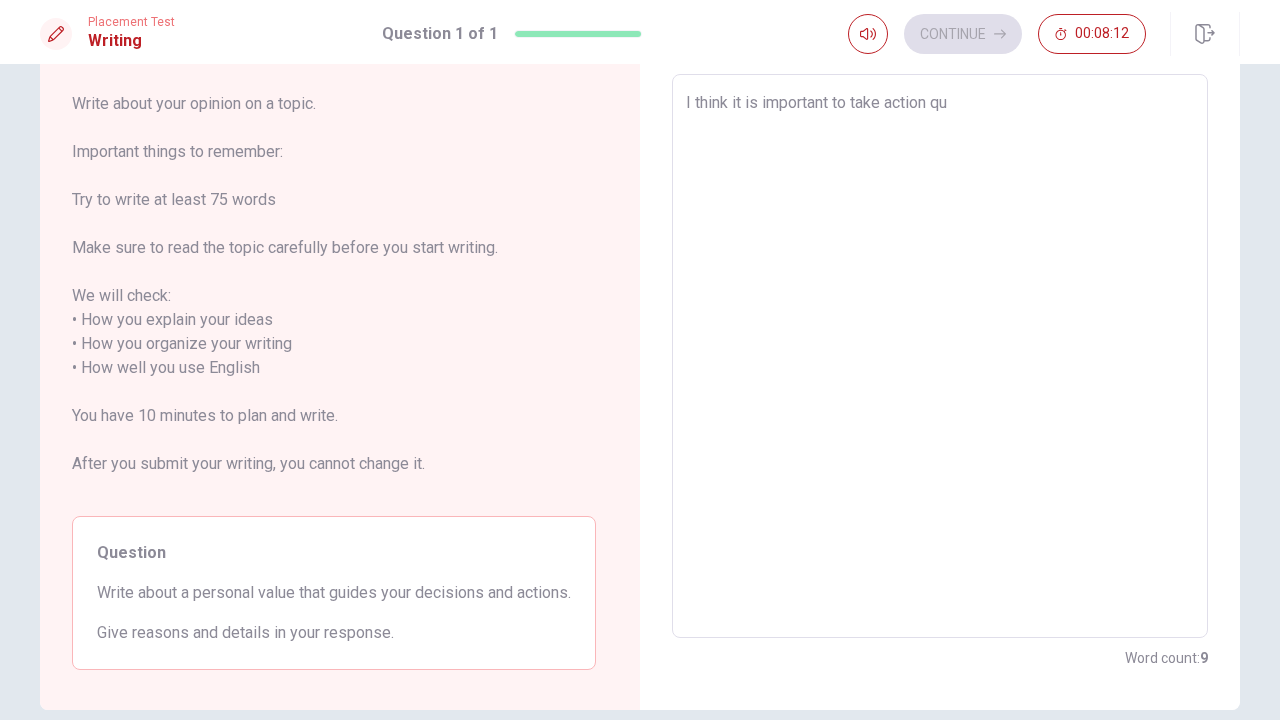 type on "I think it is important to take action q" 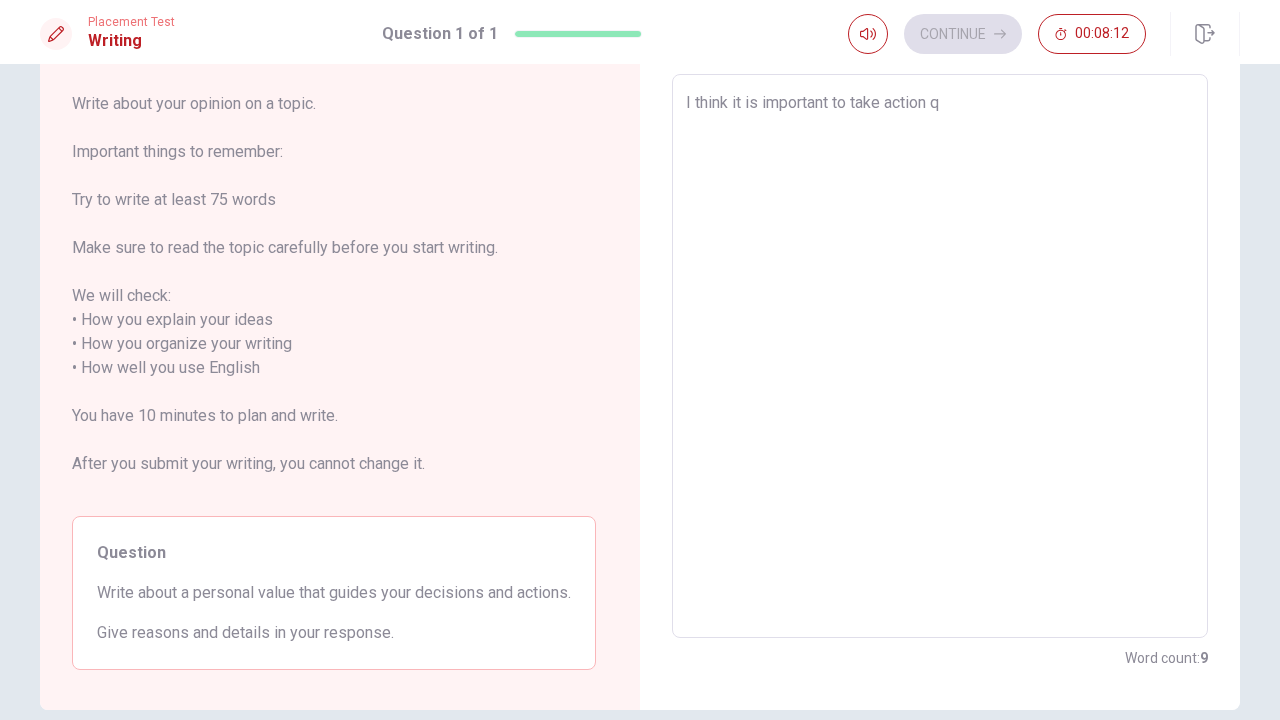 type on "x" 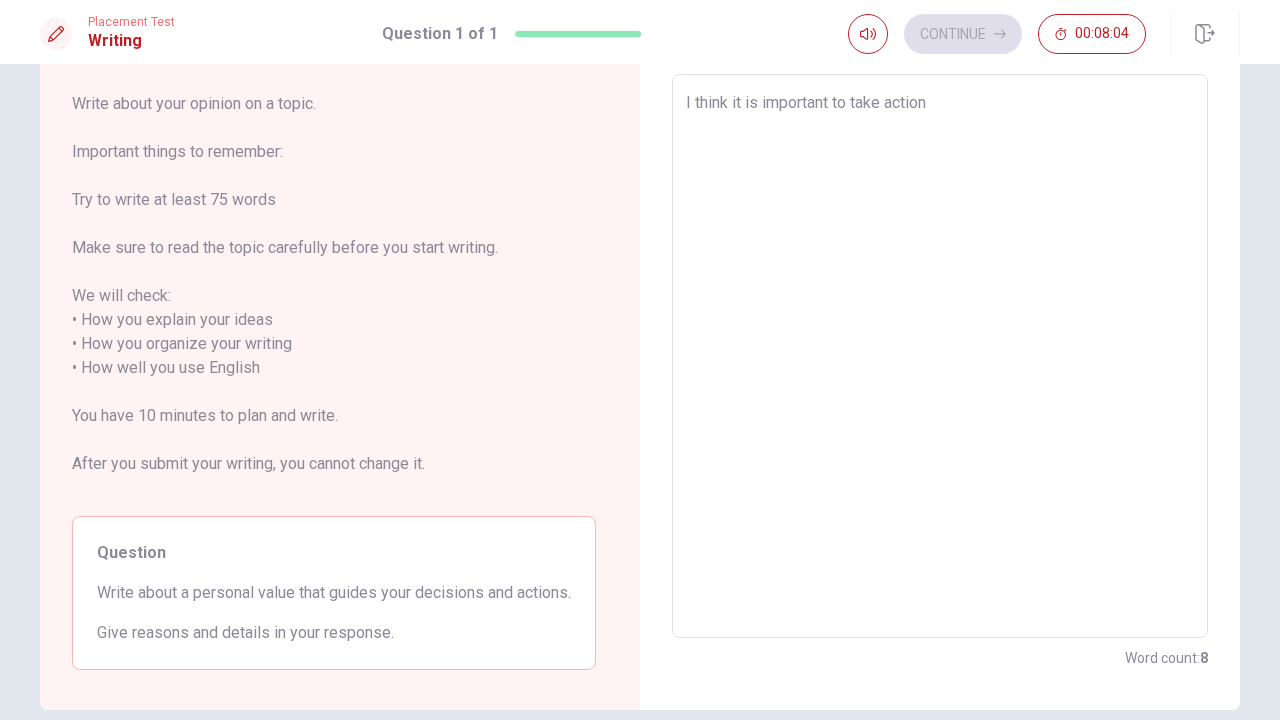 type on "x" 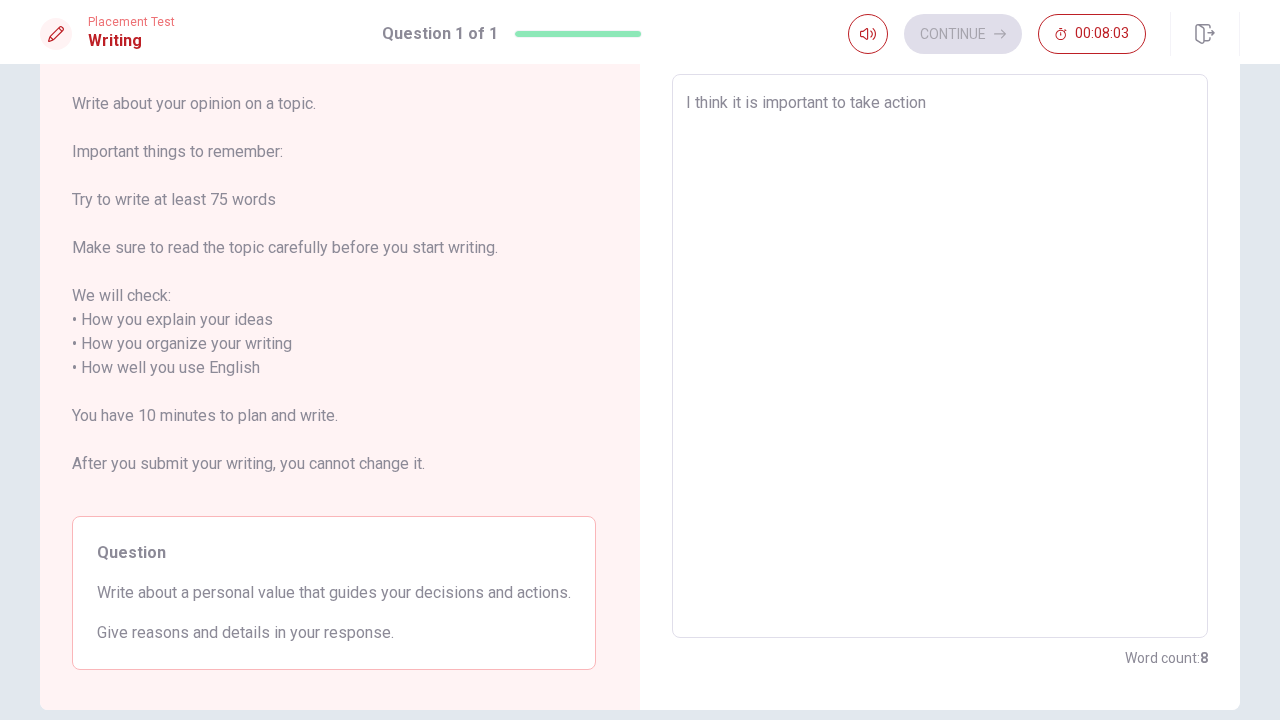 type on "I think it is important to take action b" 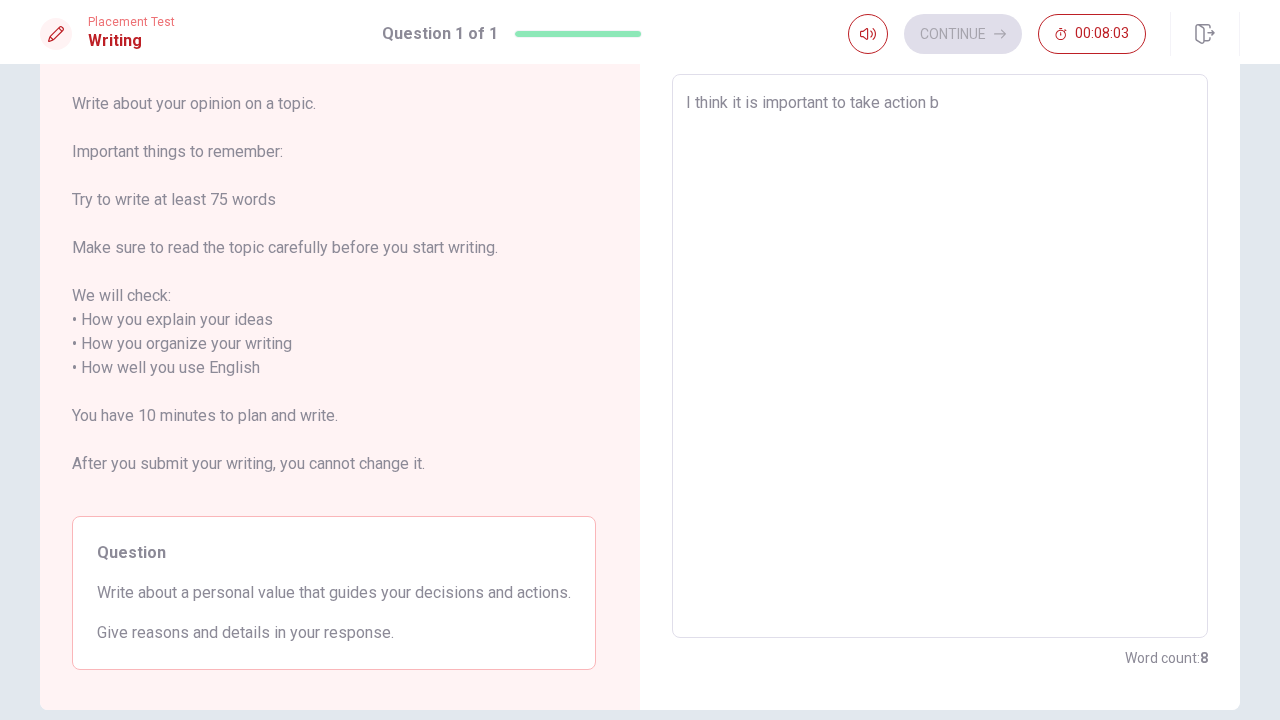type on "x" 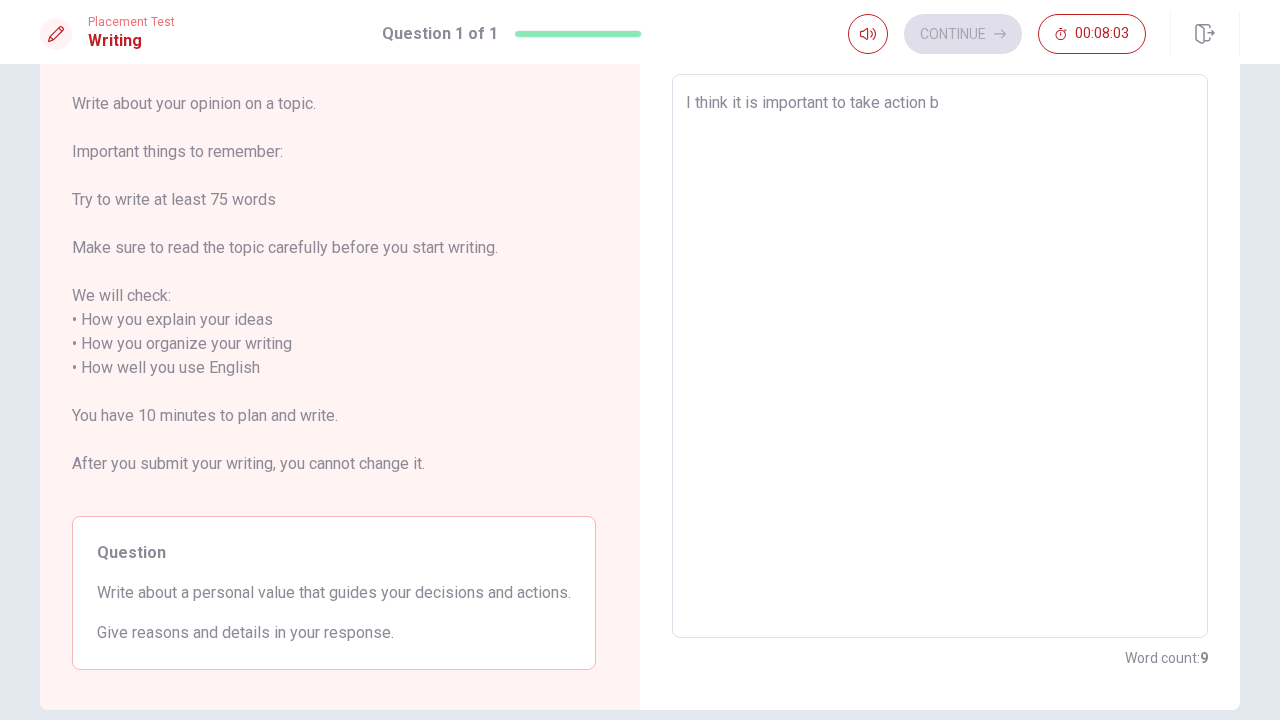 type on "I think it is important to take action be" 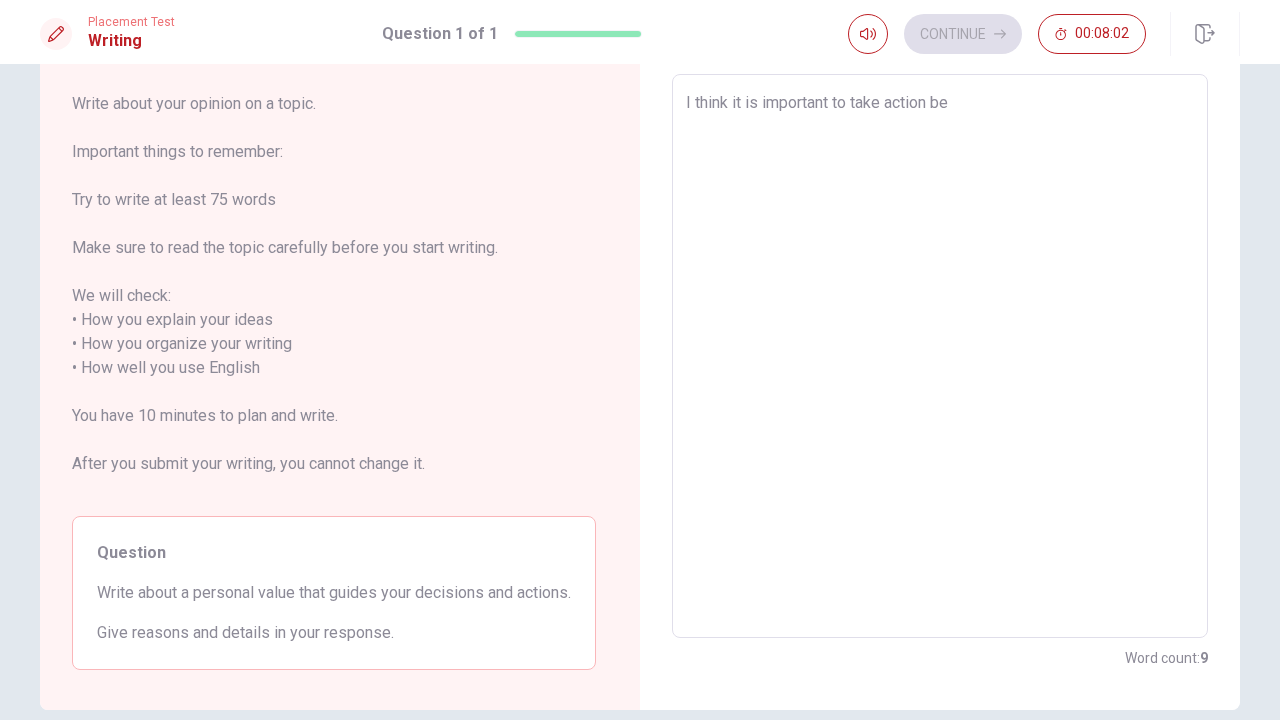 type on "x" 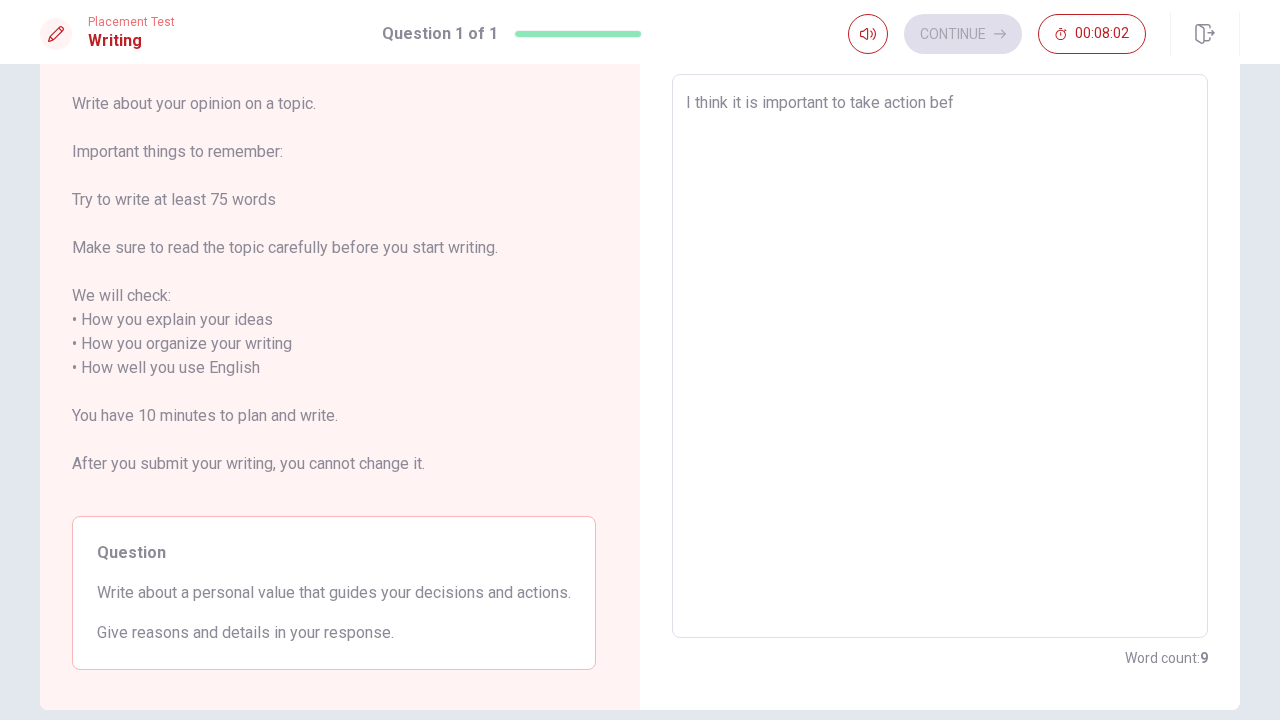 type on "x" 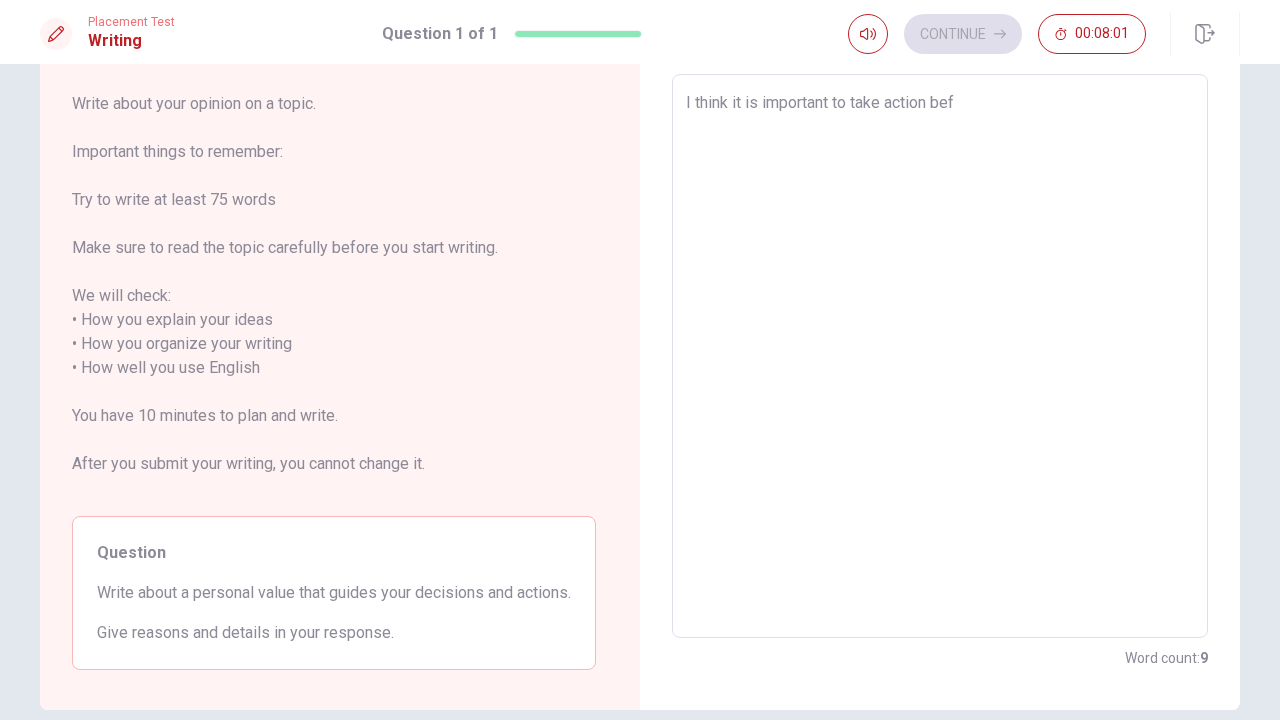 type on "I think it is important to take action befo" 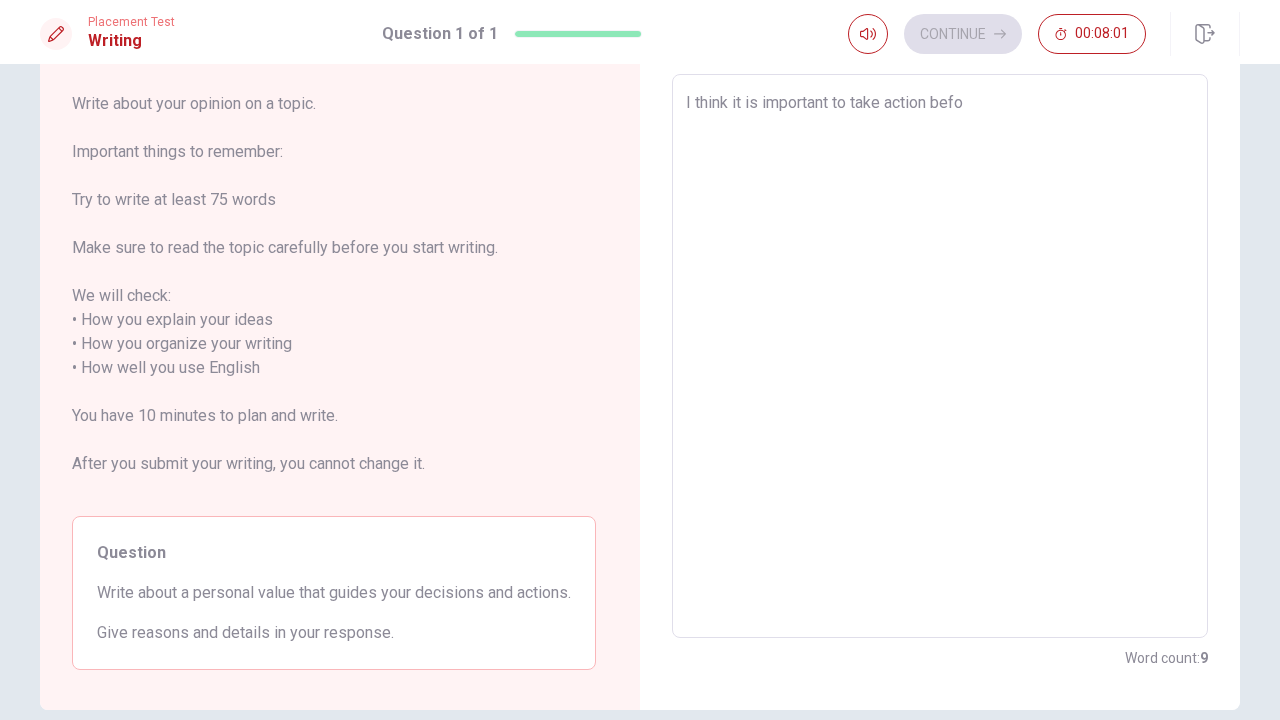type on "I think it is important to take action befoe" 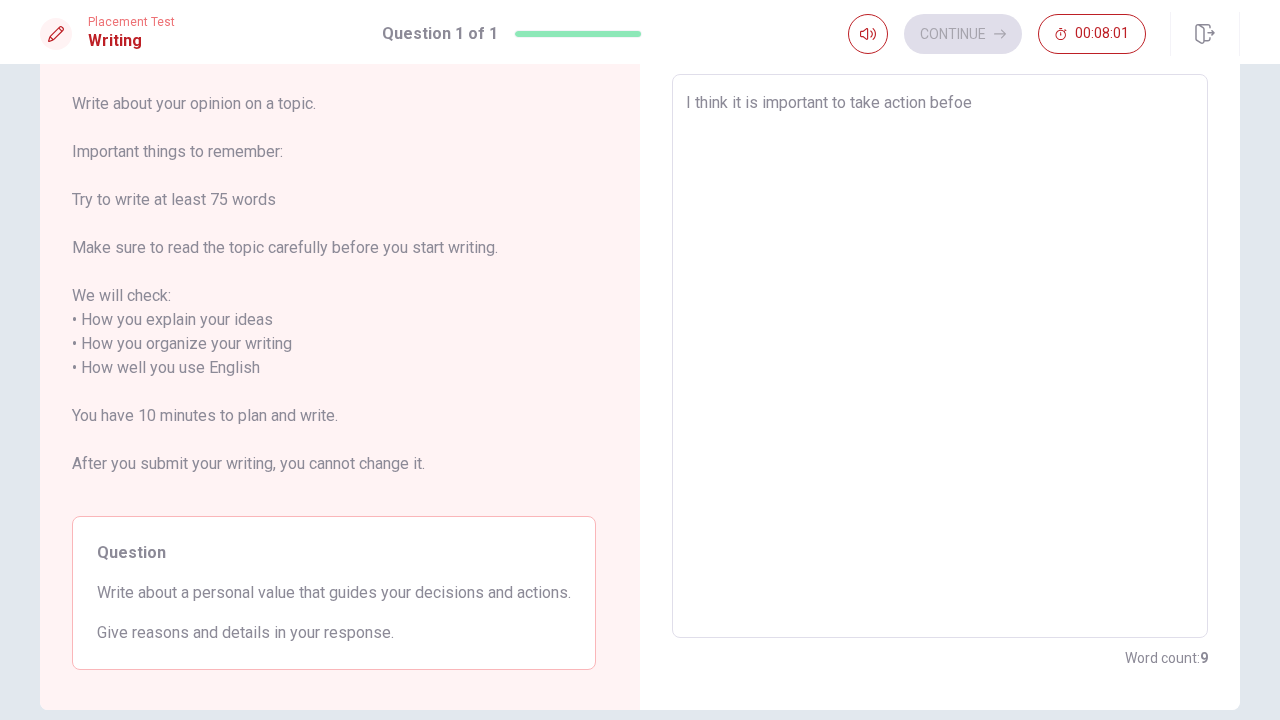 type on "x" 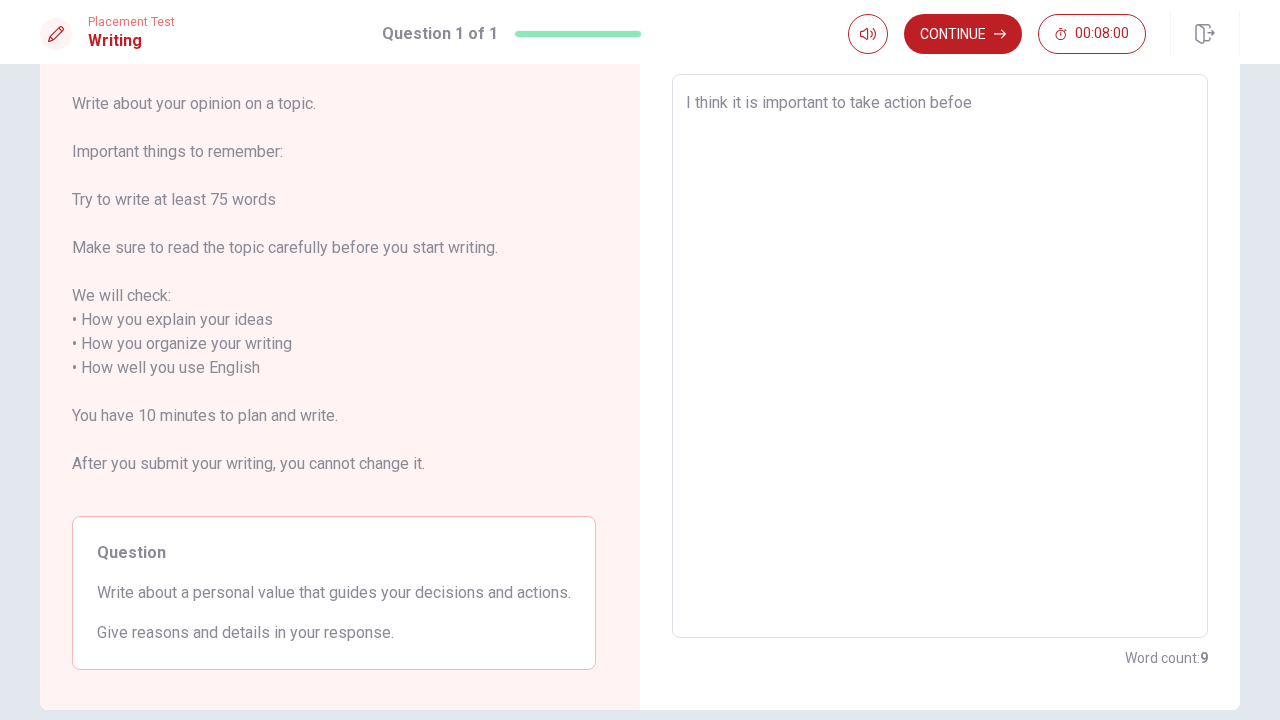 type on "I think it is important to take action befo" 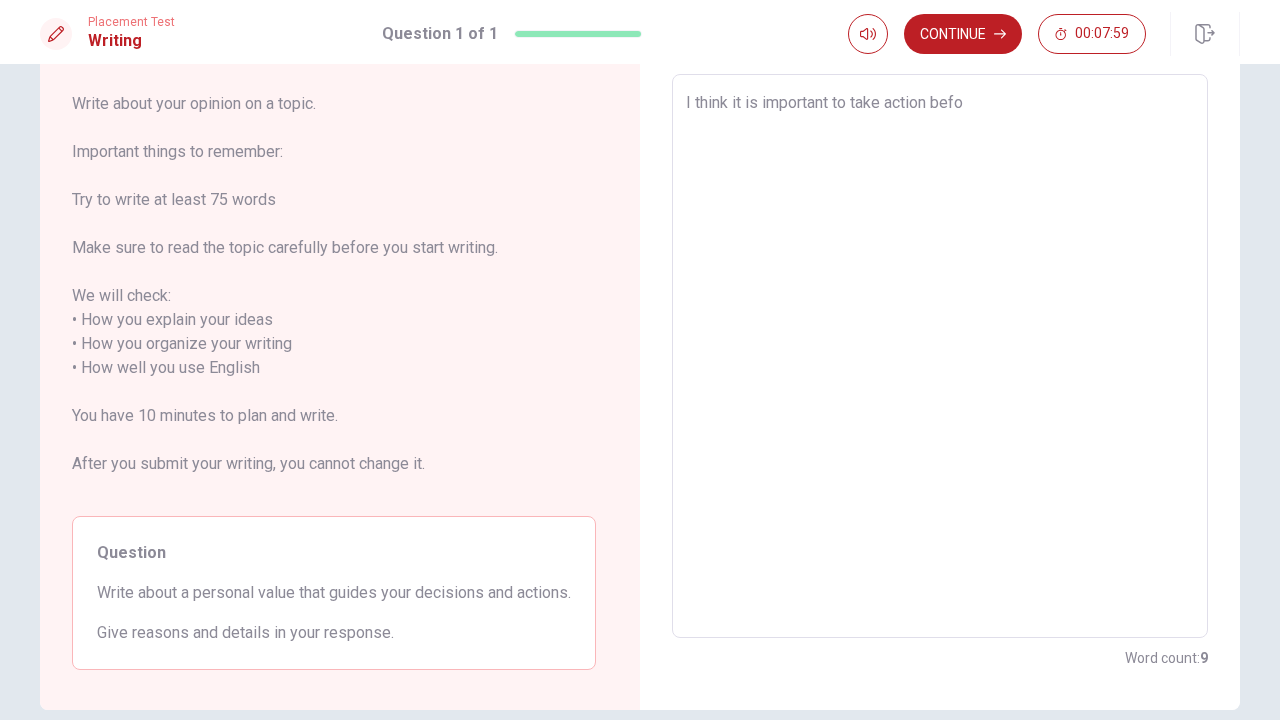 type on "x" 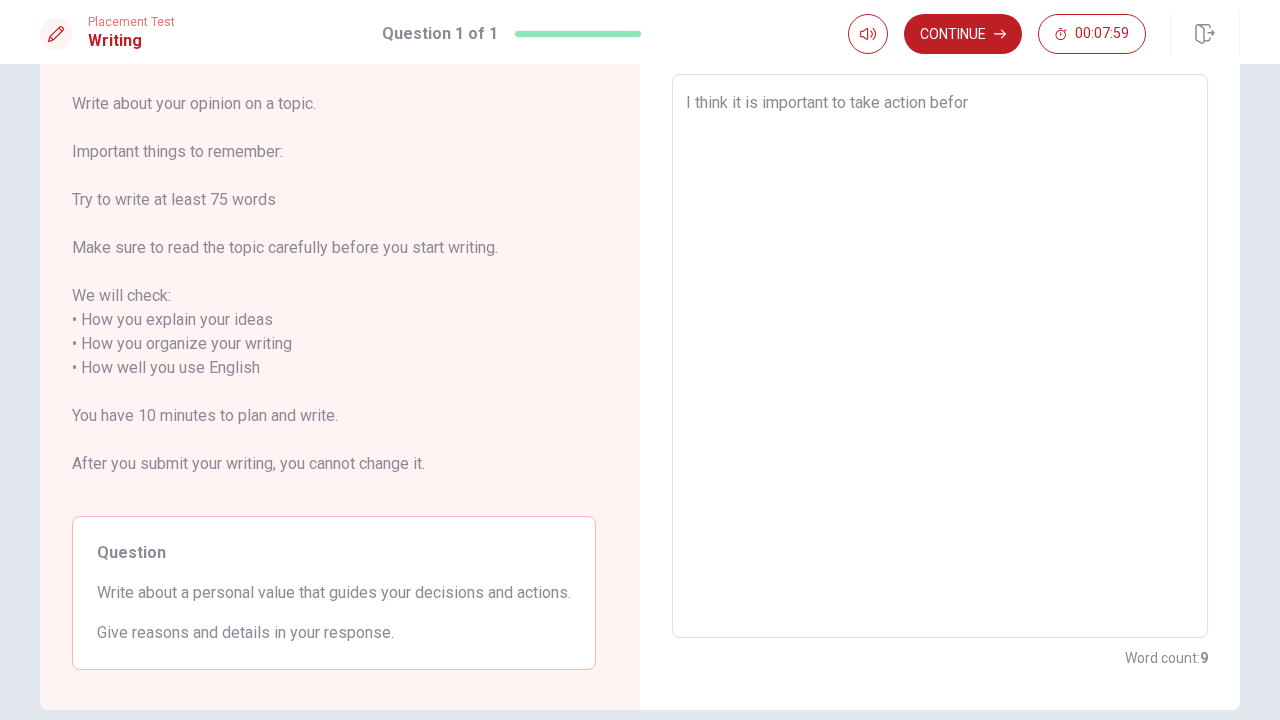 type on "x" 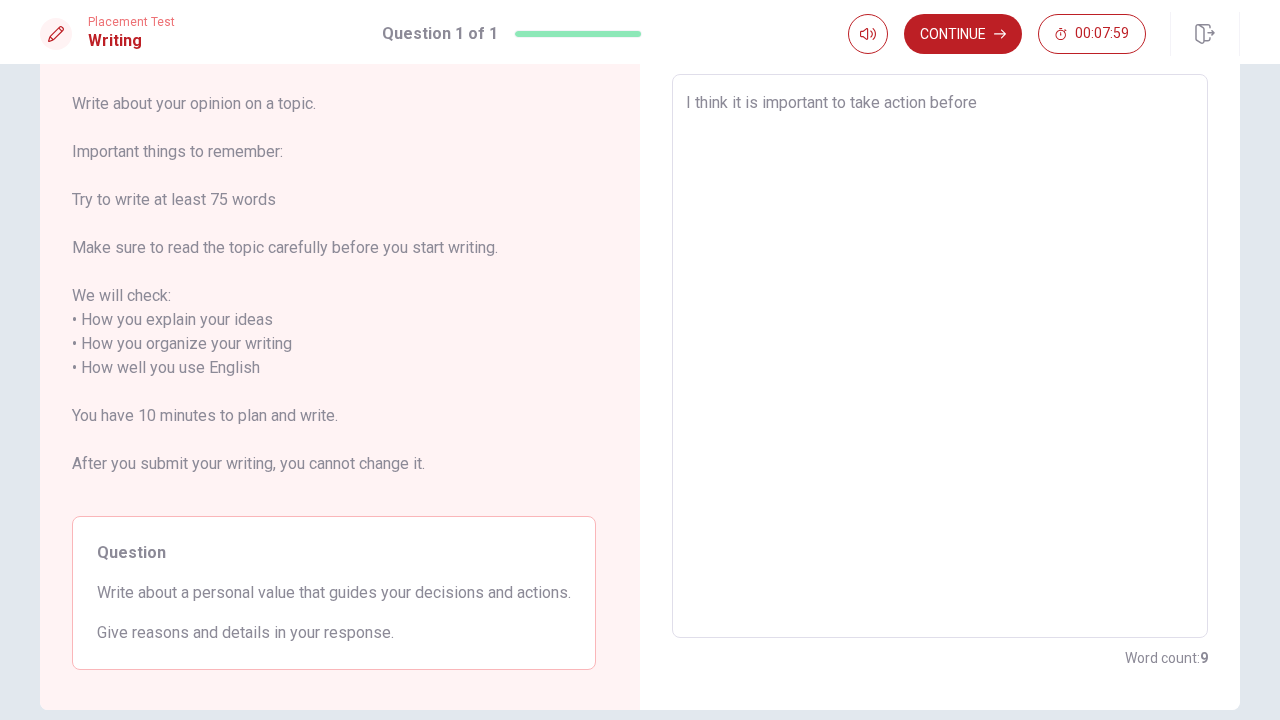 type on "x" 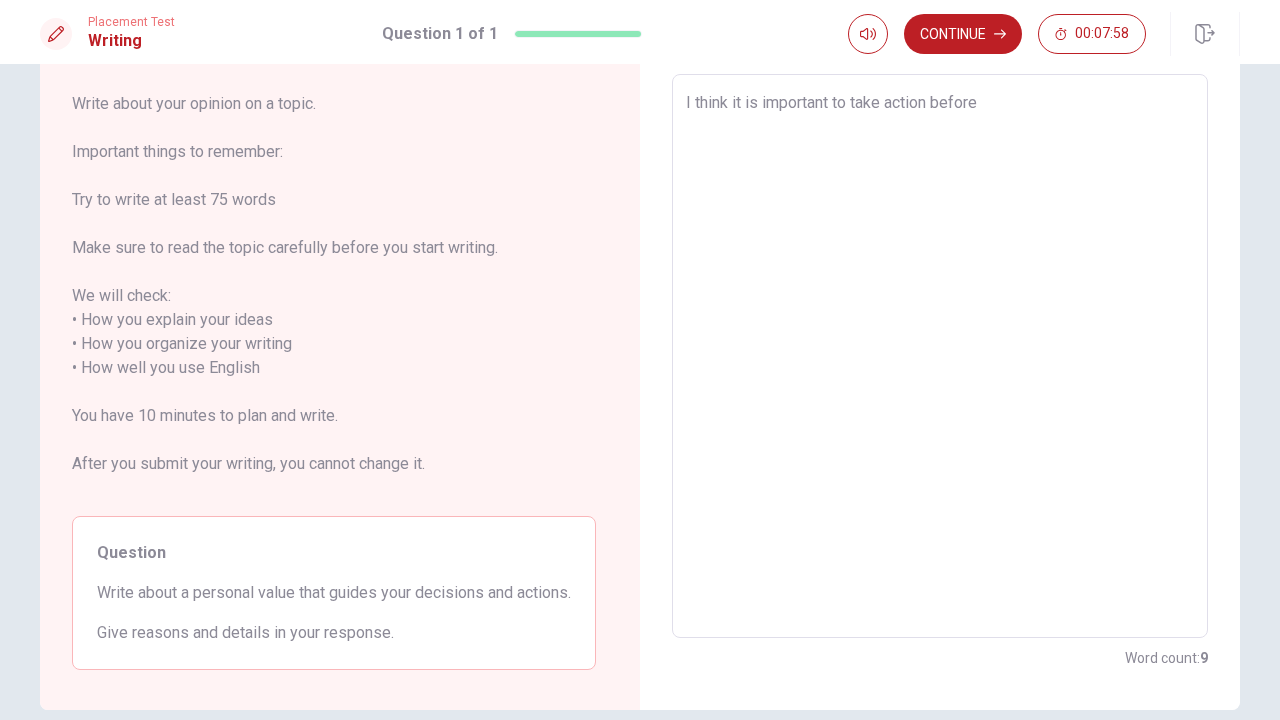 type on "I think it is important to take action before" 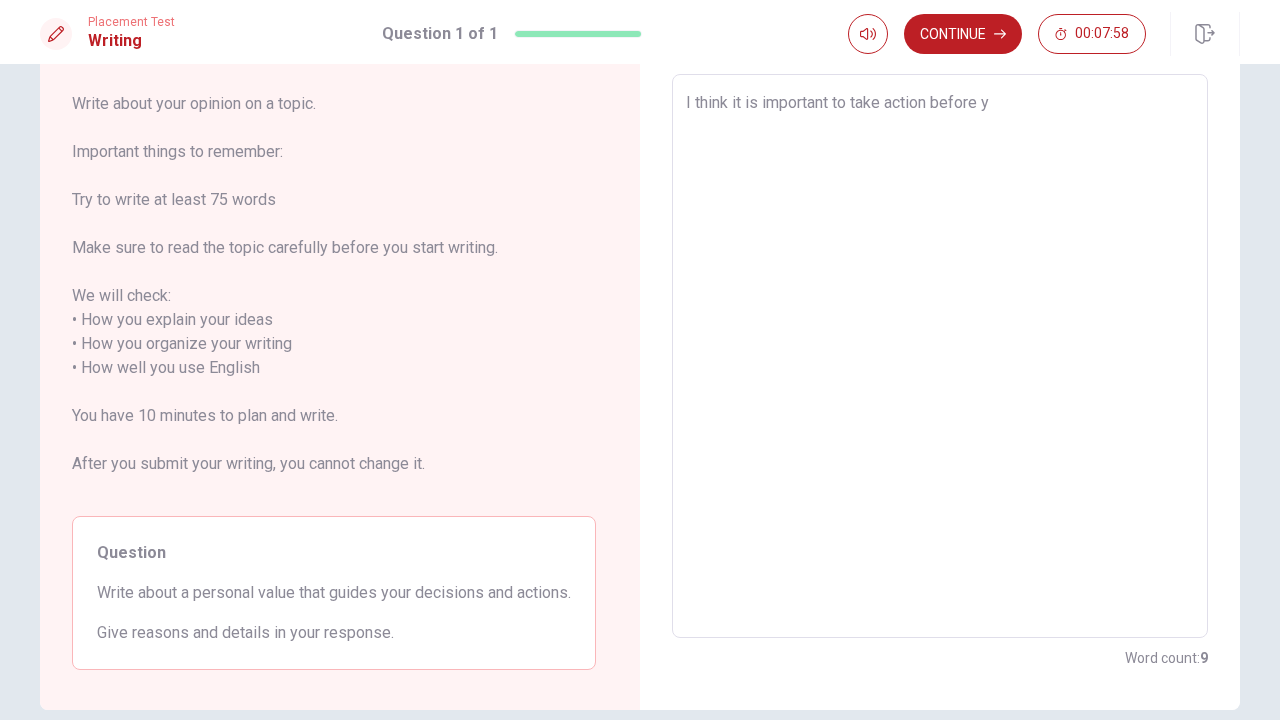 type on "x" 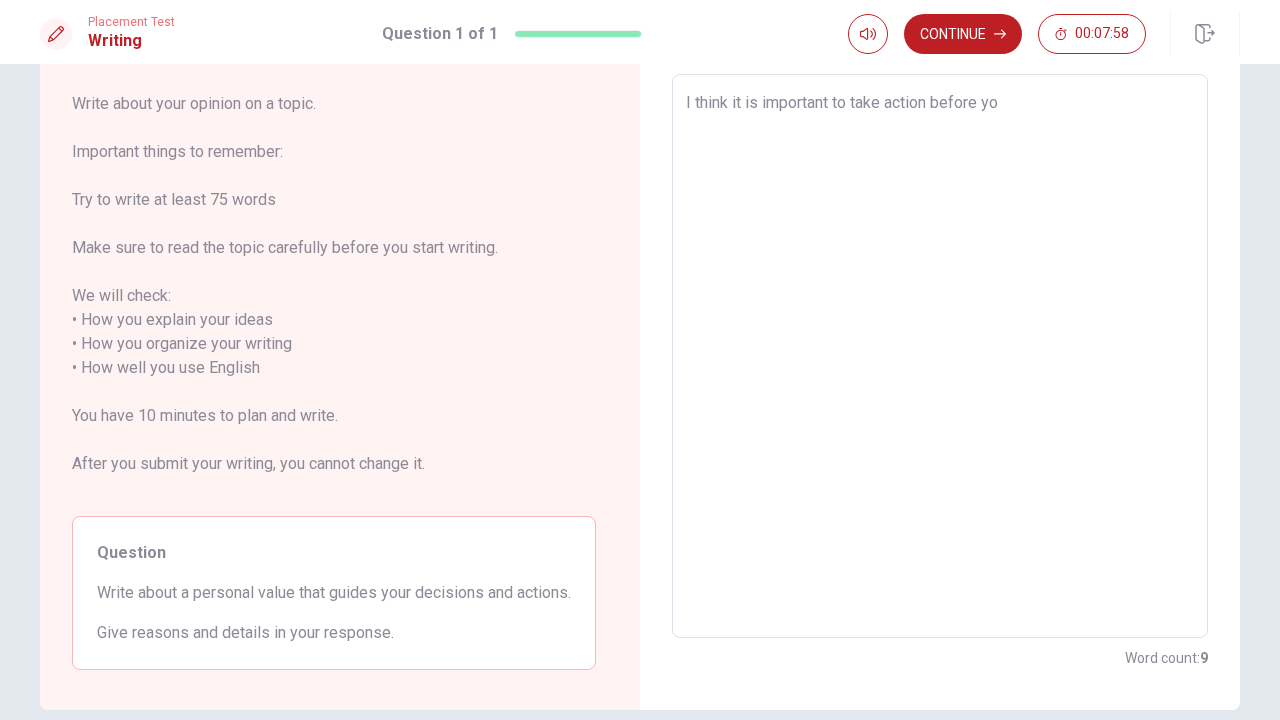 type on "x" 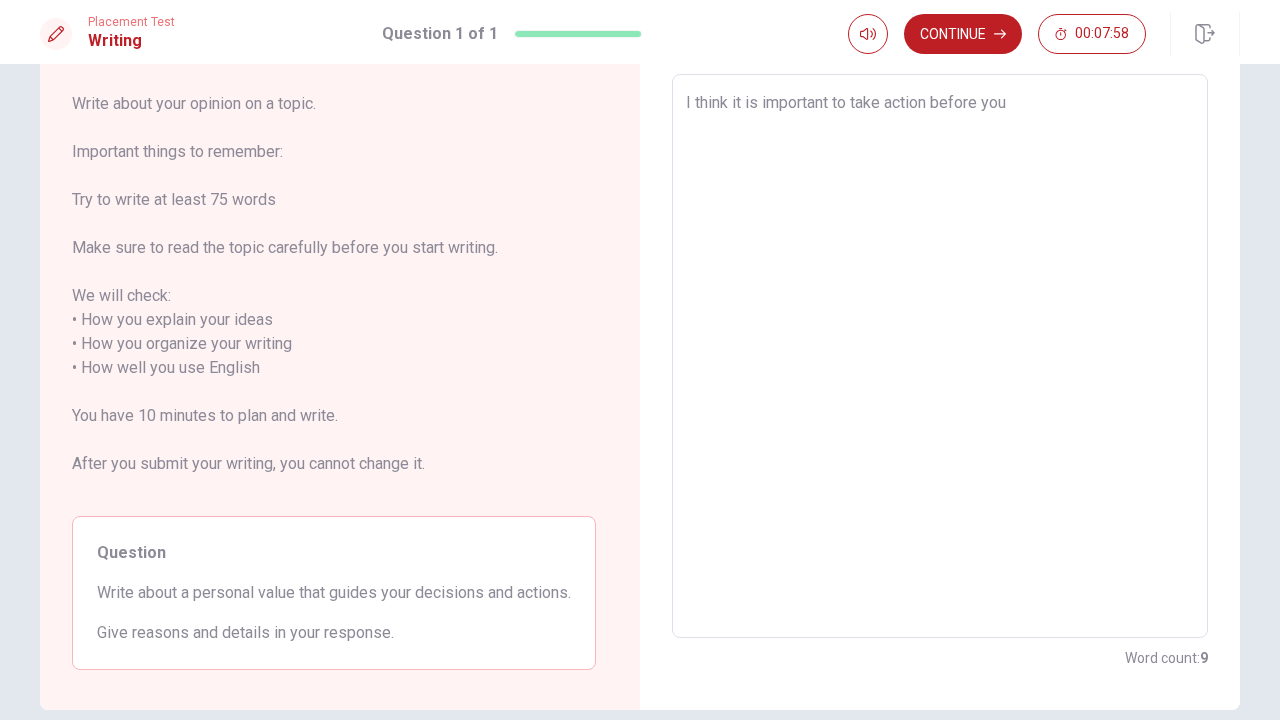 type on "x" 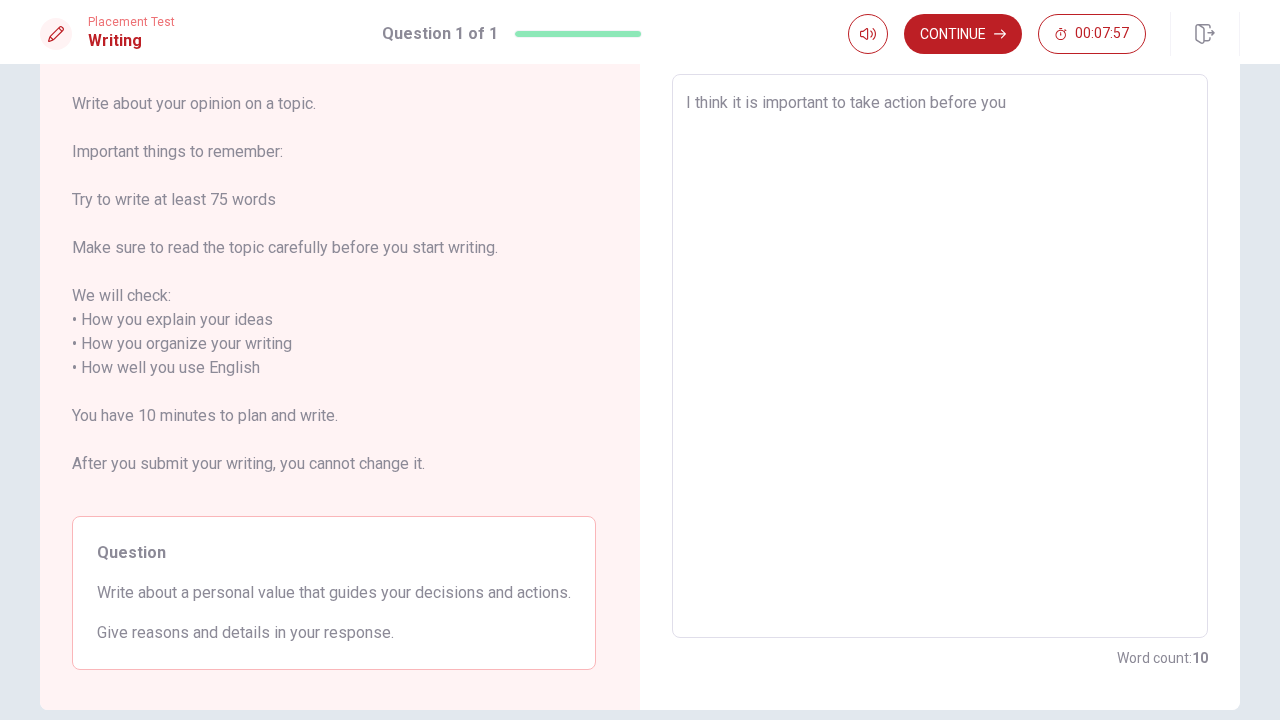 type on "I think it is important to take action before you" 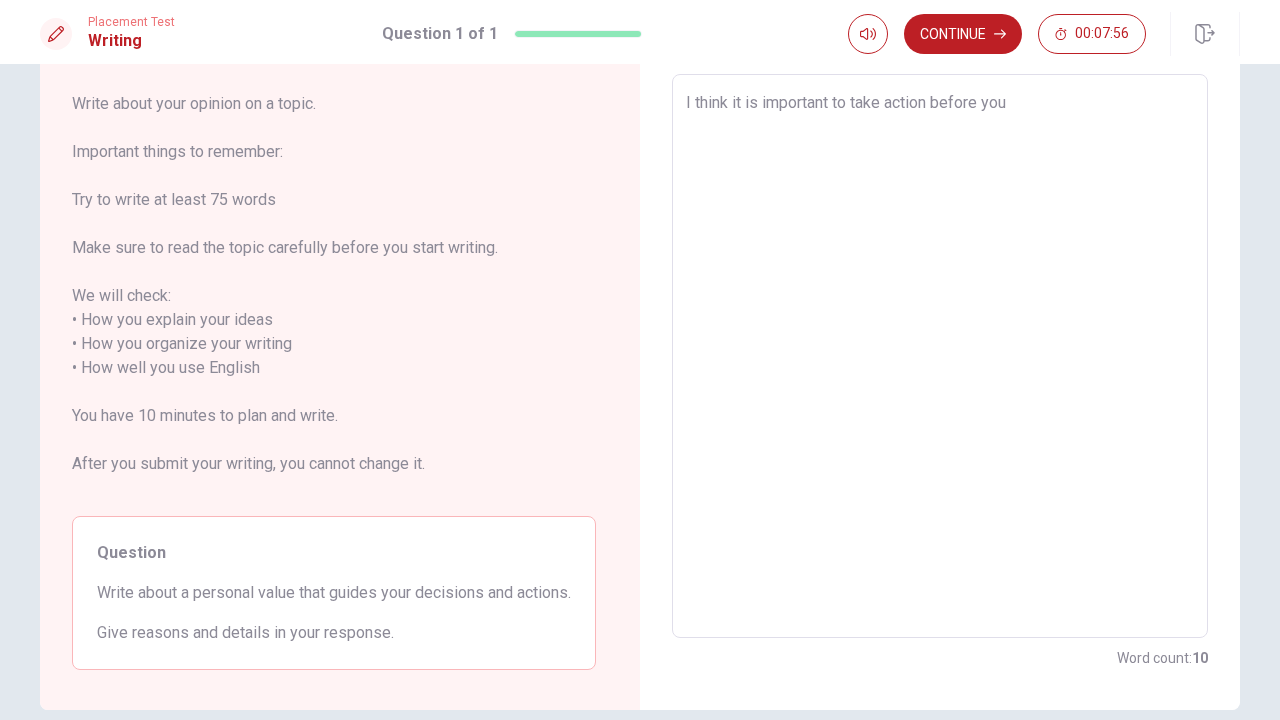type on "I think it is important to take action before you" 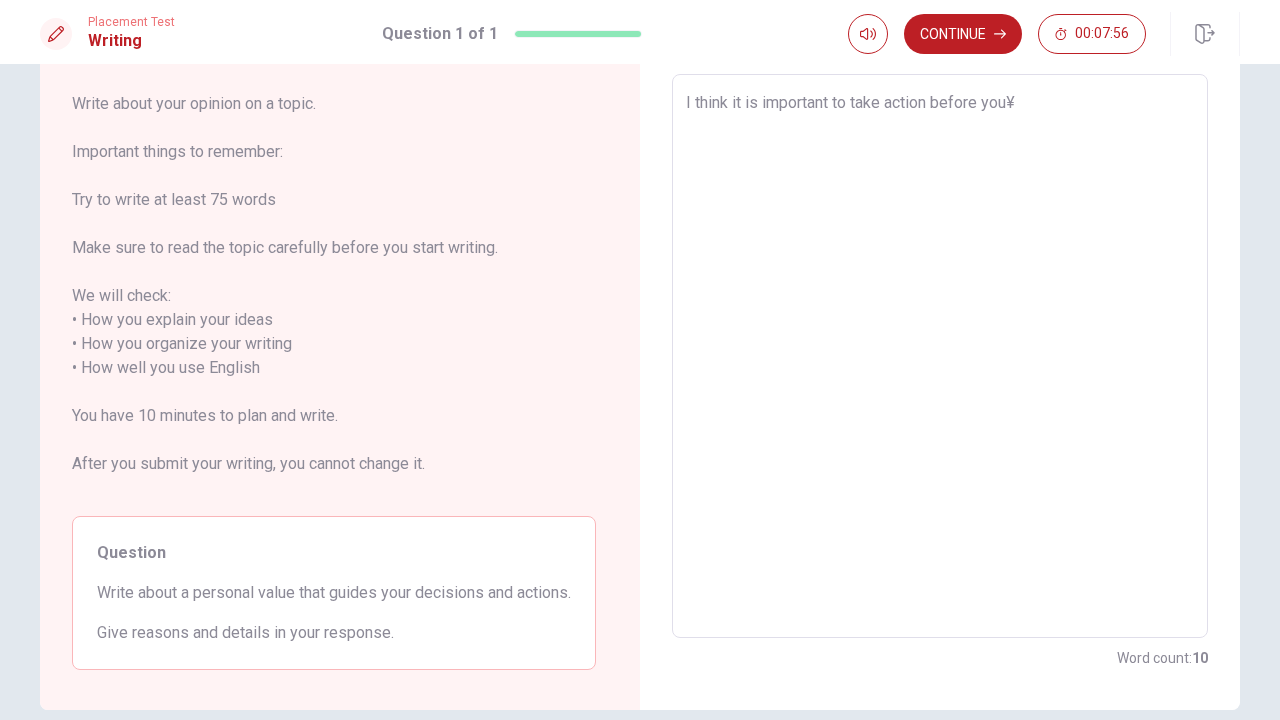 type on "x" 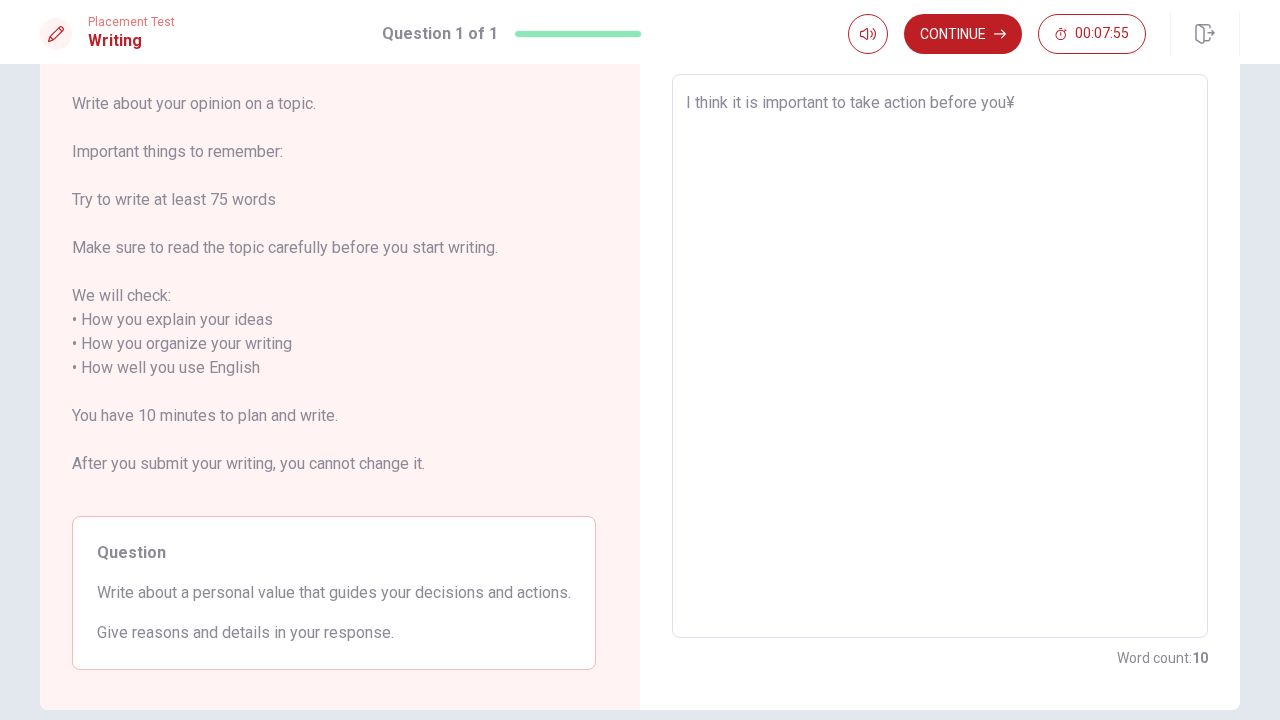 type on "I think it is important to take action before you" 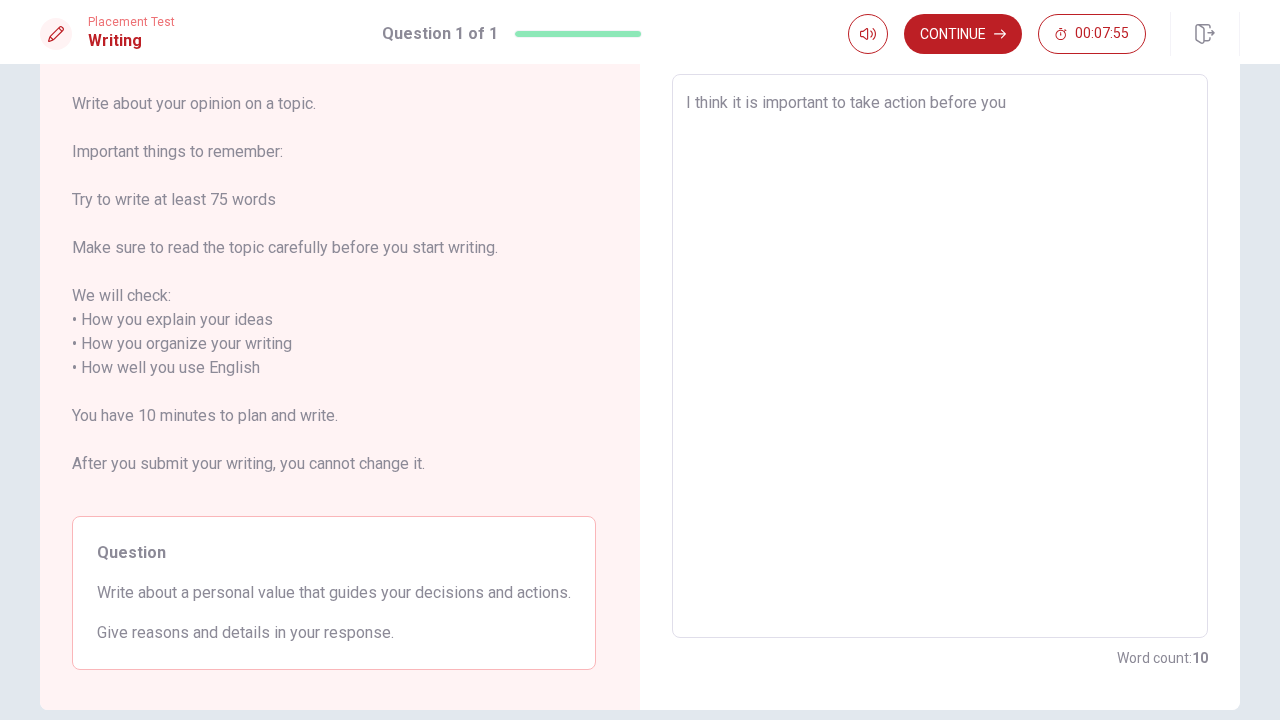type on "x" 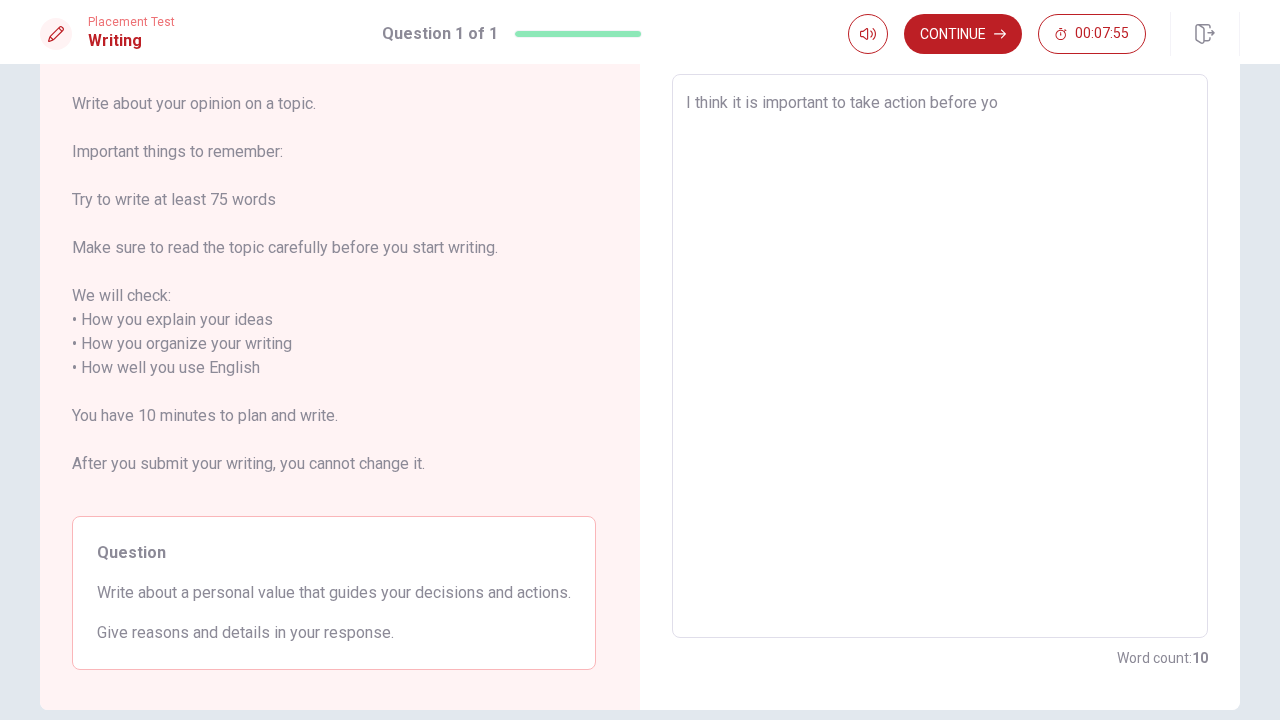 type on "x" 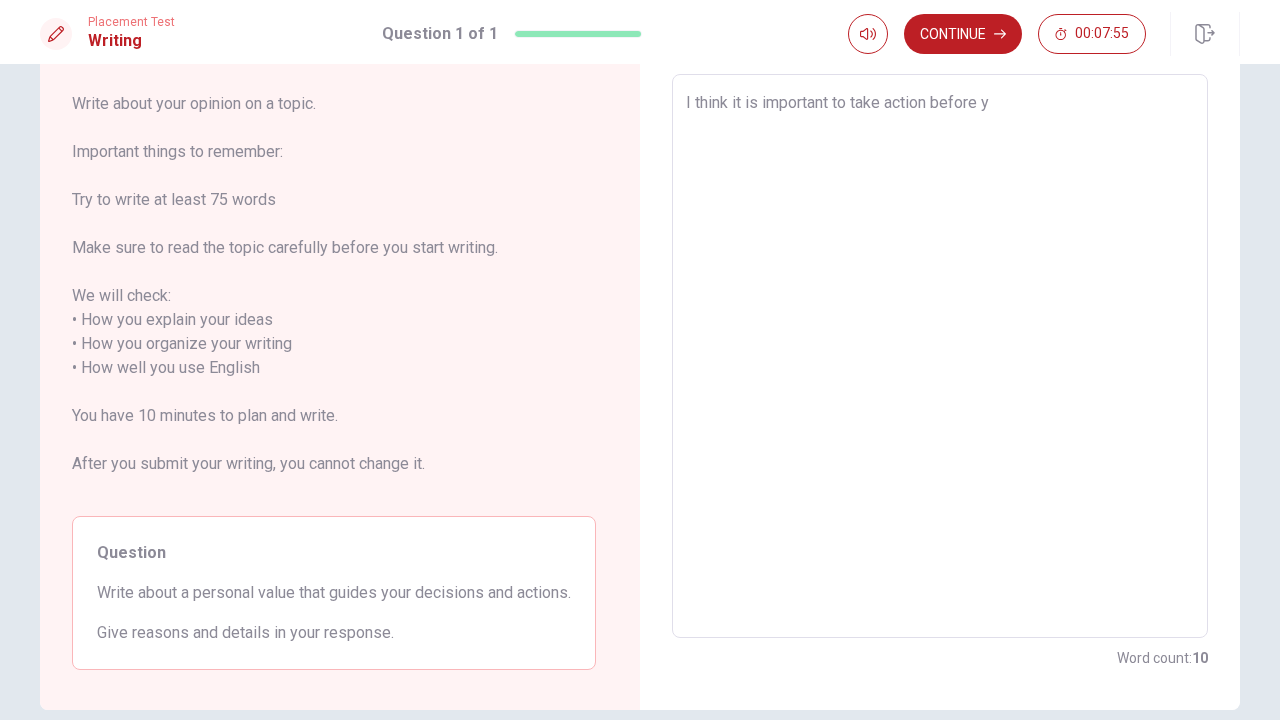 type on "x" 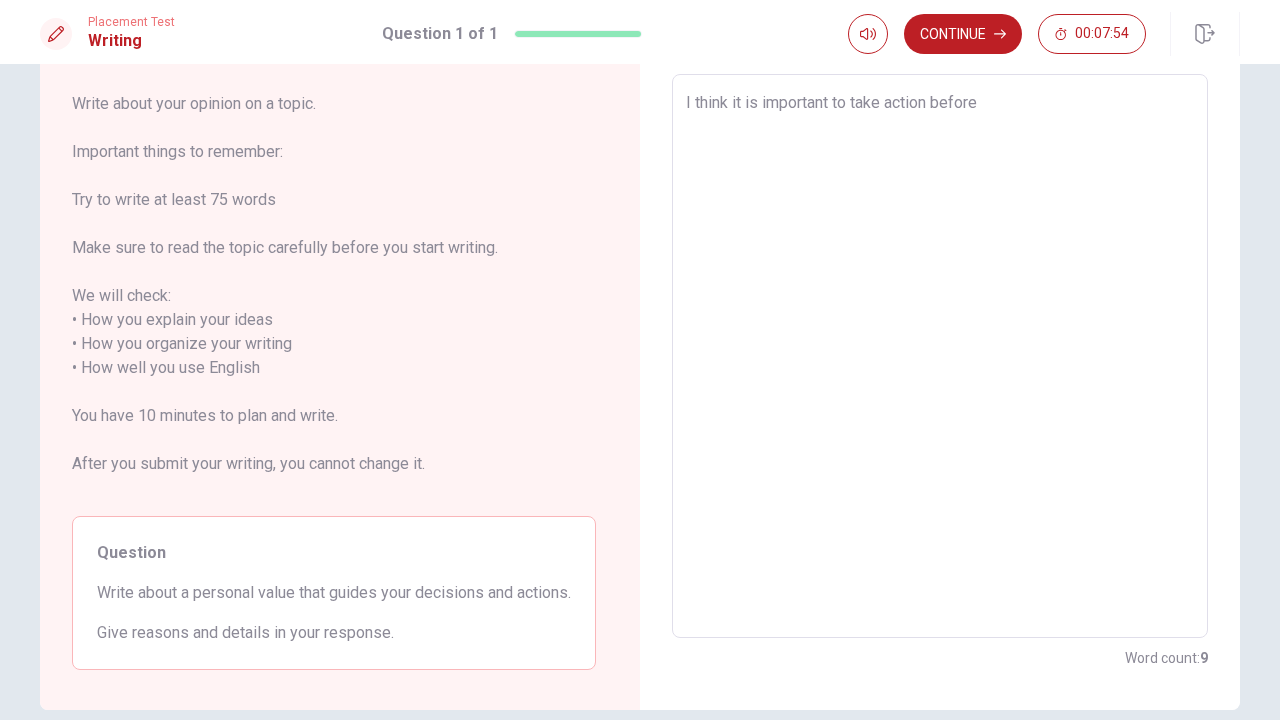 type on "x" 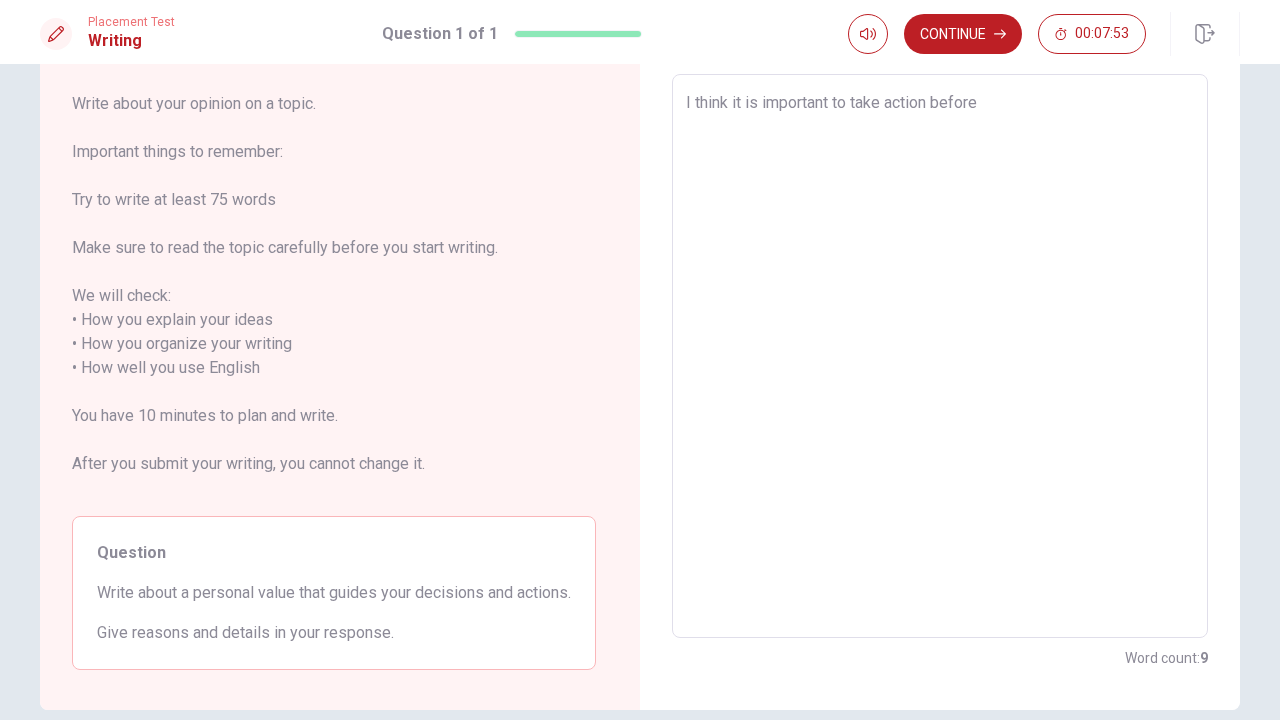 type on "I think it is important to take action before I" 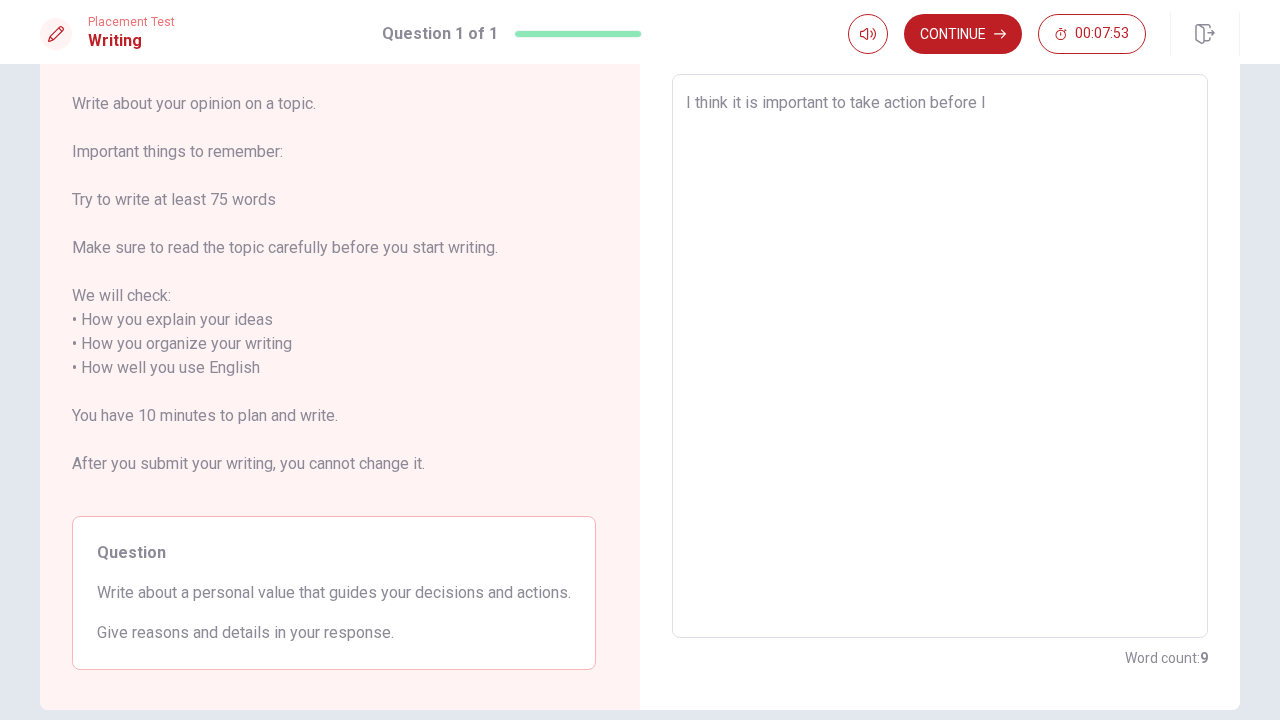 type on "x" 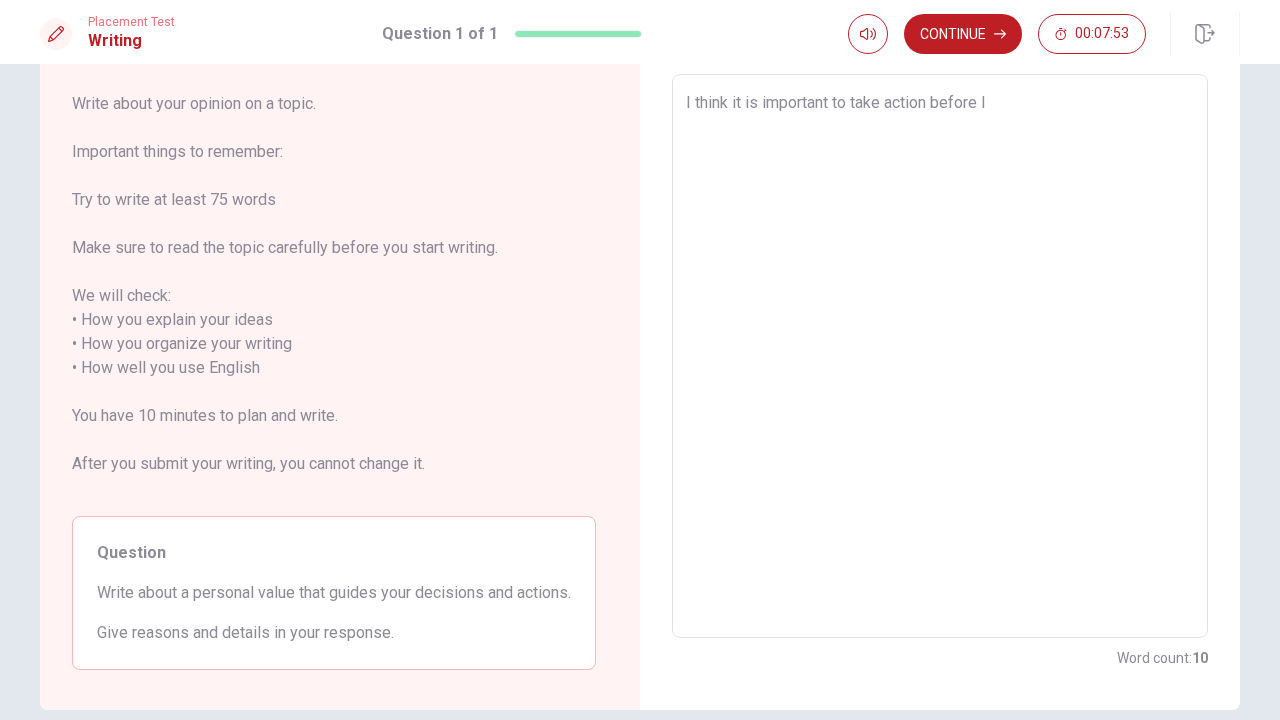 type on "I think it is important to take action before I" 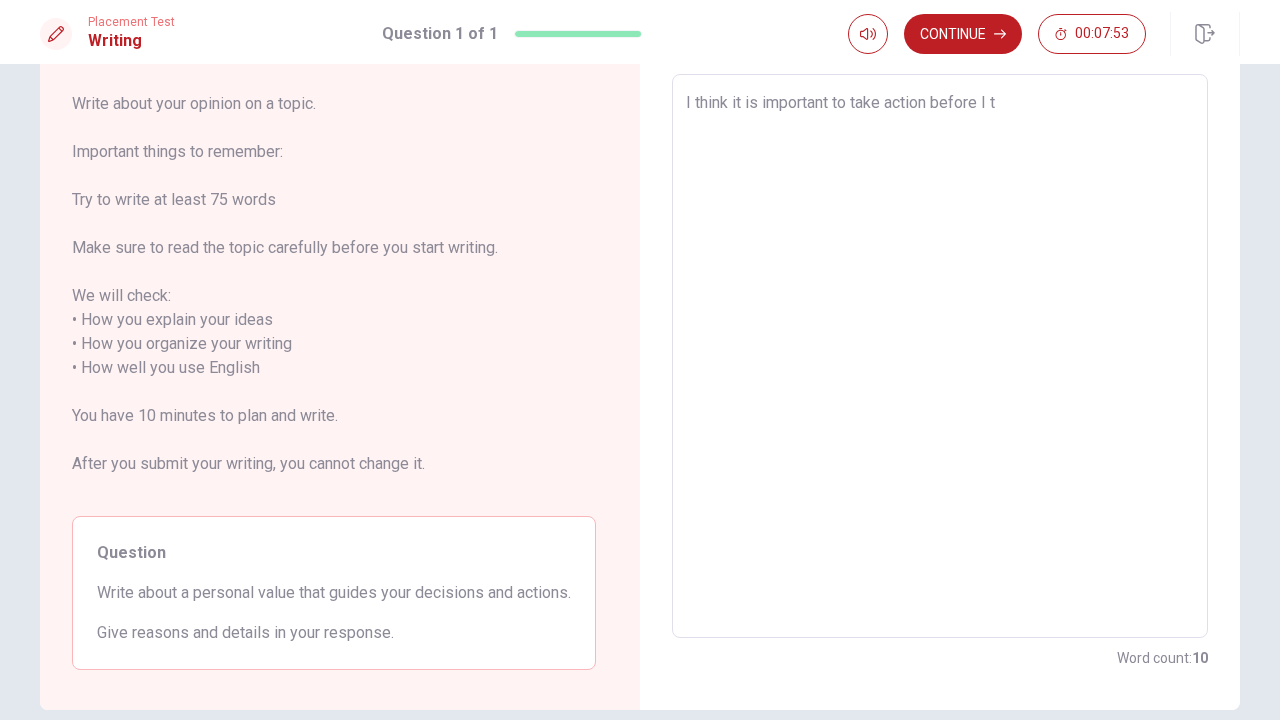 type on "x" 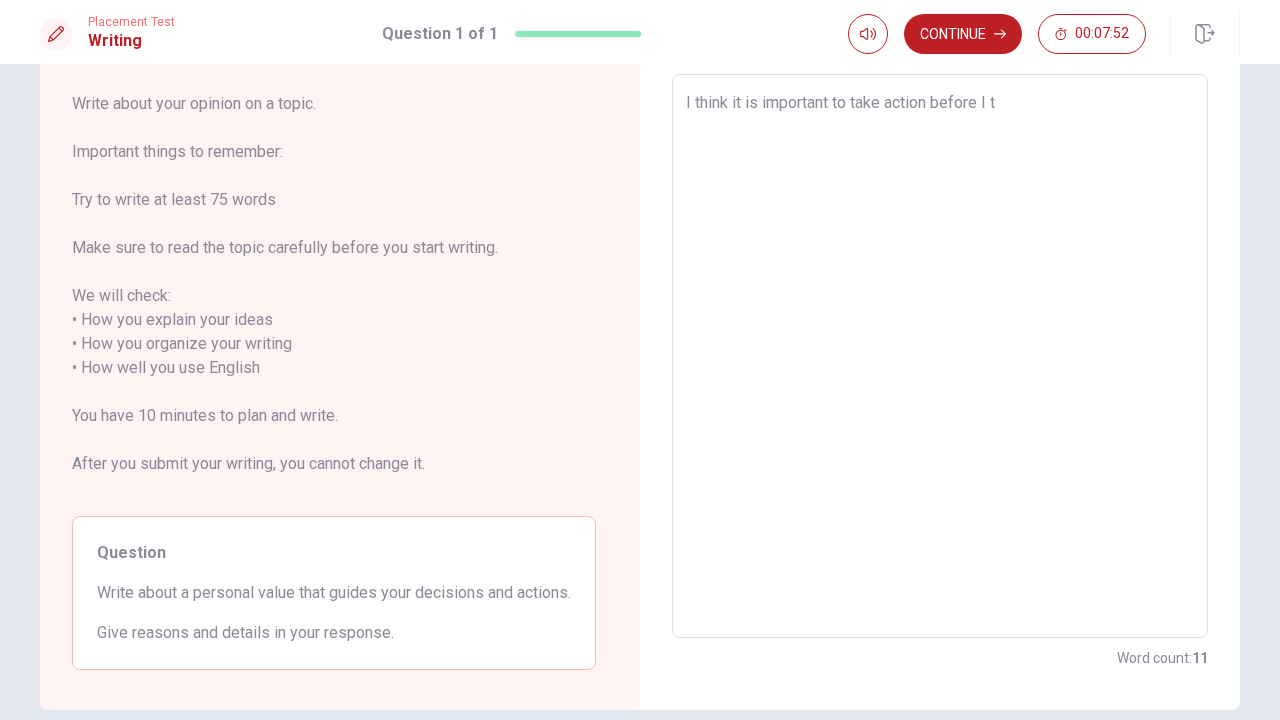 type on "I think it is important to take action before I th" 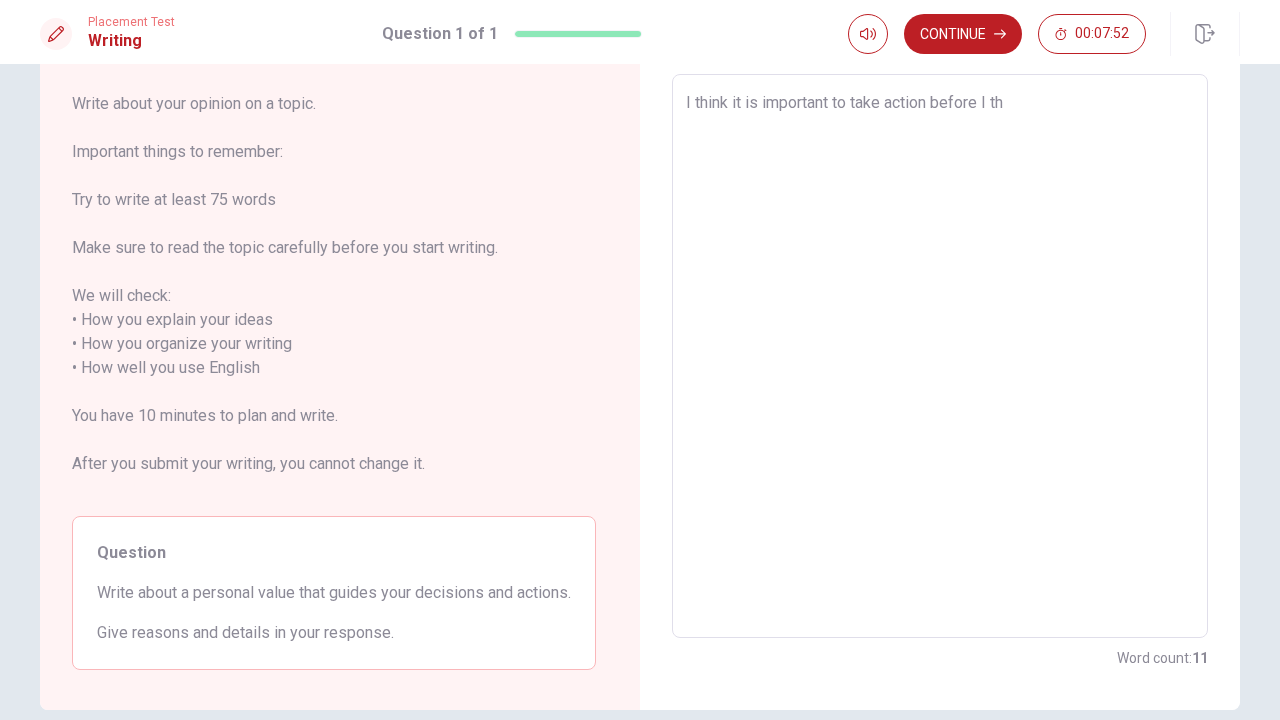 type on "x" 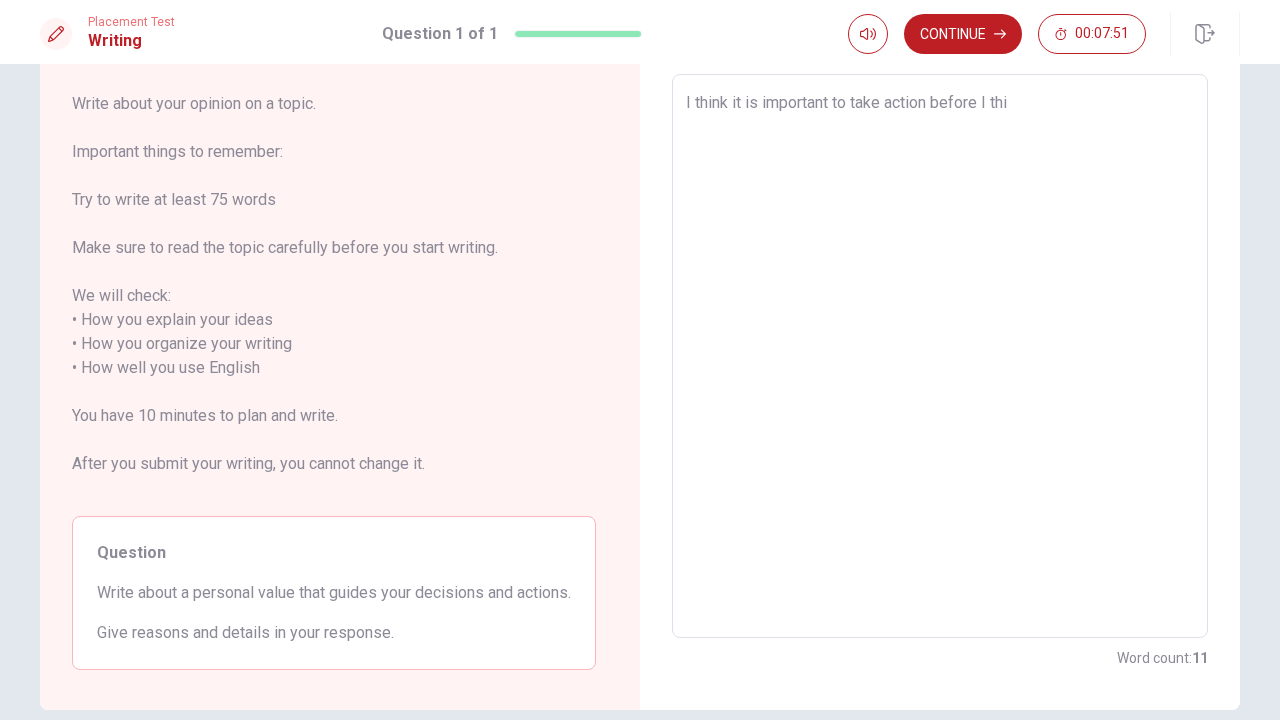 type on "x" 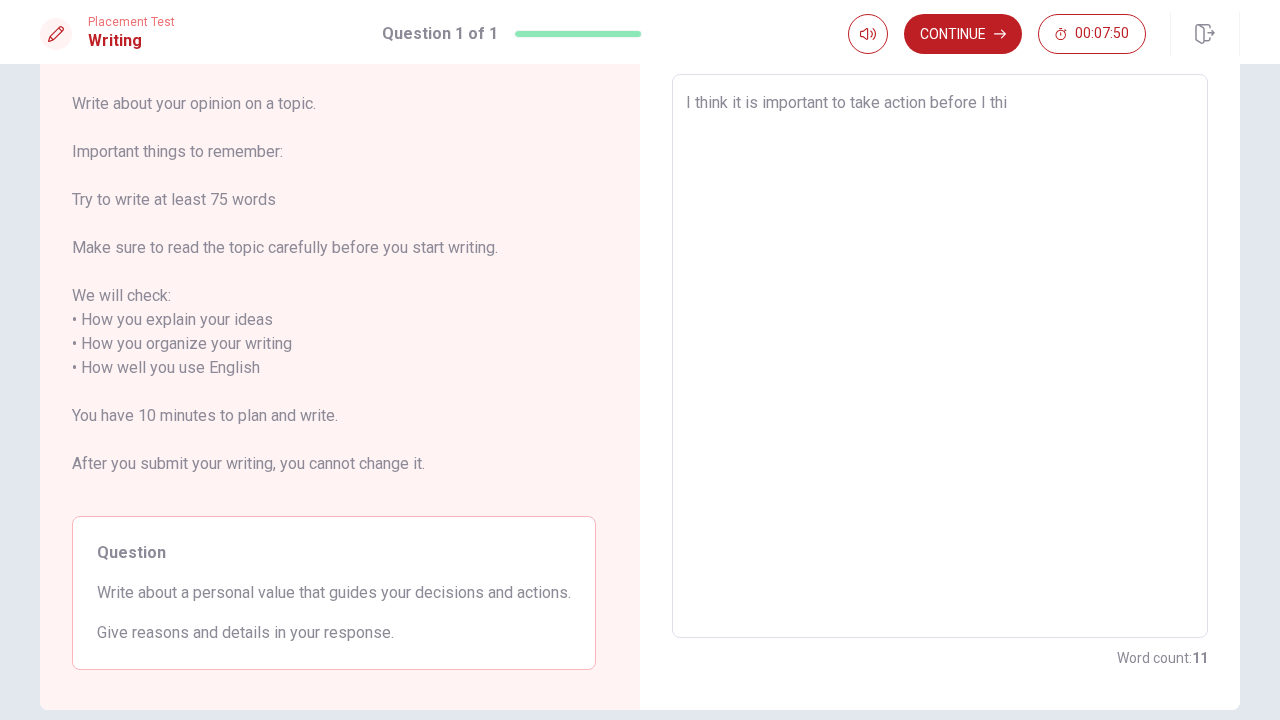 type on "I think it is important to take action before I thin" 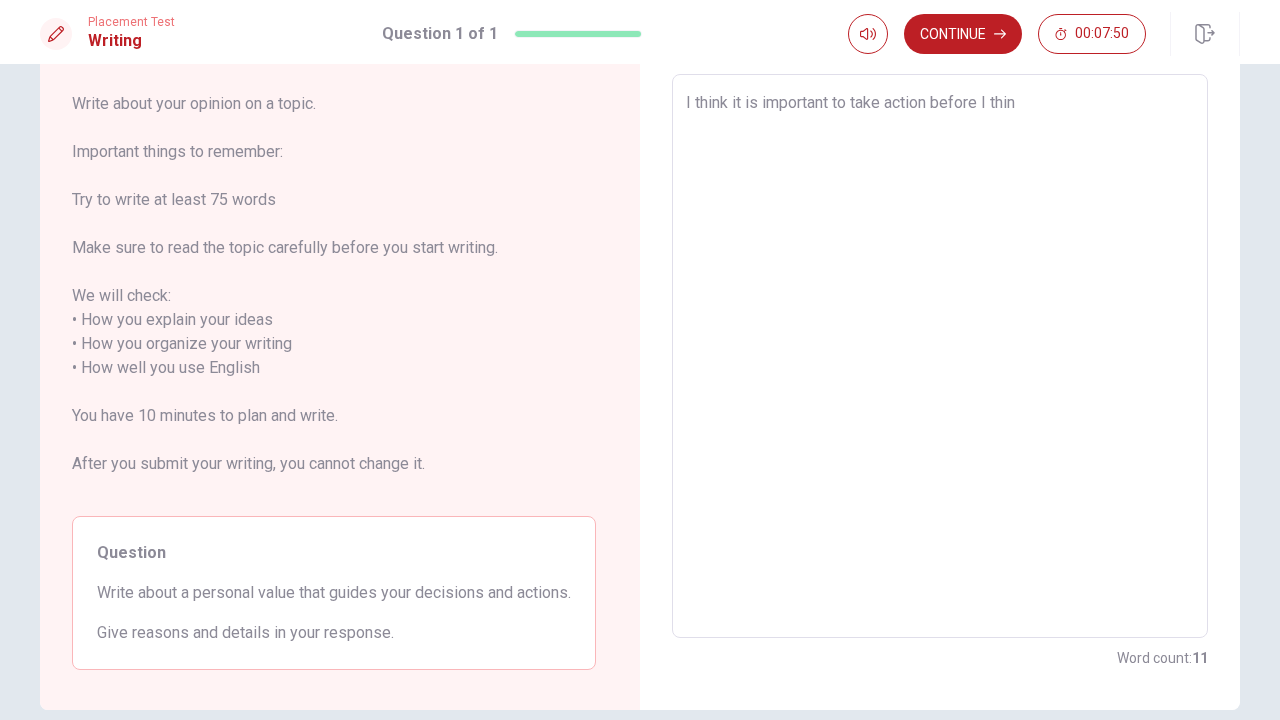 type on "x" 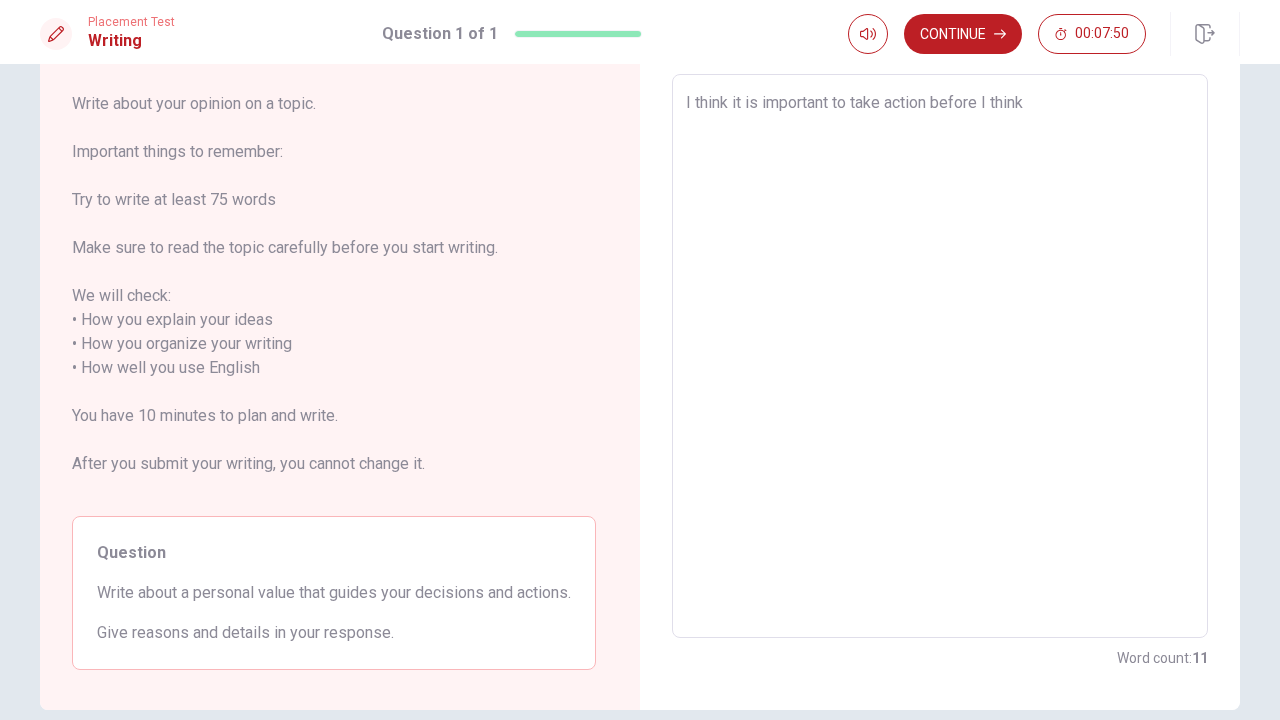 type on "x" 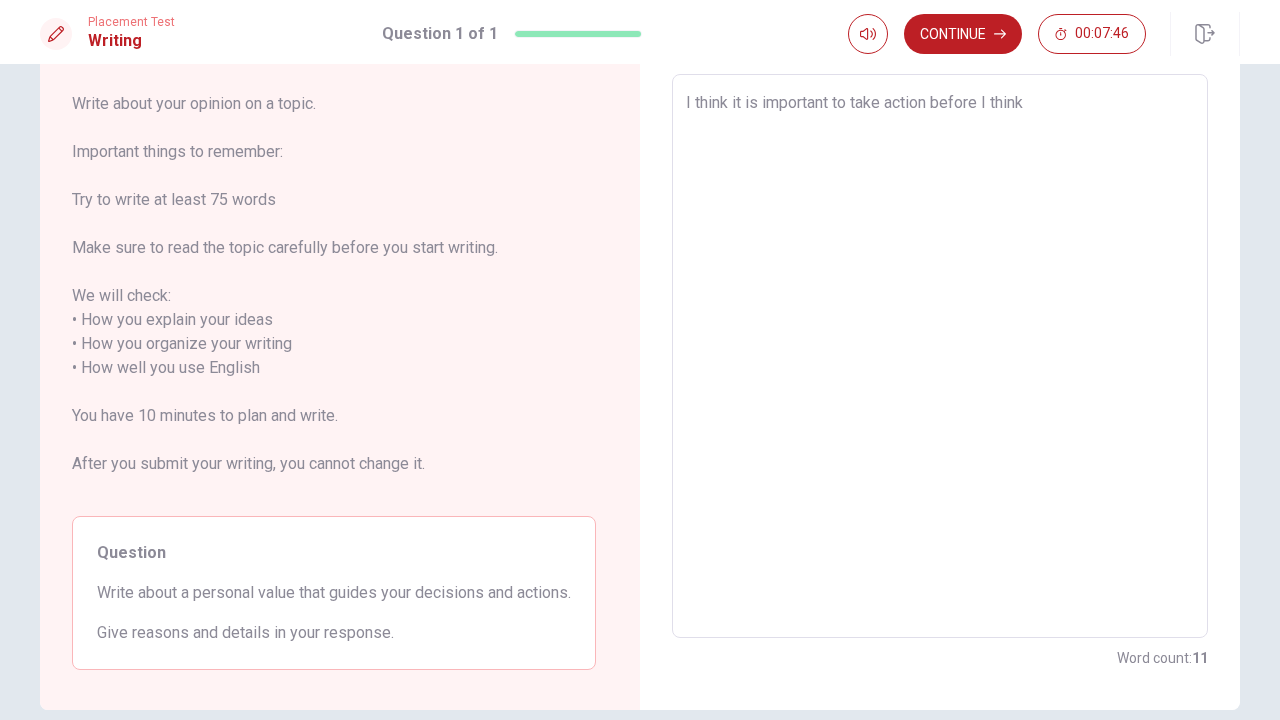 type on "x" 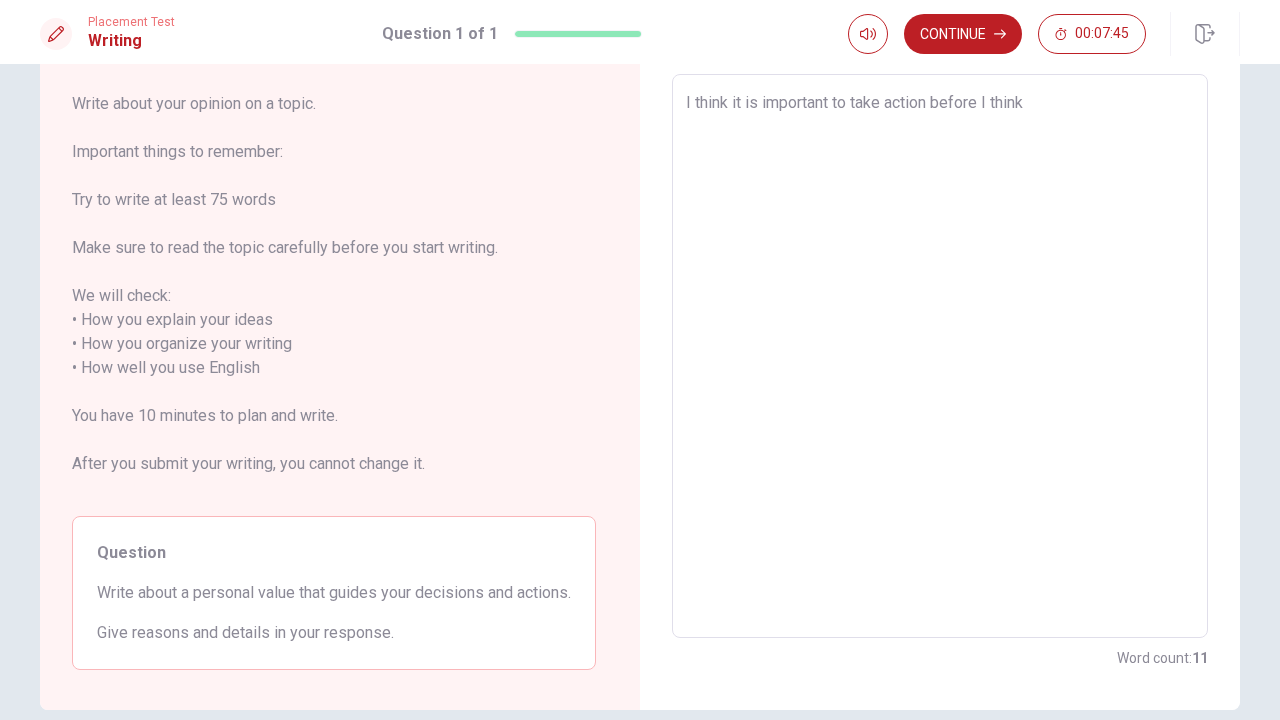 type on "I think it is important to take action before I think a" 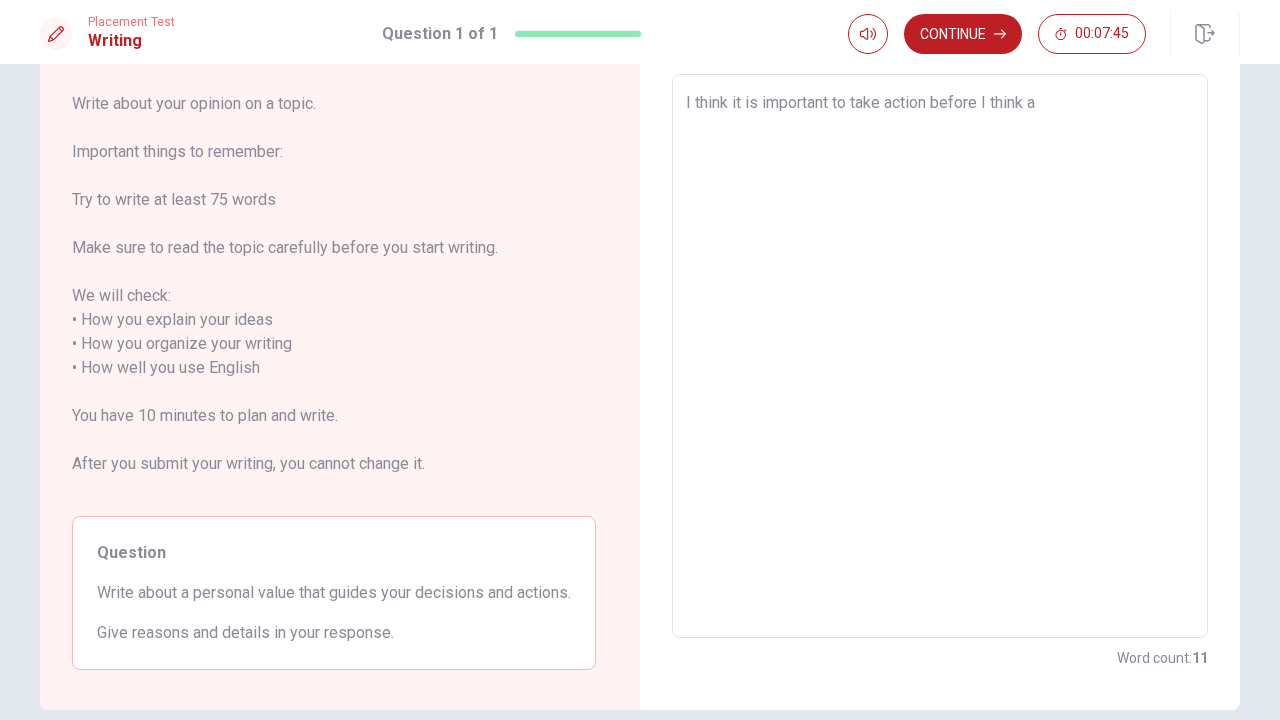 type on "x" 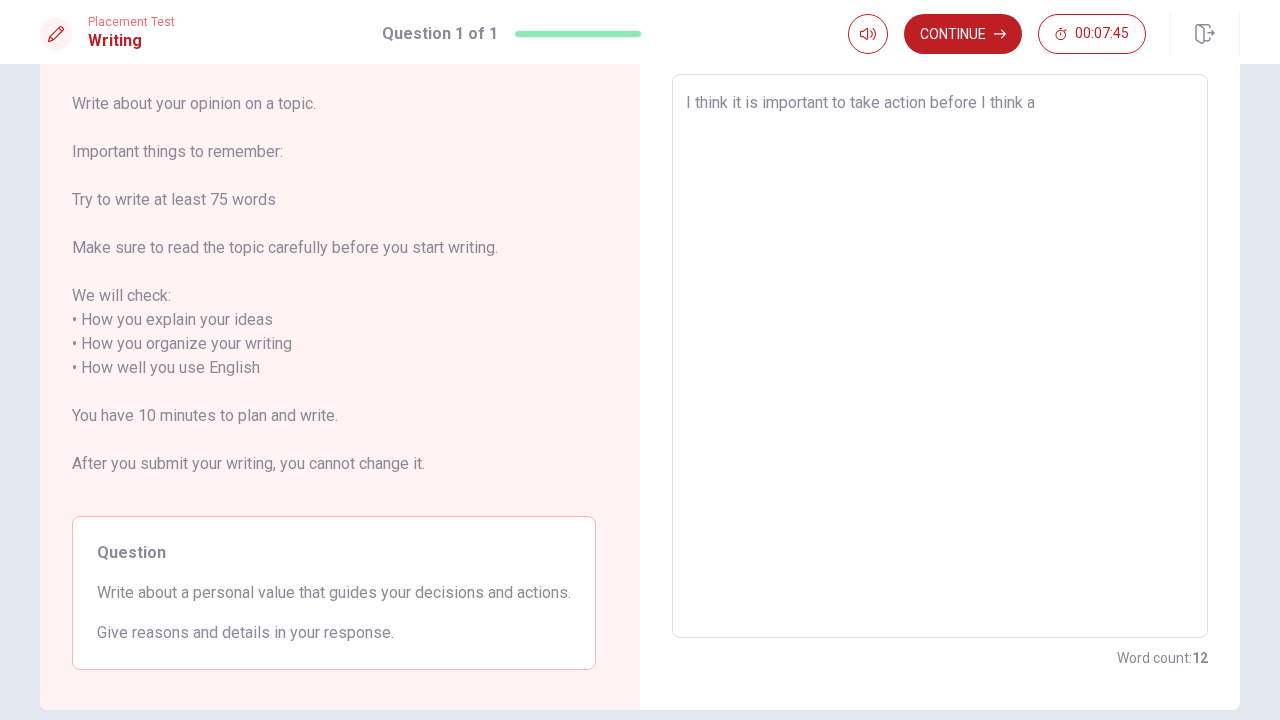 type on "x" 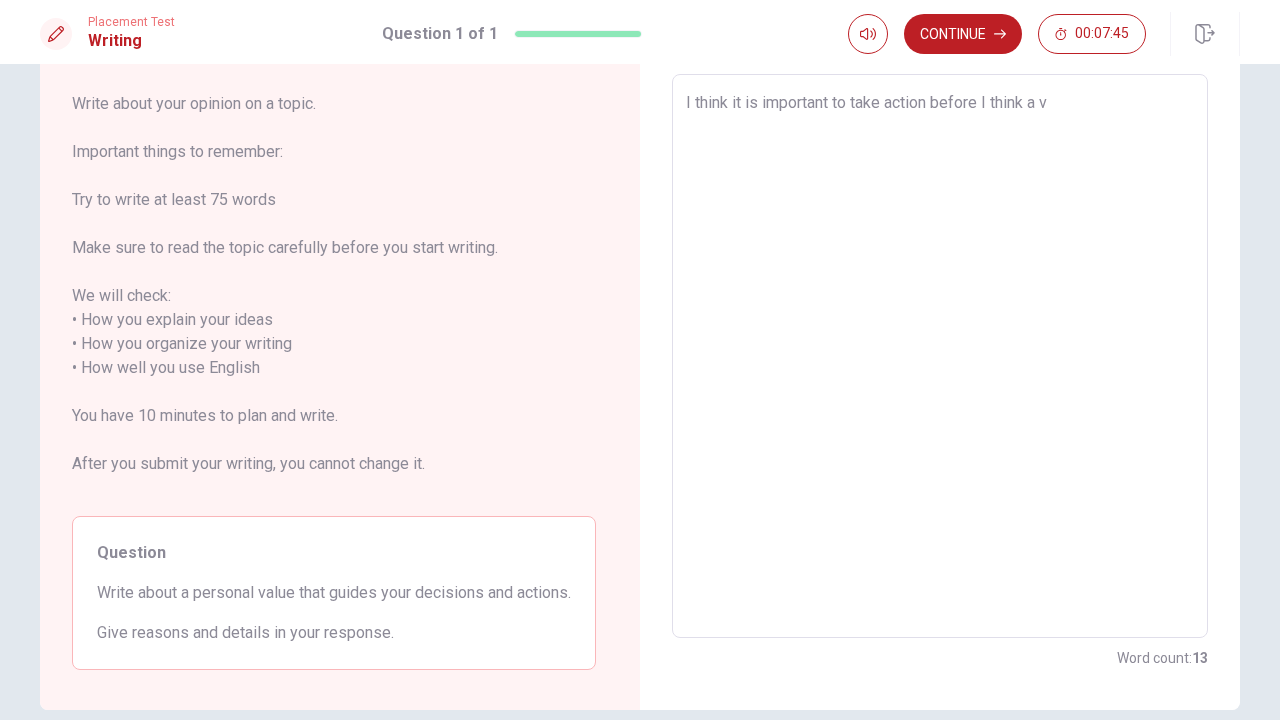 type on "x" 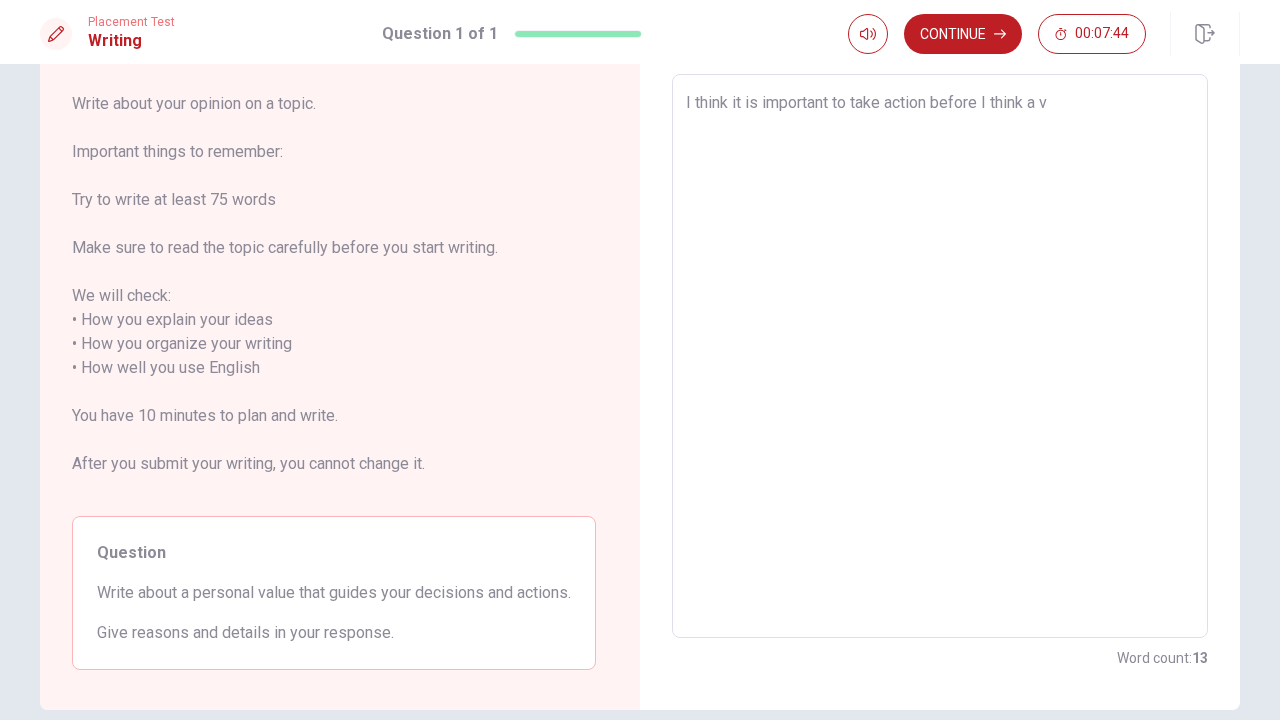 type on "I think it is important to take action before I think a va" 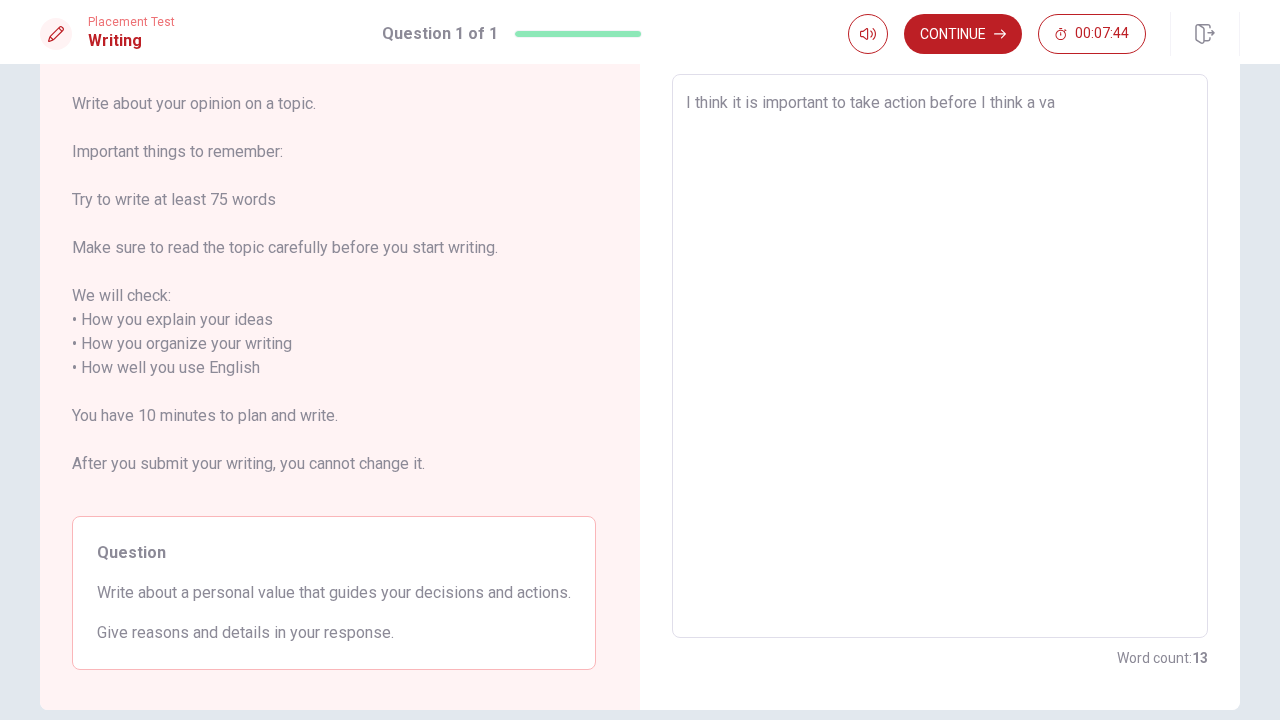 type on "x" 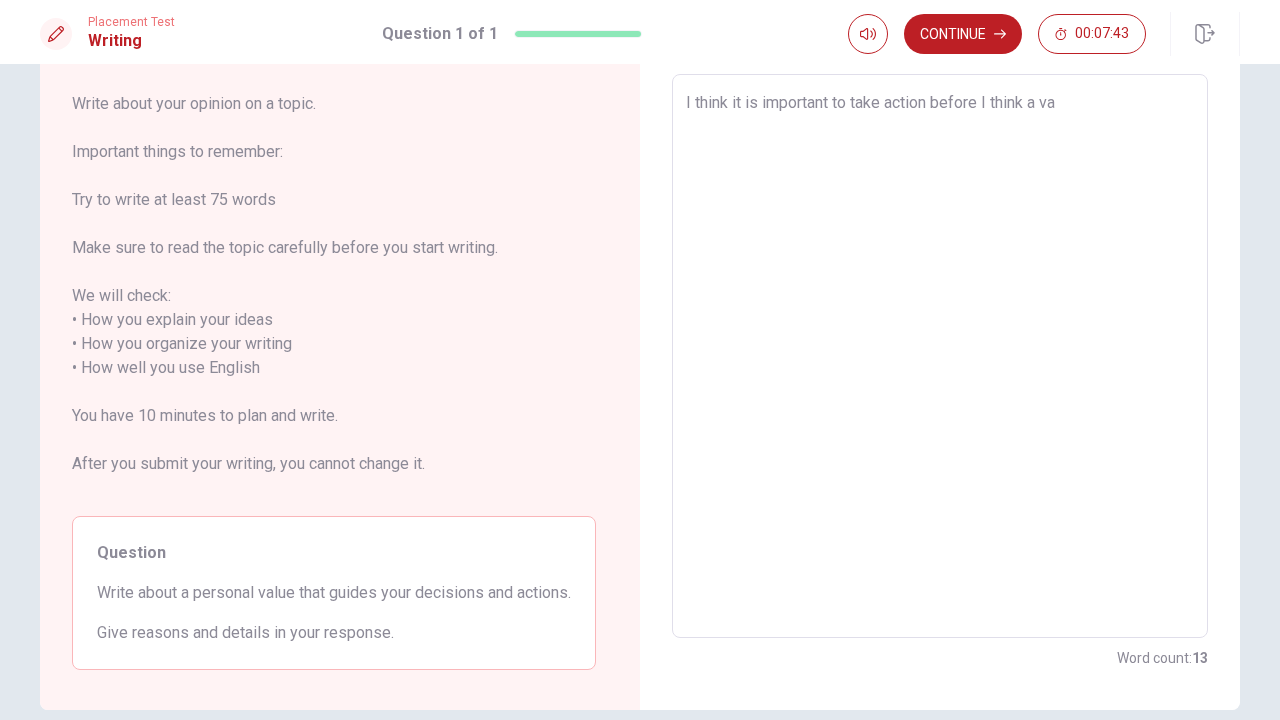 type on "I think it is important to take action before I think a var" 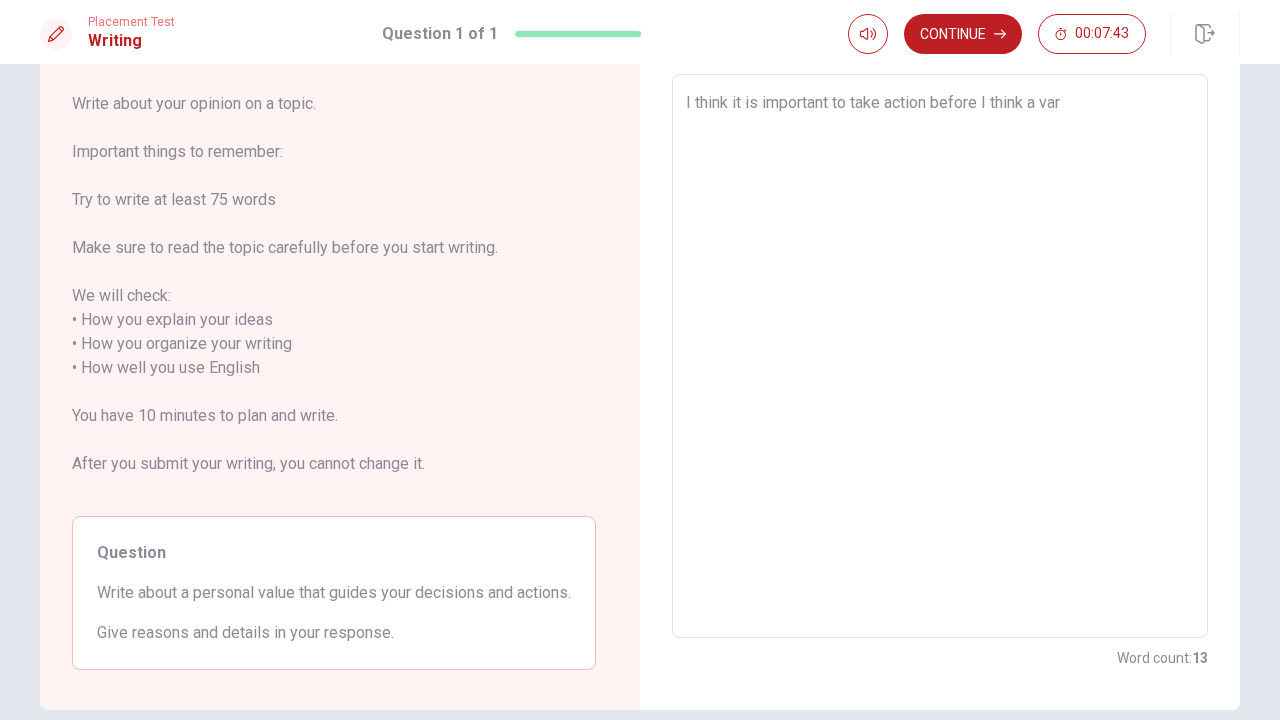 type on "x" 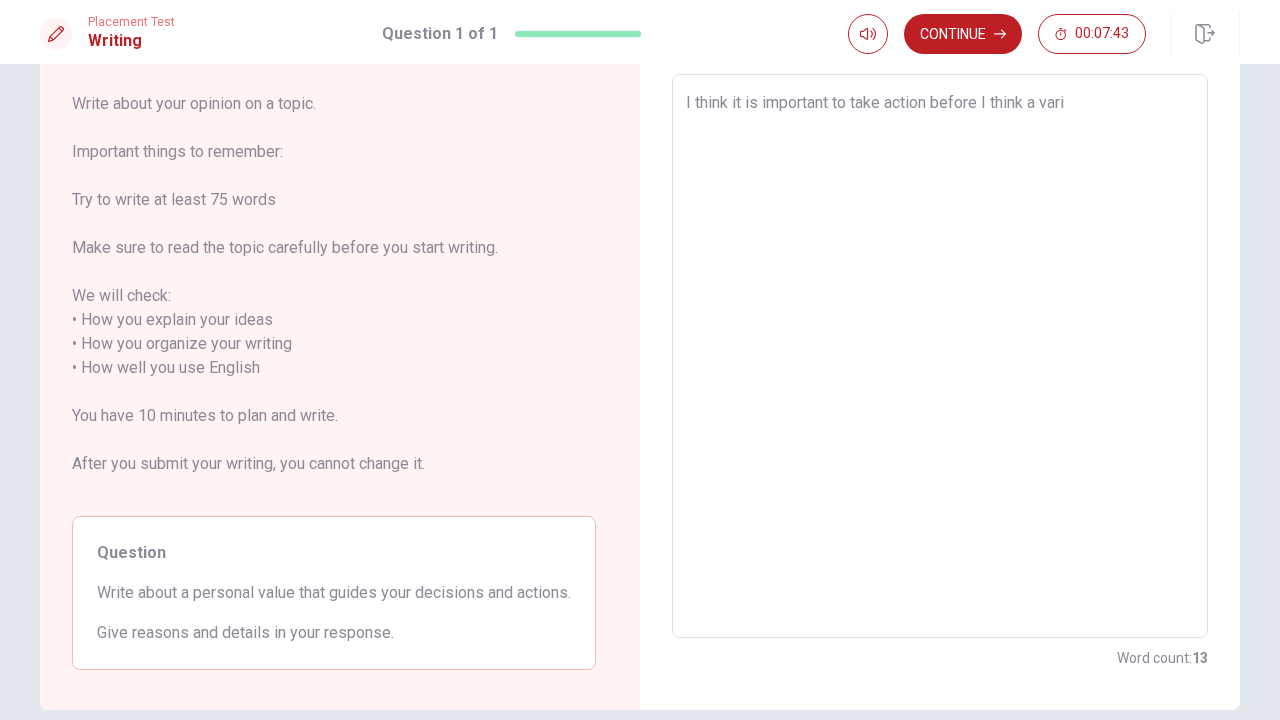 type on "x" 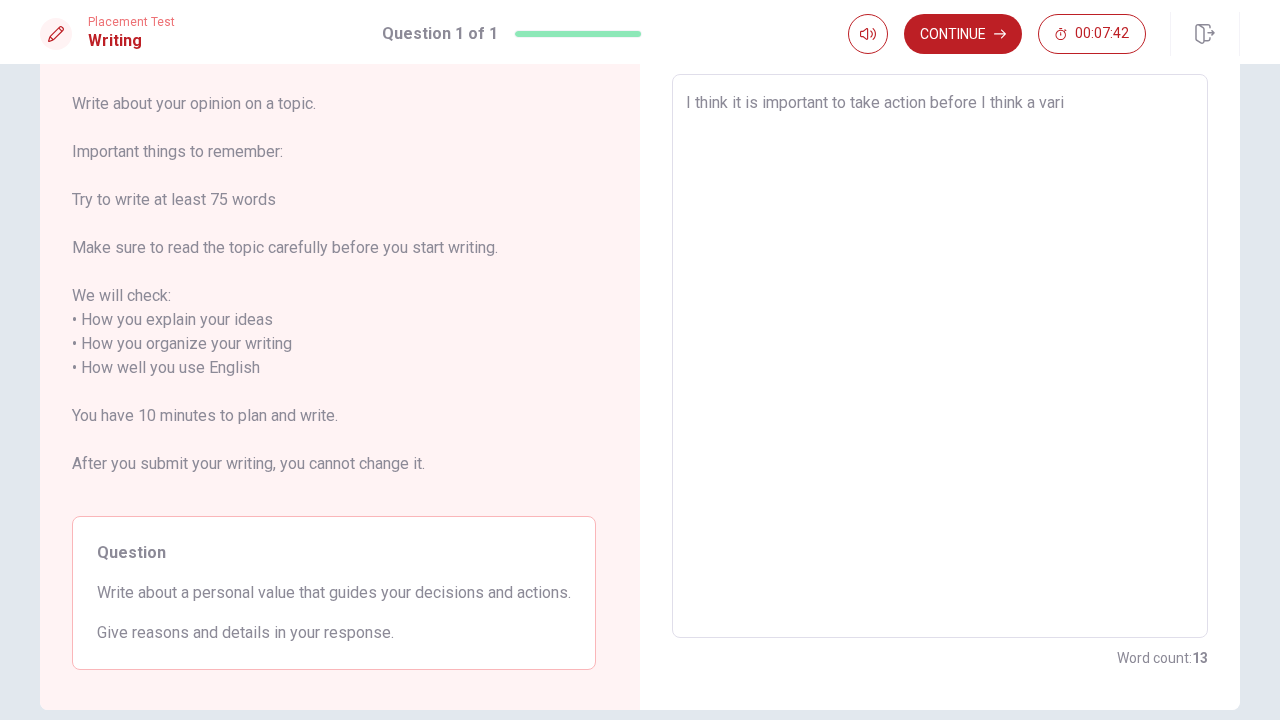 type on "I think it is important to take action before I think a varie" 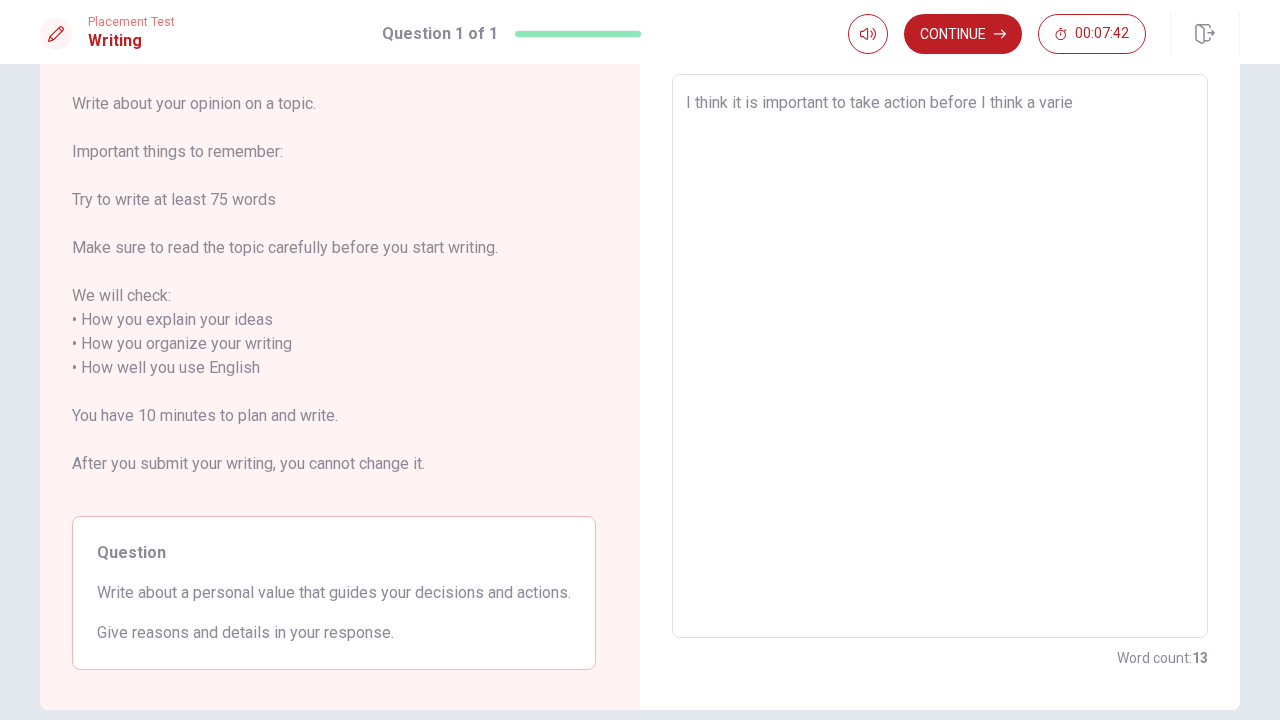 type on "x" 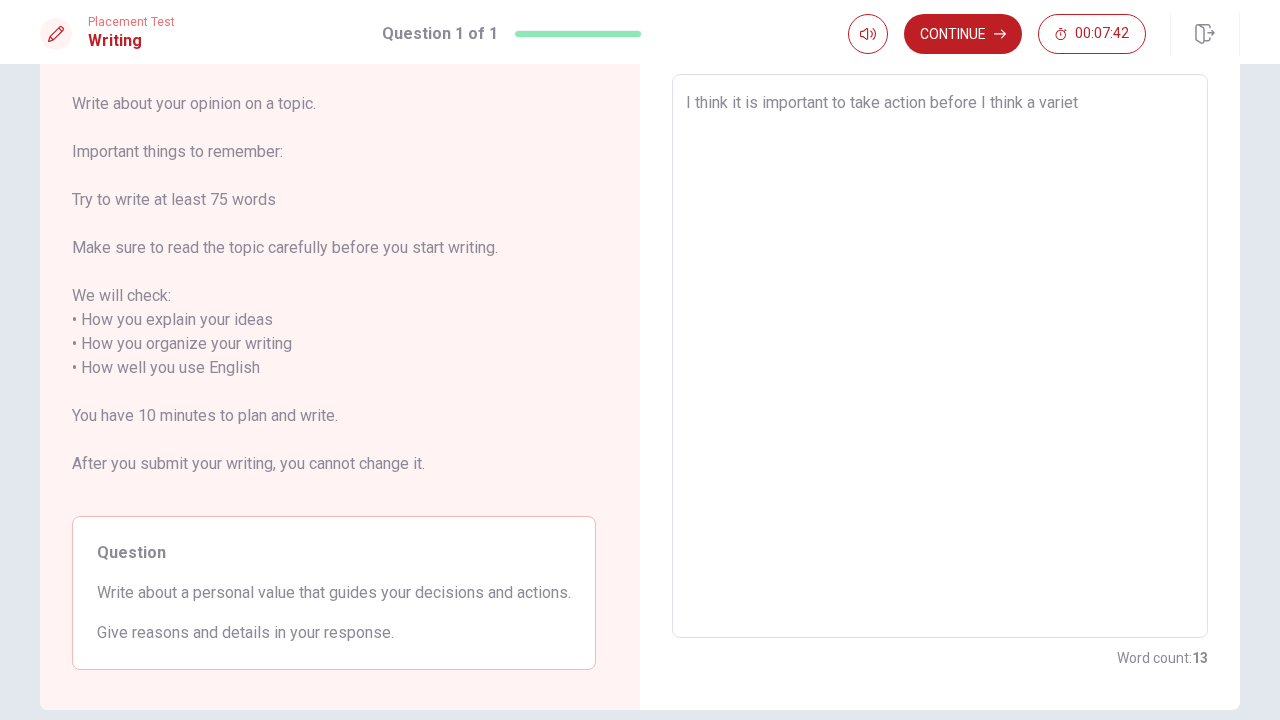 type on "x" 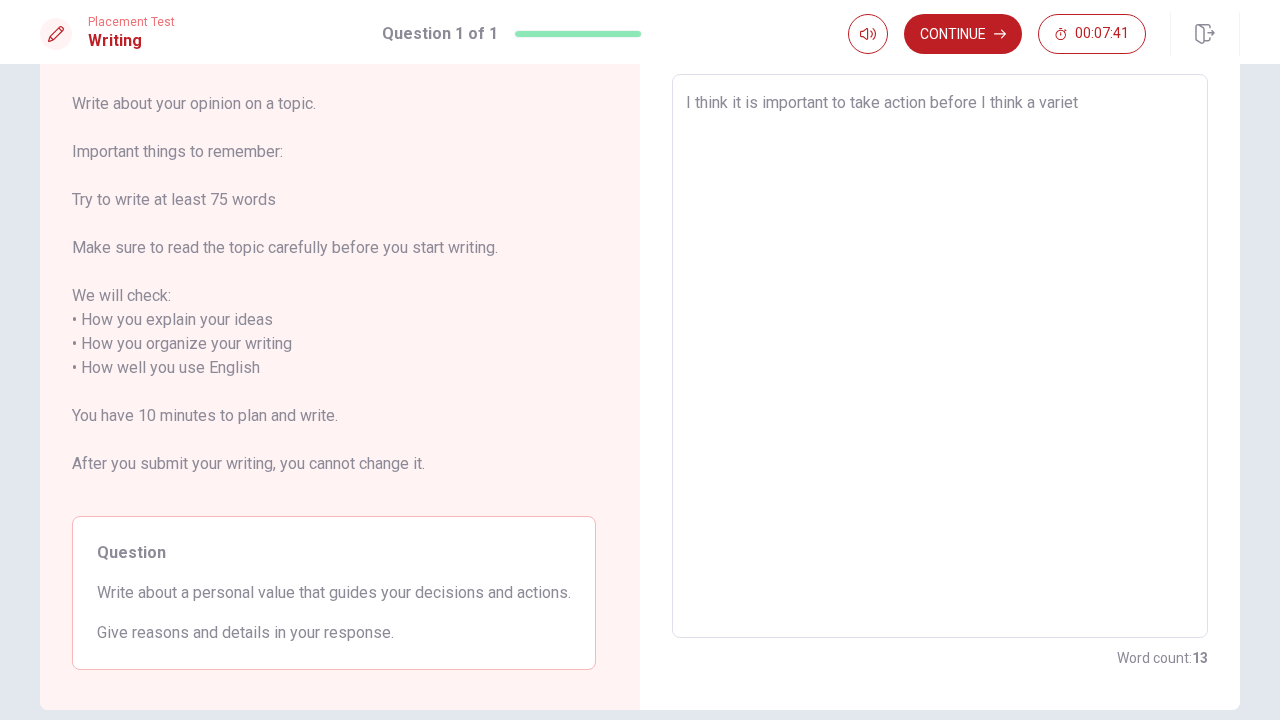 type on "I think it is important to take action before I think a variety" 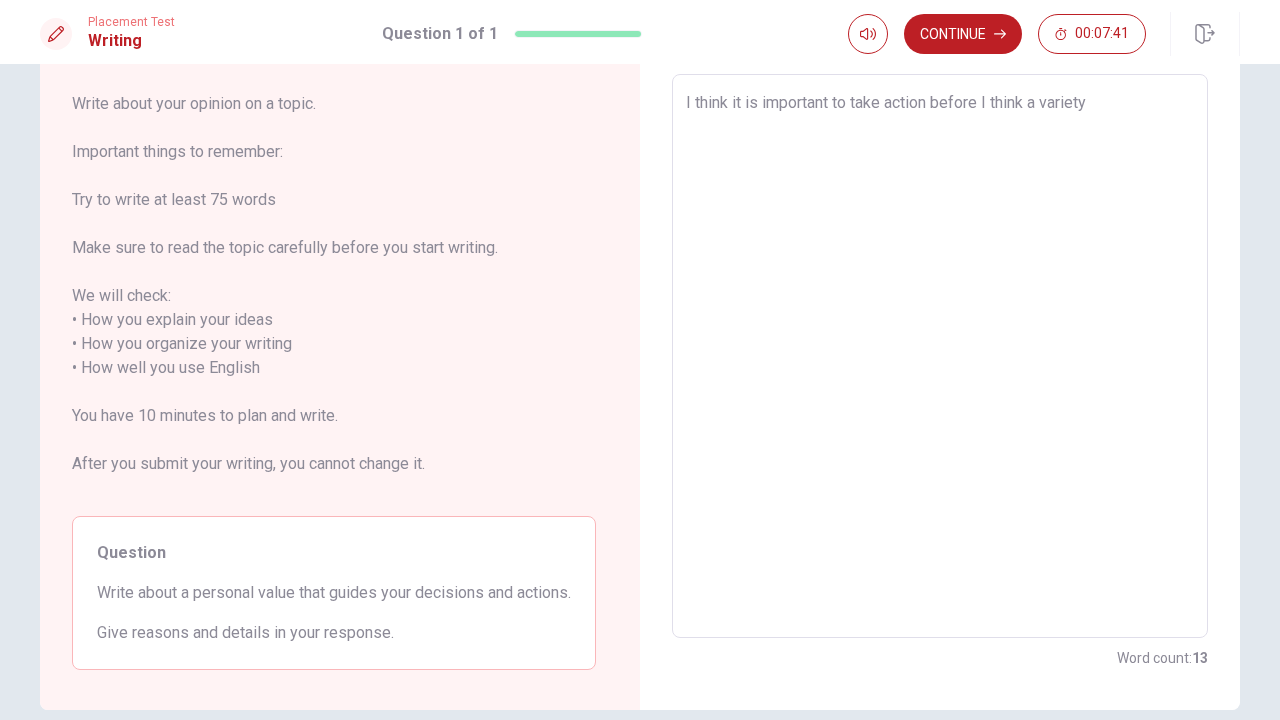 type on "x" 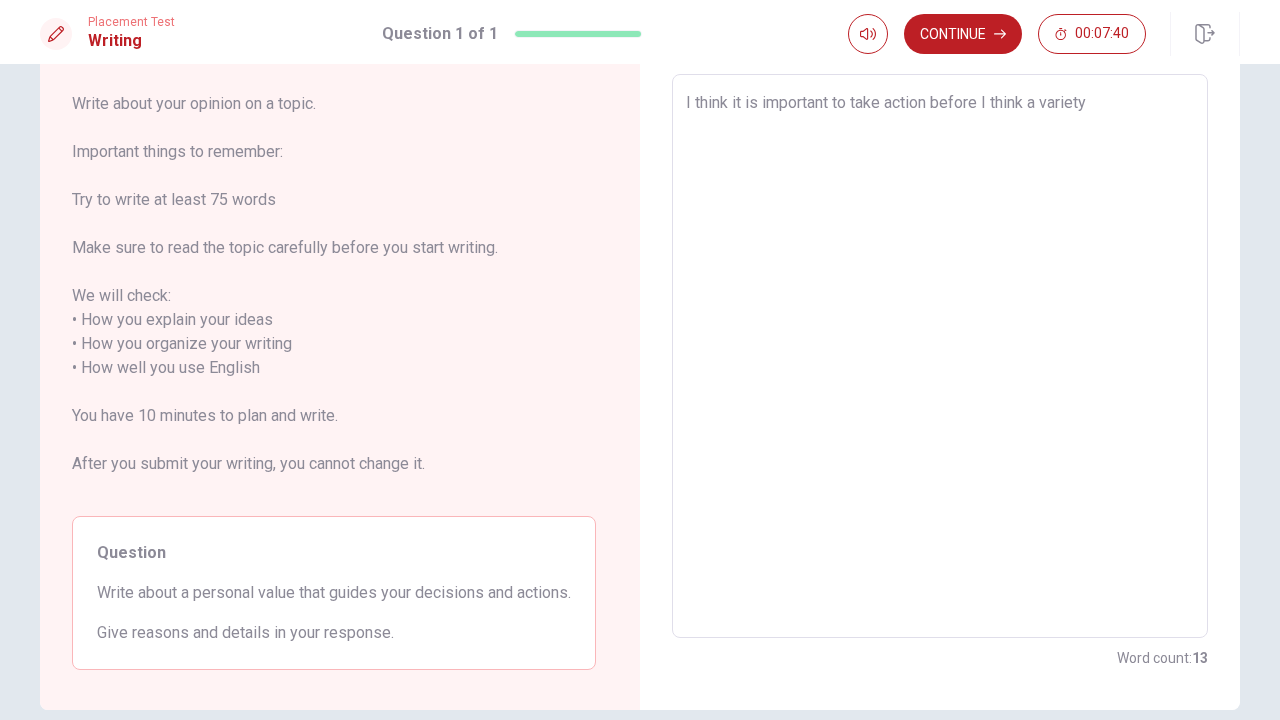 type on "I think it is important to take action before I think a variety o" 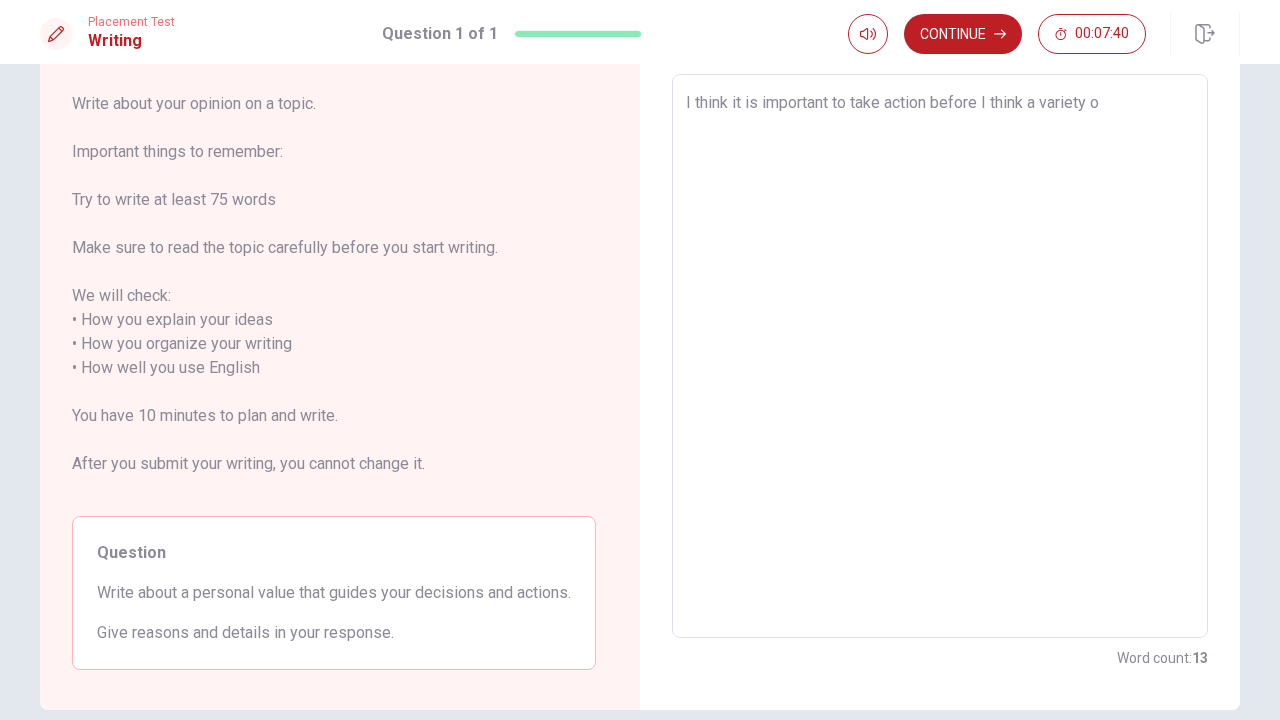 type on "x" 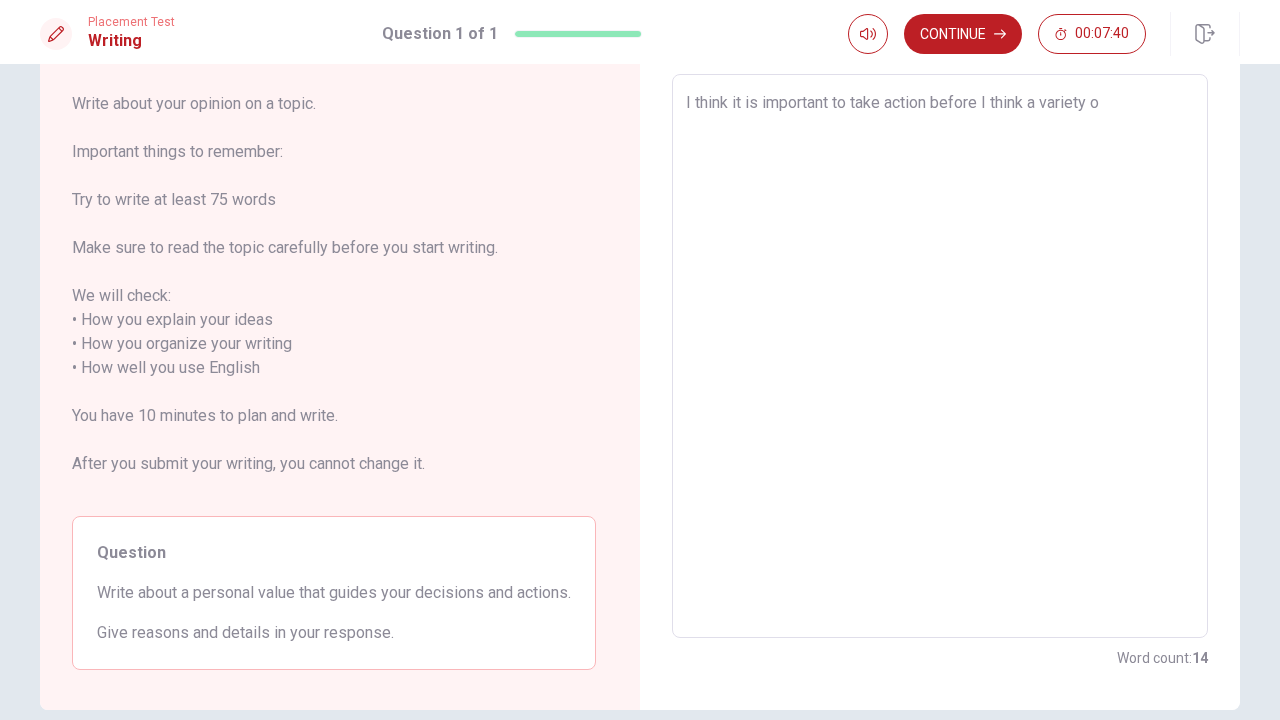 type on "I think it is important to take action before I think a variety of" 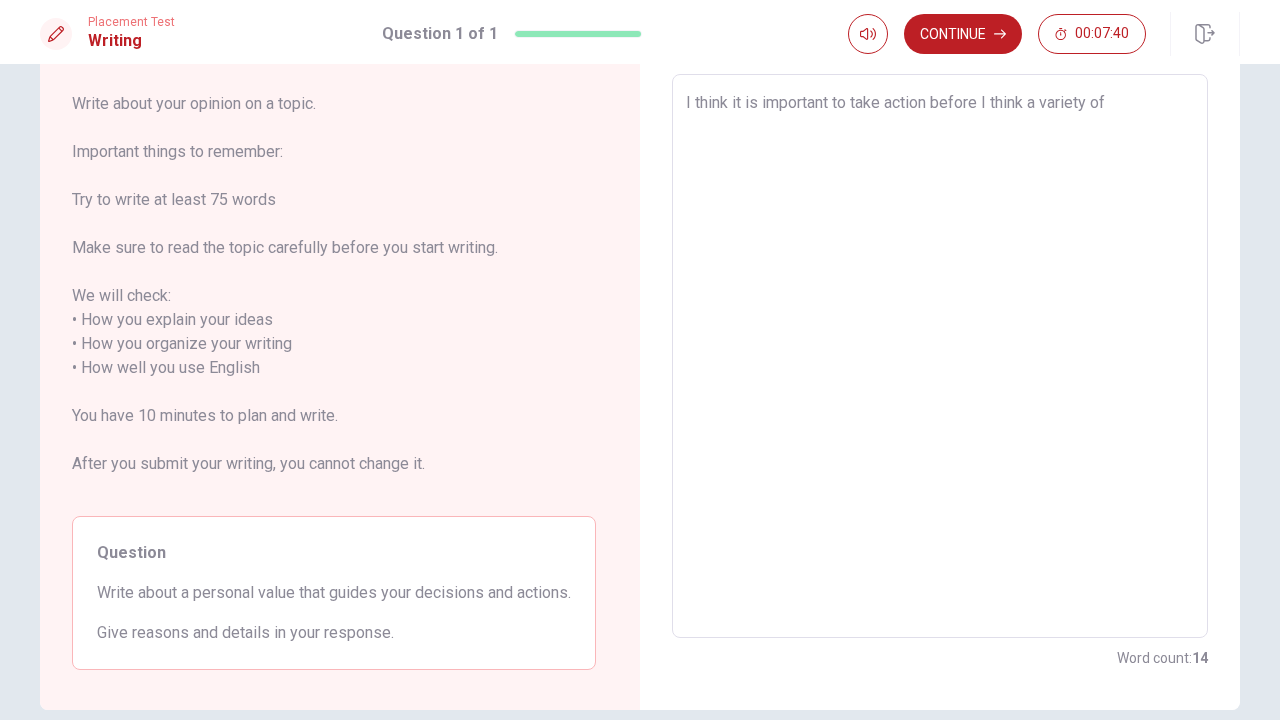type on "x" 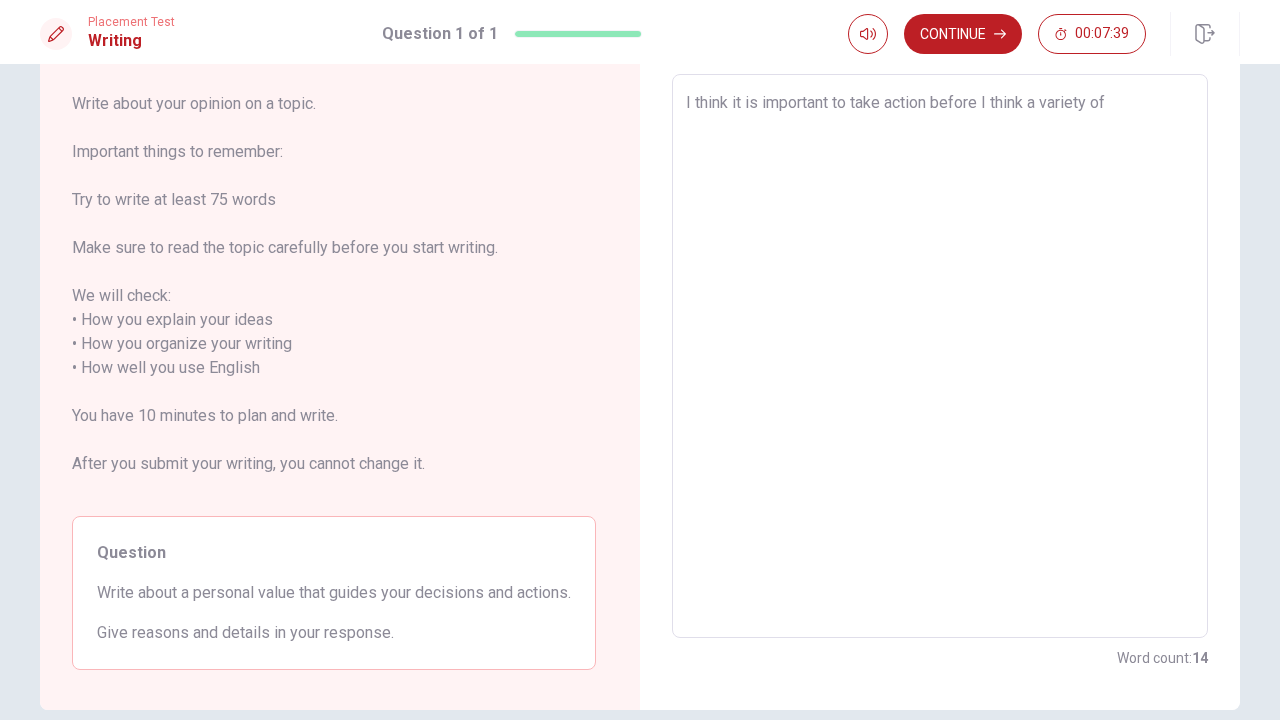 type on "I think it is important to take action before I think a variety of t" 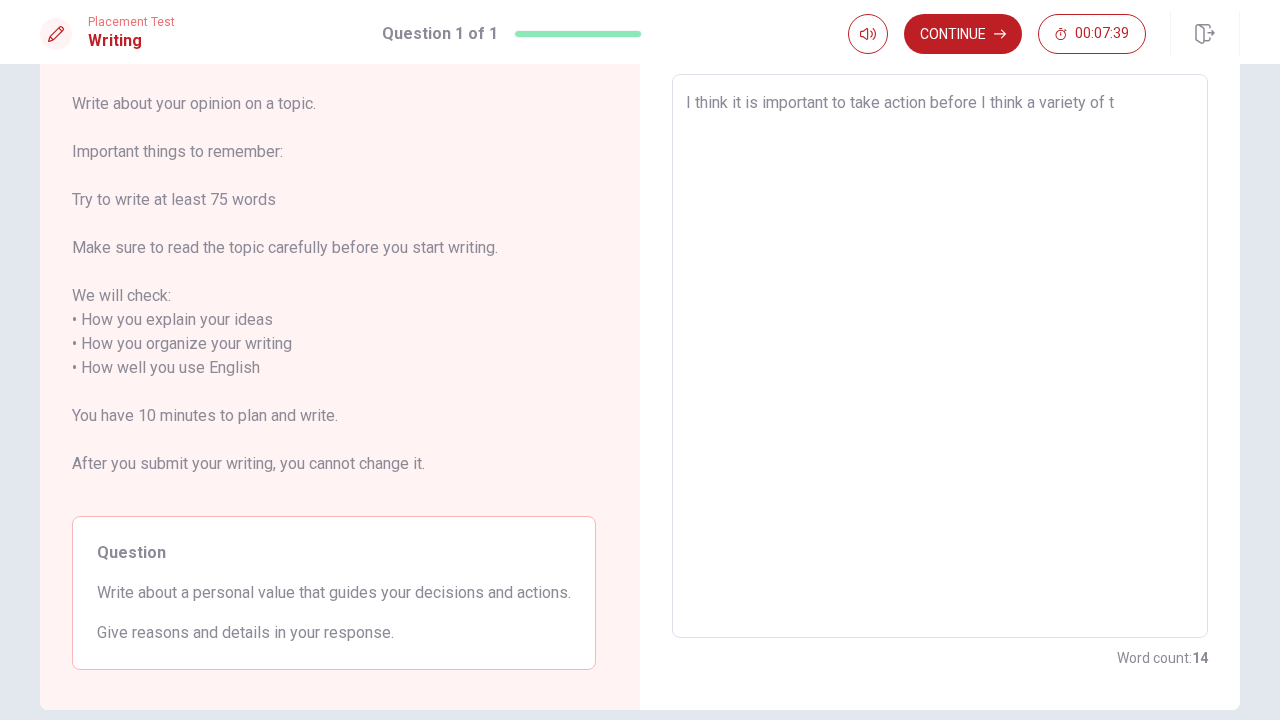 type on "x" 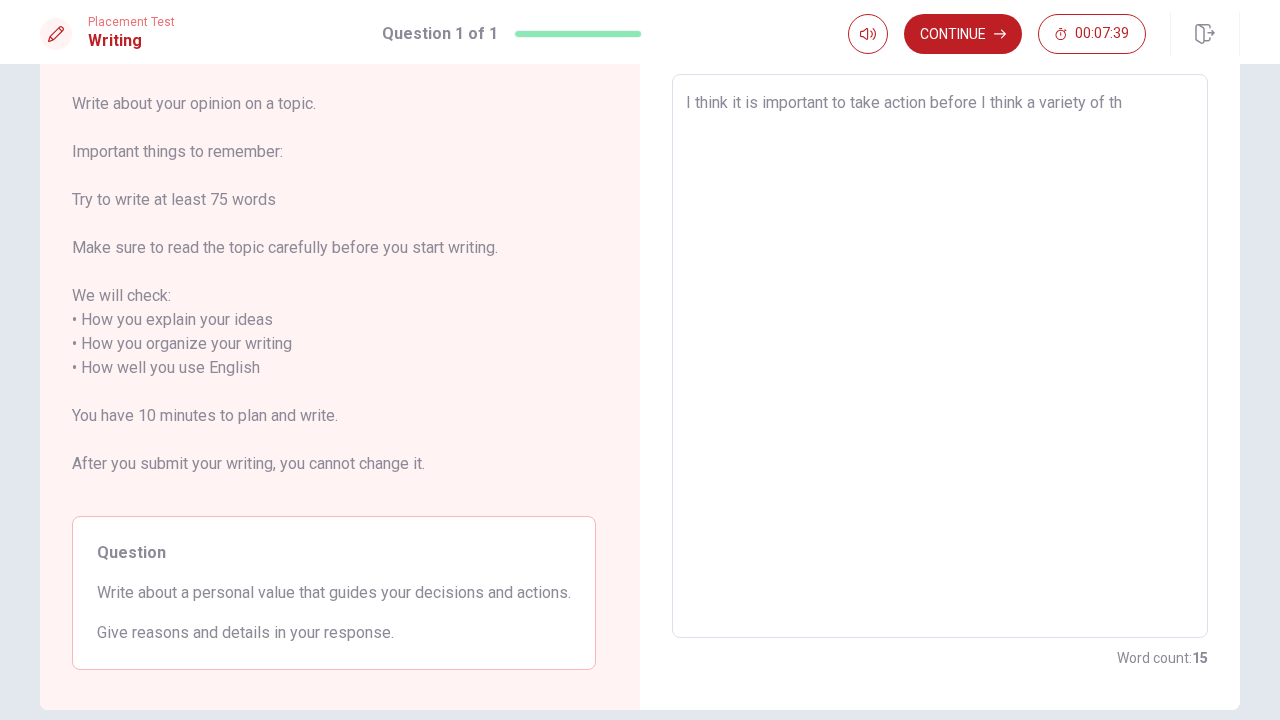 type on "I think it is important to take action before I think a variety of thi" 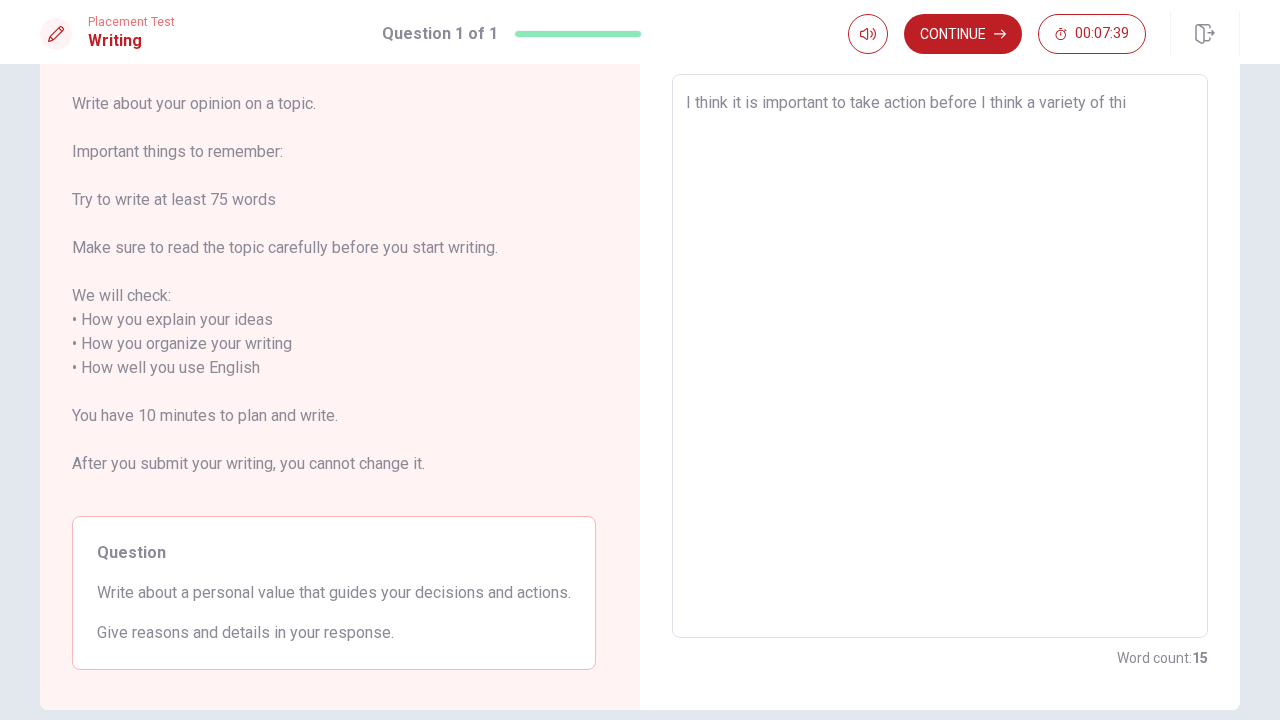 type on "x" 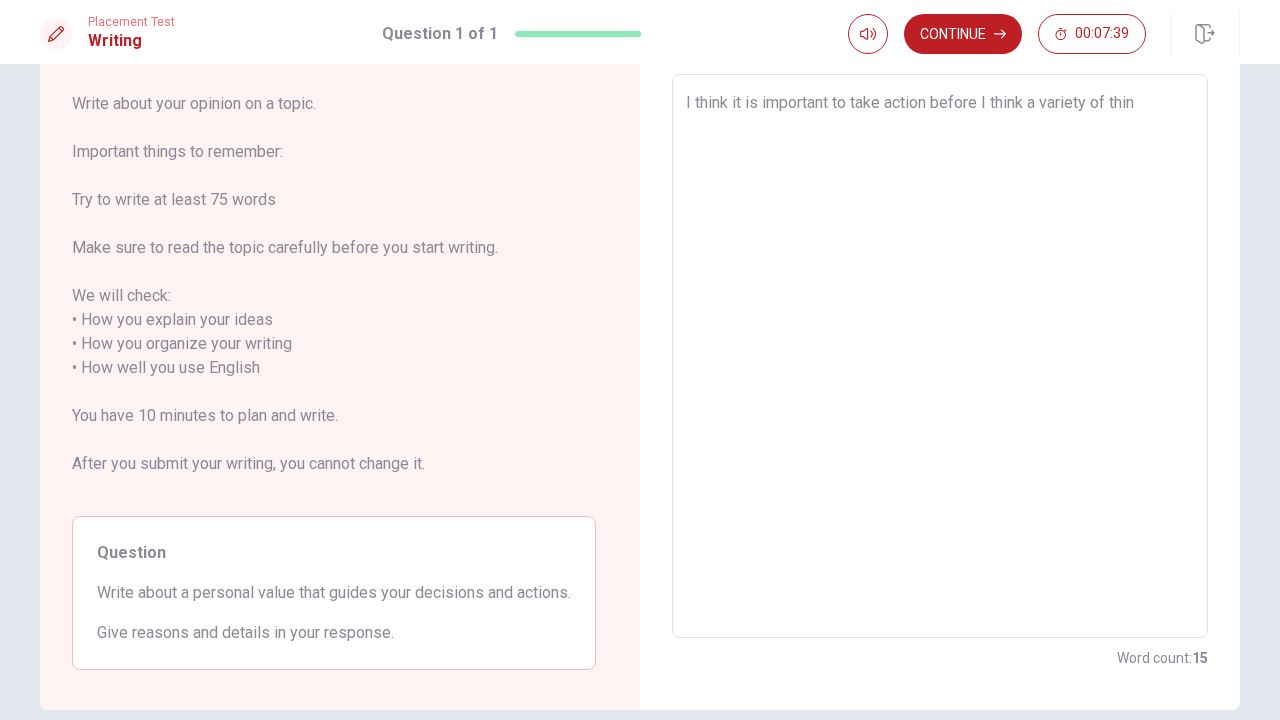 type on "x" 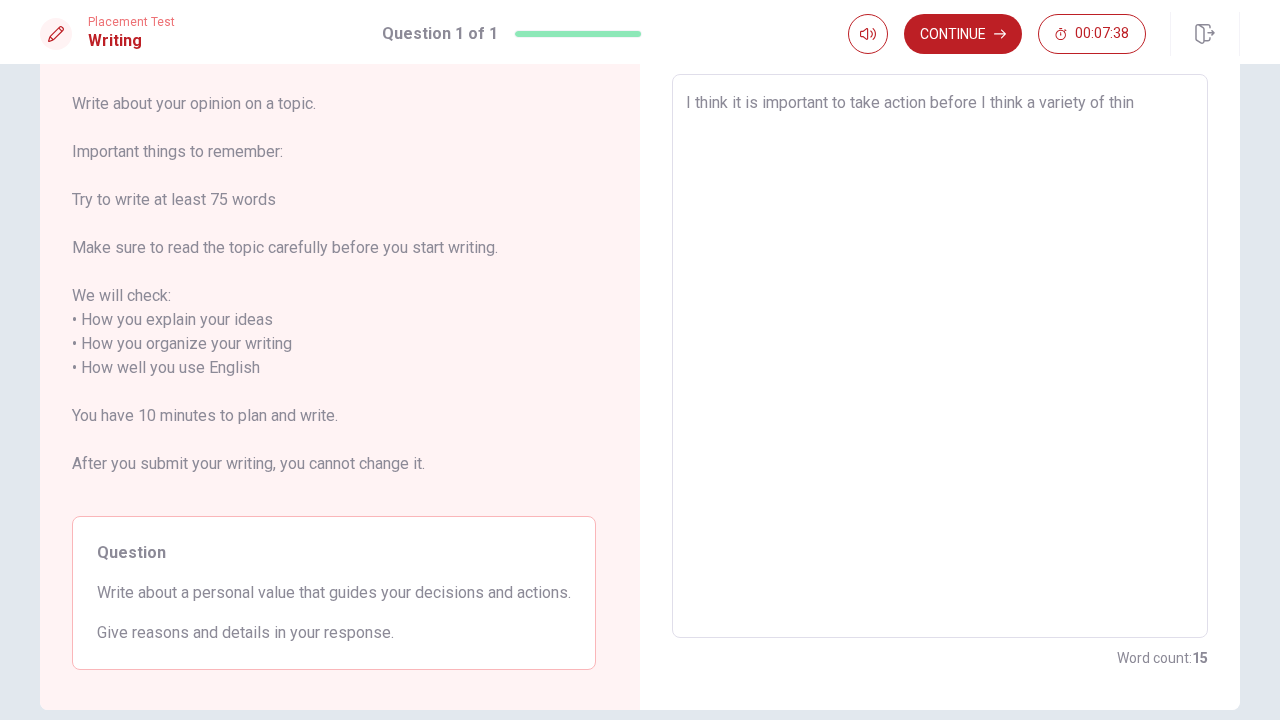 type on "I think it is important to take action before I think a variety of thing" 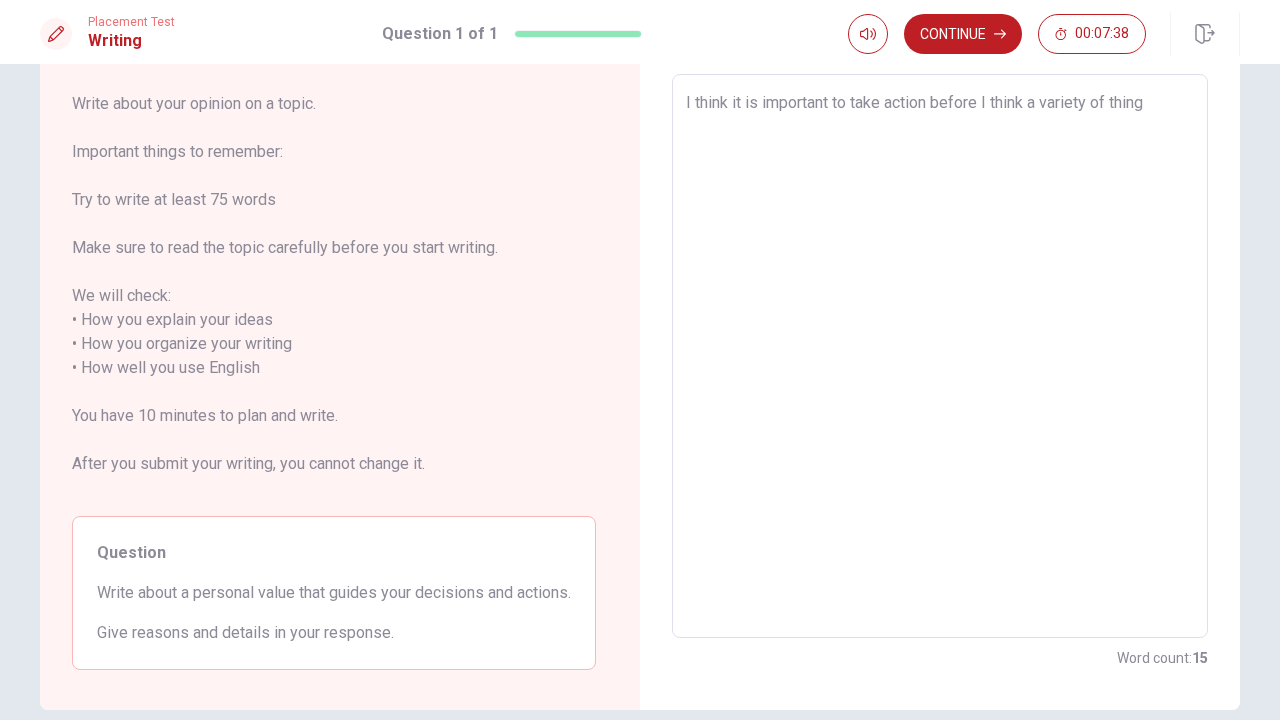 type on "x" 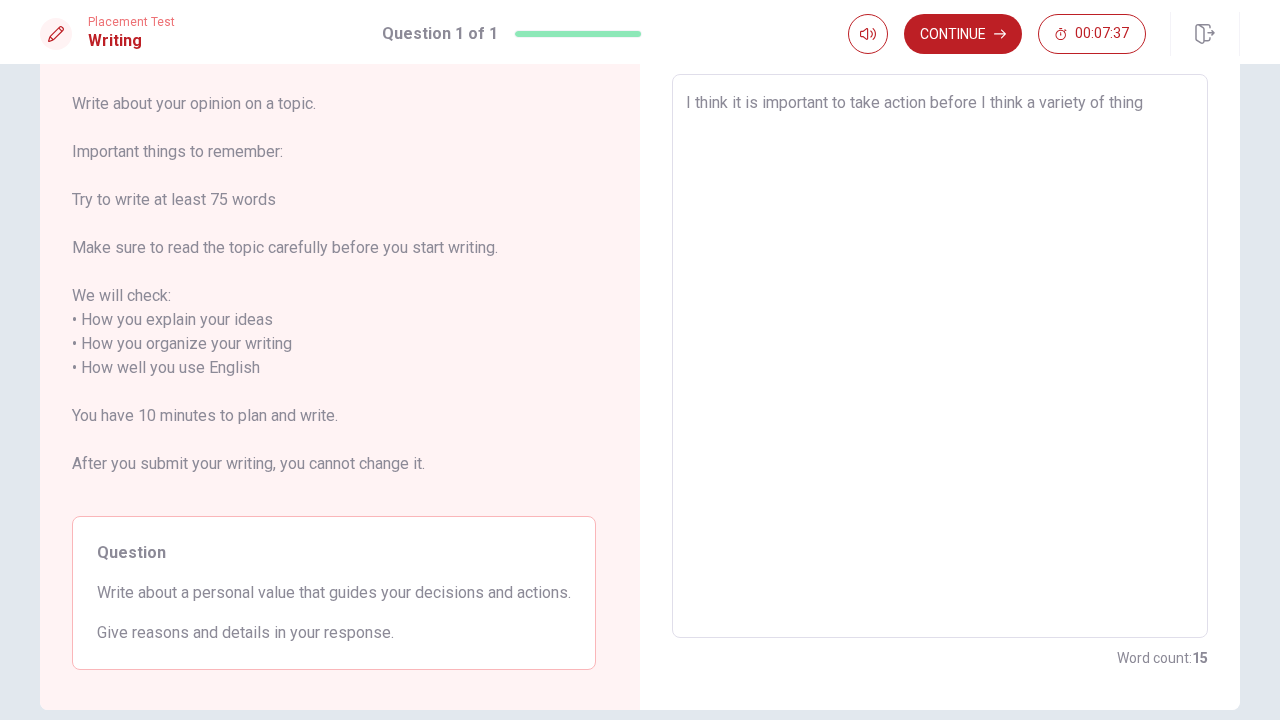 type on "I think it is important to take action before I think a variety of things" 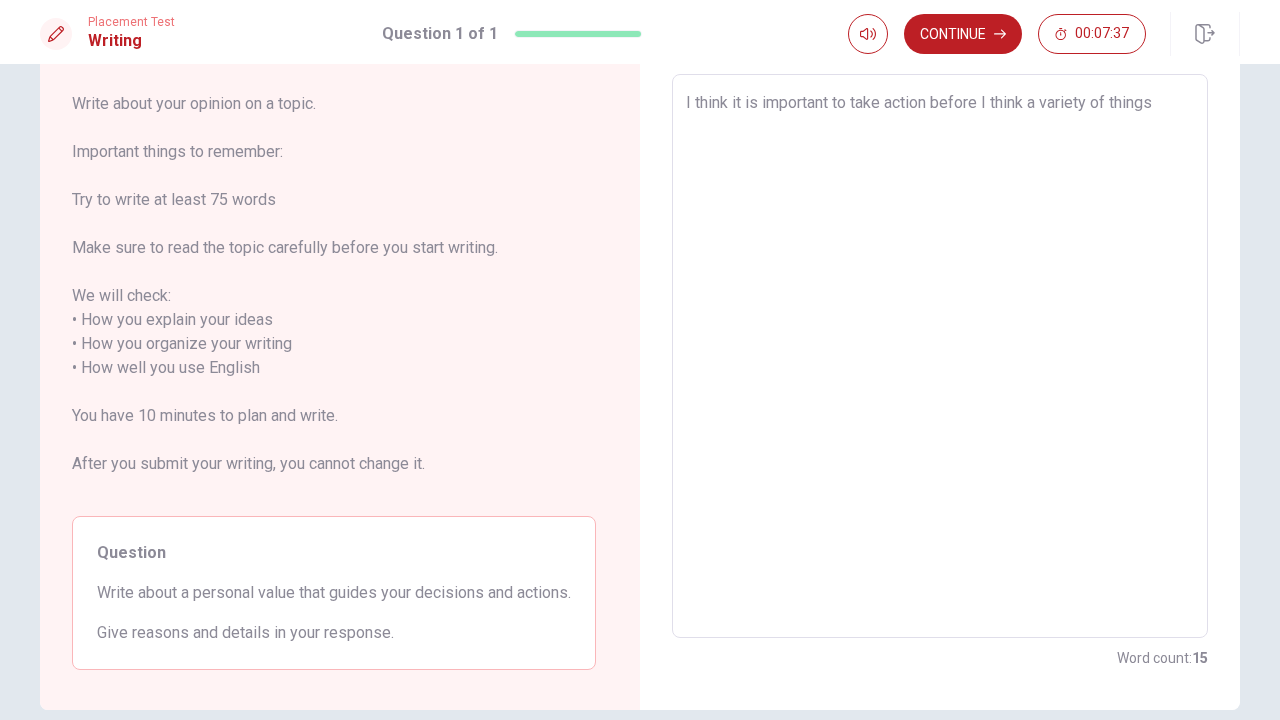type on "x" 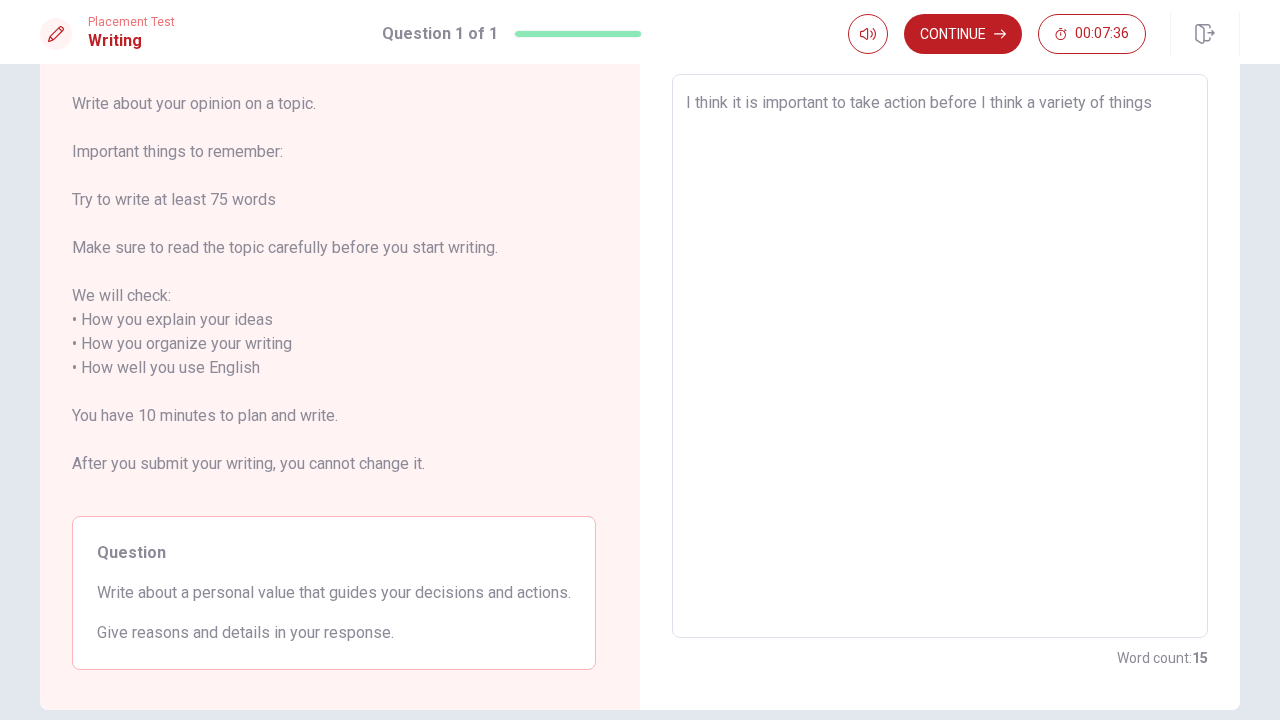 type on "I think it is important to take action before I think a variety of things." 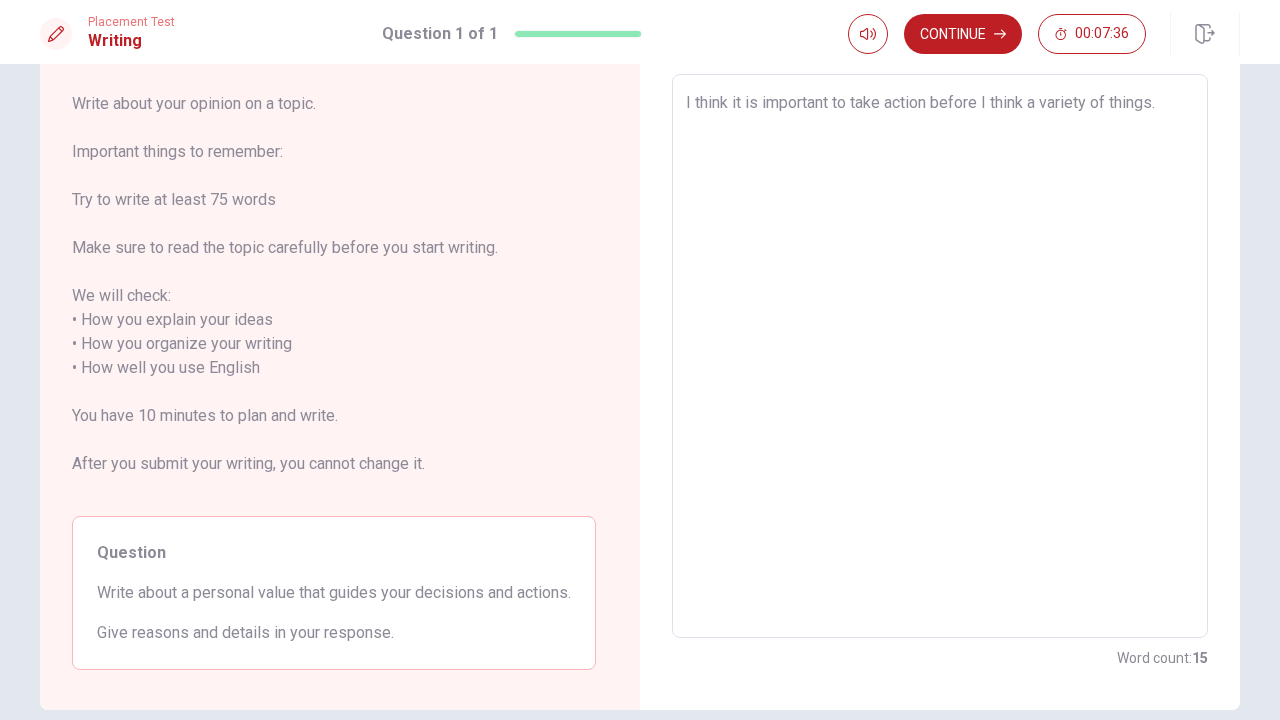 type on "x" 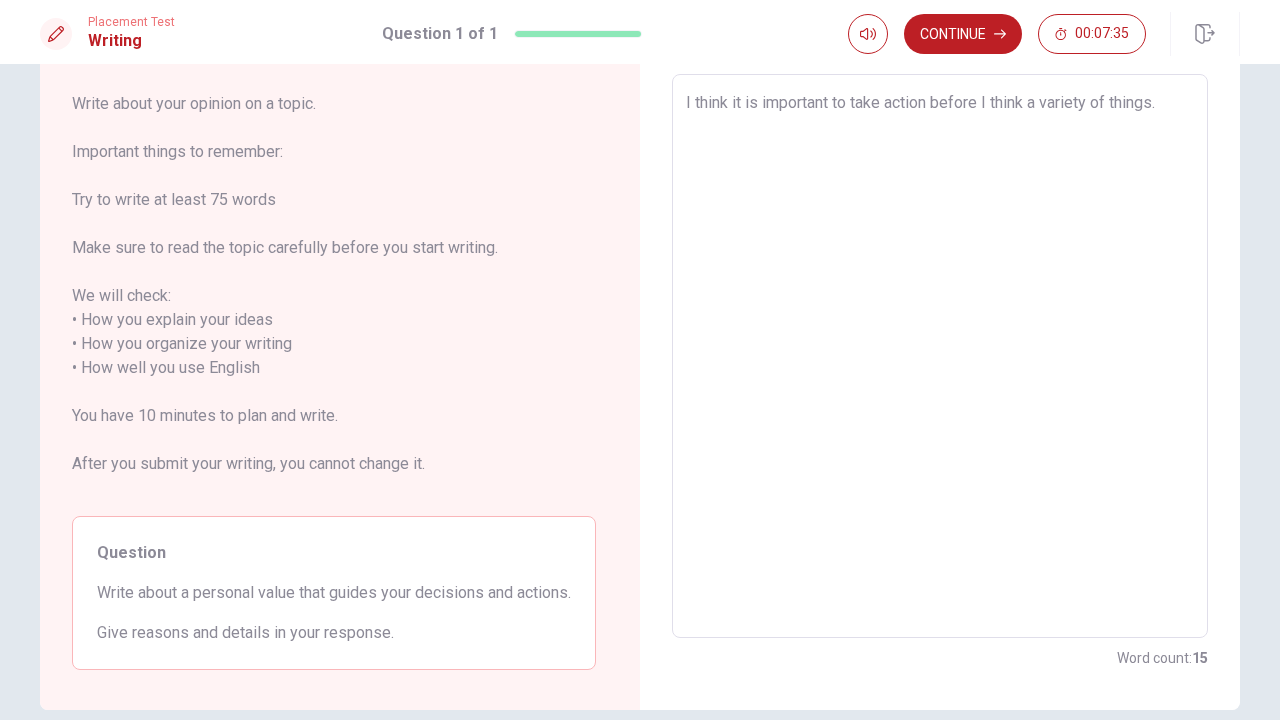 type on "I think it is important to take action before I think a variety of things.s" 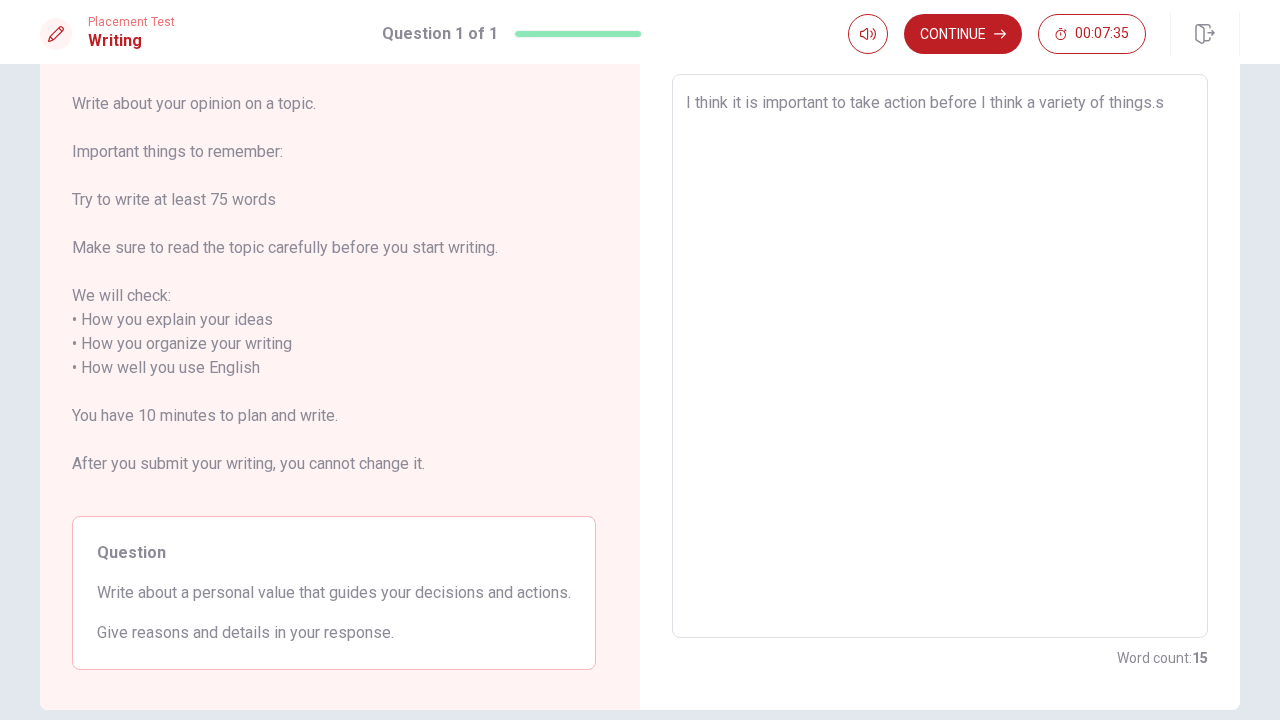 type on "x" 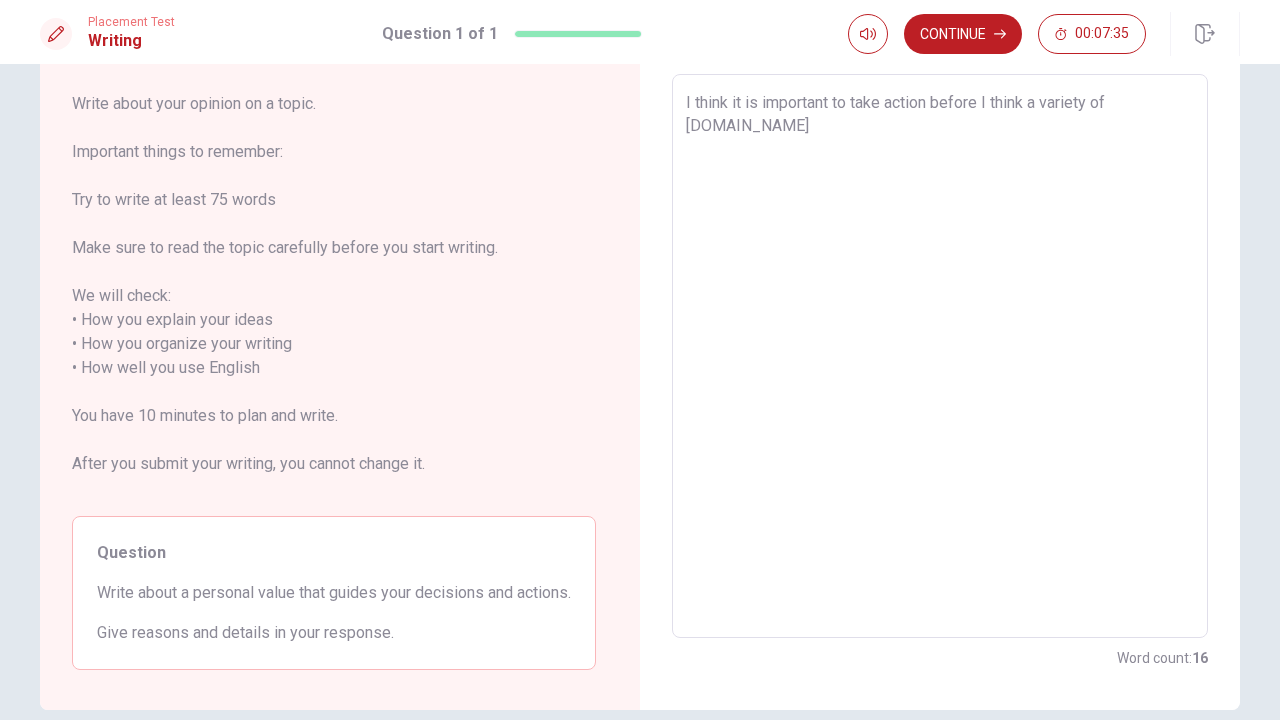 type on "x" 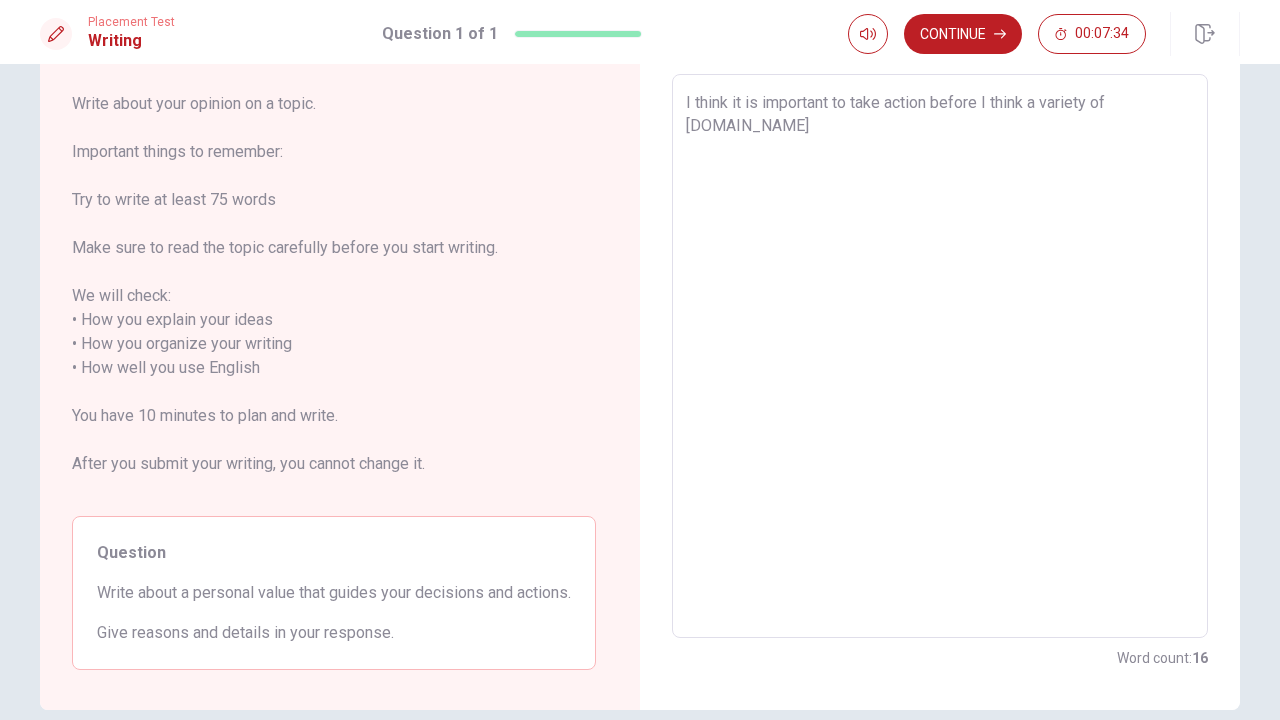 type on "I think it is important to take action before I think a variety of things.s" 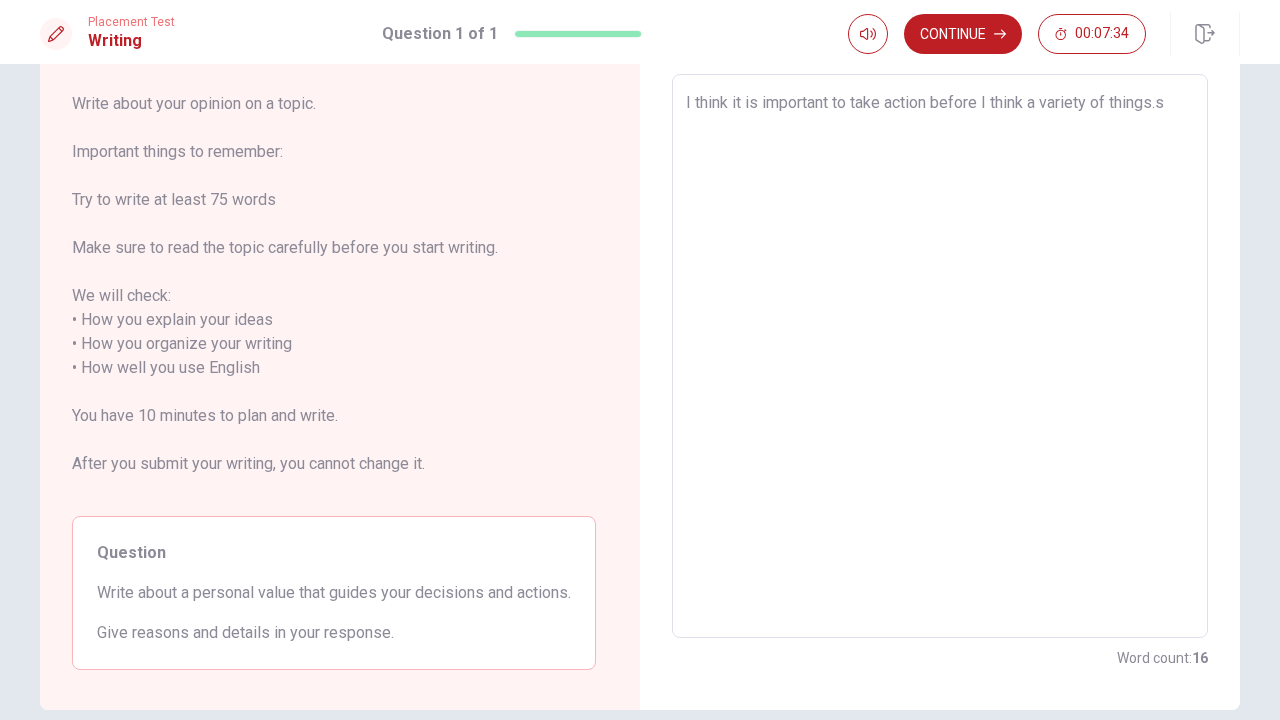 type 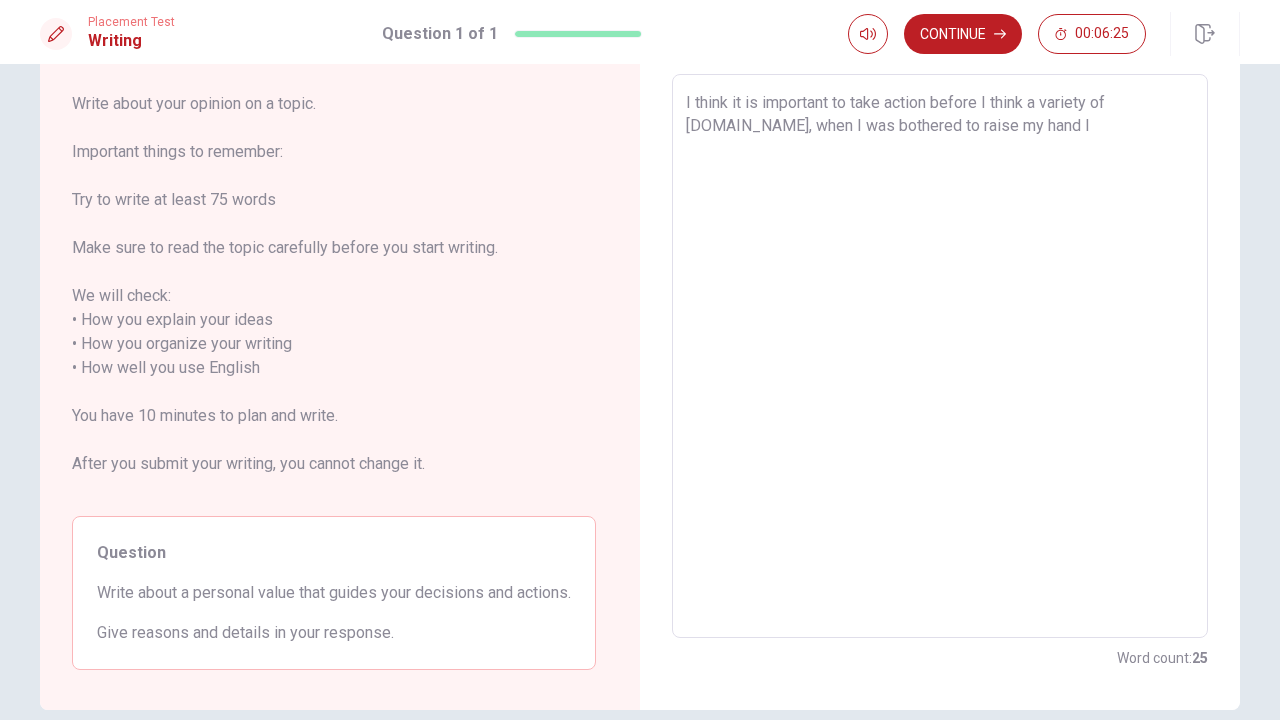 click on "I think it is important to take action before I think a variety of [DOMAIN_NAME], when I was bothered to raise my hand I" at bounding box center (940, 356) 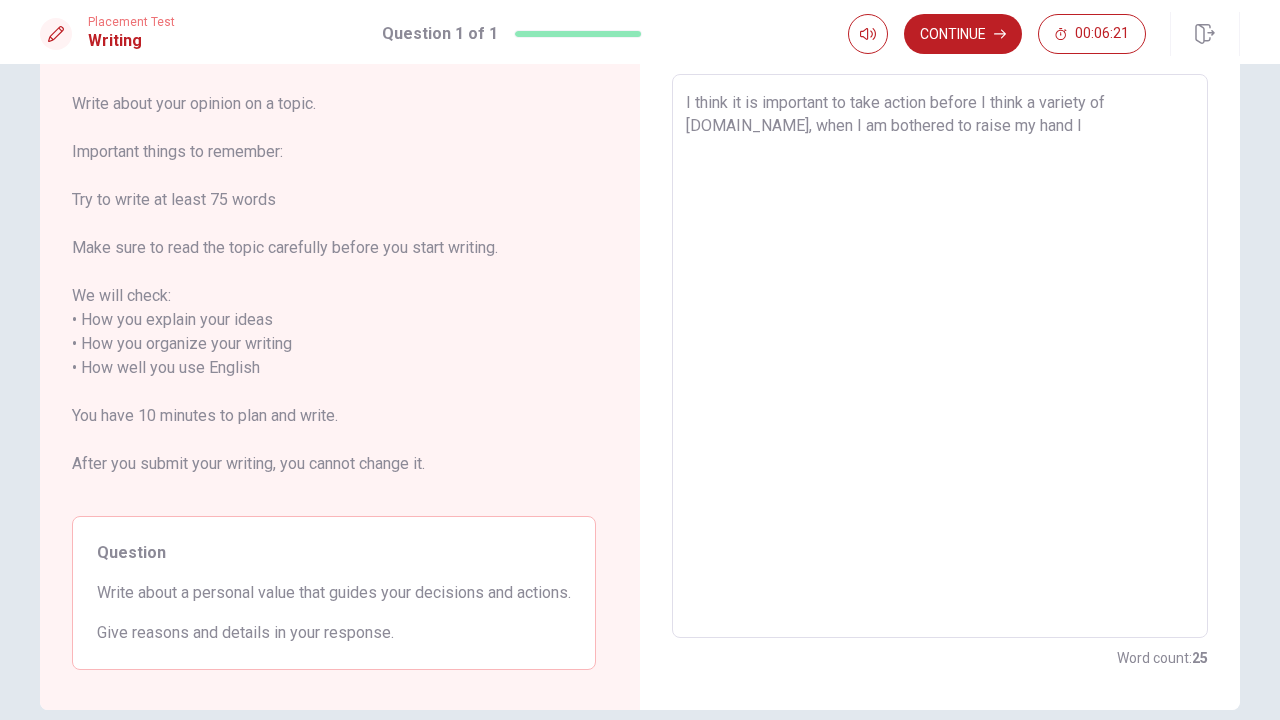 click on "I think it is important to take action before I think a variety of [DOMAIN_NAME], when I am bothered to raise my hand I" at bounding box center [940, 356] 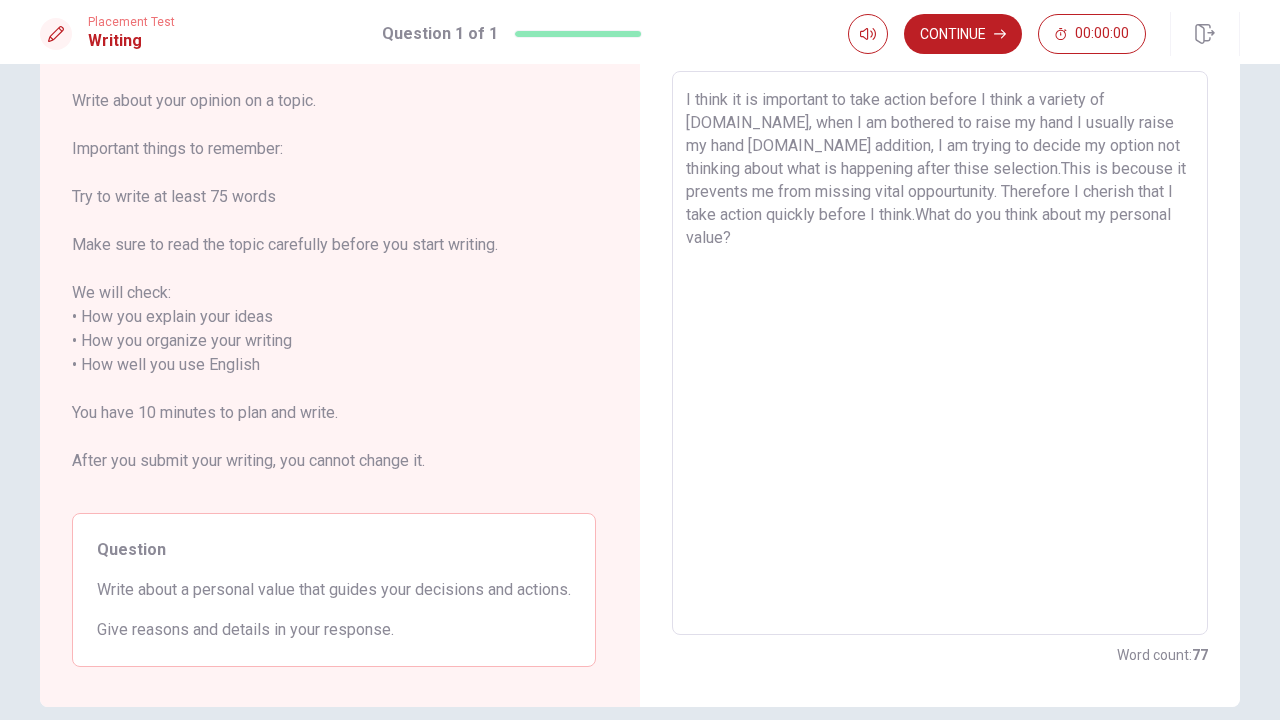 scroll, scrollTop: 0, scrollLeft: 0, axis: both 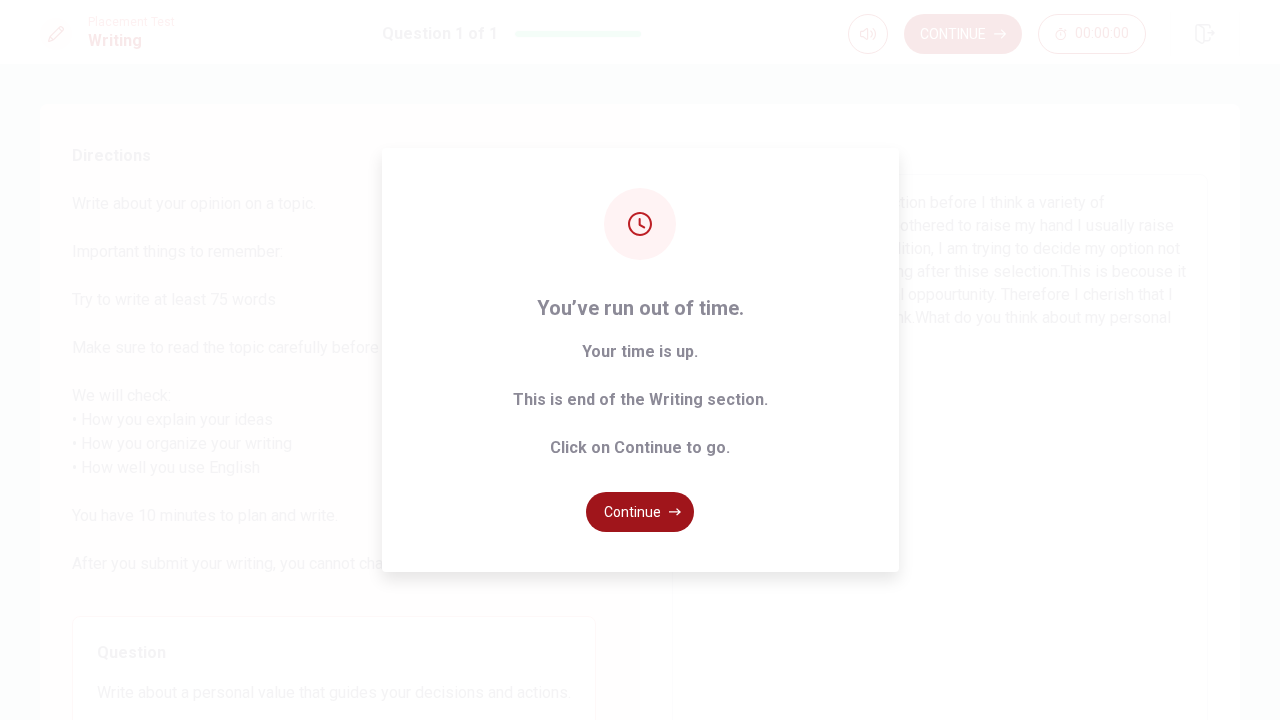click on "Continue" at bounding box center (640, 512) 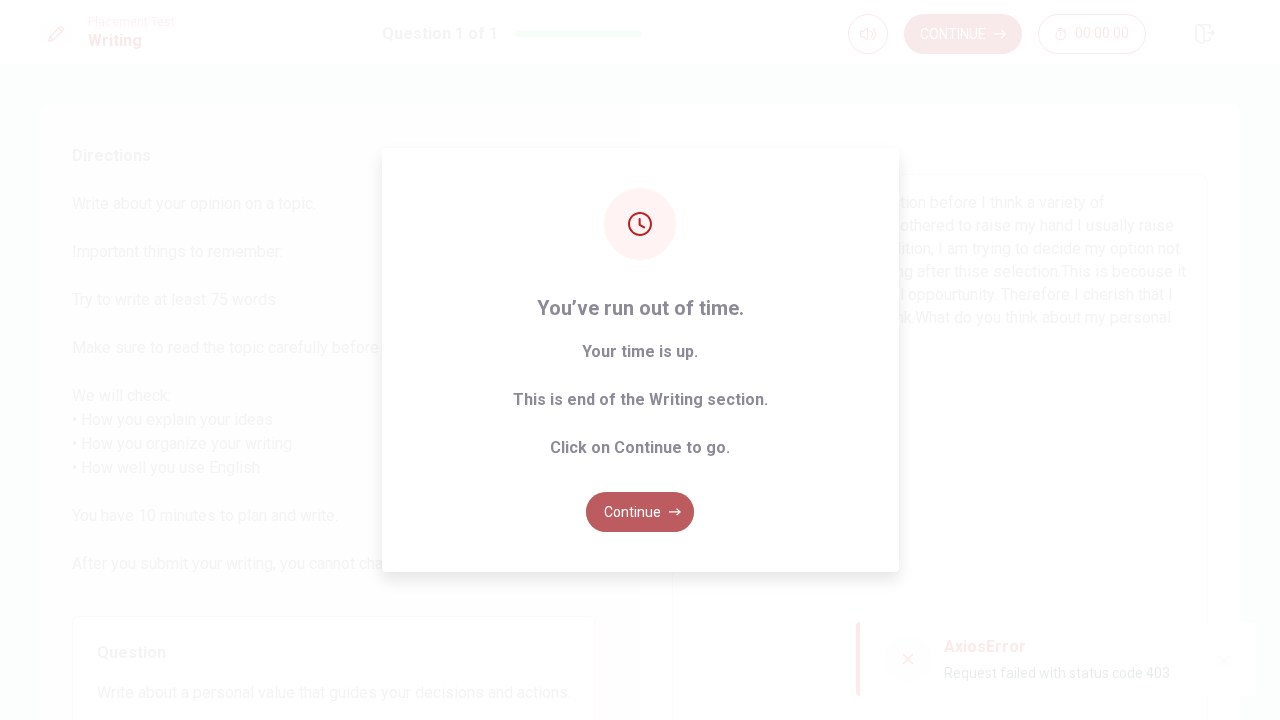 click on "Continue" at bounding box center [640, 512] 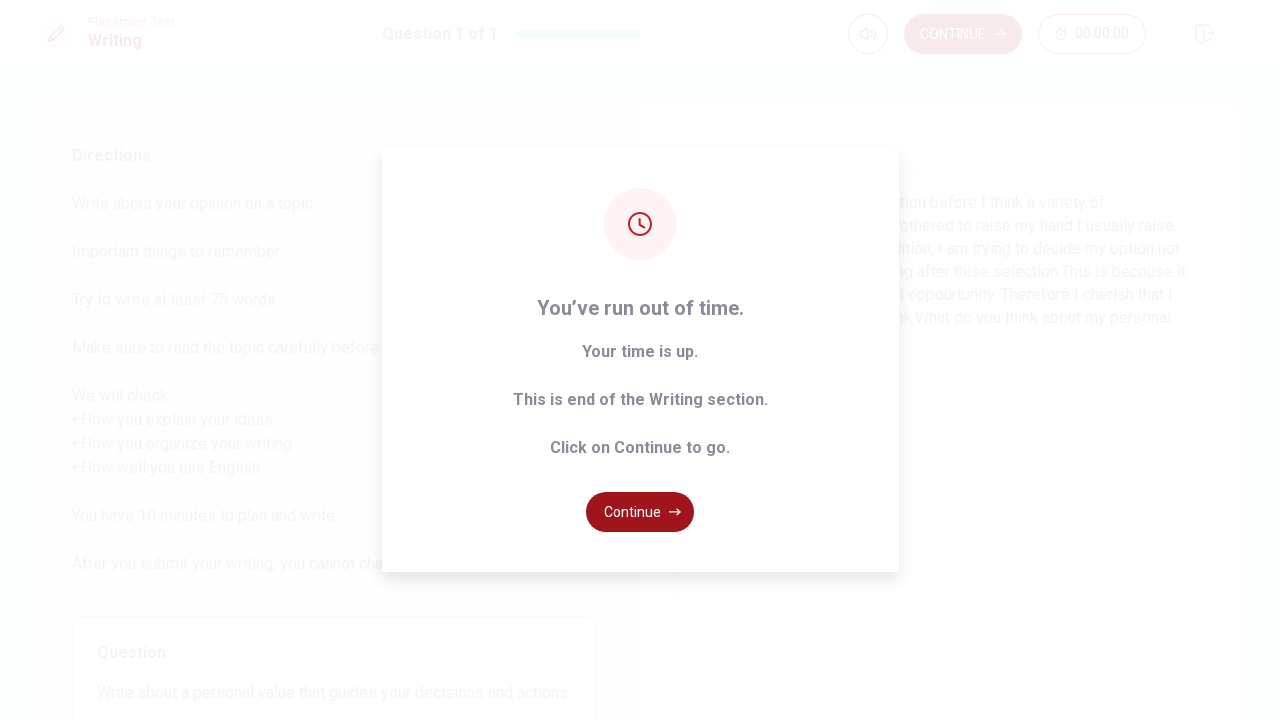 scroll, scrollTop: 0, scrollLeft: 0, axis: both 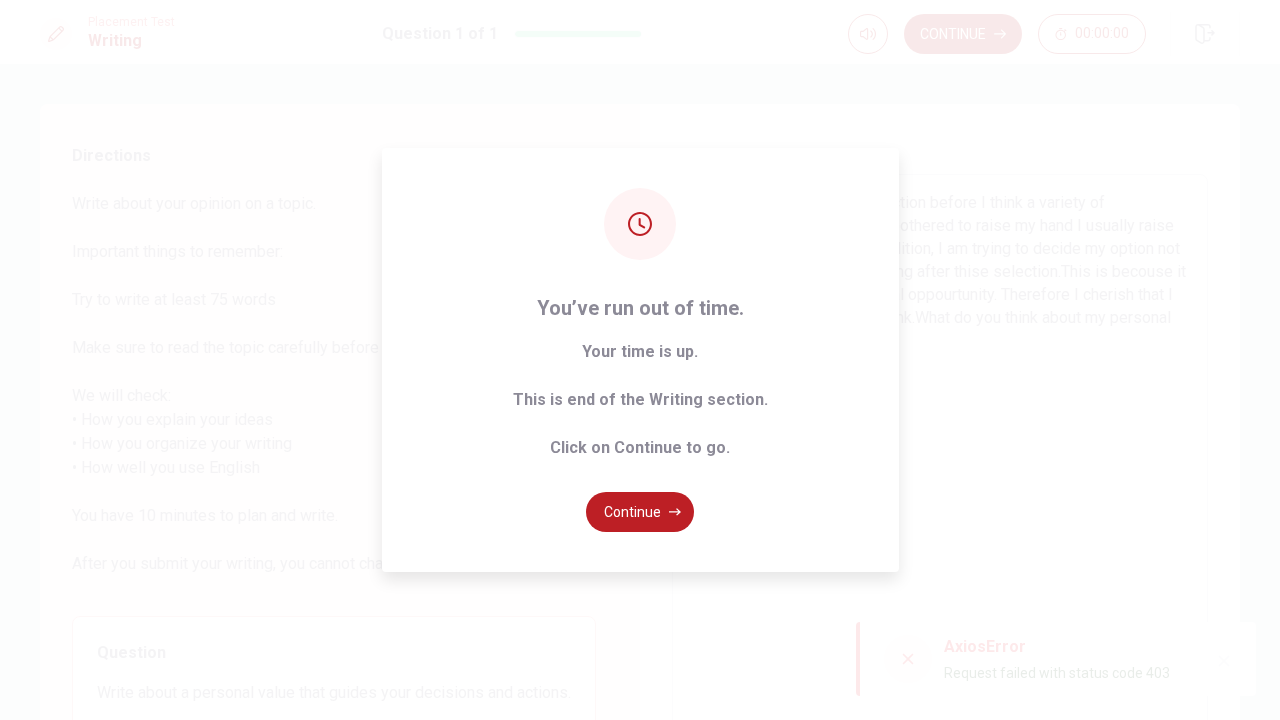 click on "You’ve run out of time. Your time is up. This is end of the Writing section. Click on Continue to go. Continue" at bounding box center (640, 360) 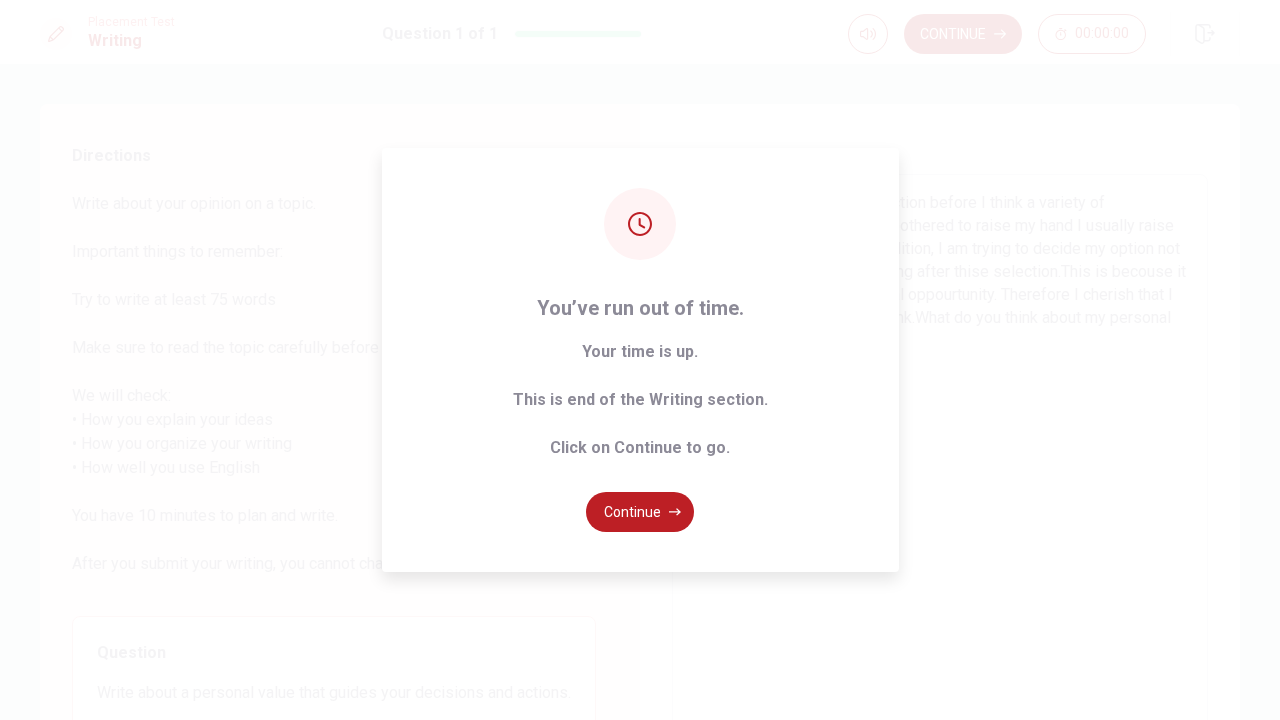 click on "You’ve run out of time. Your time is up. This is end of the Writing section. Click on Continue to go. Continue" at bounding box center (640, 360) 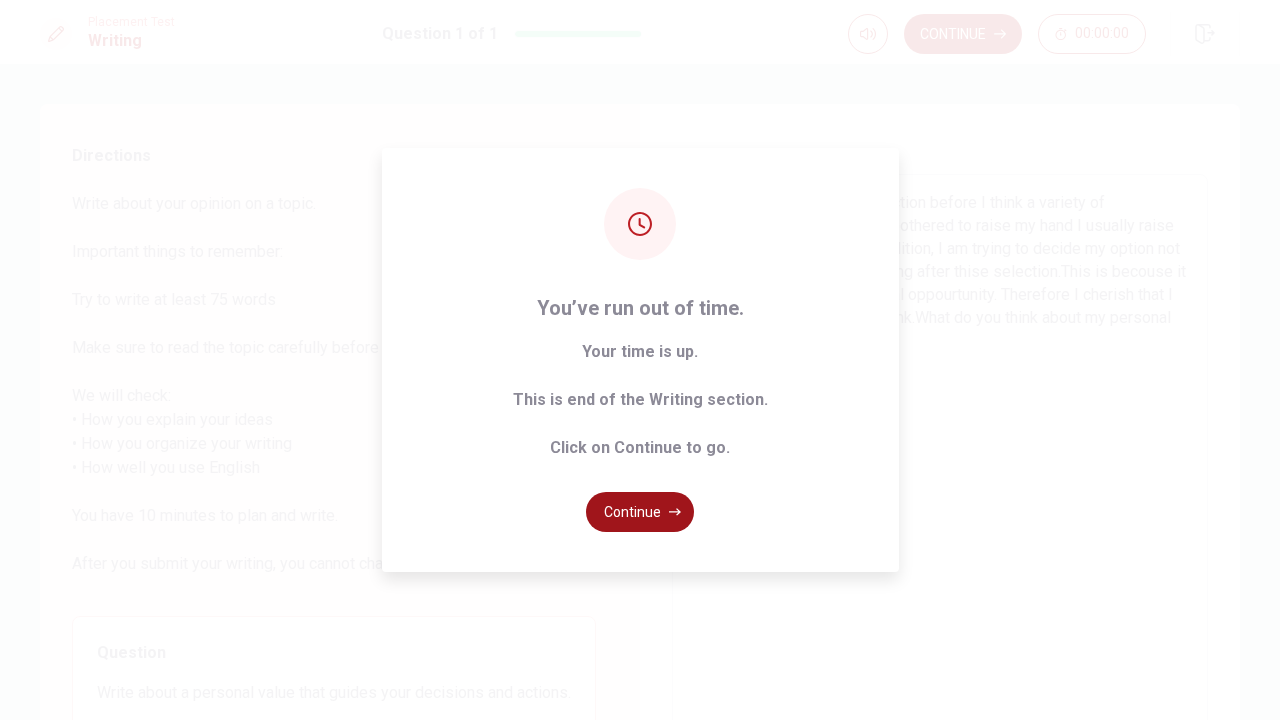 click on "Continue" at bounding box center (640, 512) 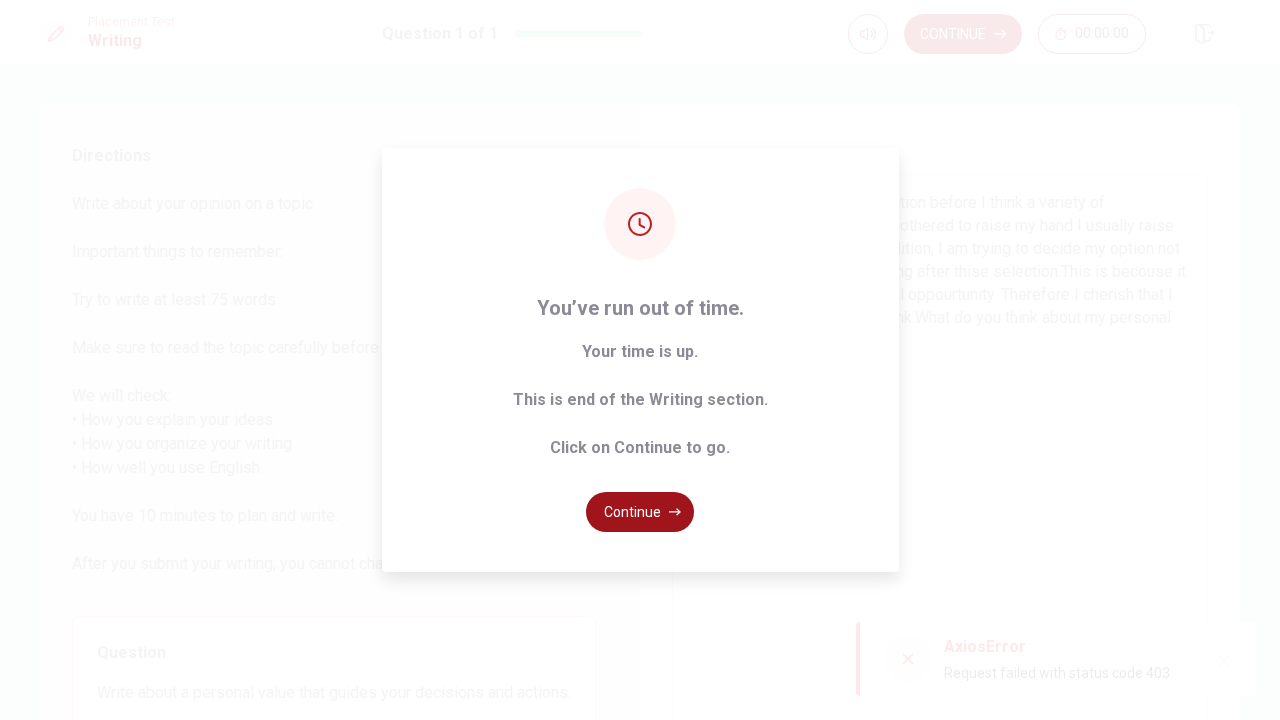 click on "Continue" at bounding box center (640, 512) 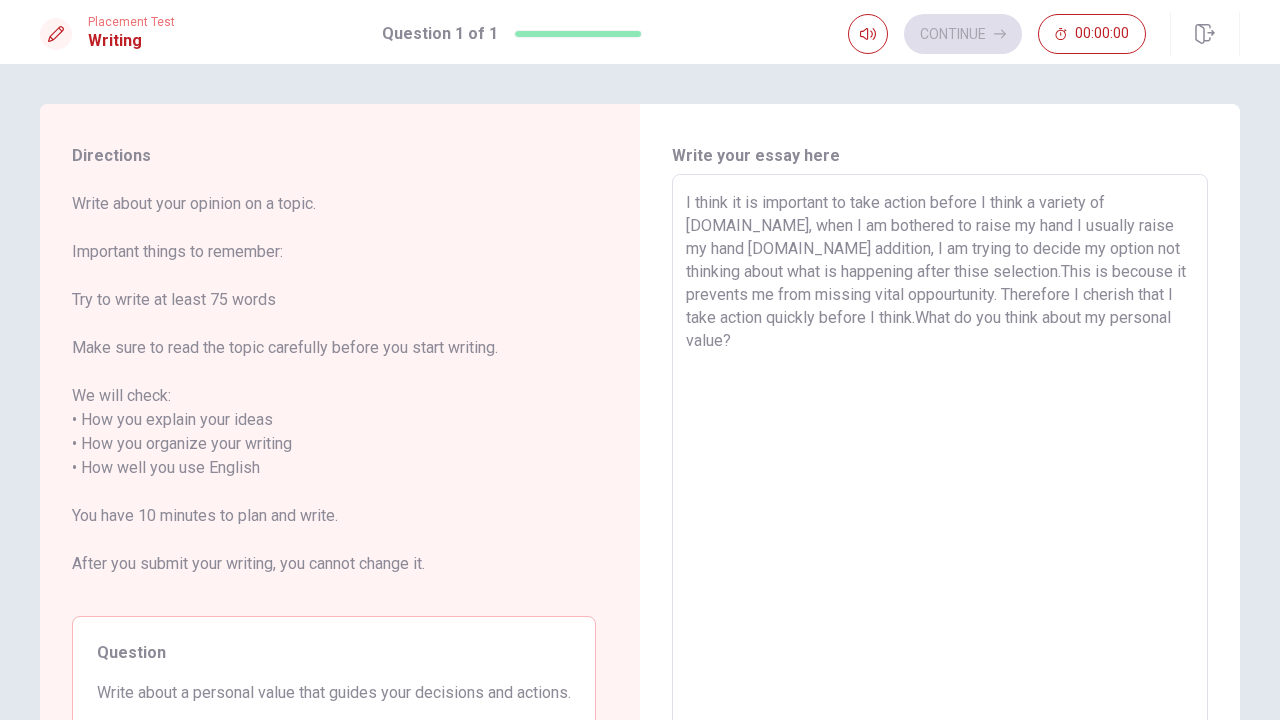 click on "Write your essay here I think it is important to take action before I think a variety of [DOMAIN_NAME], when I am bothered to raise my hand I usually raise my hand [DOMAIN_NAME] addition, I am trying to decide my option not thinking about what is happening after thise selection.This is becouse it prevents me from missing vital oppourtunity. Therefore I cherish that I take action quickly before I think.What do you think about my personal value? x ​ Word count :  77" at bounding box center (940, 457) 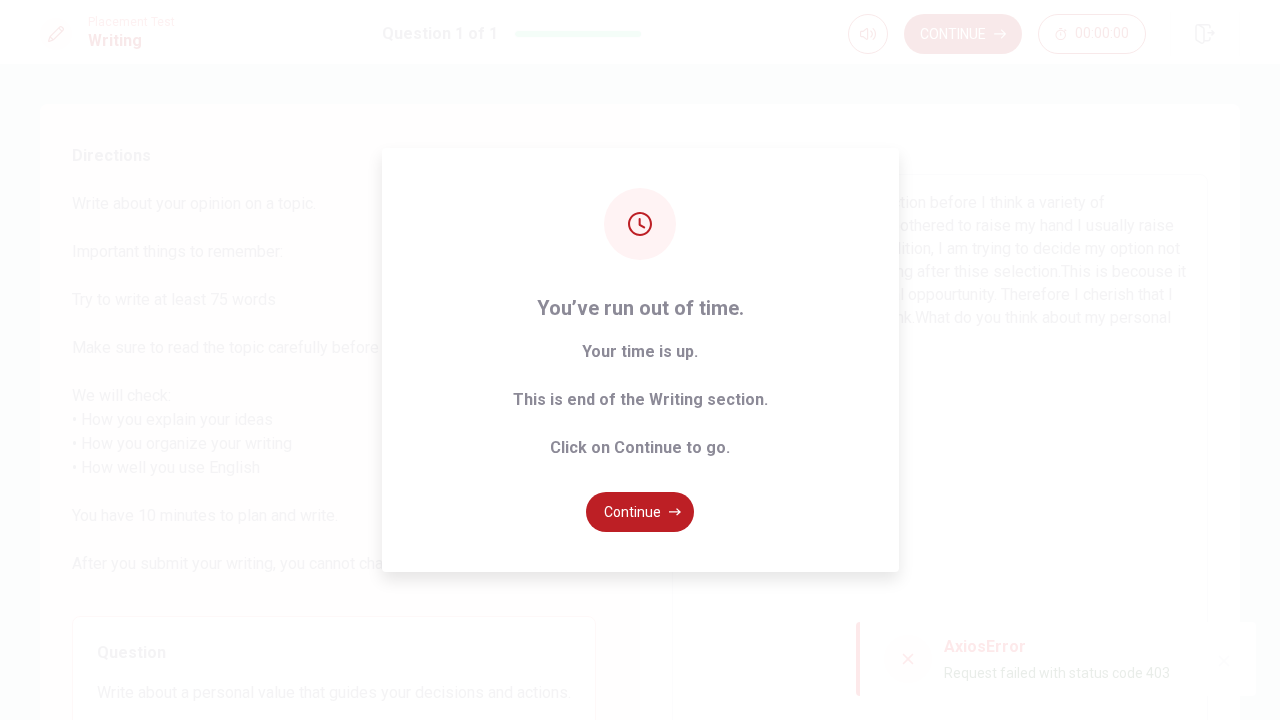 scroll, scrollTop: 0, scrollLeft: 0, axis: both 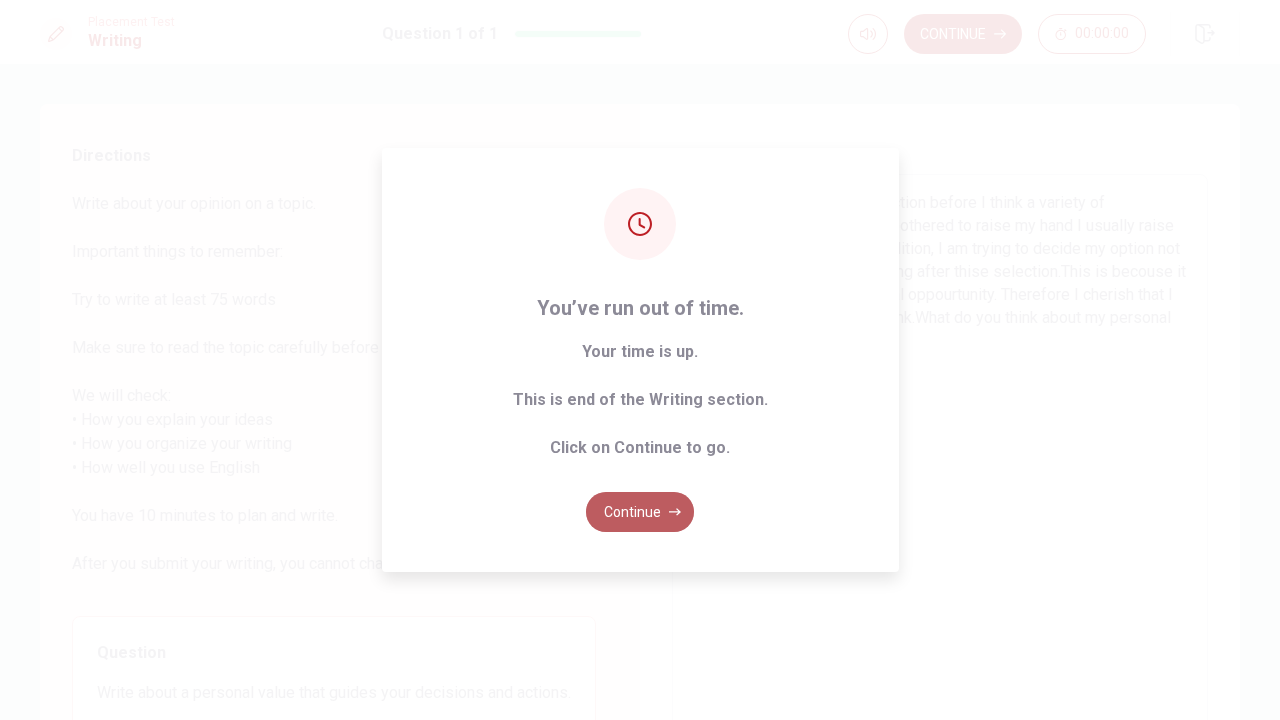 click on "Continue" at bounding box center (640, 512) 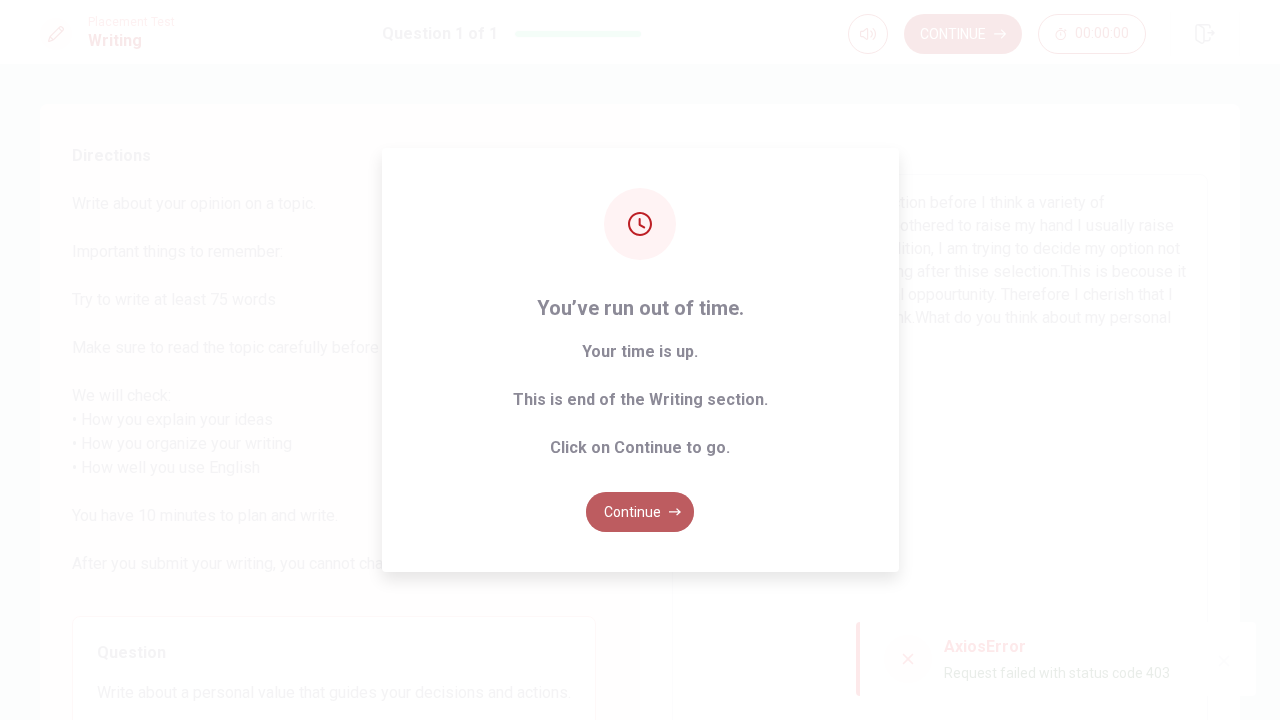 click on "Continue" at bounding box center [640, 512] 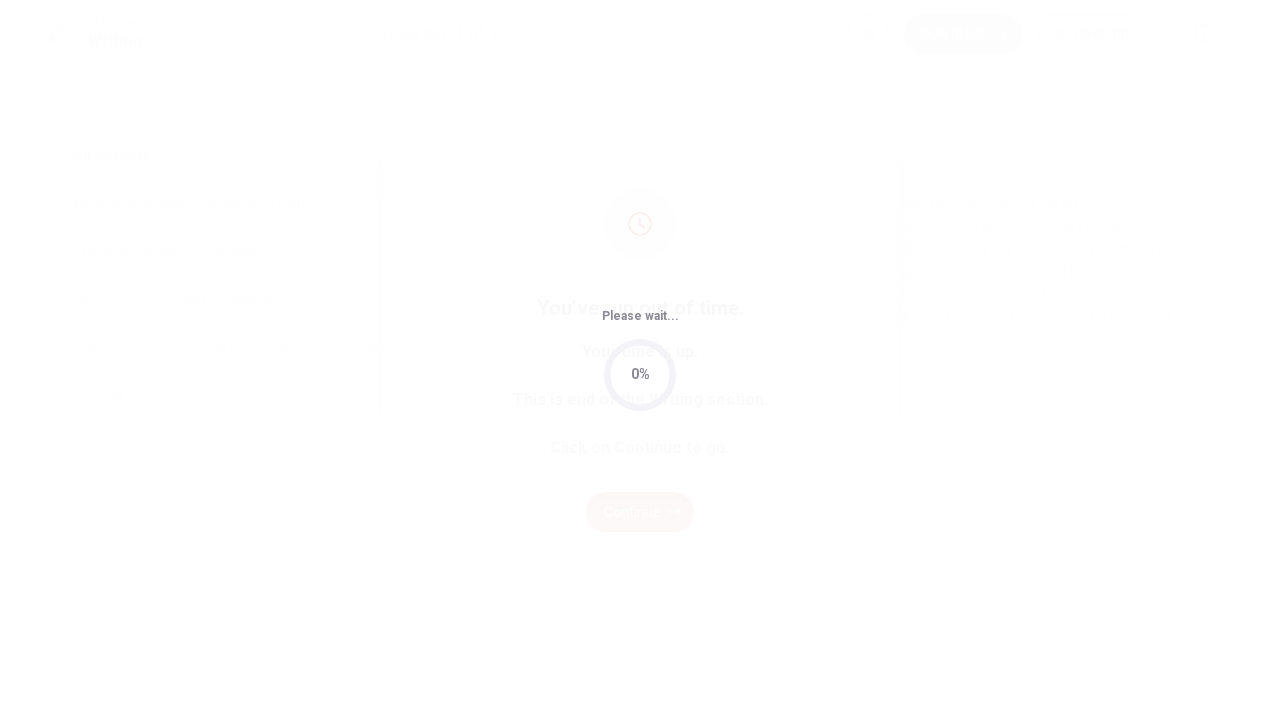 click on "Please wait... 0%" at bounding box center (640, 360) 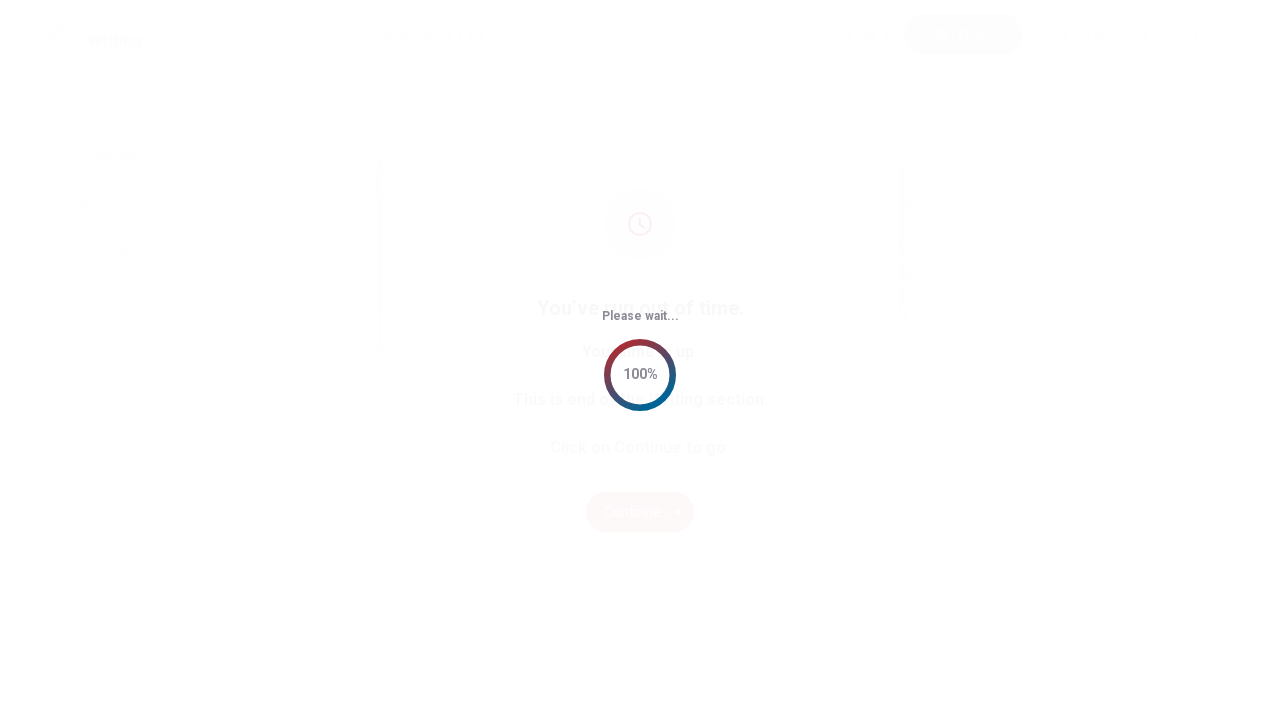 click on "Please wait... 100%" at bounding box center (640, 360) 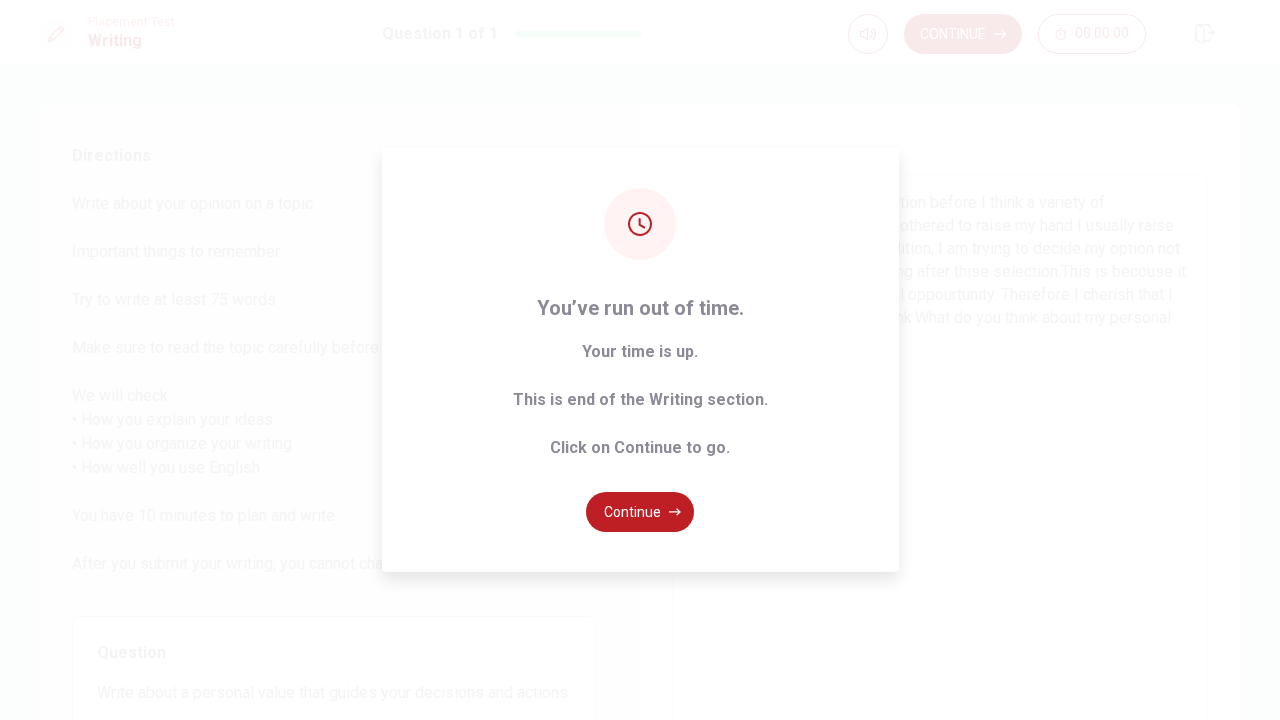 click on "Please wait... 100%" at bounding box center [640, 360] 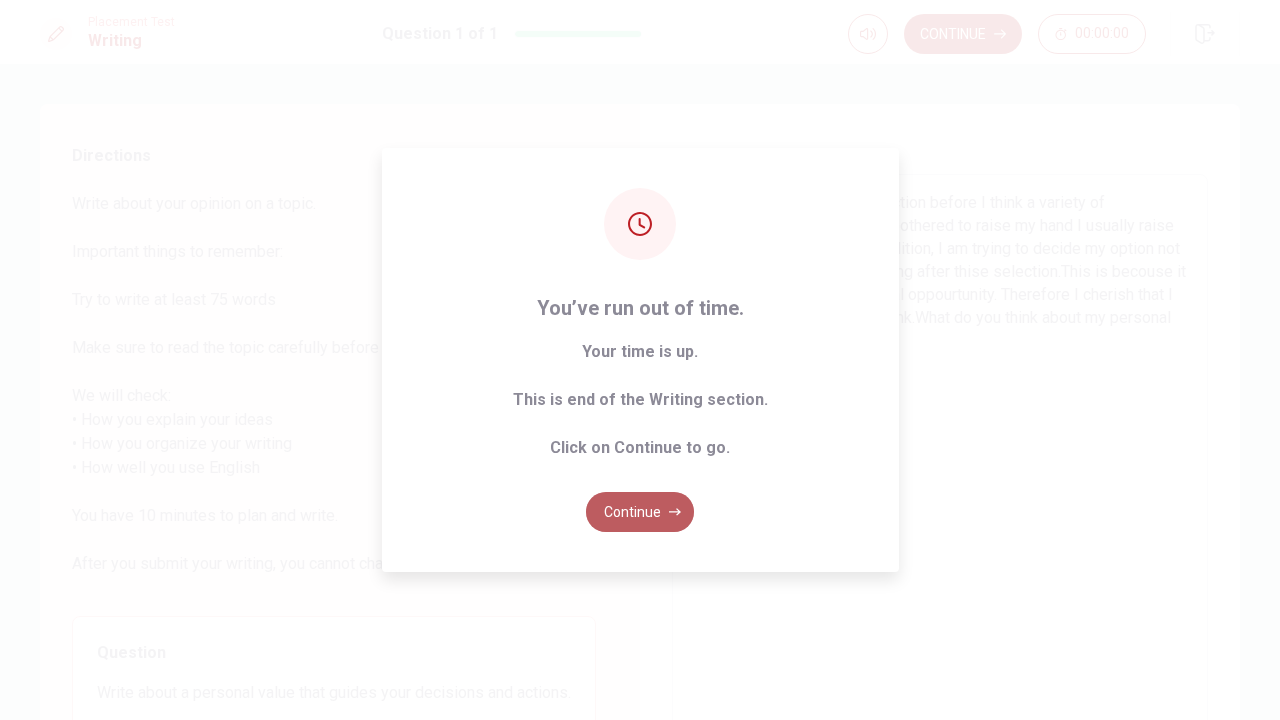 click on "Continue" at bounding box center (640, 512) 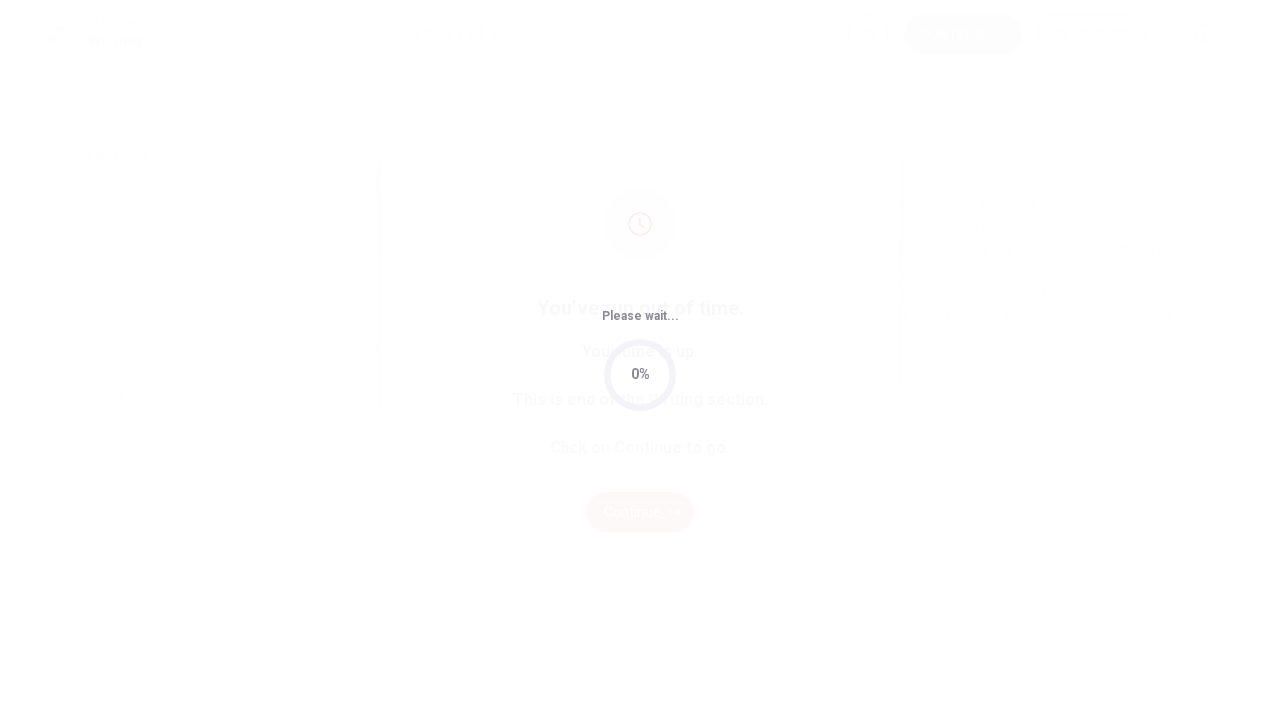 click on "Please wait... 0%" at bounding box center [640, 360] 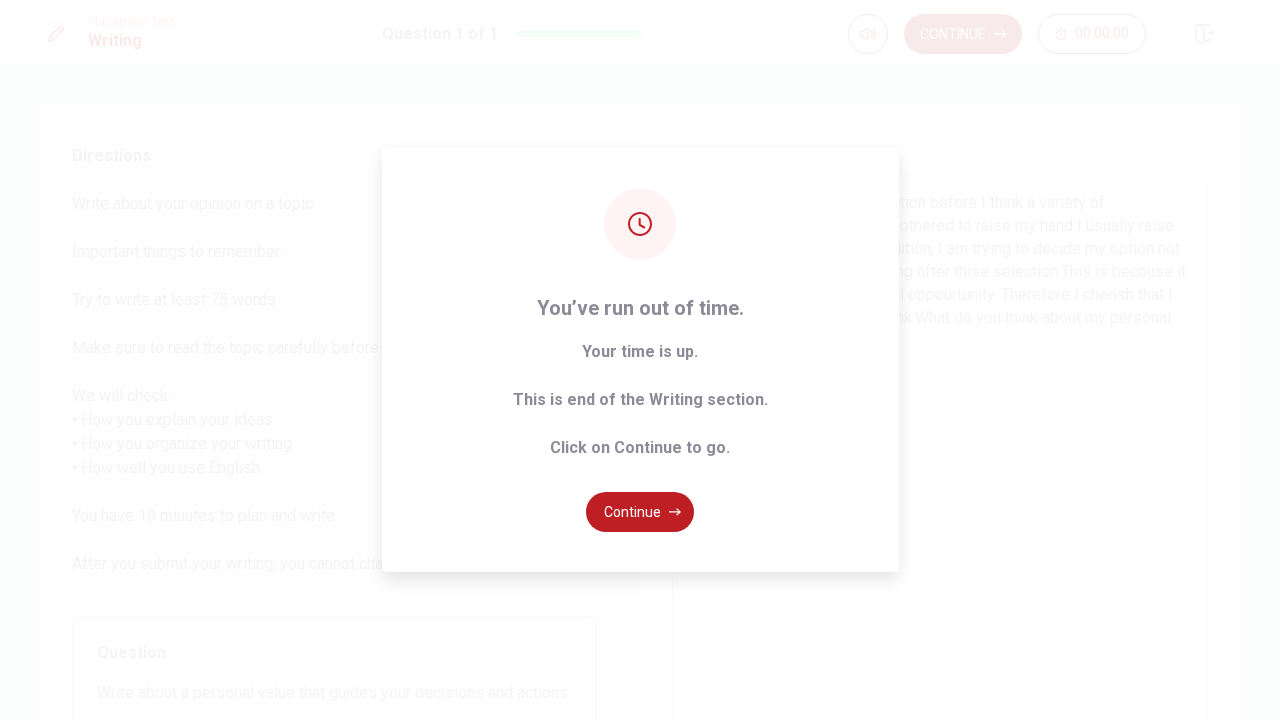 scroll, scrollTop: 0, scrollLeft: 0, axis: both 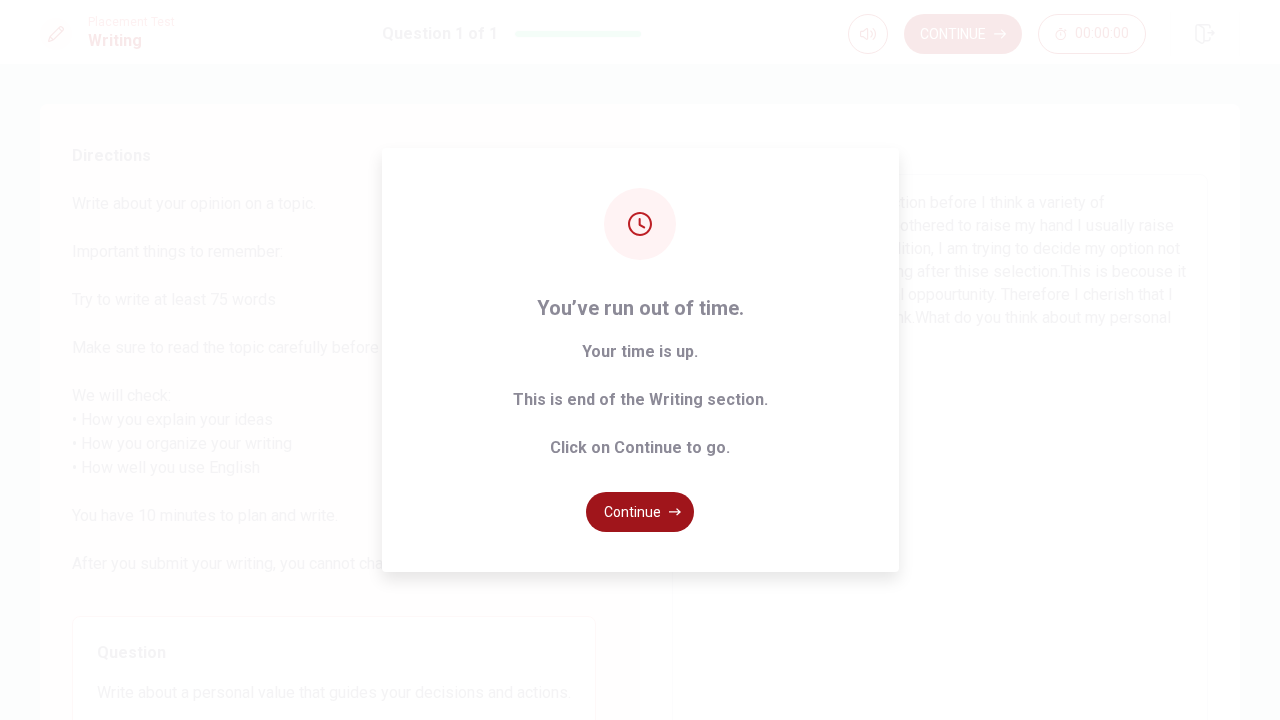 click on "Continue" at bounding box center (640, 512) 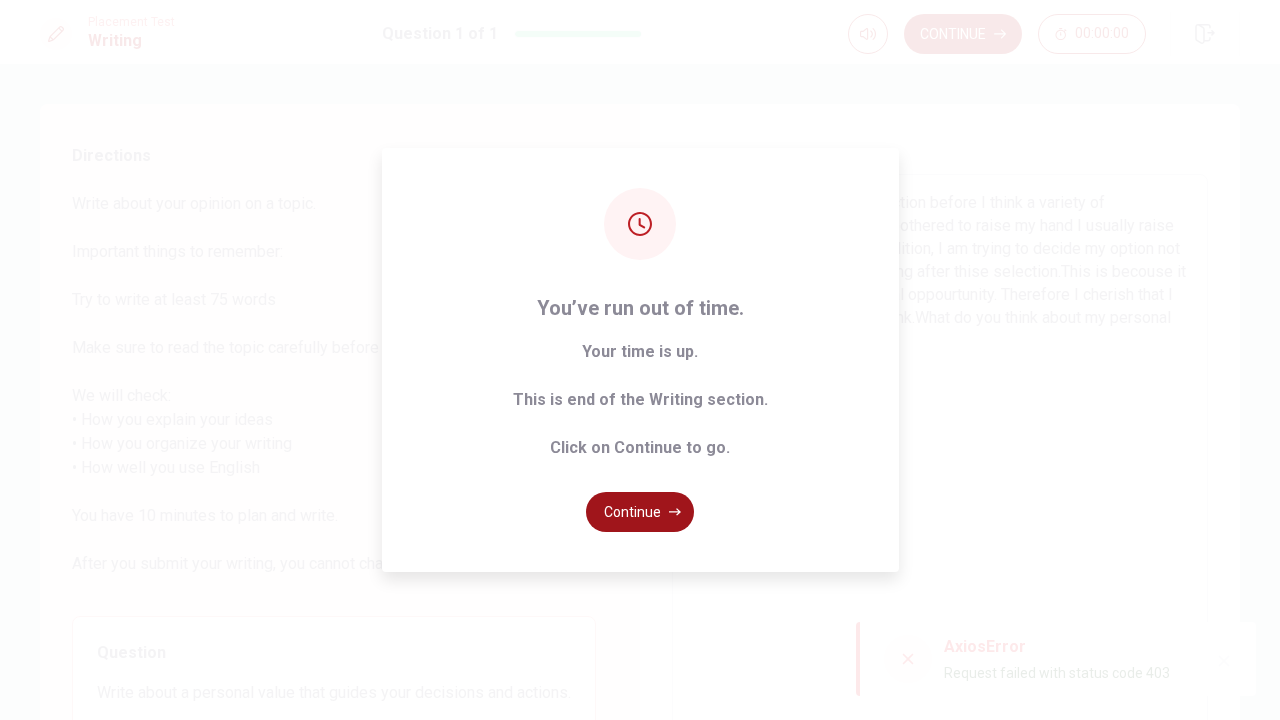 click on "Continue" at bounding box center (640, 512) 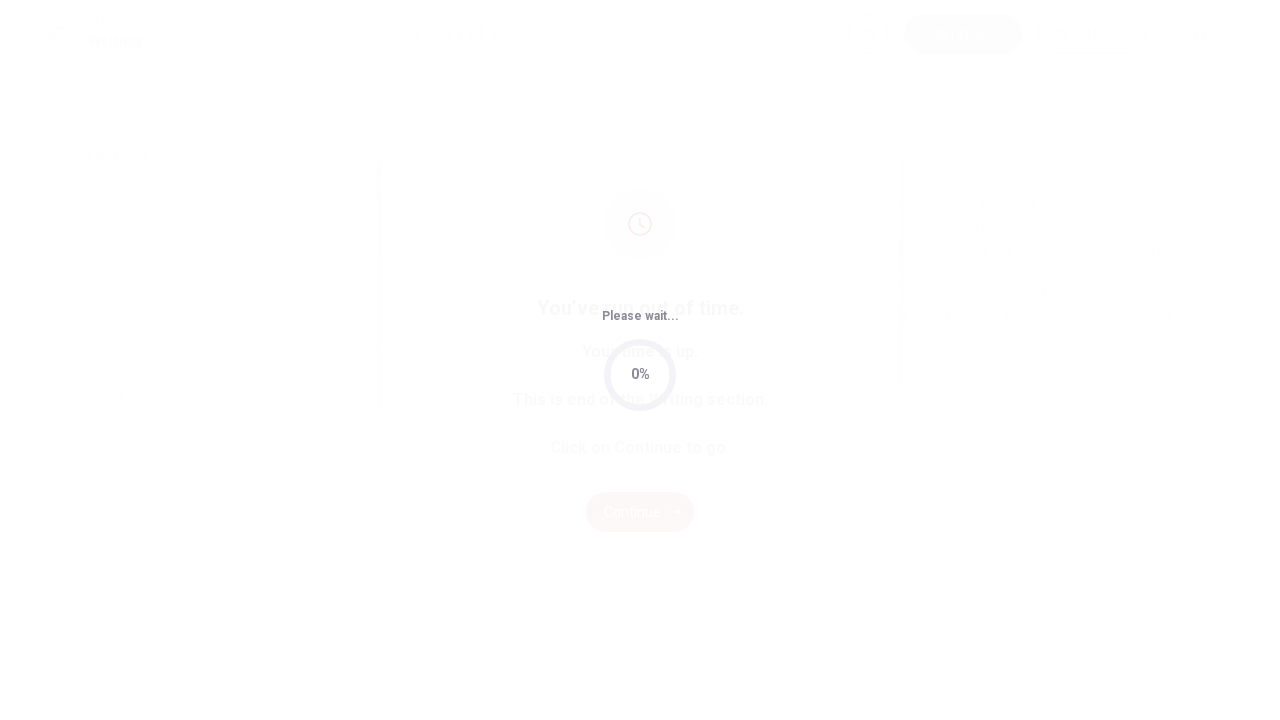 scroll, scrollTop: 194, scrollLeft: 0, axis: vertical 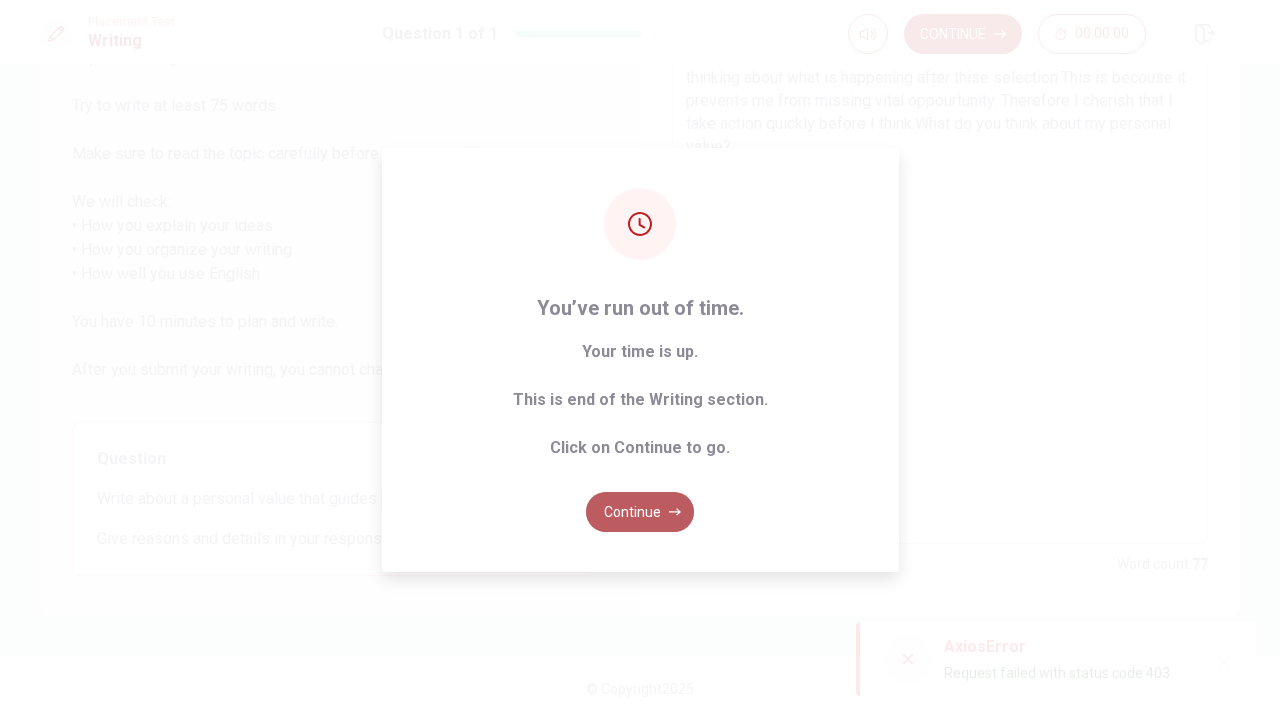 click on "Continue" at bounding box center (640, 512) 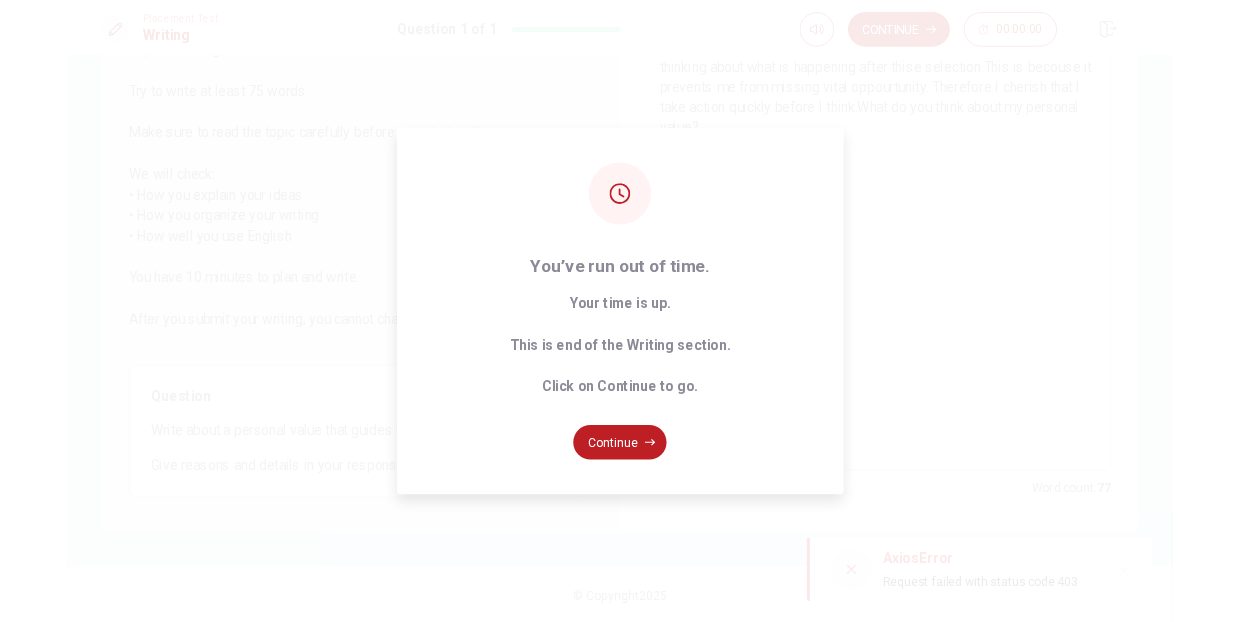 scroll, scrollTop: 0, scrollLeft: 0, axis: both 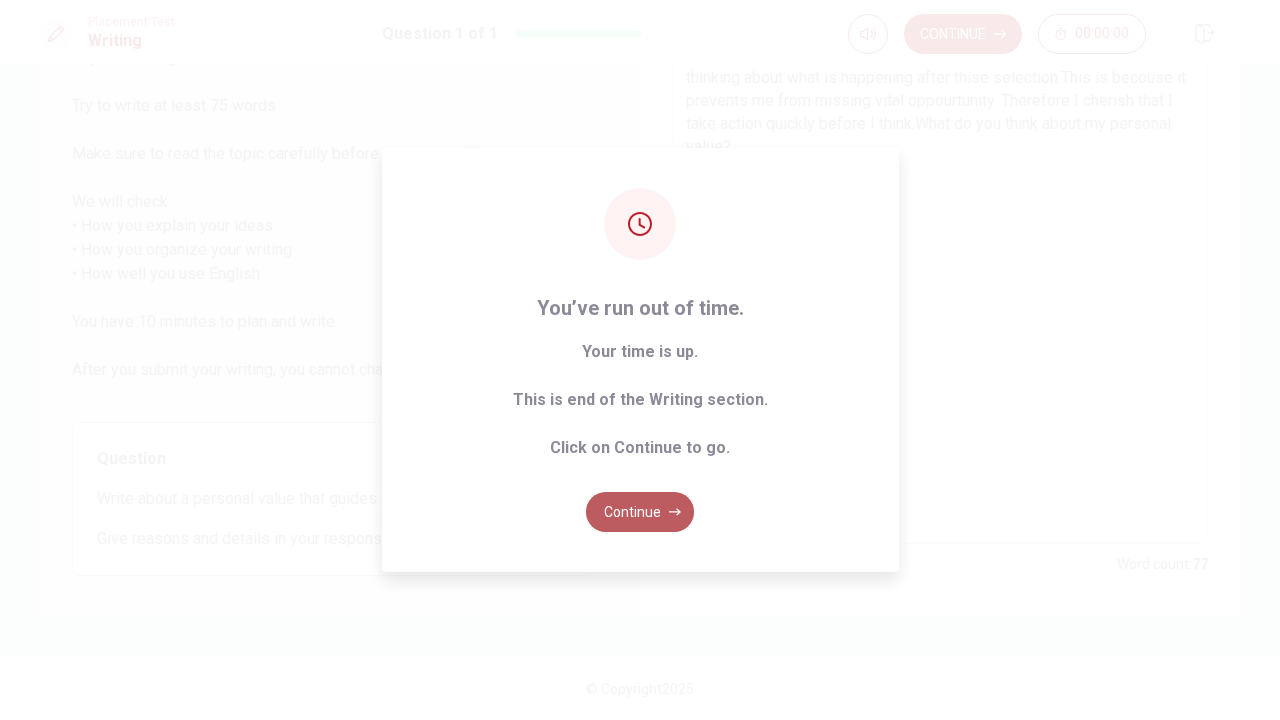 click on "Continue" at bounding box center (640, 512) 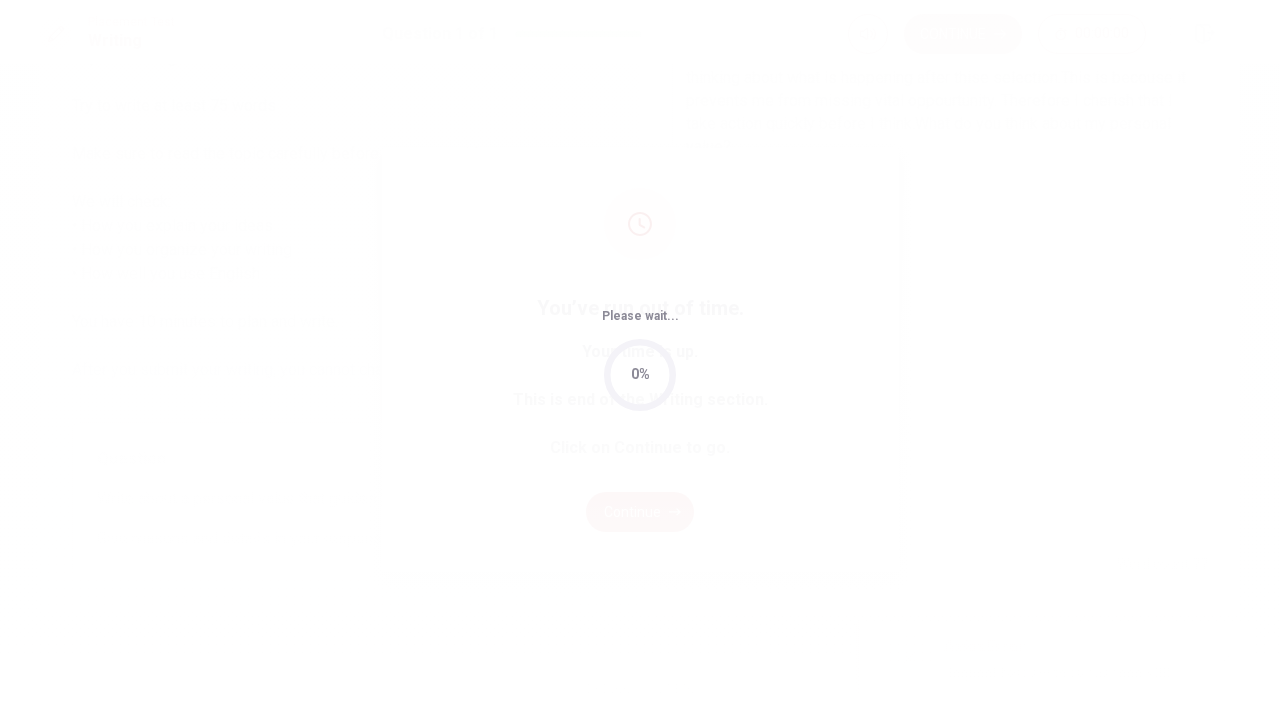 click on "Please wait... 0%" at bounding box center [640, 360] 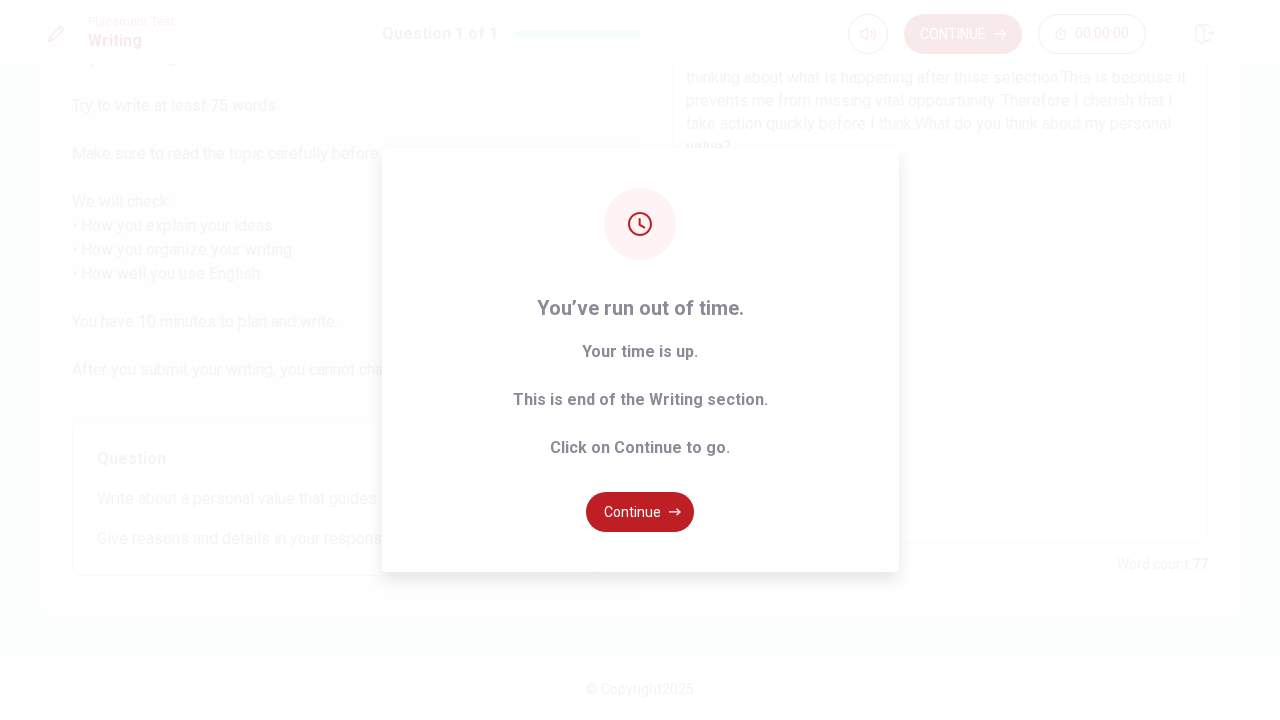 click on "You’ve run out of time. Your time is up. This is end of the Writing section. Click on Continue to go. Continue" at bounding box center (640, 360) 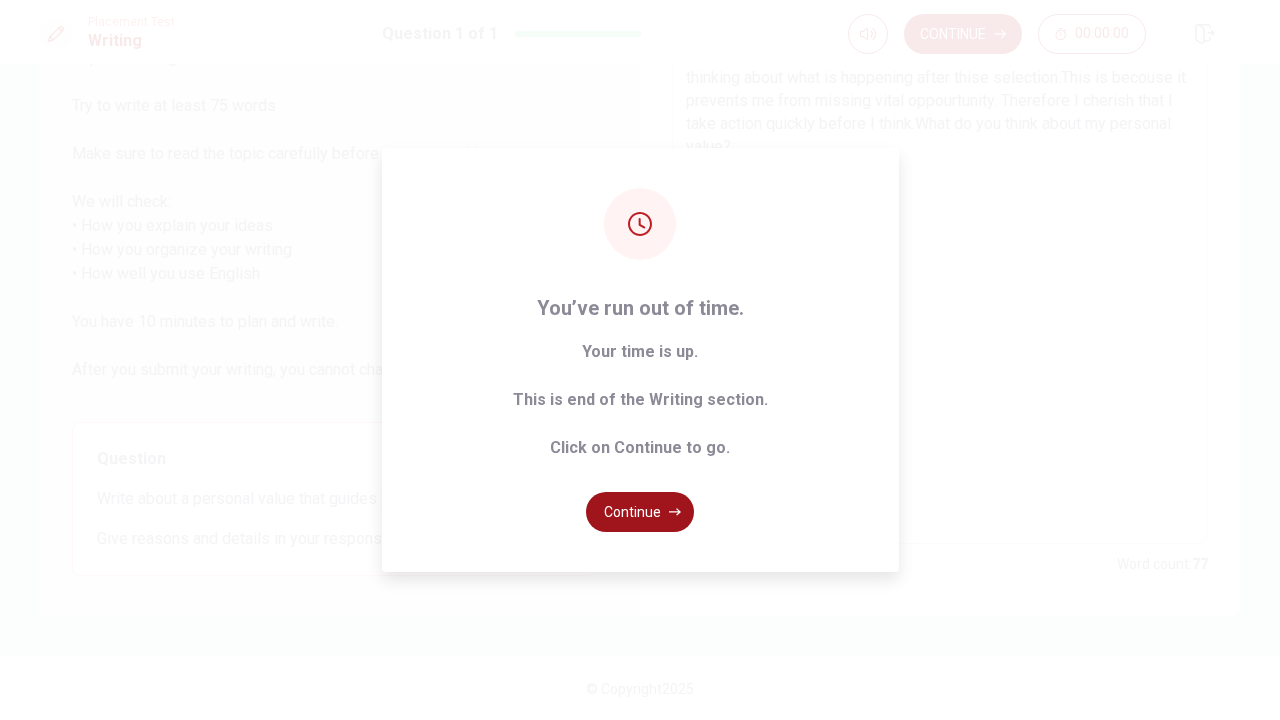 click on "Continue" at bounding box center [640, 512] 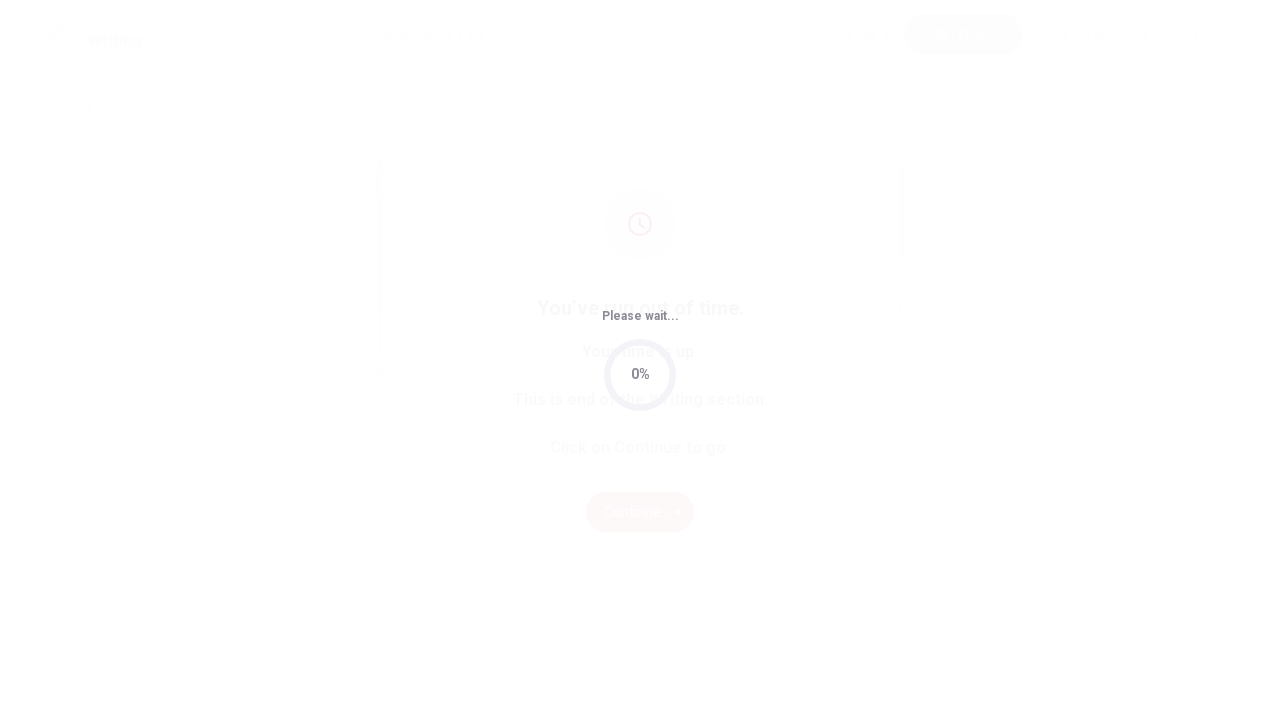 click on "Please wait... 0%" at bounding box center (640, 360) 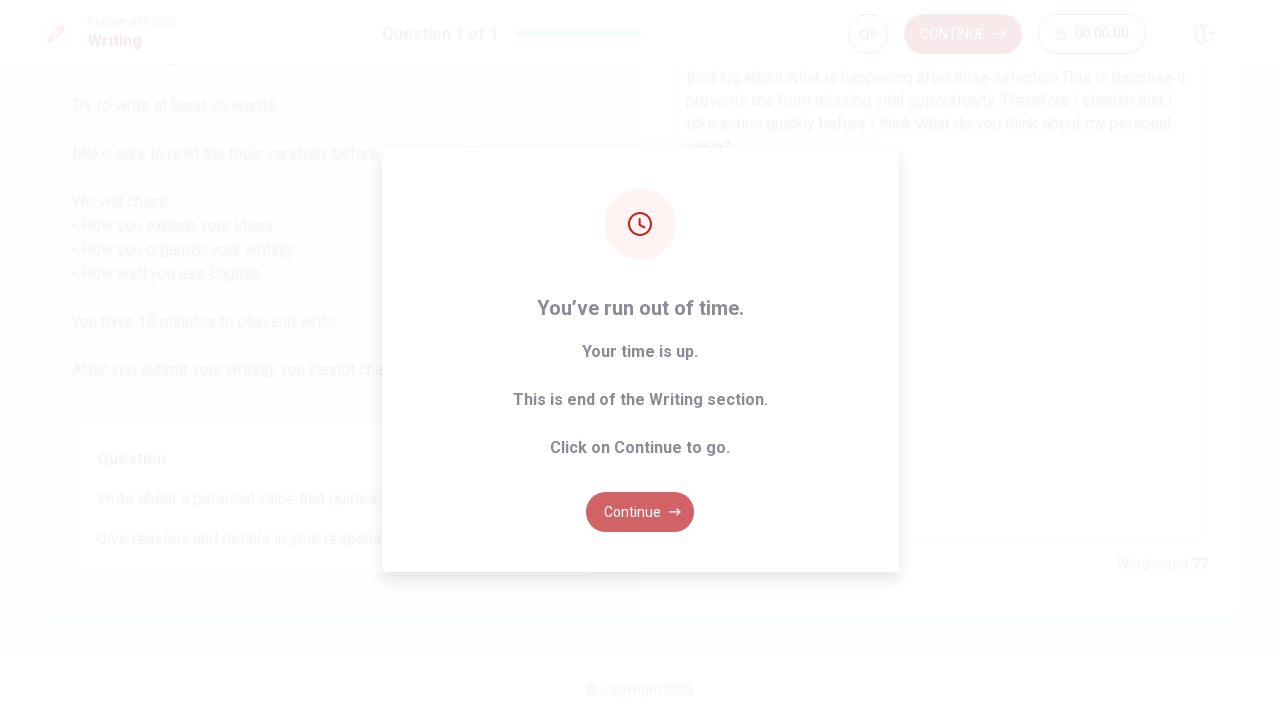 click on "Continue" at bounding box center (640, 512) 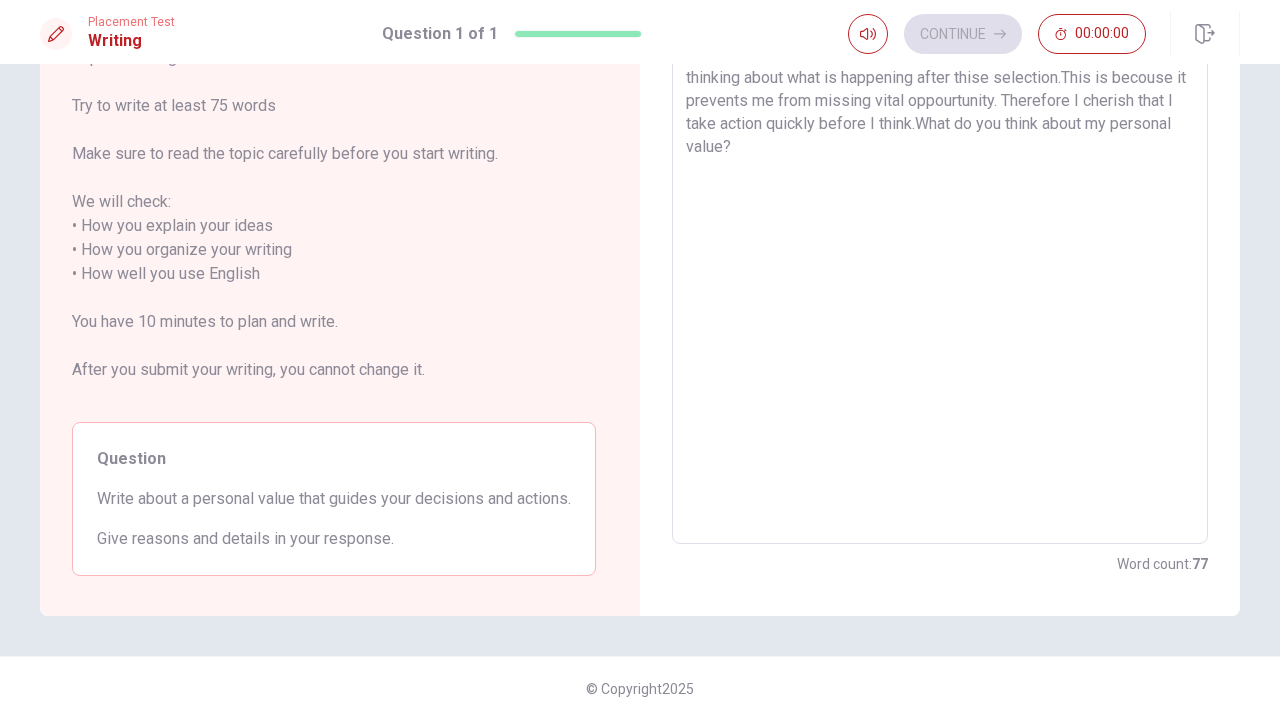 click on "This site uses cookies, as explained in our  Privacy Policy . If you agree to the use of cookies, please click the Accept button and continue to browse our site.   Privacy Policy Accept Placement Test   Writing Question 1 of 1 Continue 00:00:00 Question 1 of 1 Continue 00:00:00 Directions Write about your opinion on a topic.
Important things to remember:
Try to write at least 75 words
Make sure to read the topic carefully before you start writing.
We will check:
• How you explain your ideas
• How you organize your writing
• How well you use English
You have 10 minutes to plan and write.
After you submit your writing, you cannot change it.  Question Write about a personal value that guides your decisions and actions. Give reasons and details in your response. Write your essay here x ​ Word count :  77 © Copyright  2025 Going somewhere? You are not allowed to open other tabs/pages or switch windows during a test. Doing this will be reported as cheating to the Administrators. 00:00" at bounding box center (640, 360) 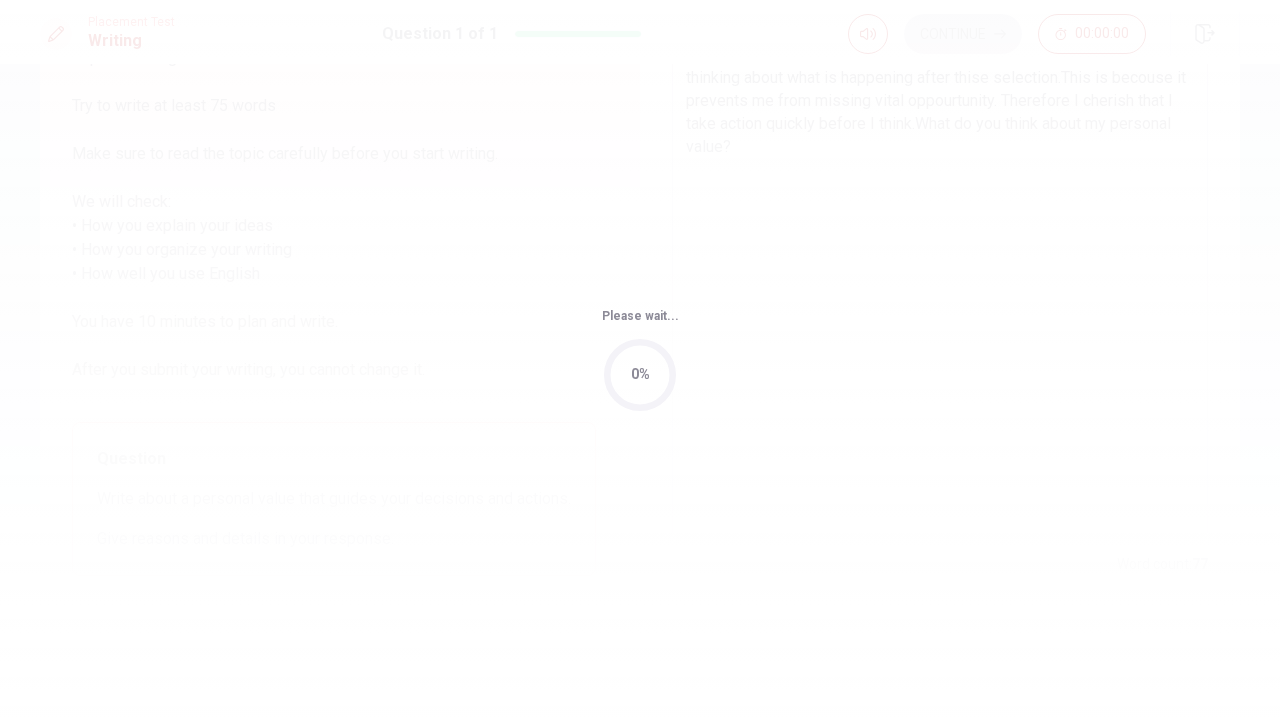 click on "Please wait... 0%" at bounding box center (640, 360) 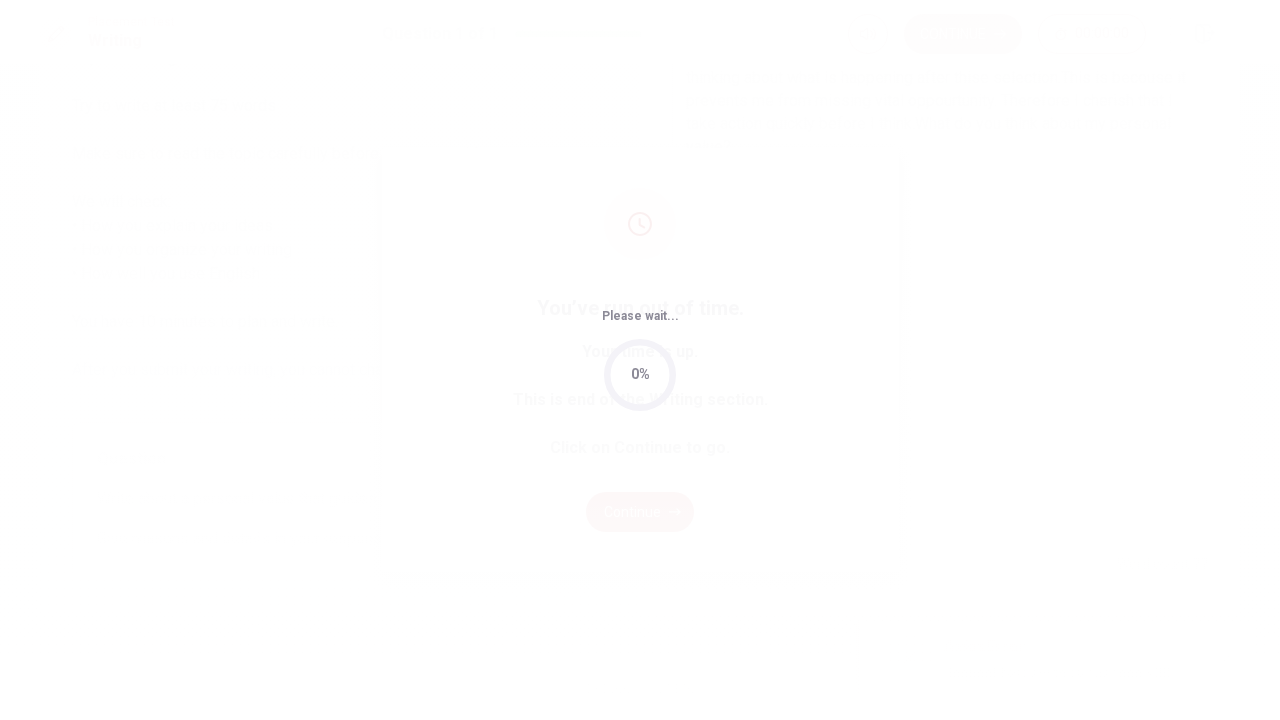 click on "Please wait... 0%" at bounding box center [640, 360] 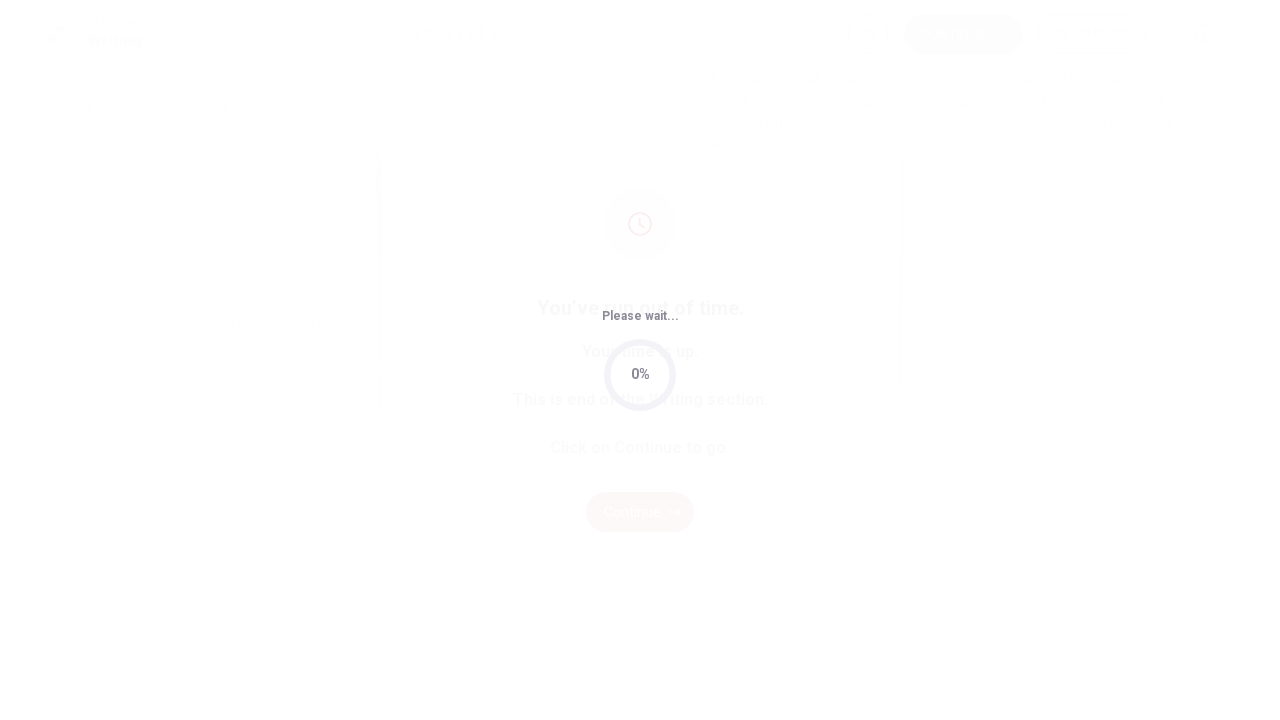 click on "Please wait... 0%" at bounding box center (640, 360) 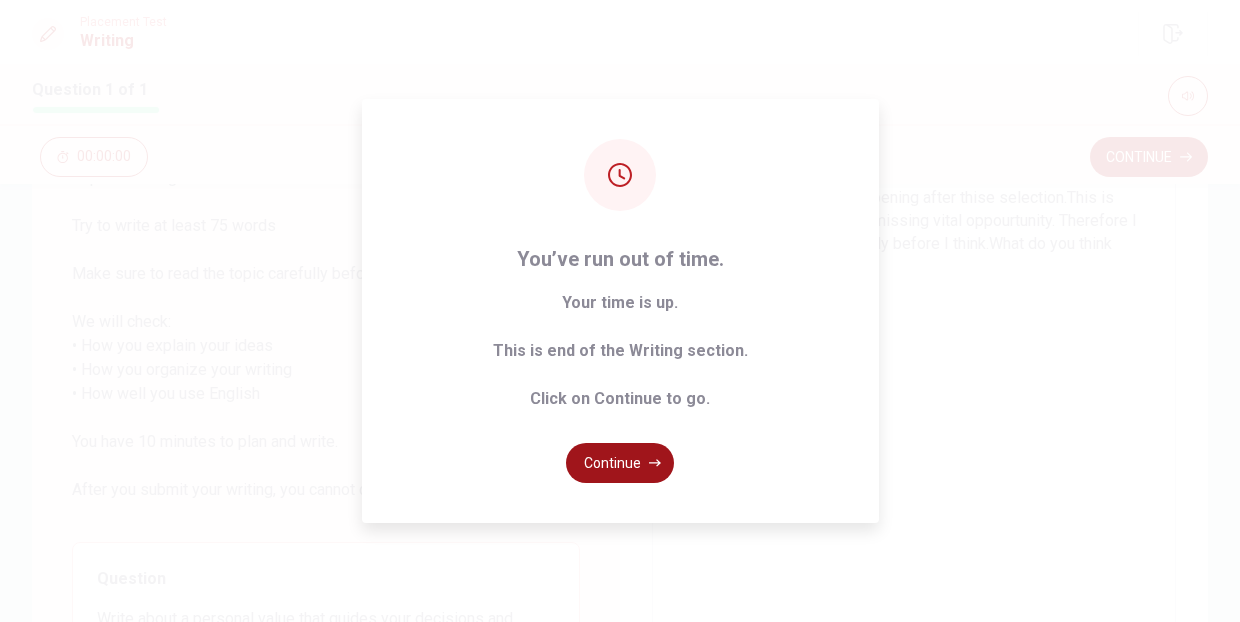 click on "Continue" at bounding box center [620, 463] 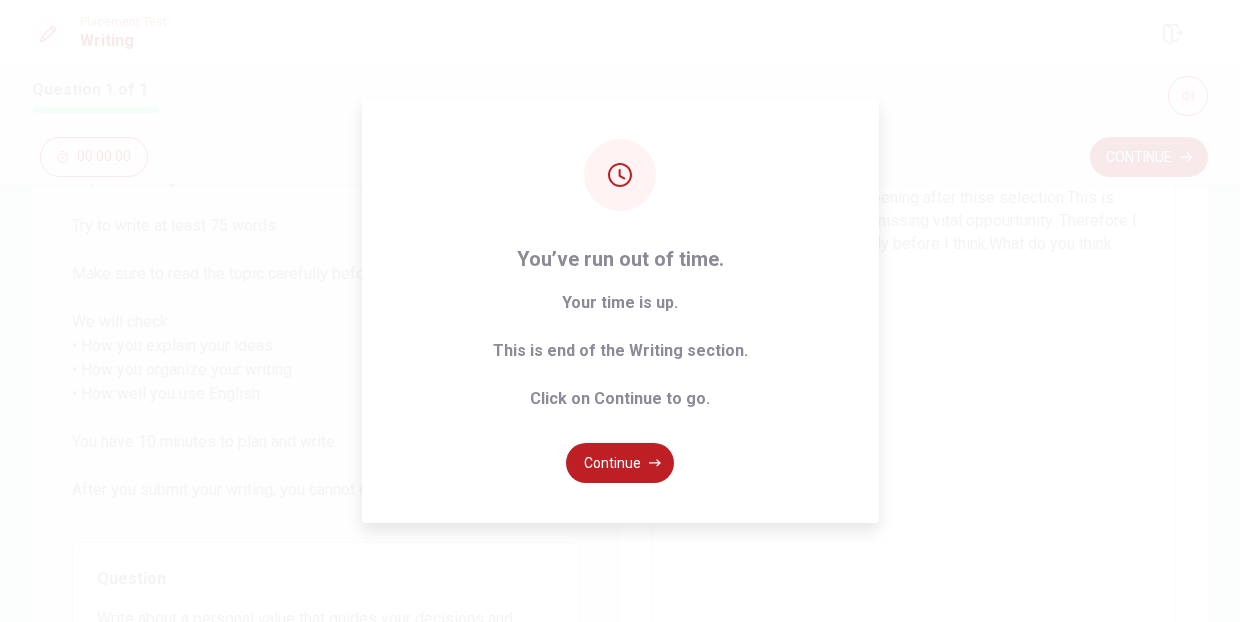 click on "Continue" at bounding box center (620, 463) 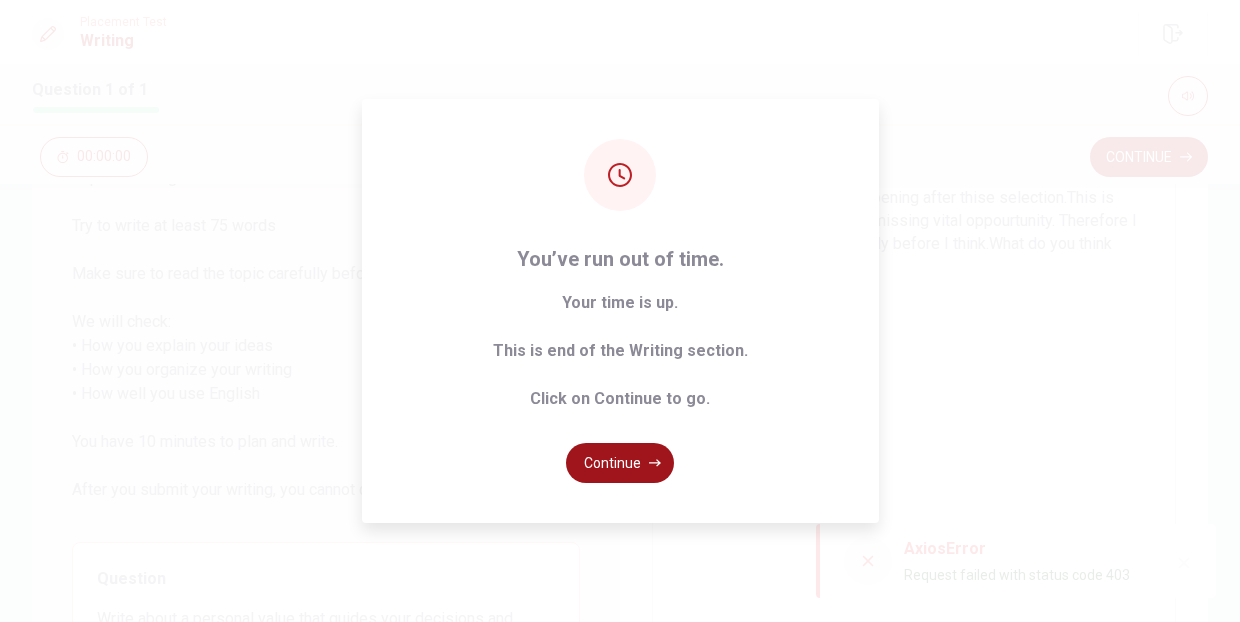 click 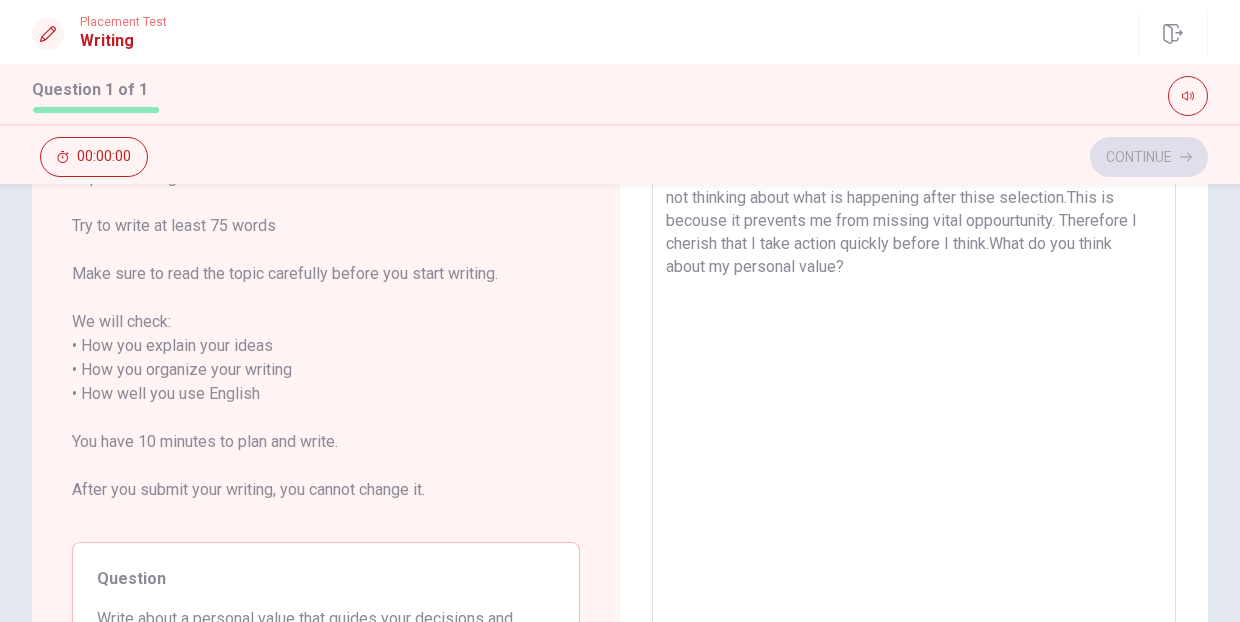 click on "This site uses cookies, as explained in our  Privacy Policy . If you agree to the use of cookies, please click the Accept button and continue to browse our site.   Privacy Policy Accept Placement Test   Writing Question 1 of 1 Continue 00:00:00 Question 1 of 1 Continue 00:00:00 Directions Write about your opinion on a topic.
Important things to remember:
Try to write at least 75 words
Make sure to read the topic carefully before you start writing.
We will check:
• How you explain your ideas
• How you organize your writing
• How well you use English
You have 10 minutes to plan and write.
After you submit your writing, you cannot change it.  Question Write about a personal value that guides your decisions and actions. Give reasons and details in your response. Write your essay here x ​ Word count :  77 © Copyright  2025 Going somewhere? You are not allowed to open other tabs/pages or switch windows during a test. Doing this will be reported as cheating to the Administrators. 00:00" at bounding box center [620, 311] 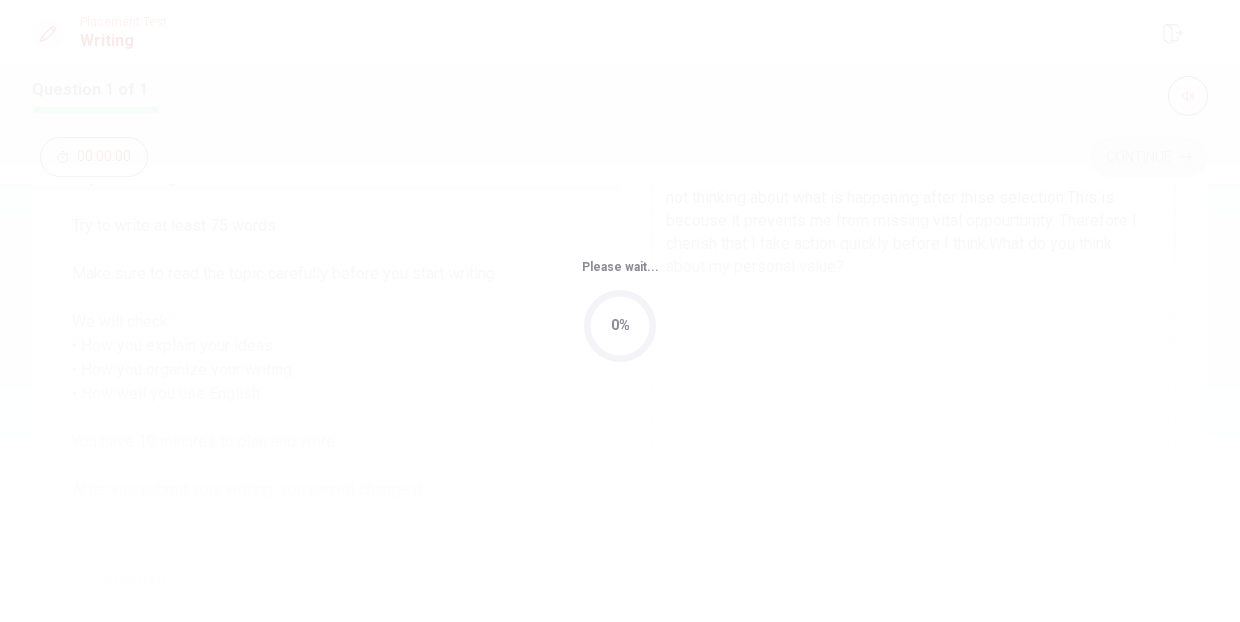 click on "Please wait... 0%" at bounding box center (620, 311) 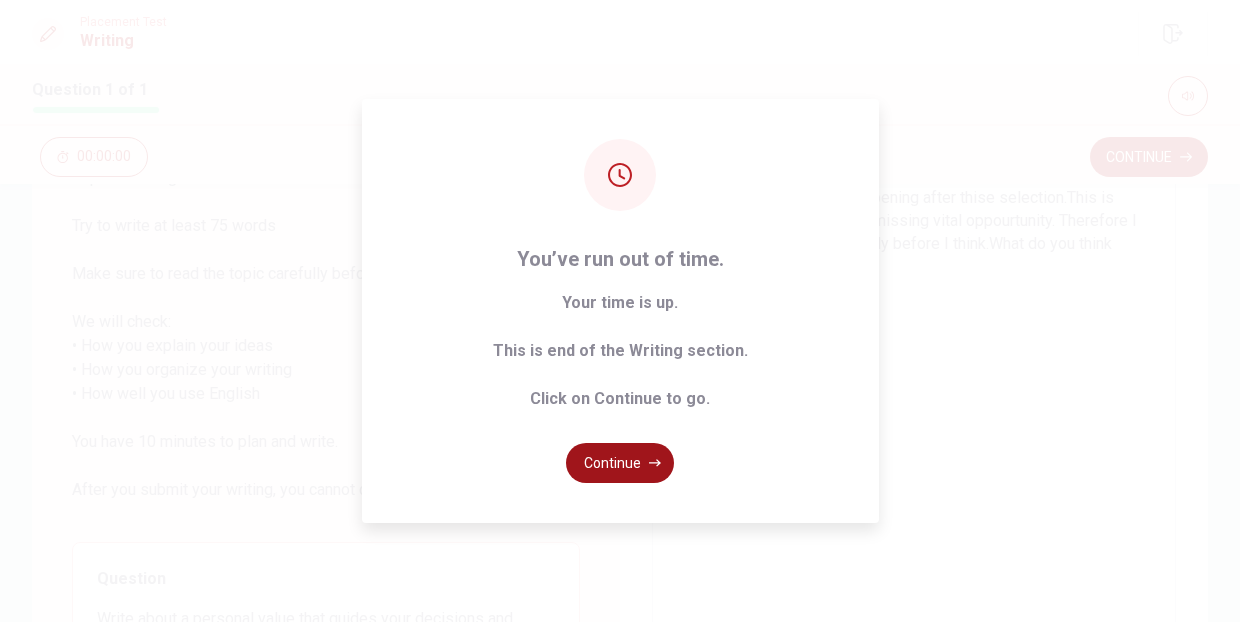 click on "Continue" at bounding box center [620, 463] 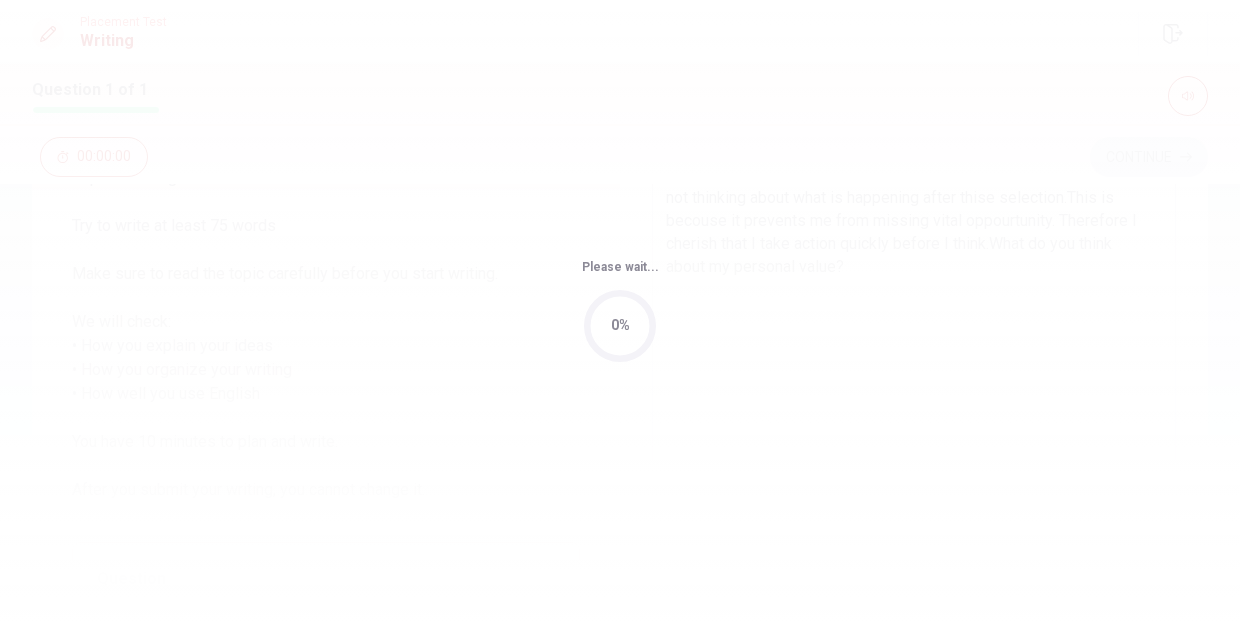 click on "Please wait... 0%" at bounding box center (620, 311) 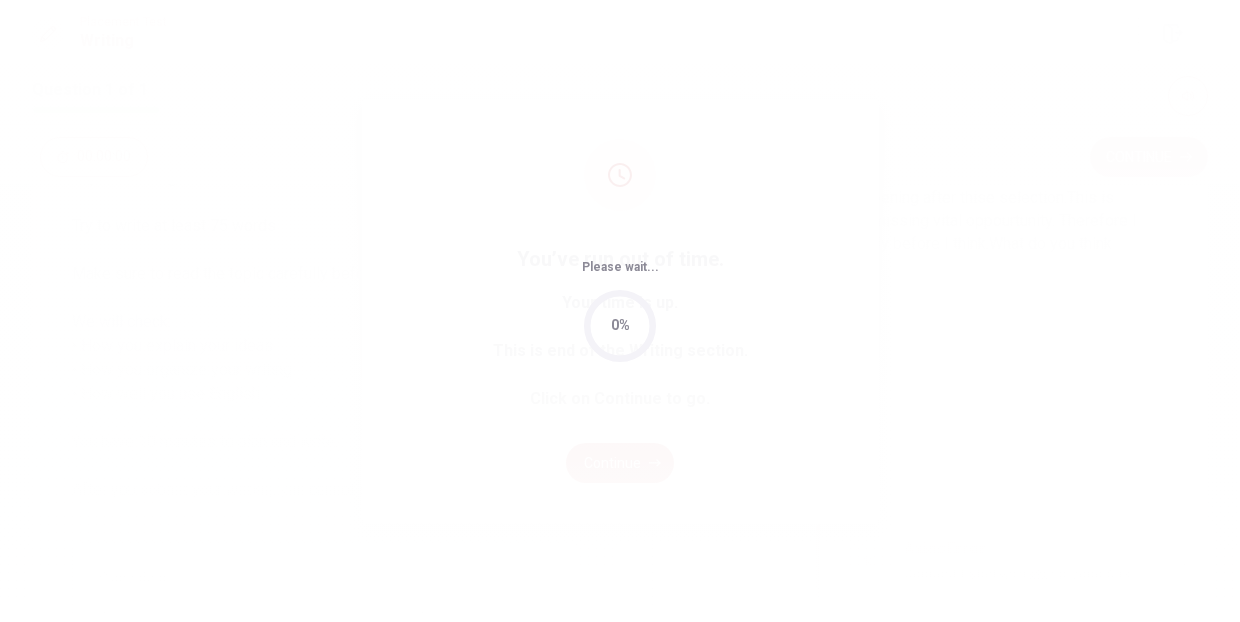 click on "Please wait... 0%" at bounding box center (620, 311) 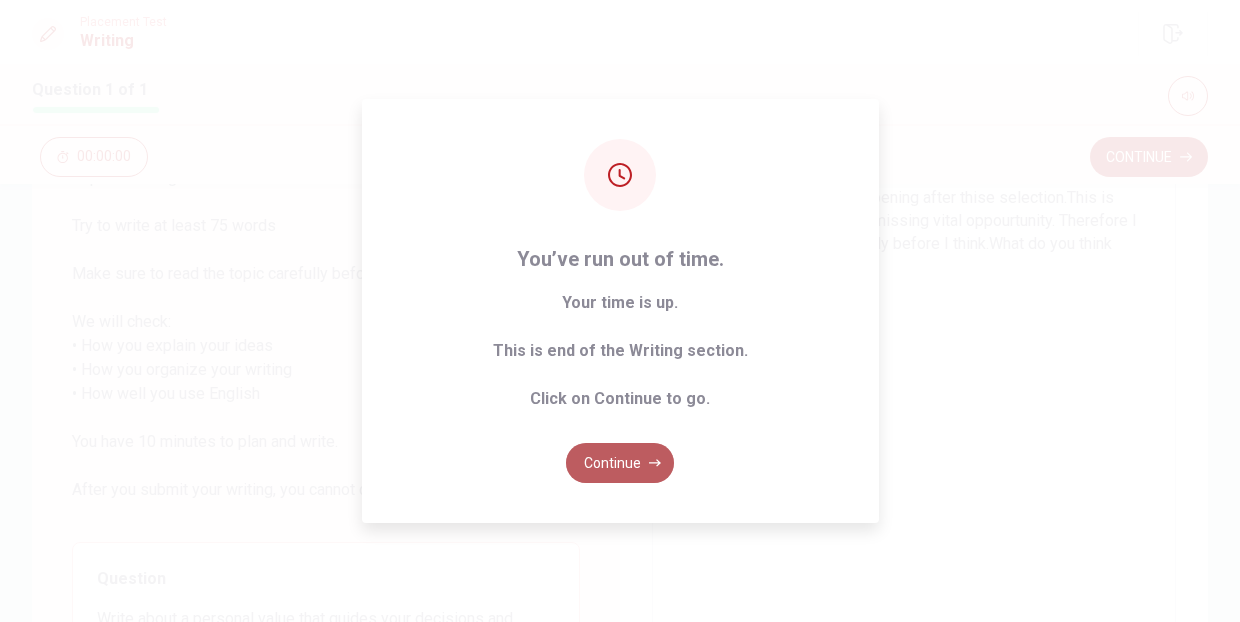 click on "Continue" at bounding box center (620, 463) 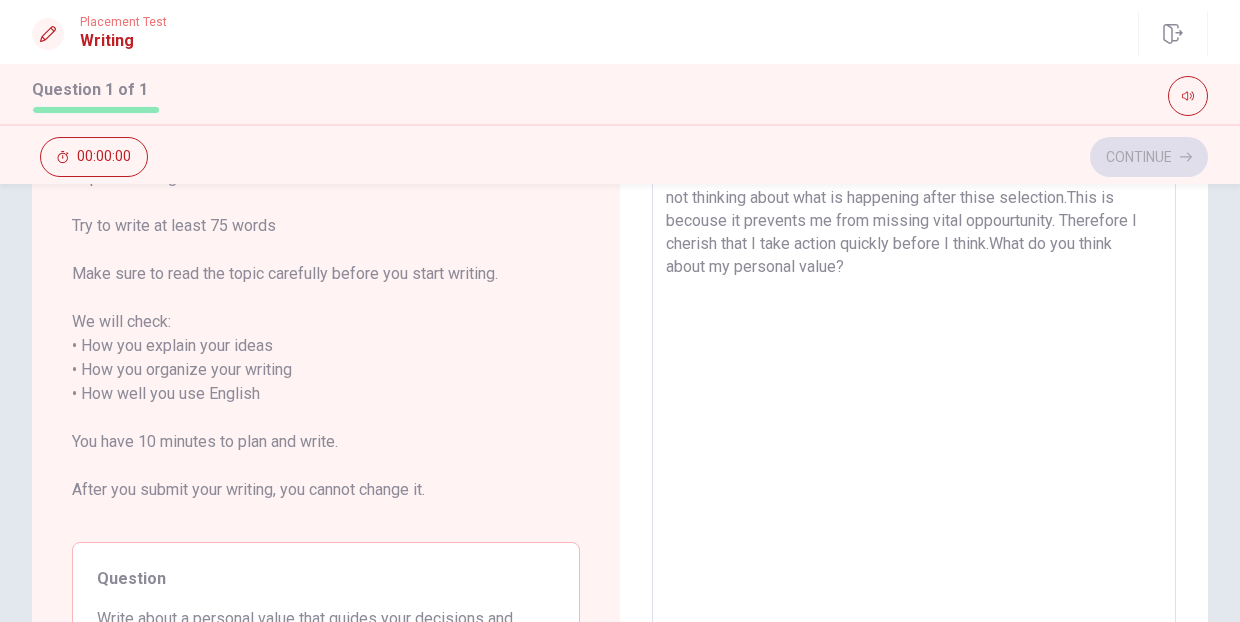 click on "Continue 00:00:00" at bounding box center [620, 157] 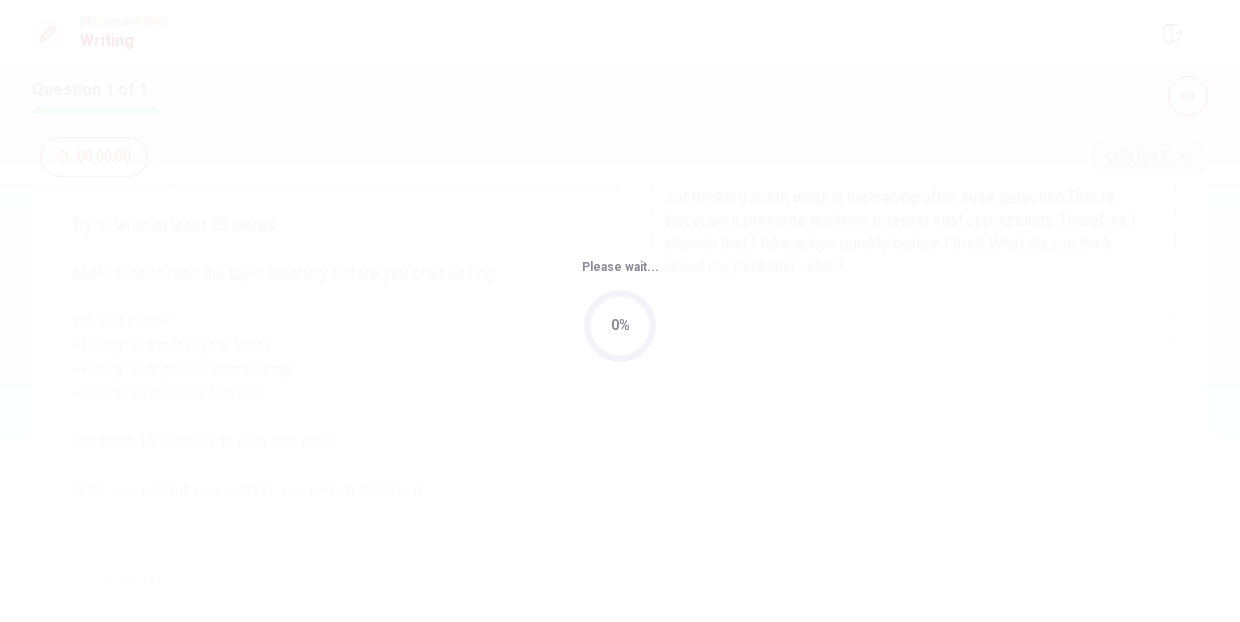 click on "Please wait... 0%" at bounding box center (620, 311) 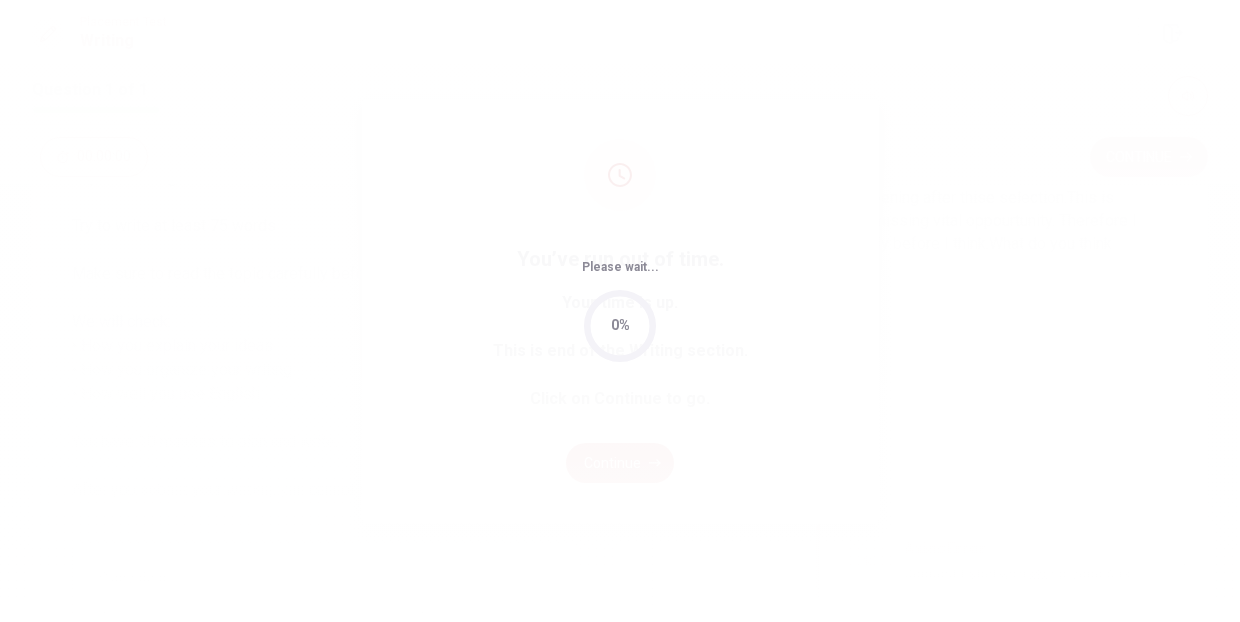 click on "Please wait... 0%" at bounding box center (620, 311) 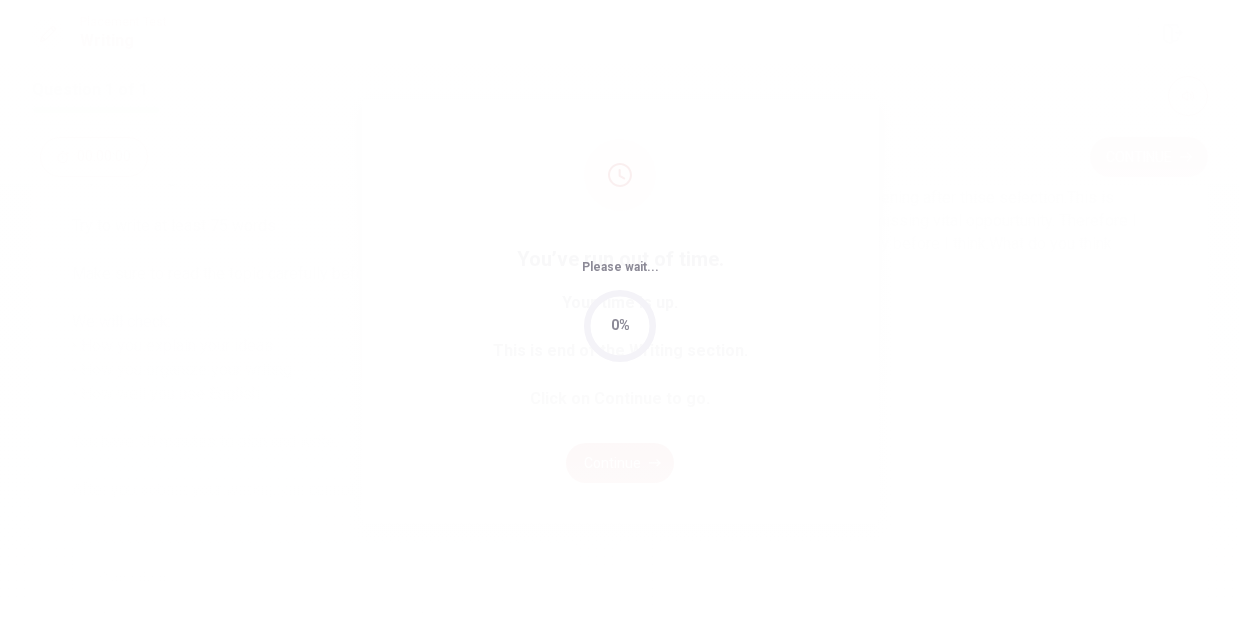 click on "Please wait... 0%" at bounding box center [620, 311] 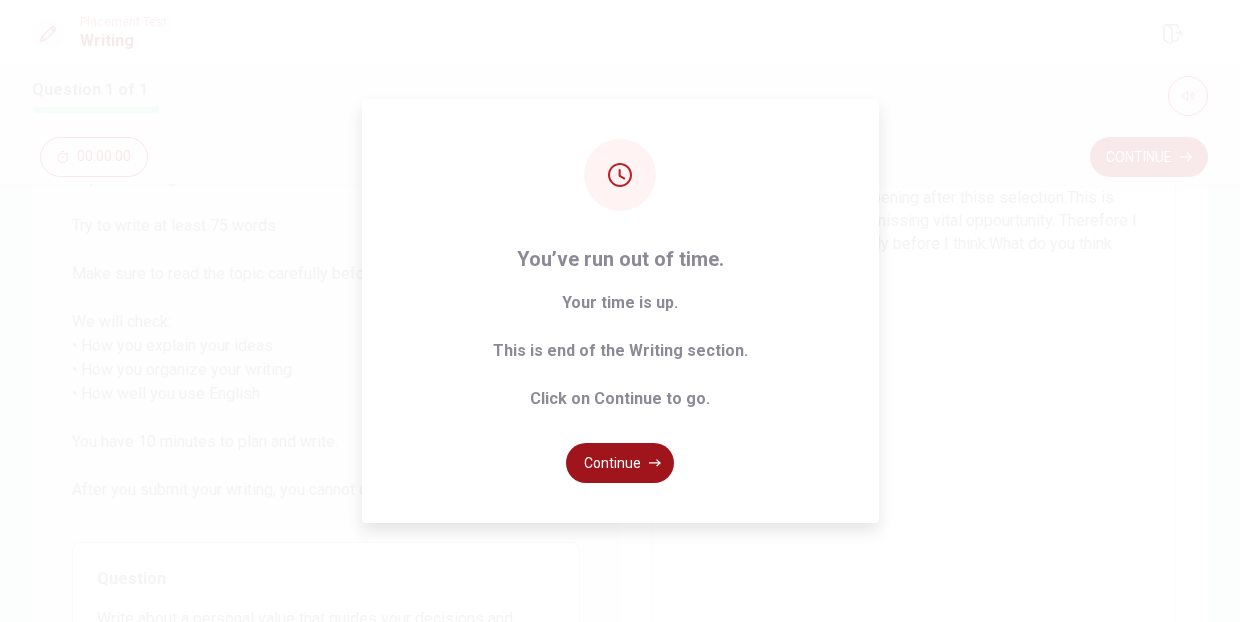 click on "Continue" at bounding box center [620, 463] 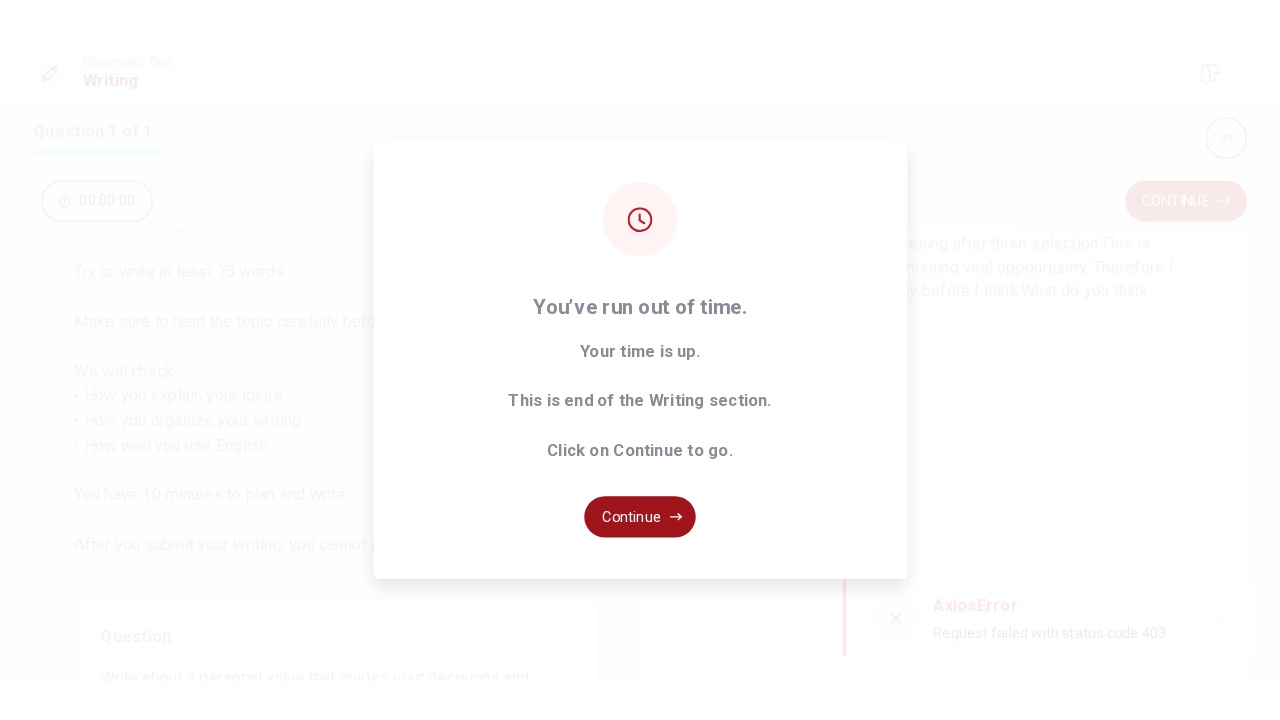 scroll, scrollTop: 0, scrollLeft: 0, axis: both 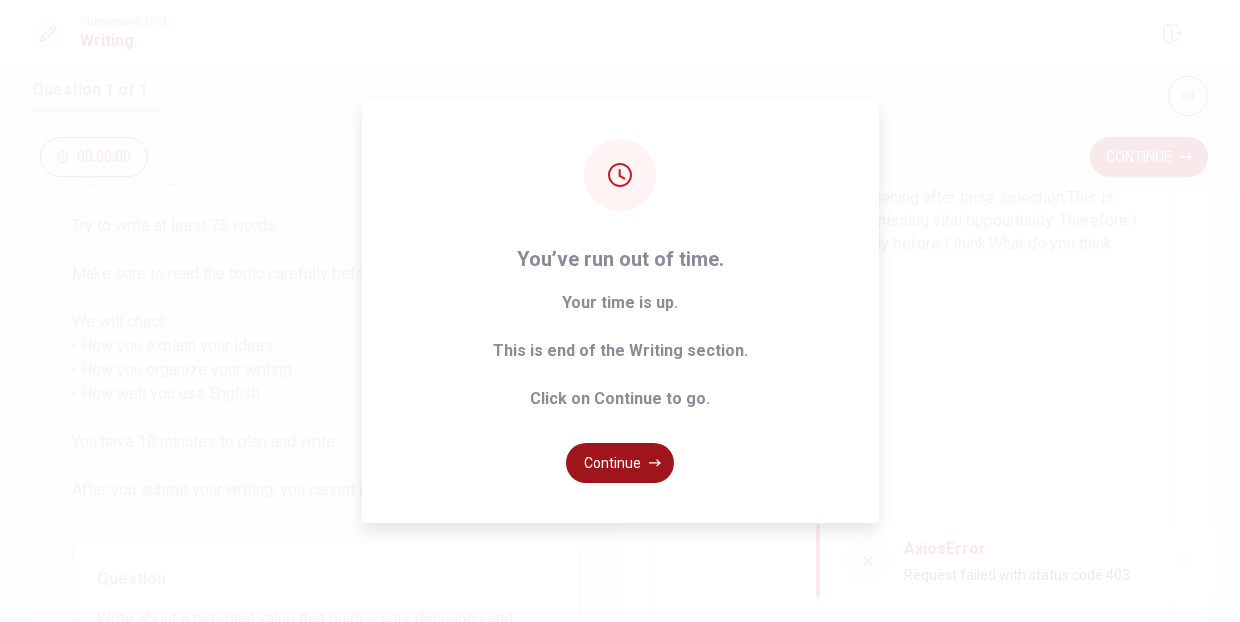 click on "Continue" at bounding box center (620, 463) 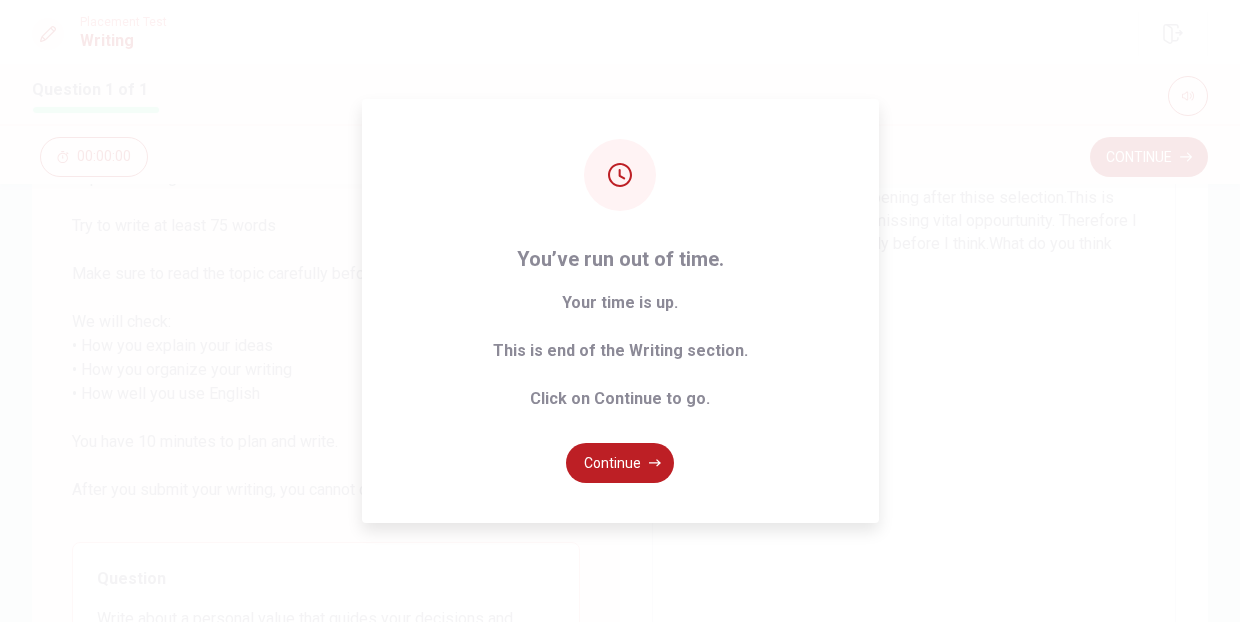 drag, startPoint x: 731, startPoint y: 135, endPoint x: 731, endPoint y: 75, distance: 60 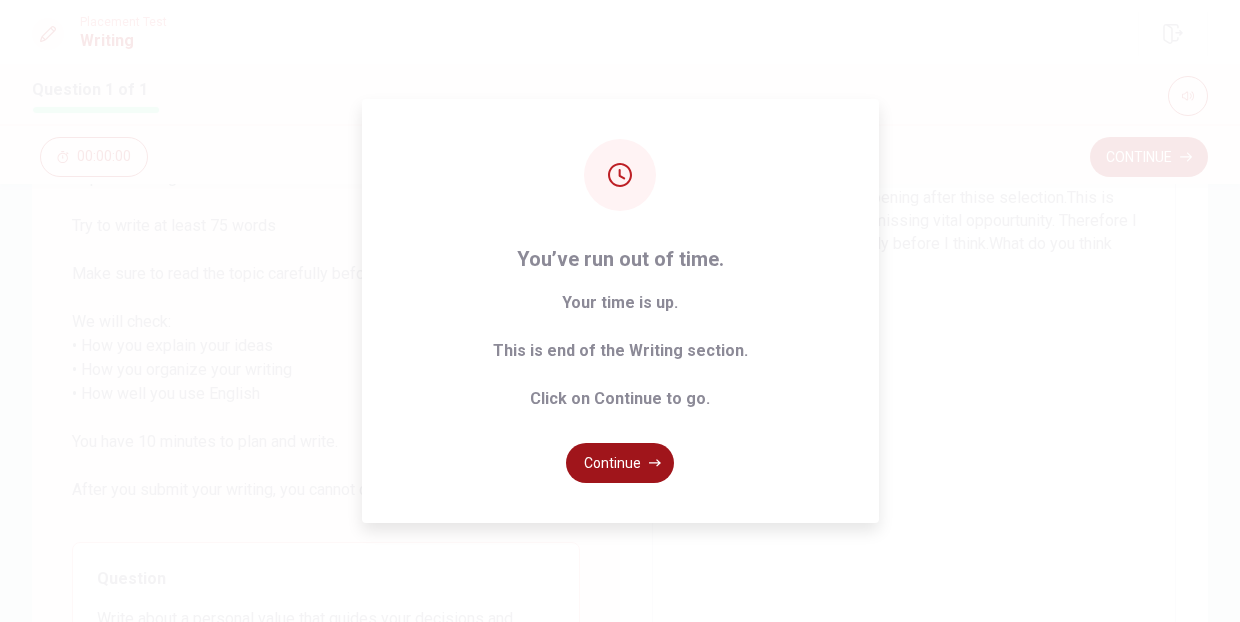 click 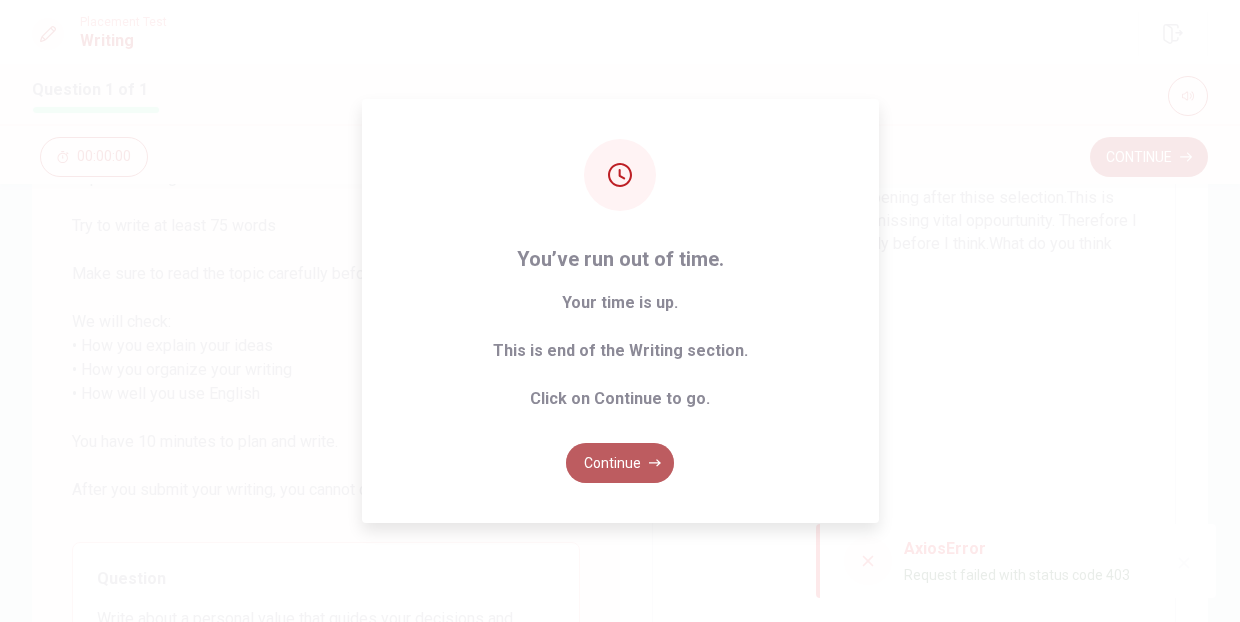 click on "Continue" at bounding box center [620, 463] 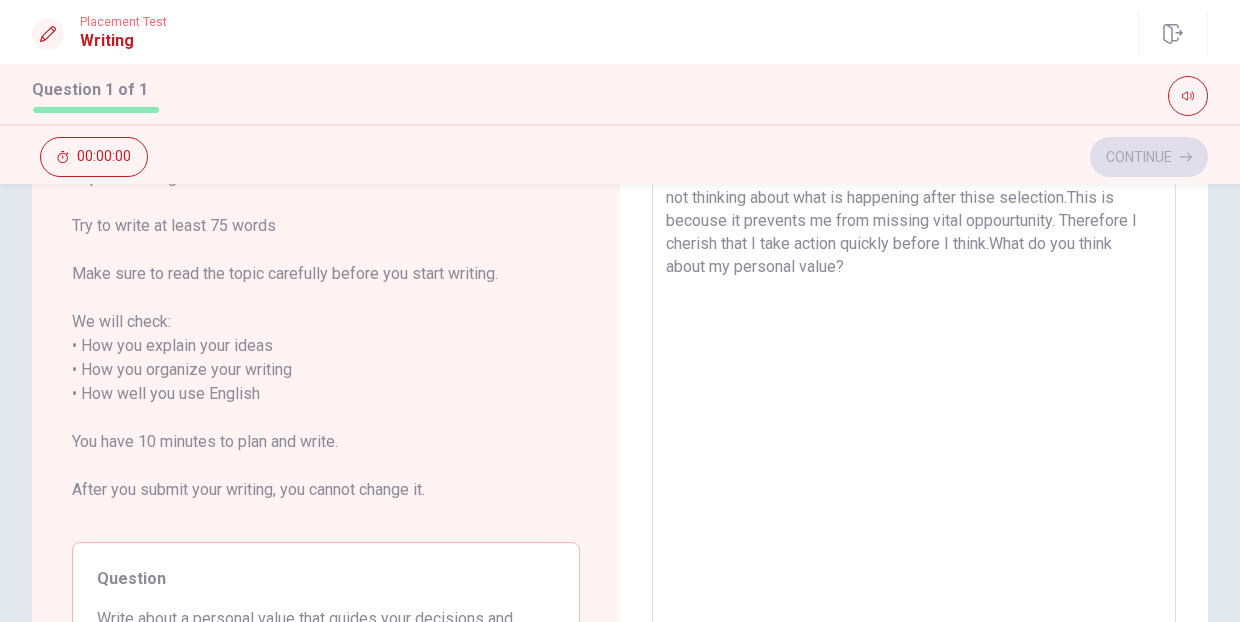 click on "This site uses cookies, as explained in our  Privacy Policy . If you agree to the use of cookies, please click the Accept button and continue to browse our site.   Privacy Policy Accept Placement Test   Writing Question 1 of 1 Continue 00:00:00 Question 1 of 1 Continue 00:00:00 Directions Write about your opinion on a topic.
Important things to remember:
Try to write at least 75 words
Make sure to read the topic carefully before you start writing.
We will check:
• How you explain your ideas
• How you organize your writing
• How well you use English
You have 10 minutes to plan and write.
After you submit your writing, you cannot change it.  Question Write about a personal value that guides your decisions and actions. Give reasons and details in your response. Write your essay here x ​ Word count :  77 © Copyright  2025 Going somewhere? You are not allowed to open other tabs/pages or switch windows during a test. Doing this will be reported as cheating to the Administrators. 00:00" at bounding box center [620, 311] 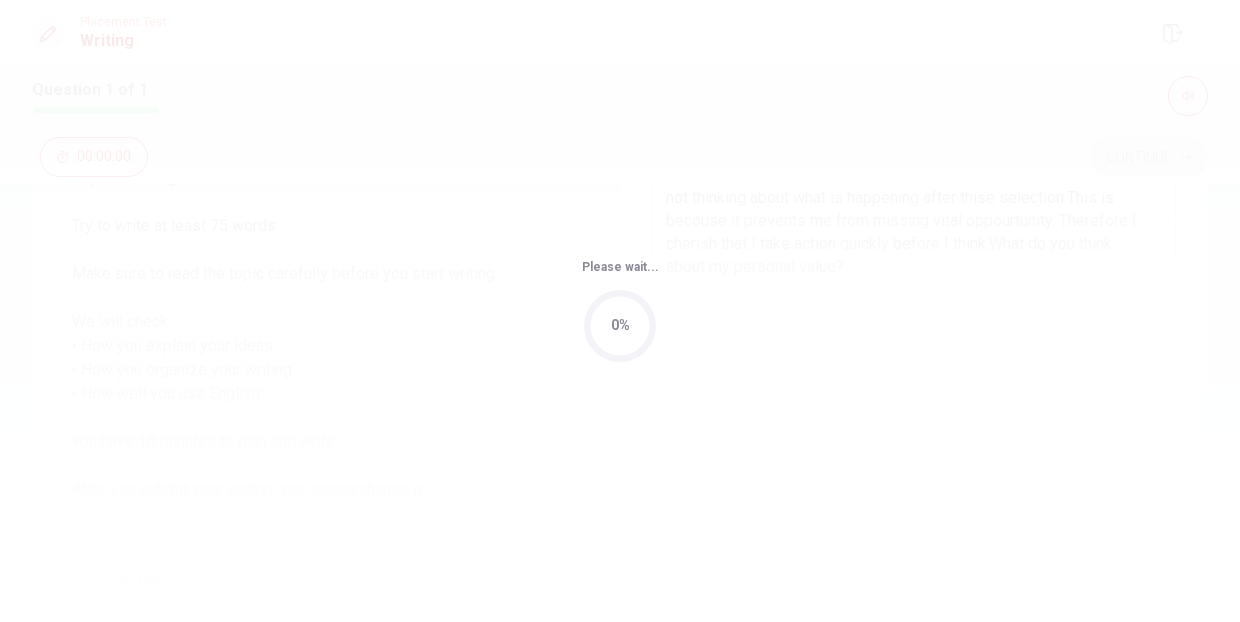click on "Please wait... 0%" at bounding box center [620, 311] 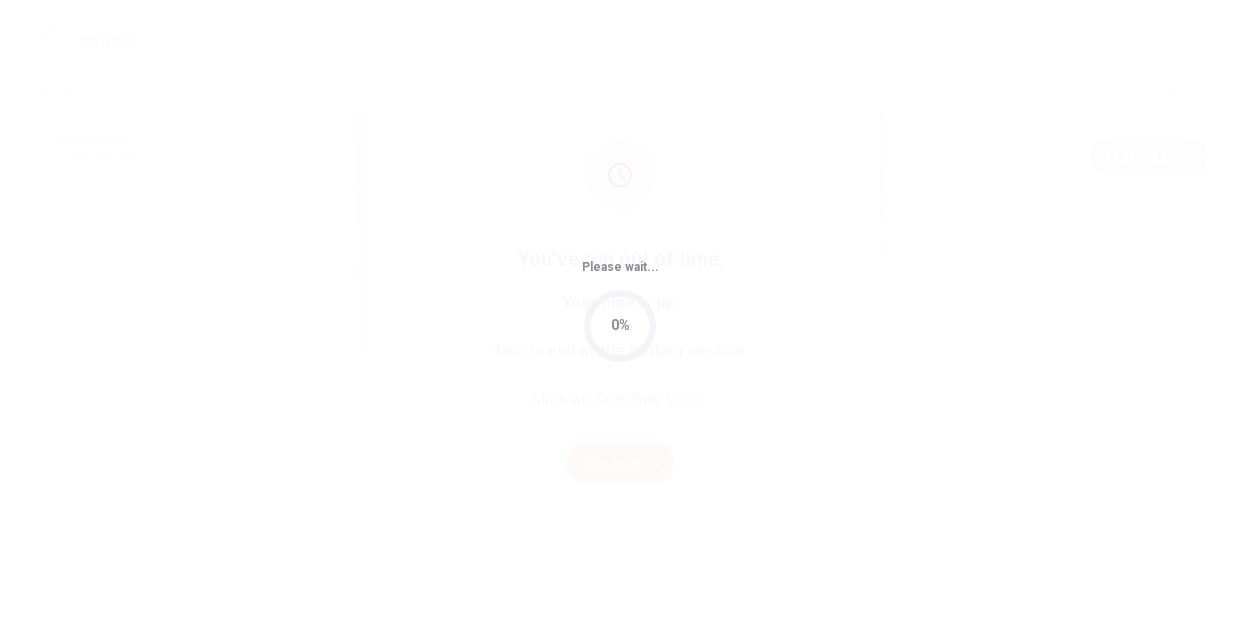 click on "Please wait... 0%" at bounding box center [620, 311] 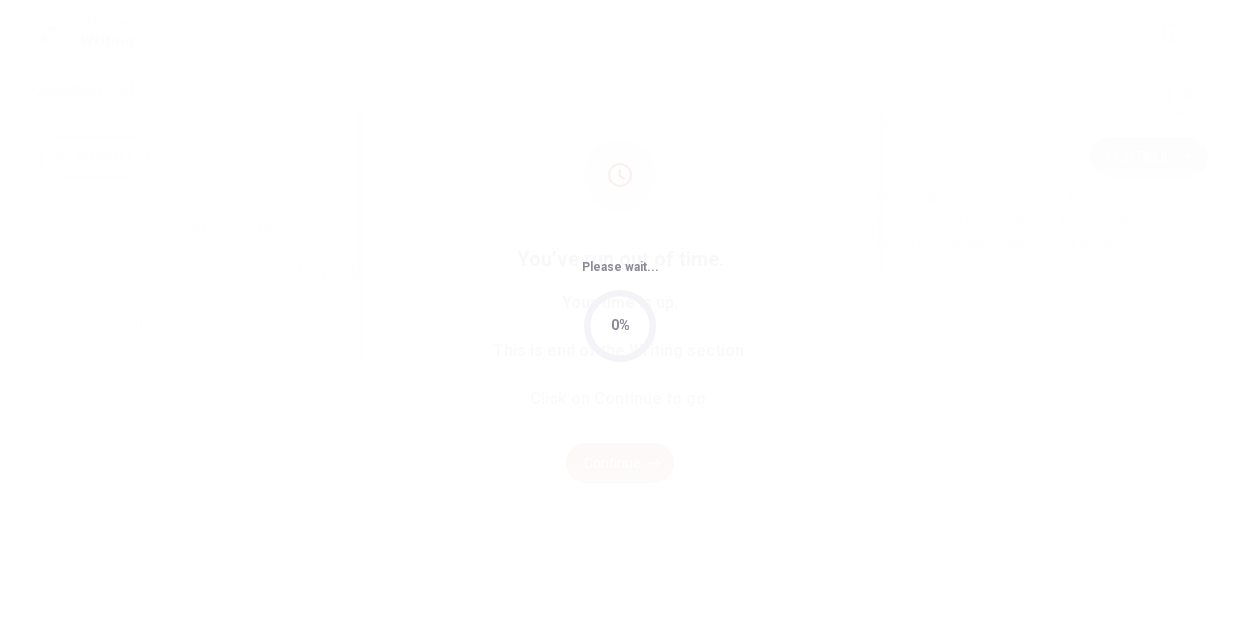click on "Please wait... 0%" at bounding box center [620, 311] 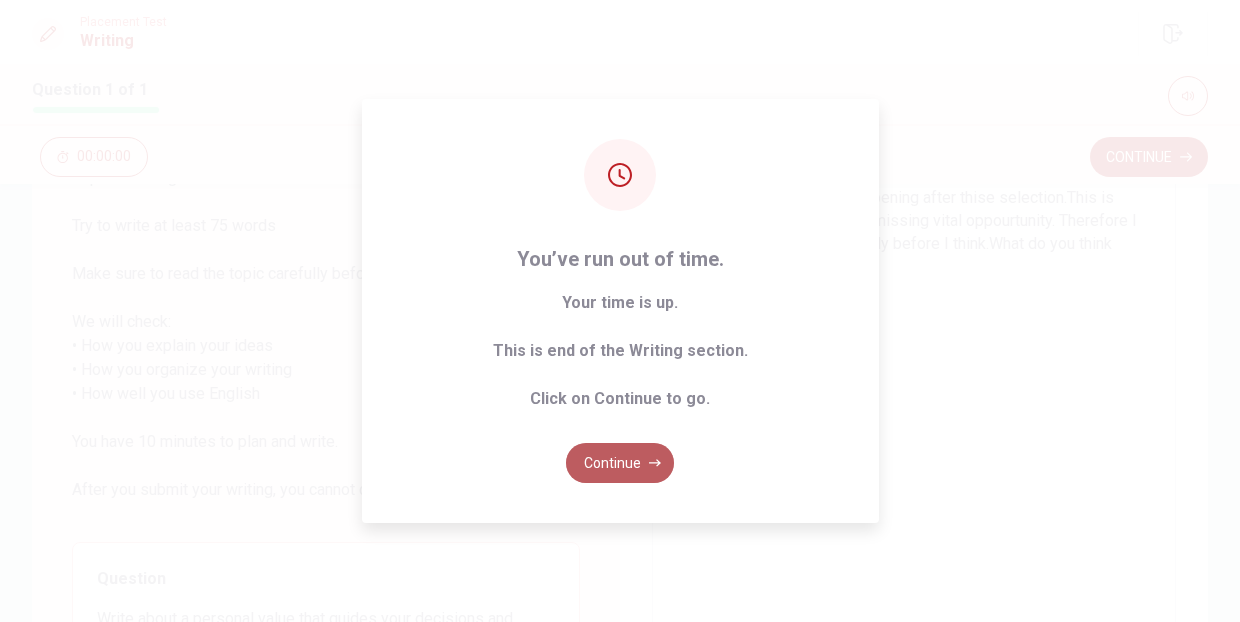 click on "Continue" at bounding box center [620, 463] 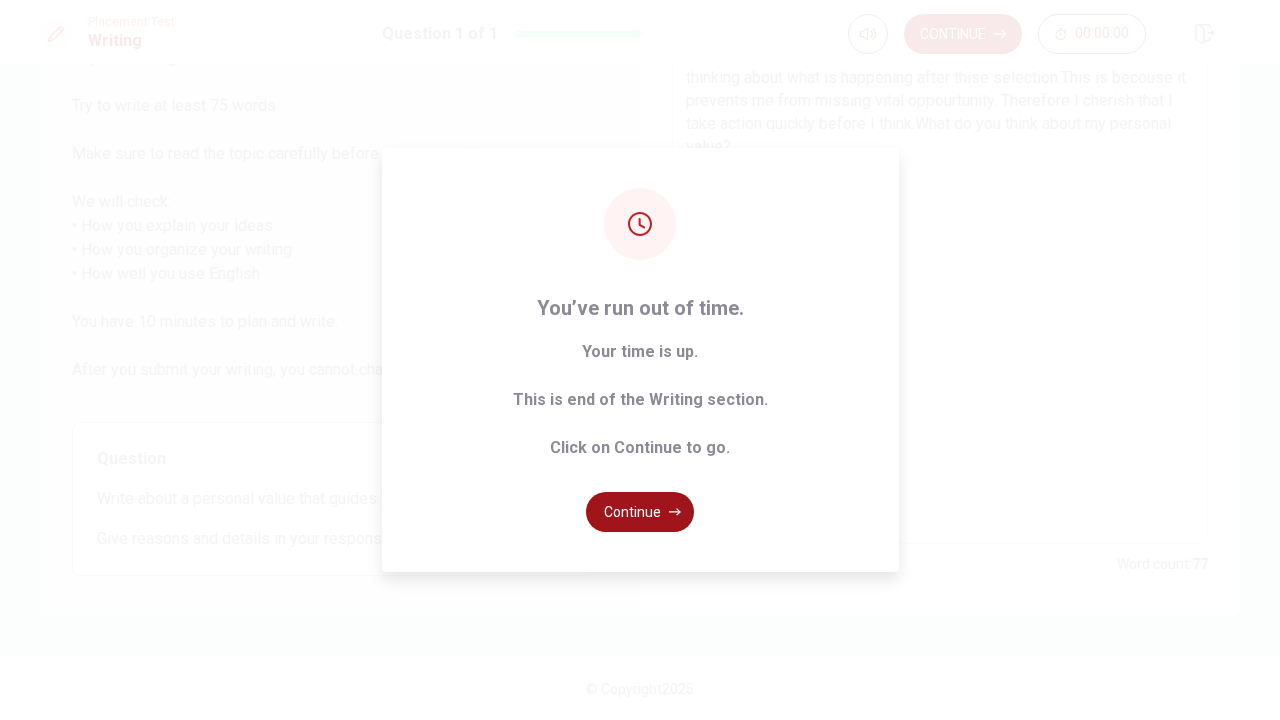 click on "Continue" at bounding box center (640, 512) 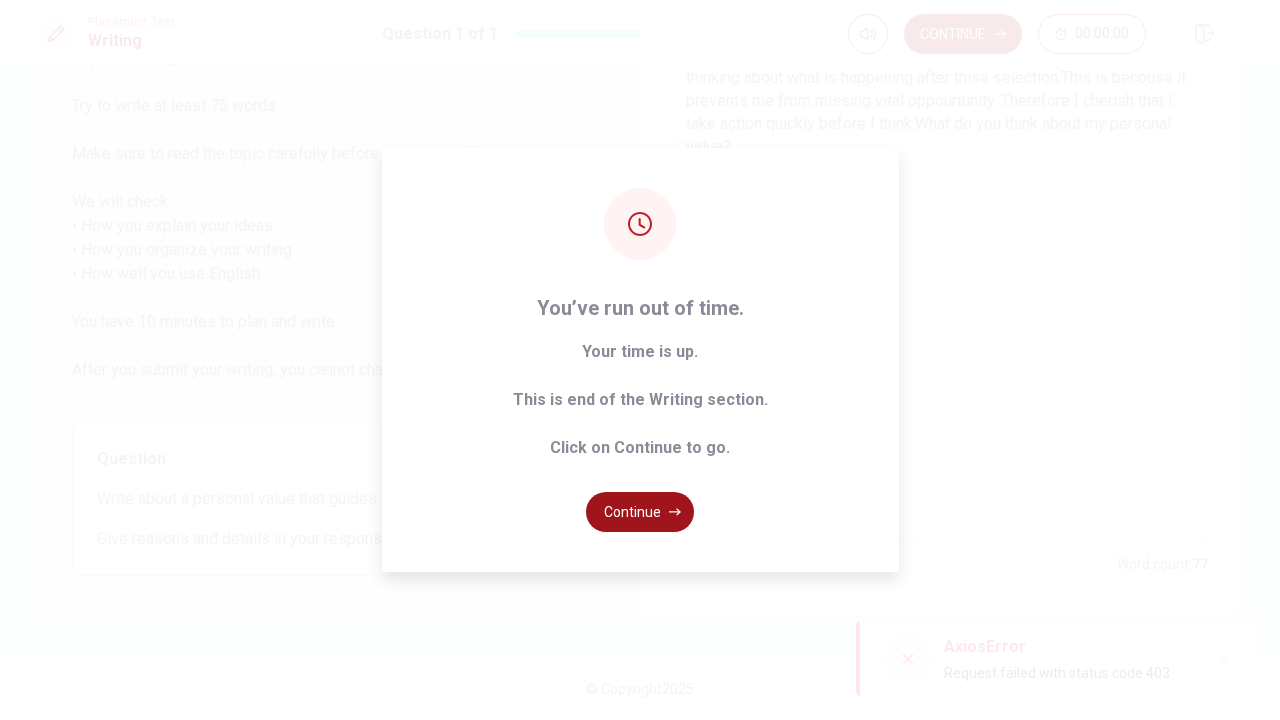 click on "Continue" at bounding box center (640, 512) 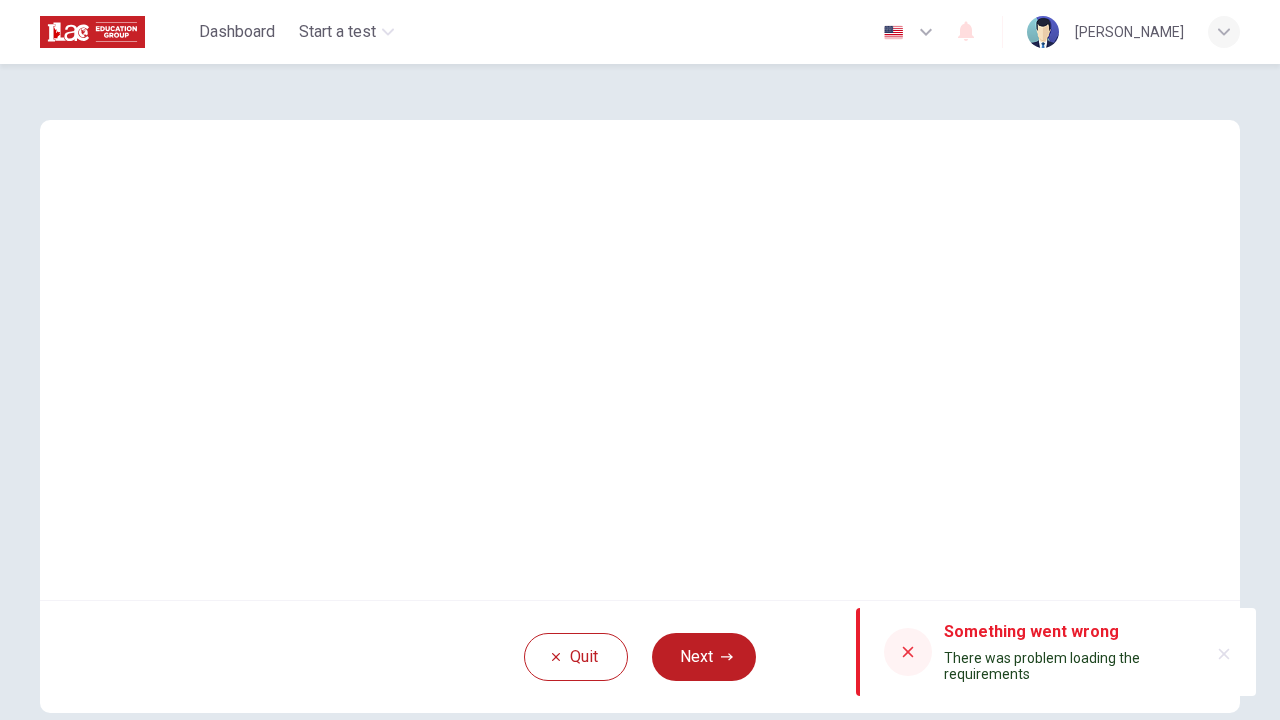 scroll, scrollTop: 0, scrollLeft: 0, axis: both 